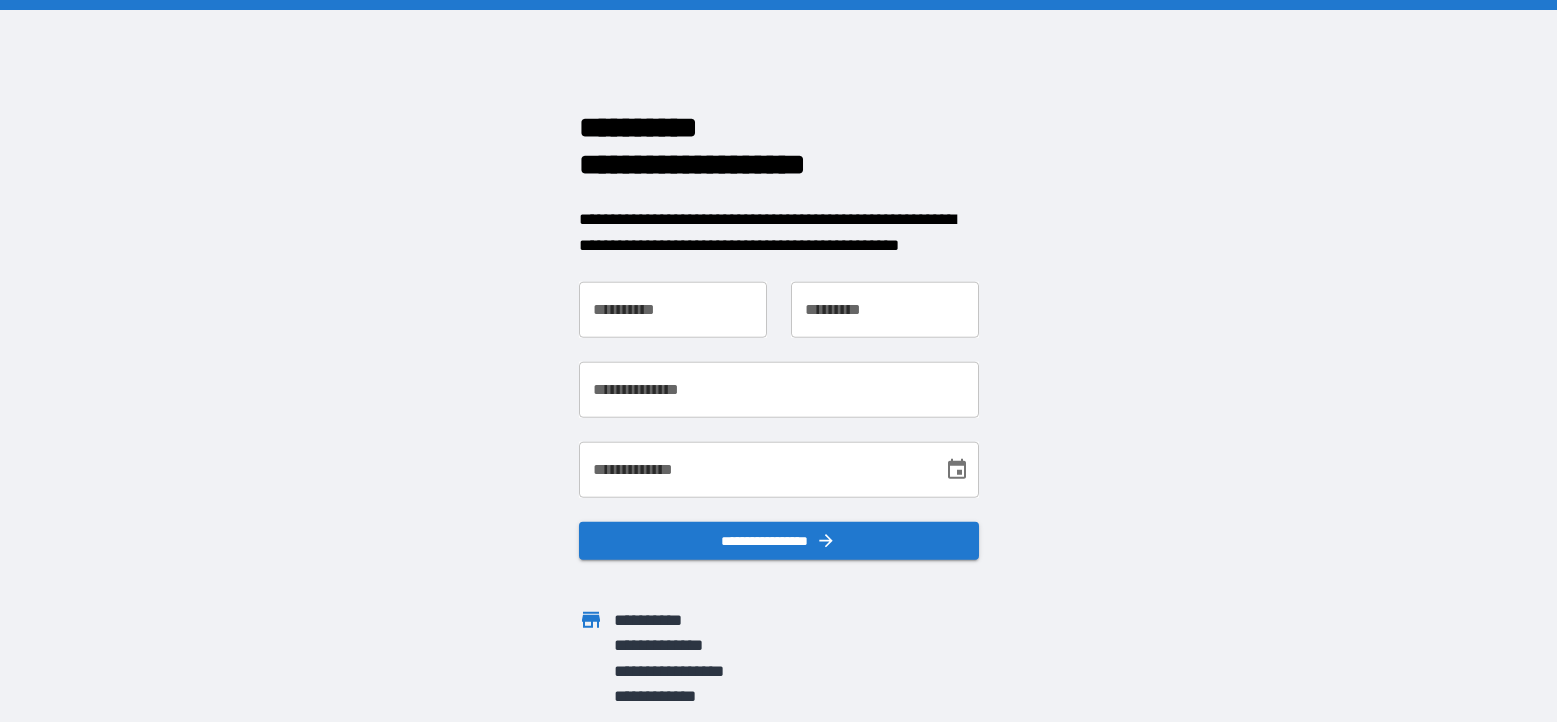 scroll, scrollTop: 0, scrollLeft: 0, axis: both 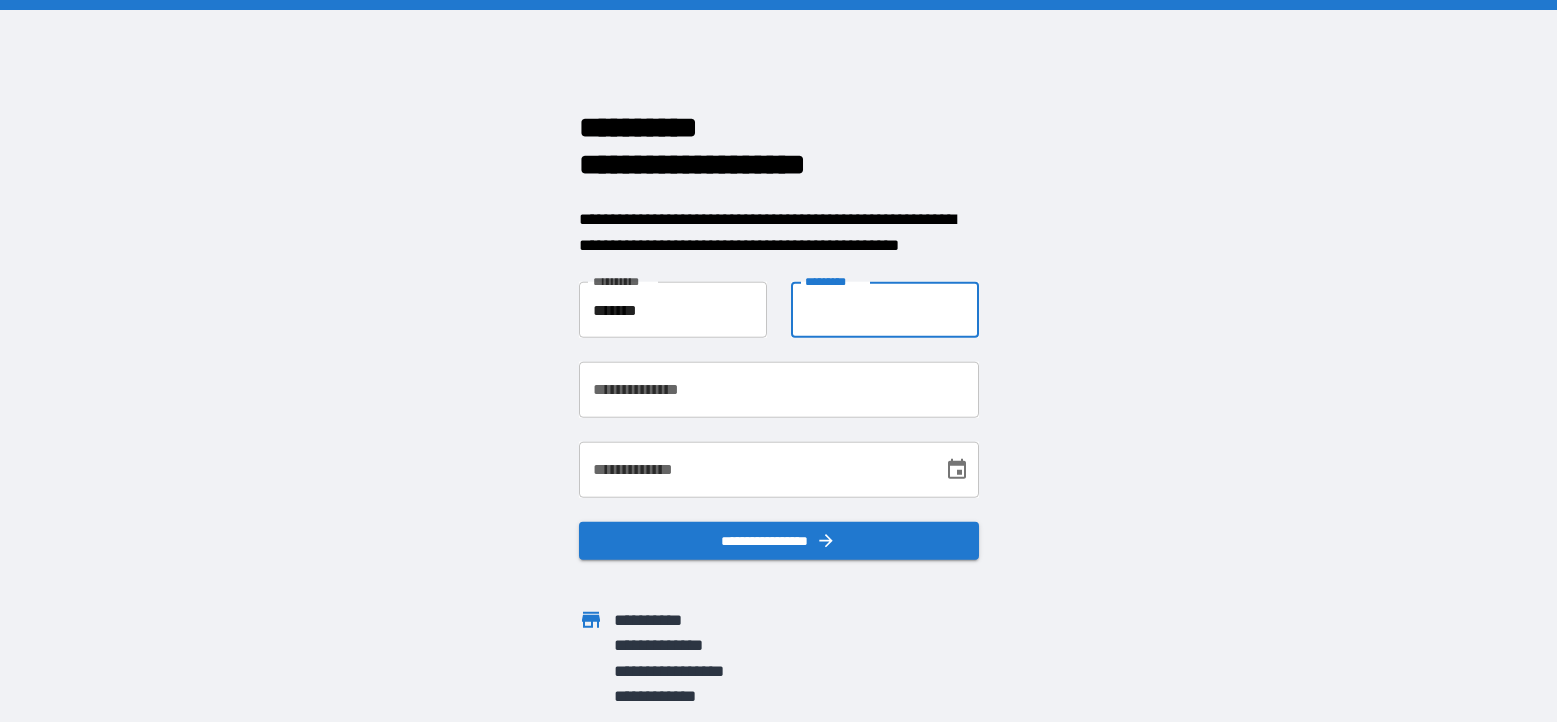 click on "**********" at bounding box center (885, 310) 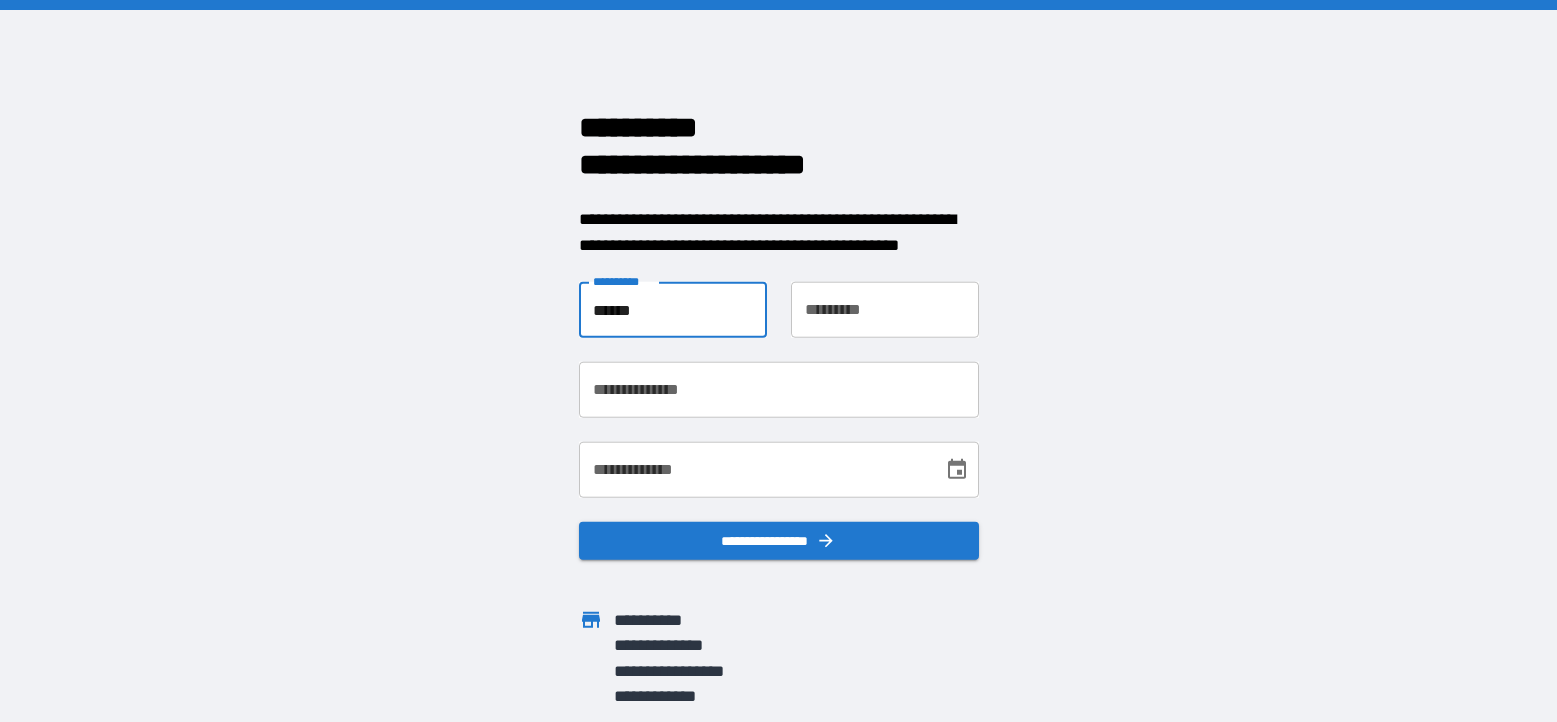 type on "******" 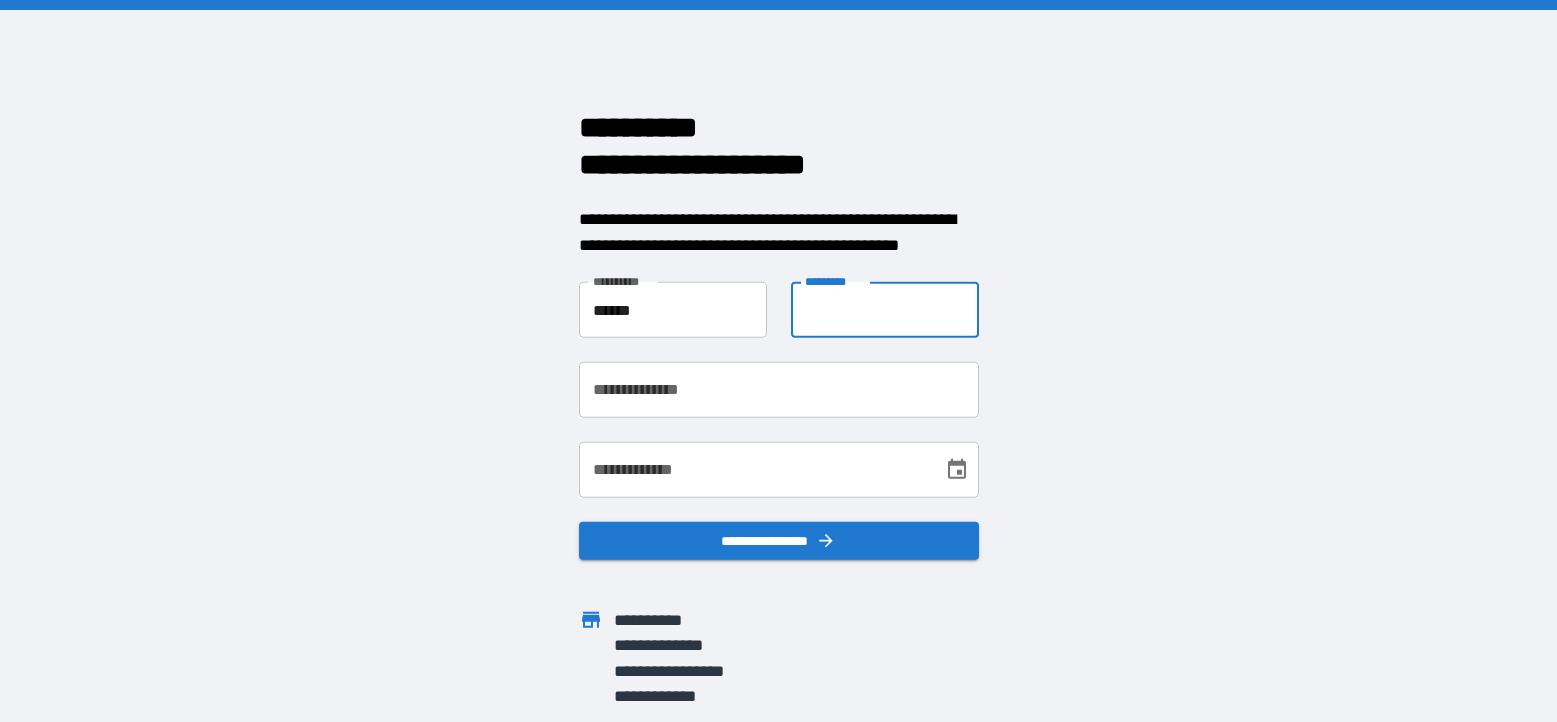 click on "**********" at bounding box center (885, 310) 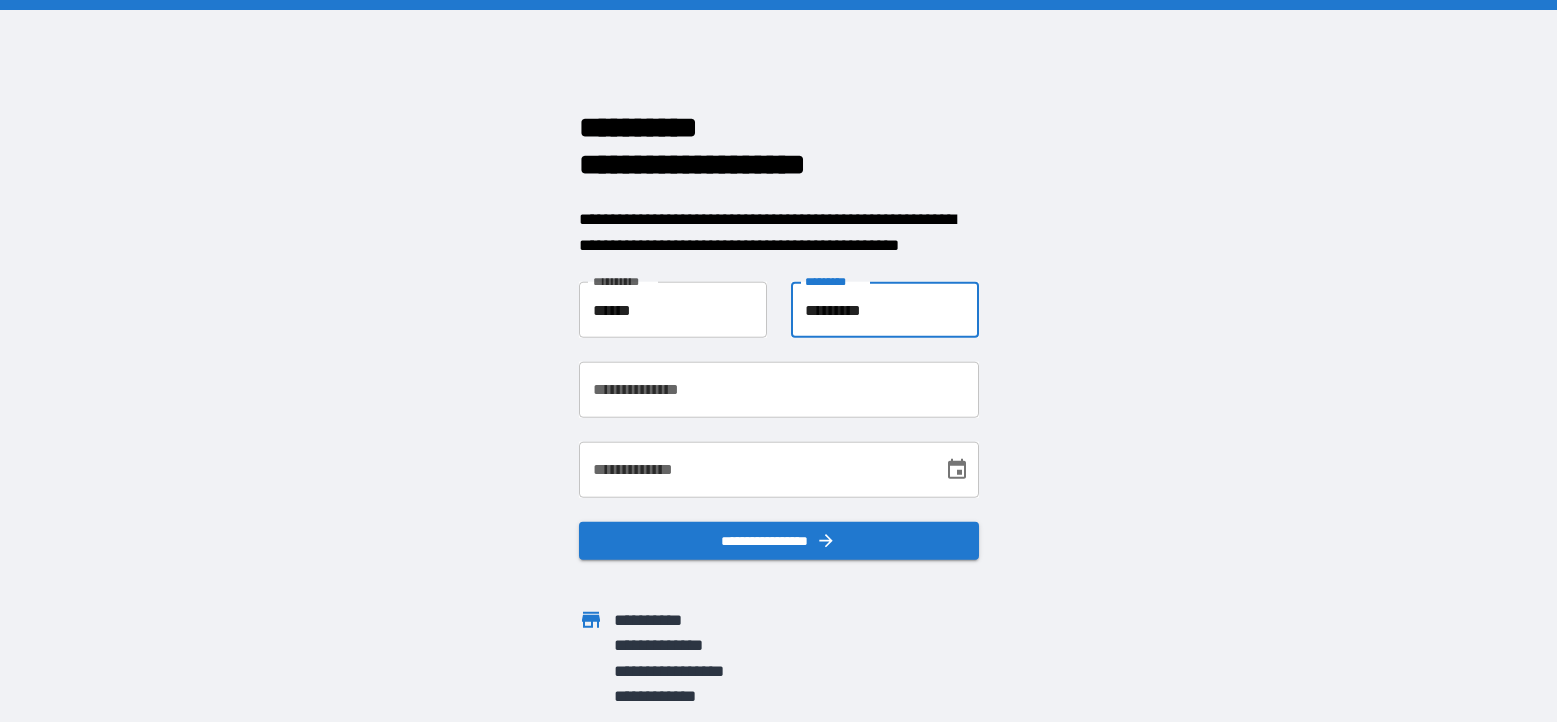 type on "********" 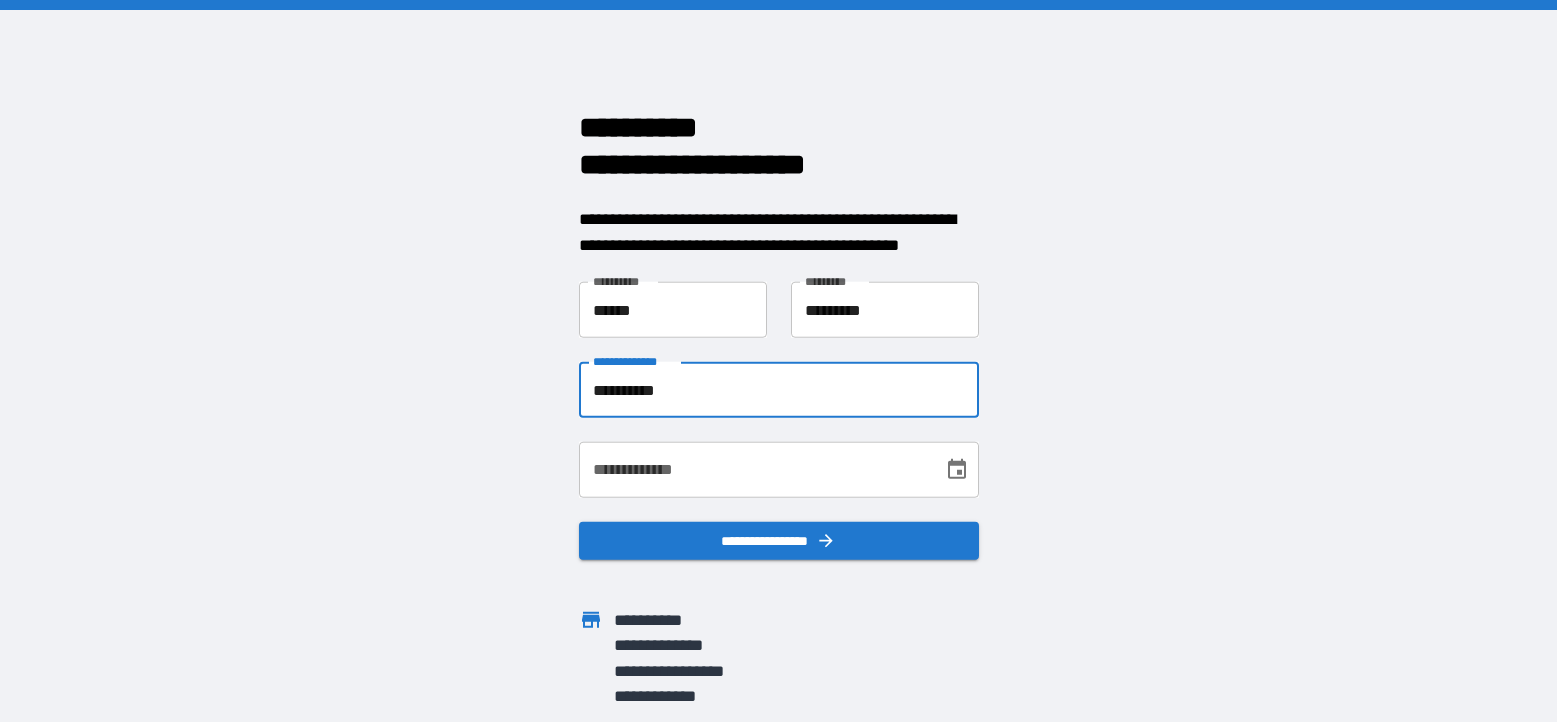 type on "**********" 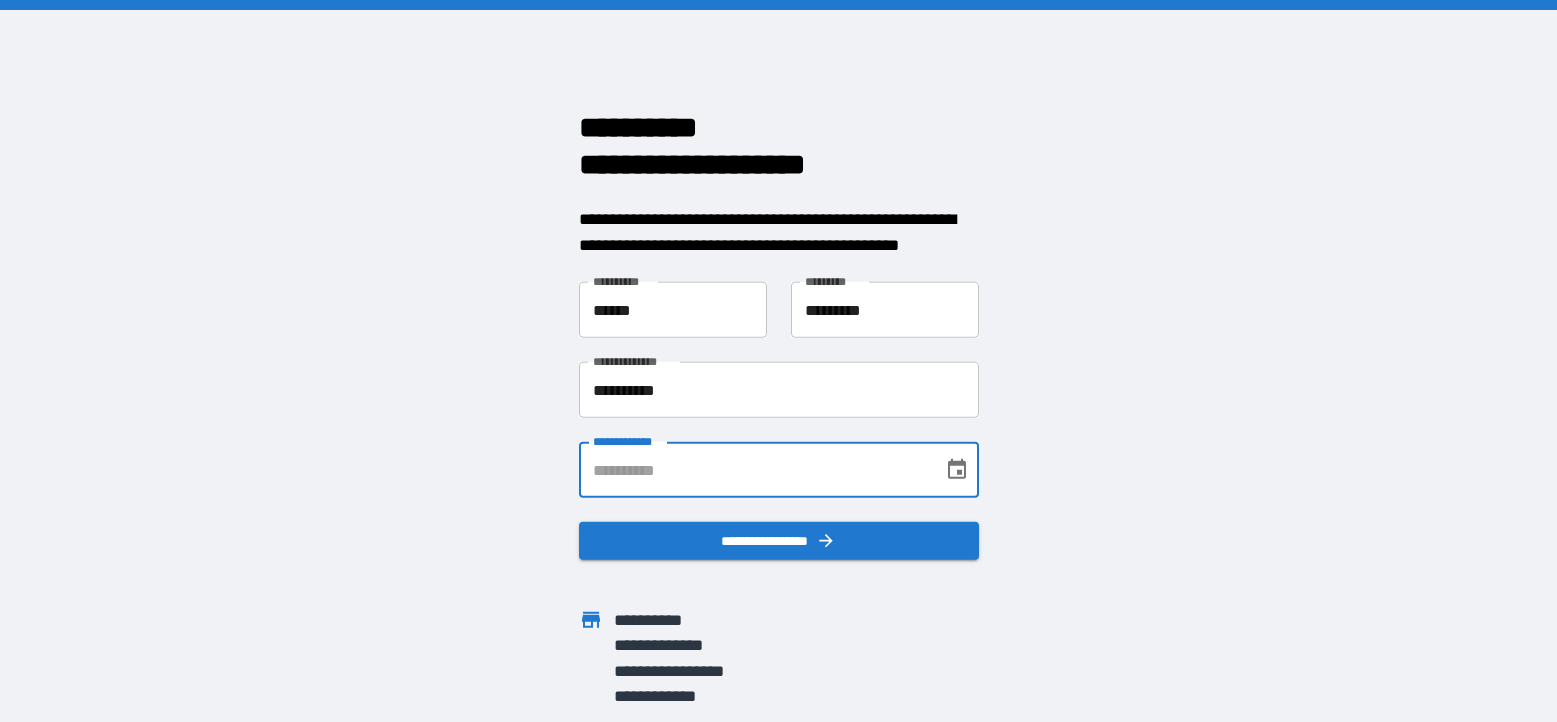 click on "**********" at bounding box center (754, 470) 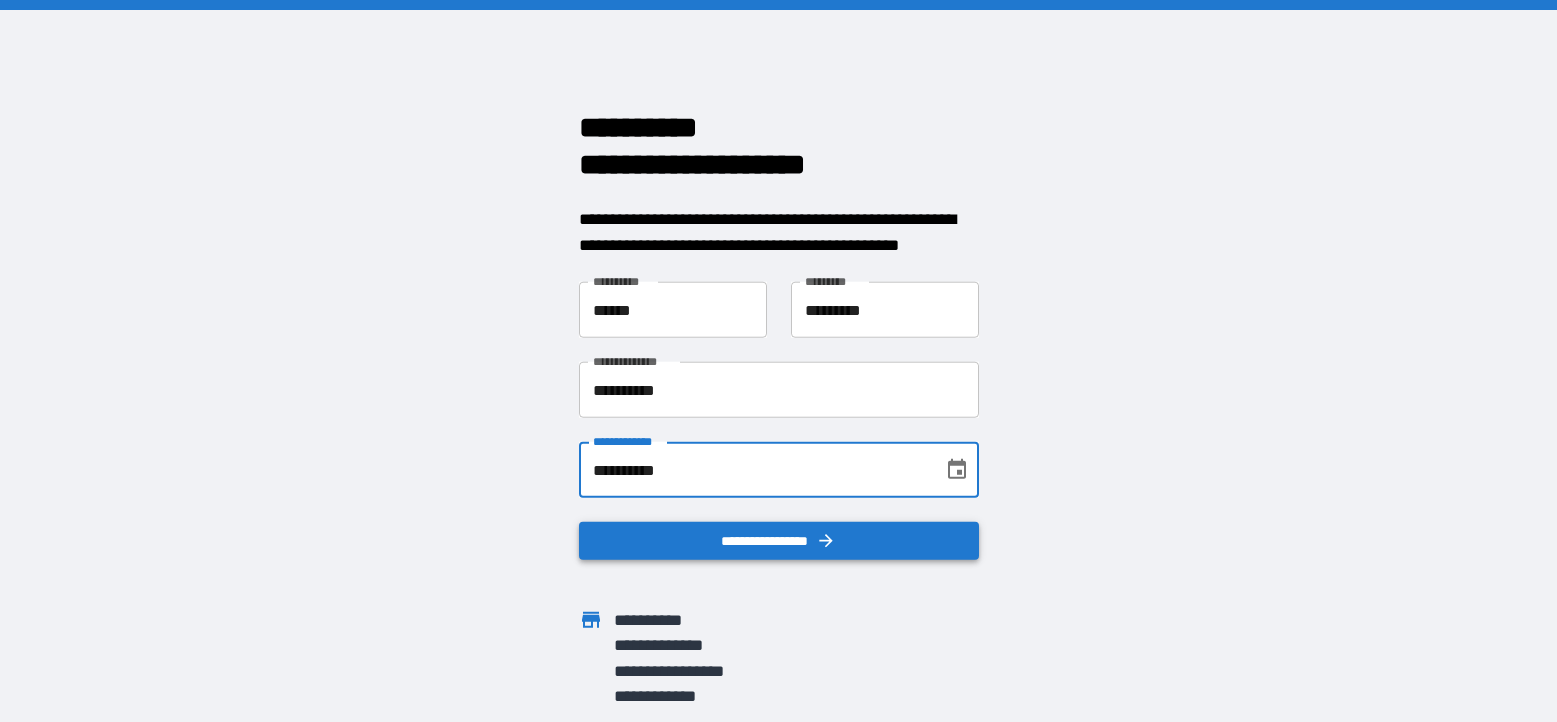 type on "**********" 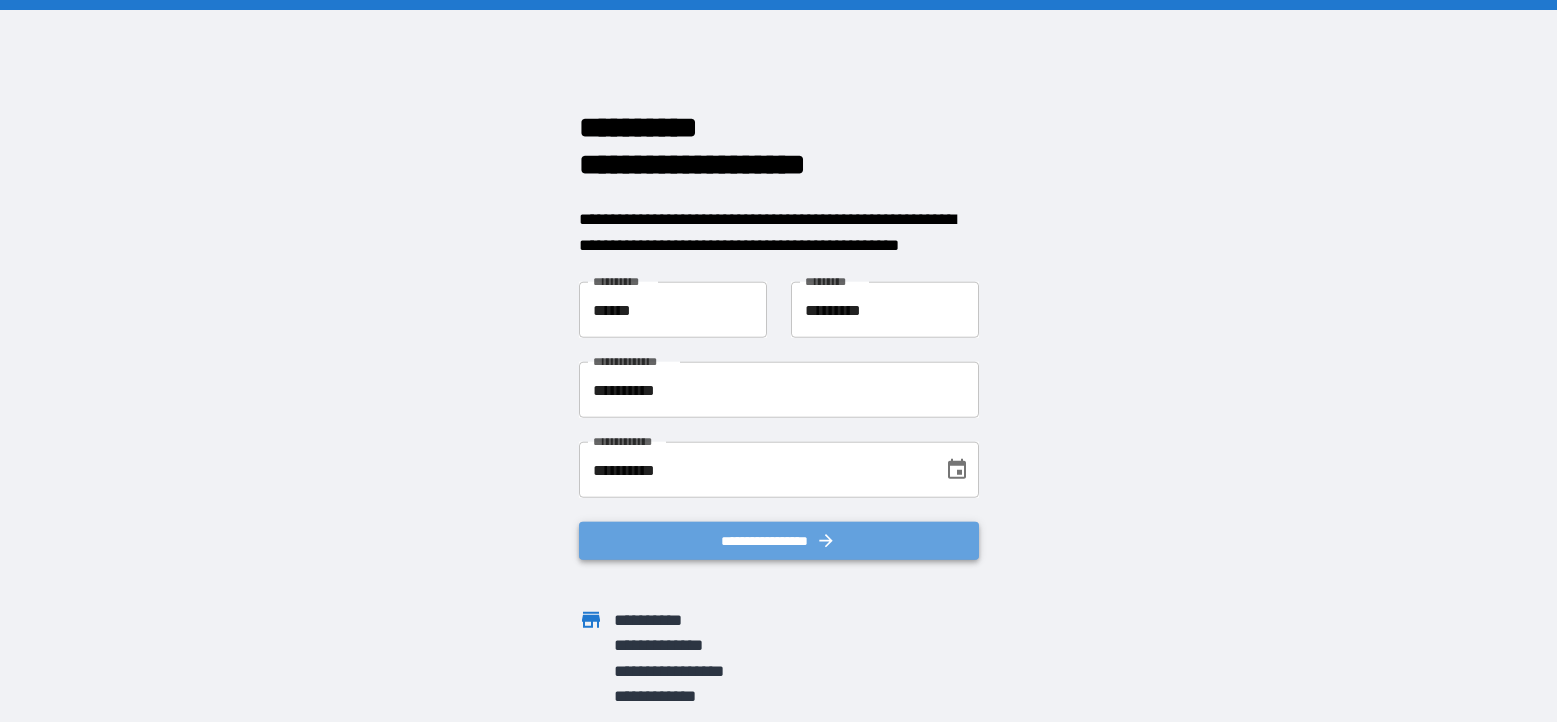 click on "**********" at bounding box center (779, 541) 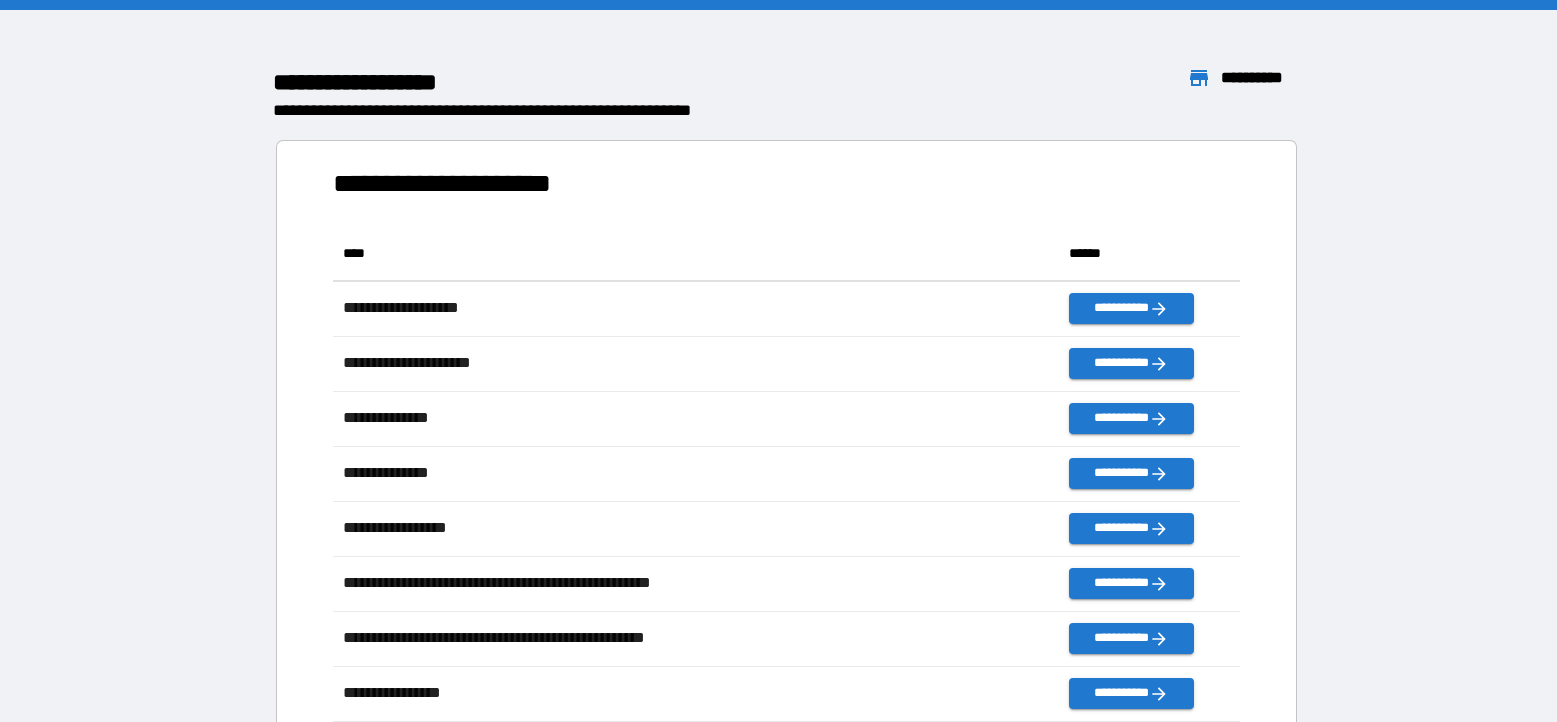 scroll, scrollTop: 1, scrollLeft: 1, axis: both 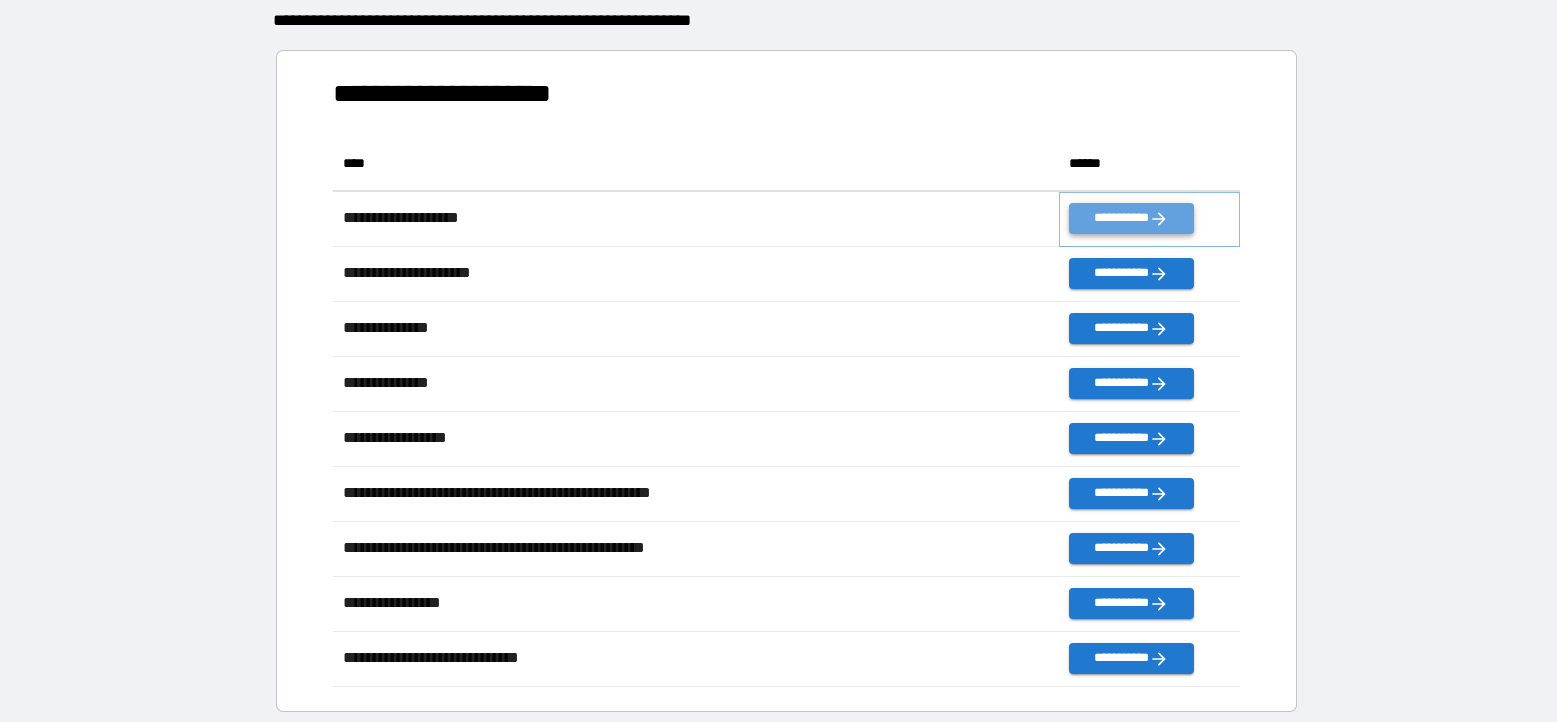 click on "**********" at bounding box center [1131, 218] 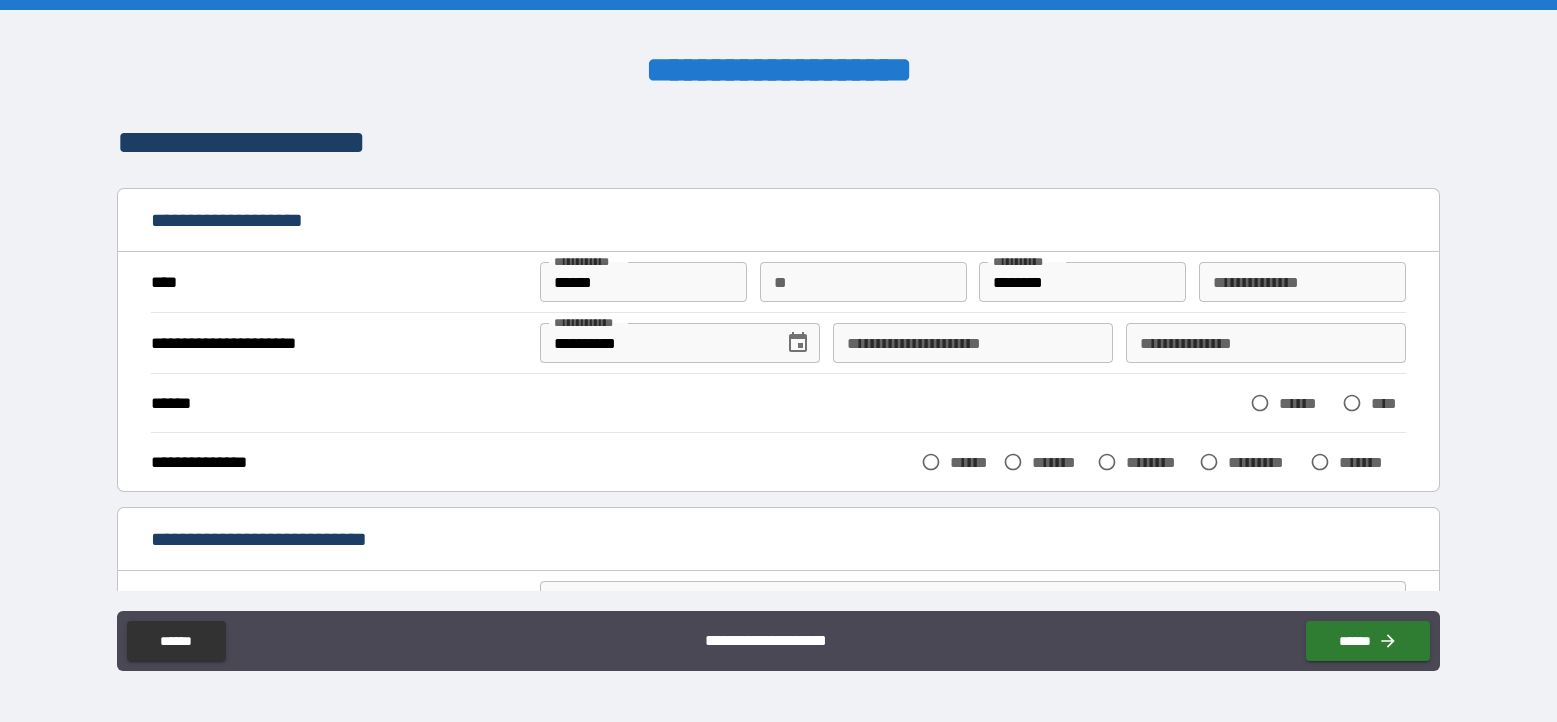 click on "******" at bounding box center (1305, 403) 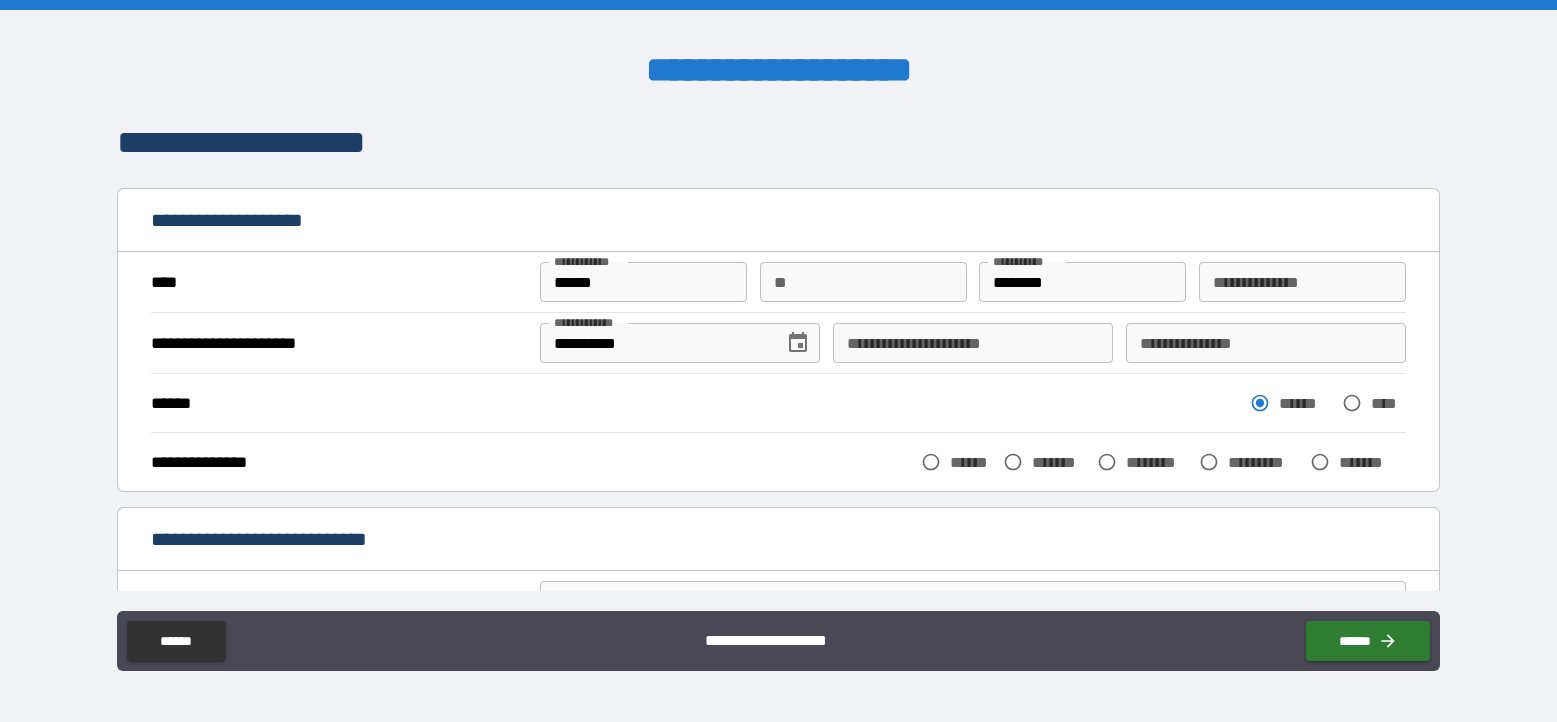 click on "******" at bounding box center (972, 462) 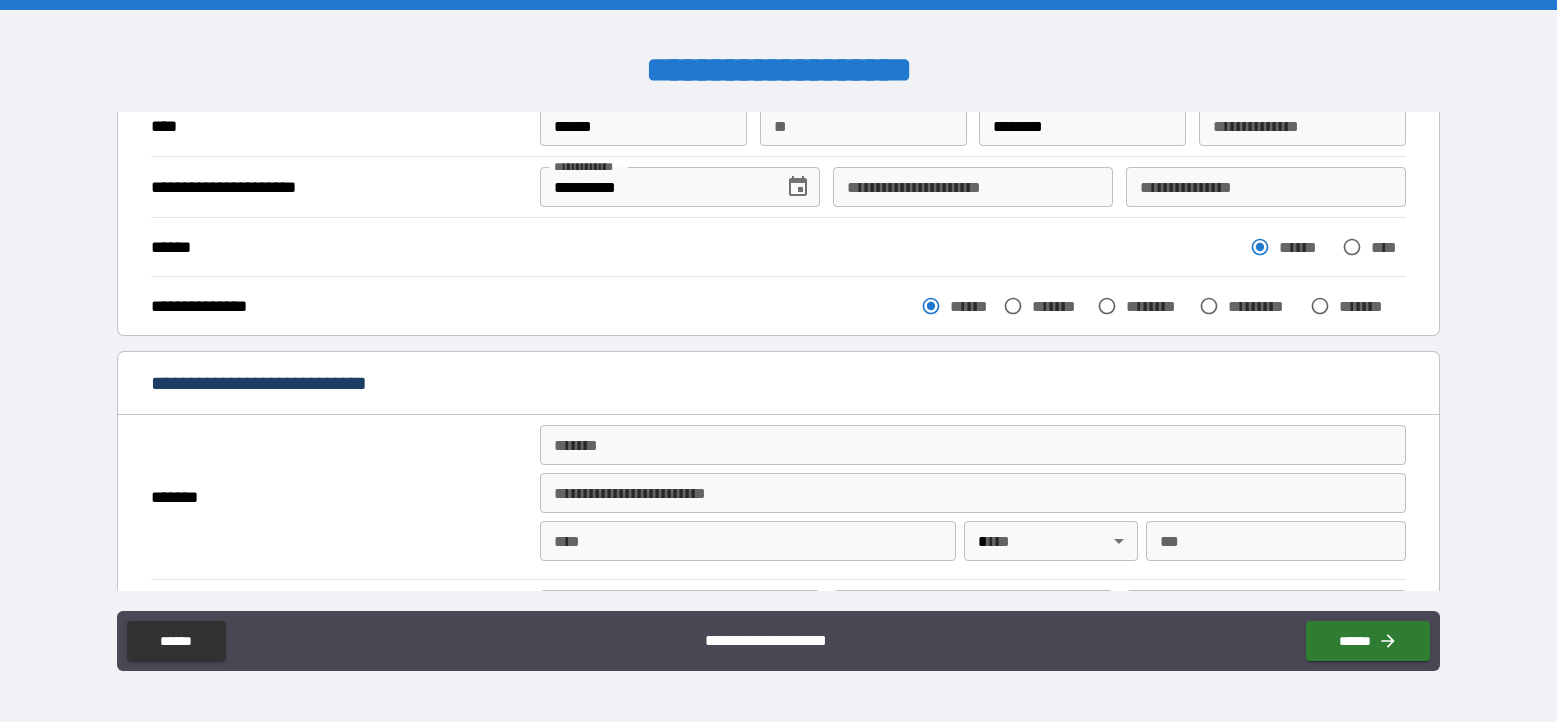 scroll, scrollTop: 53, scrollLeft: 0, axis: vertical 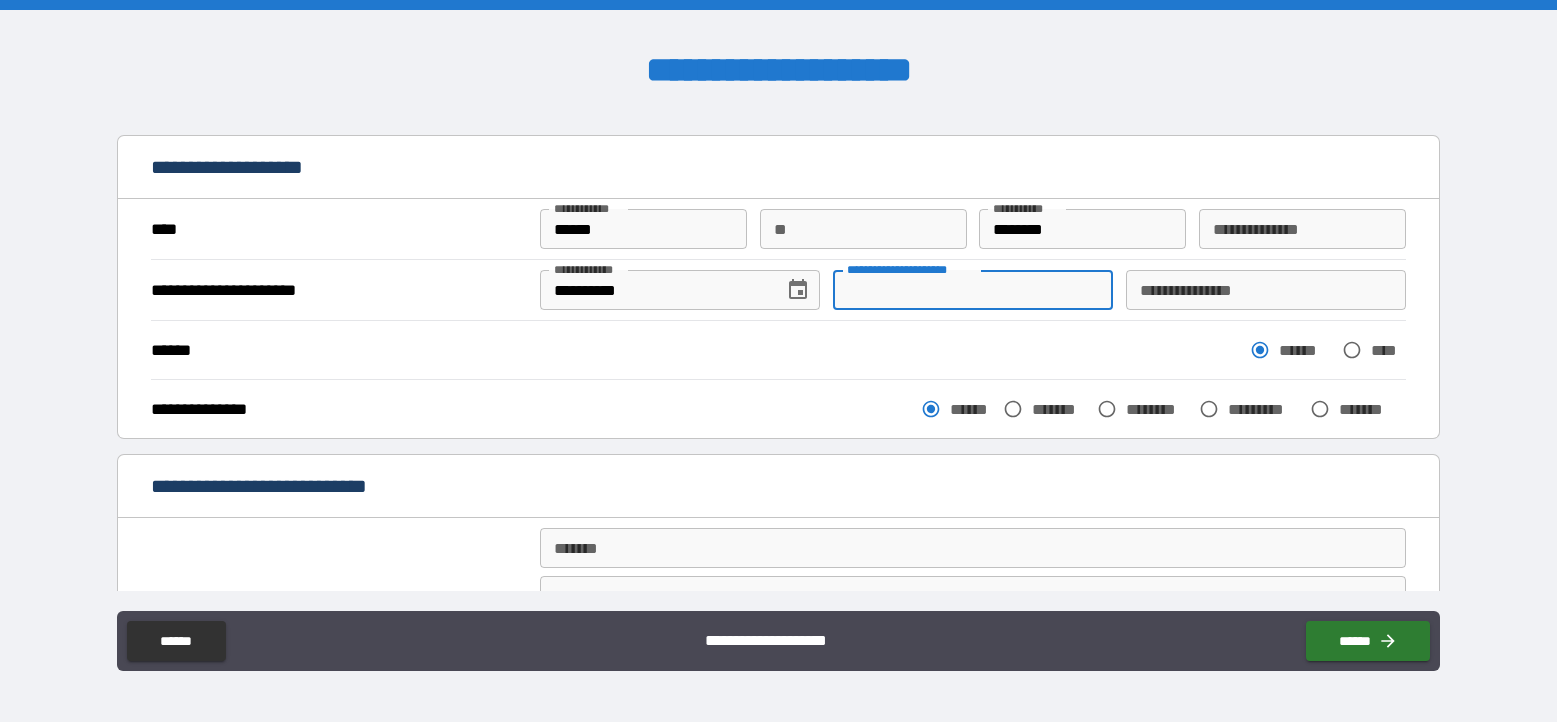 click on "**********" at bounding box center (973, 290) 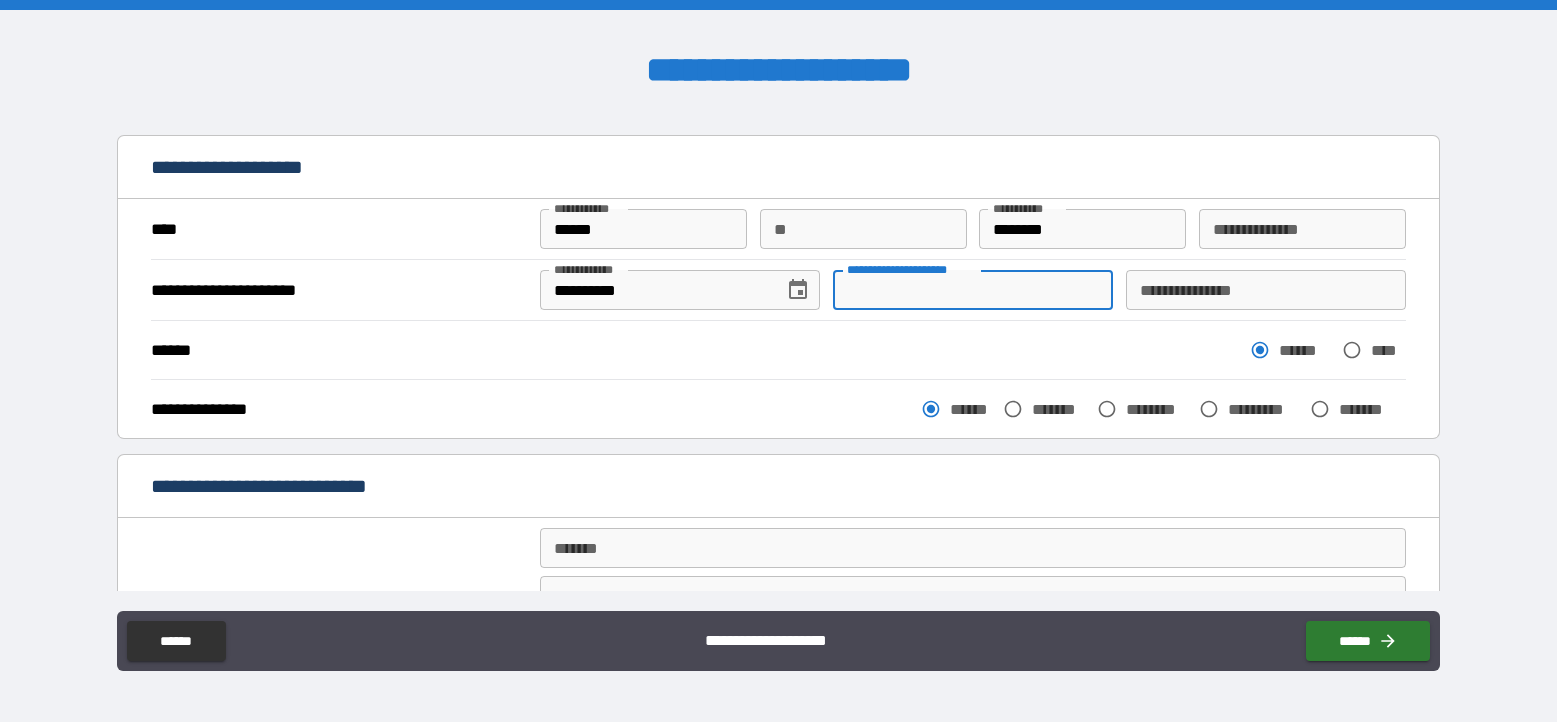 click on "**********" at bounding box center (973, 290) 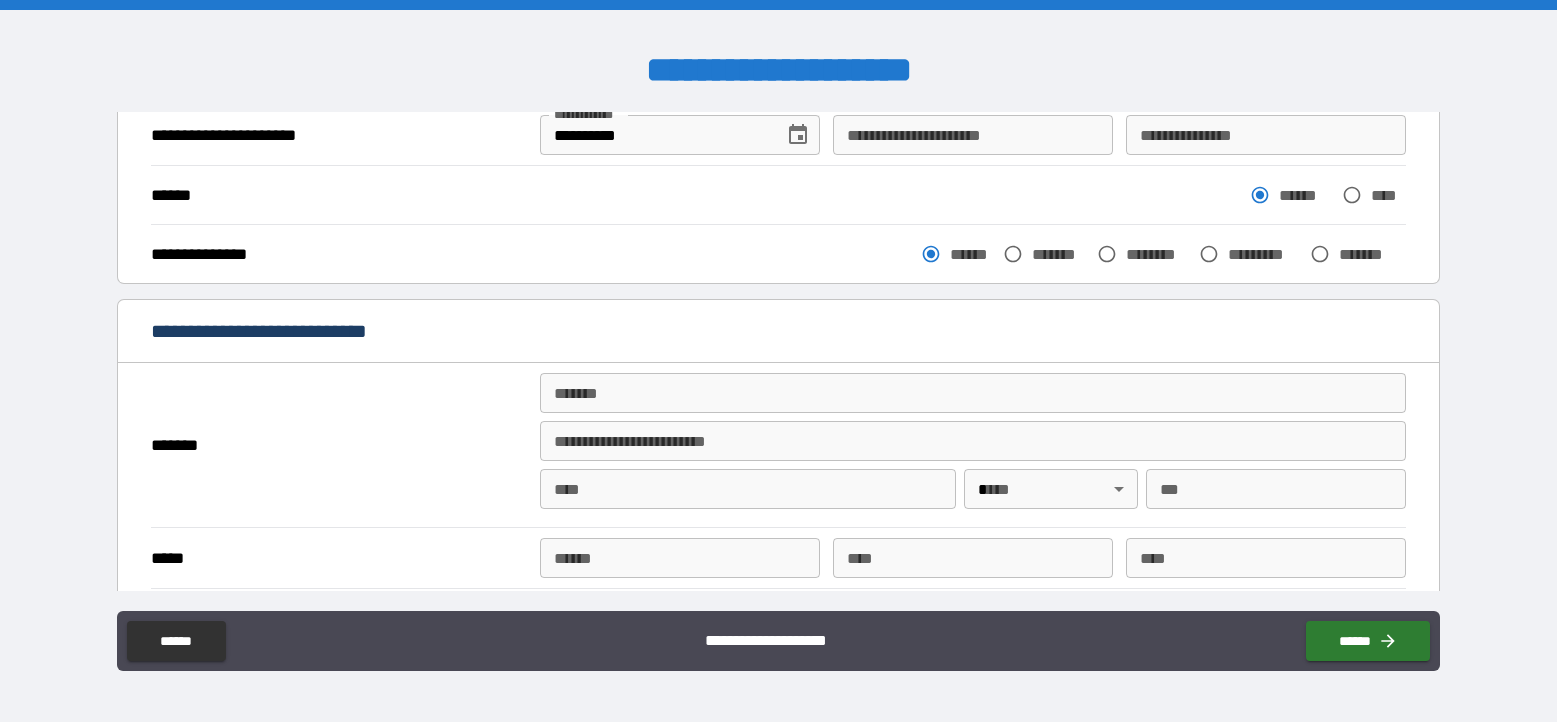 scroll, scrollTop: 225, scrollLeft: 0, axis: vertical 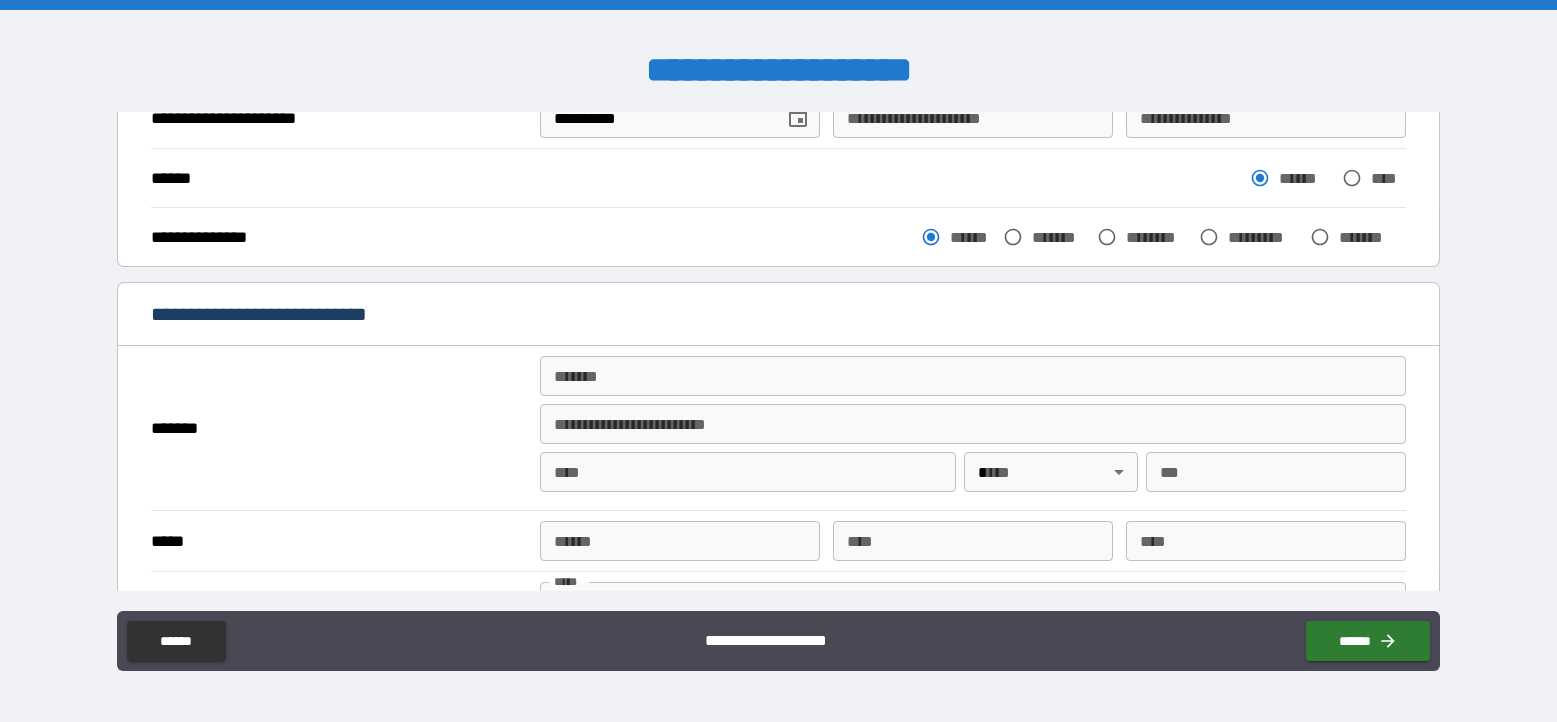 type on "*" 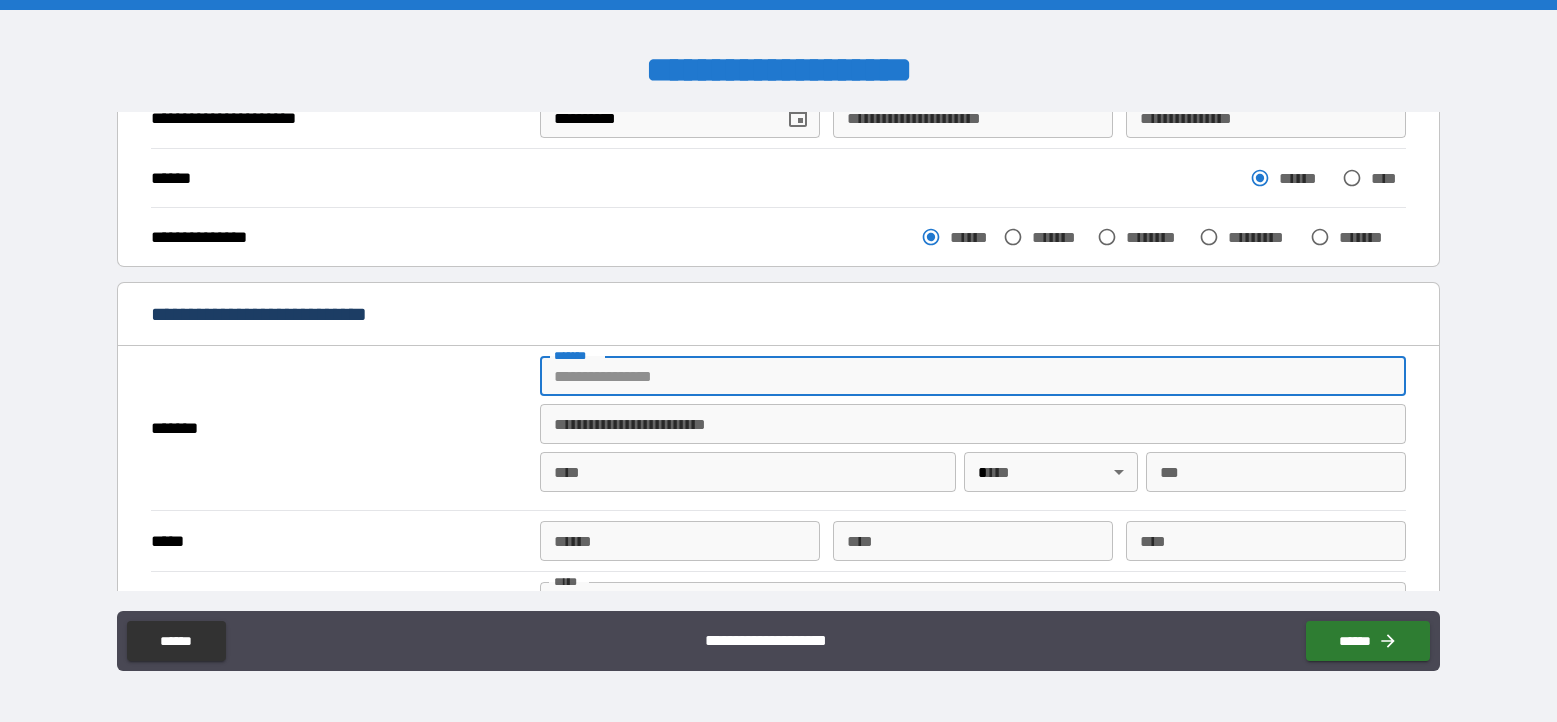 click on "*******" at bounding box center [973, 376] 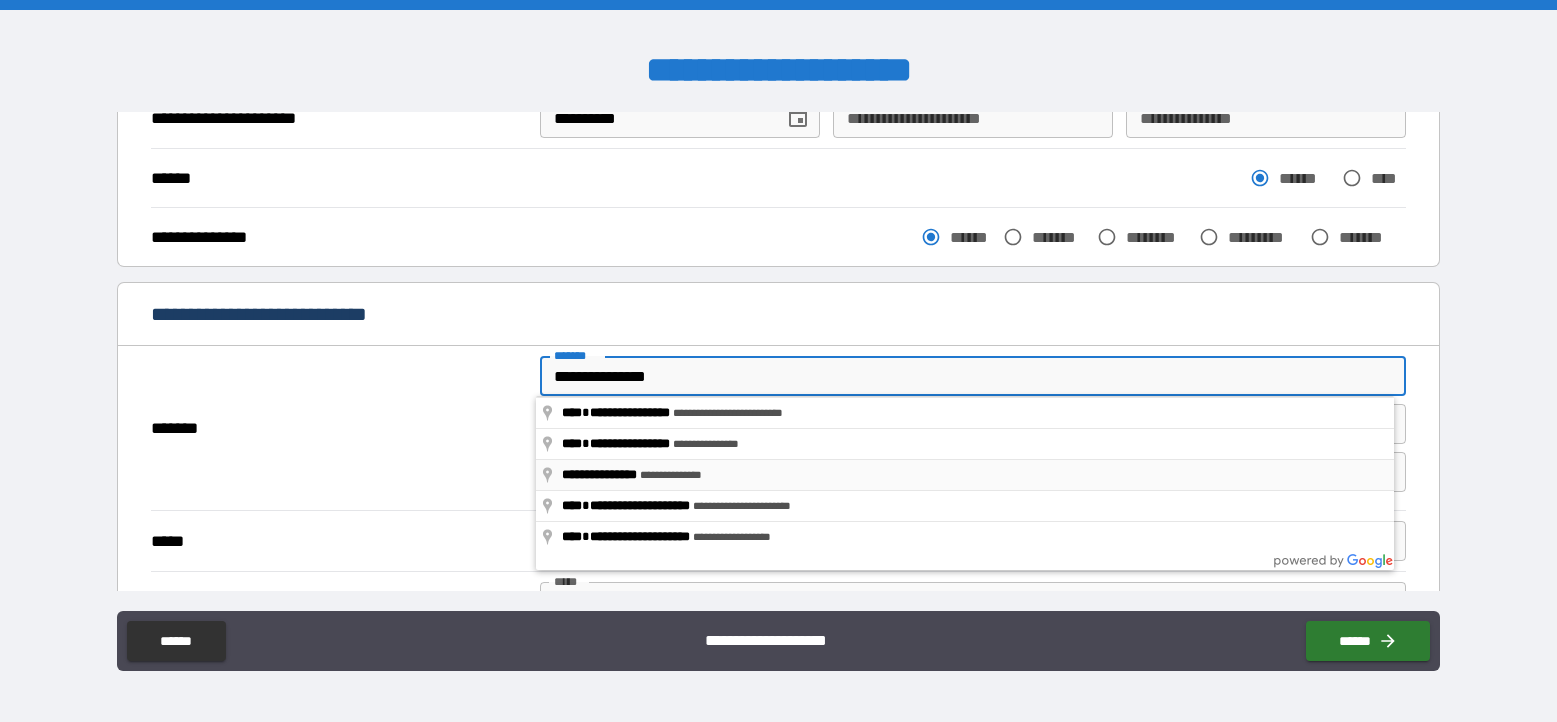 type on "**********" 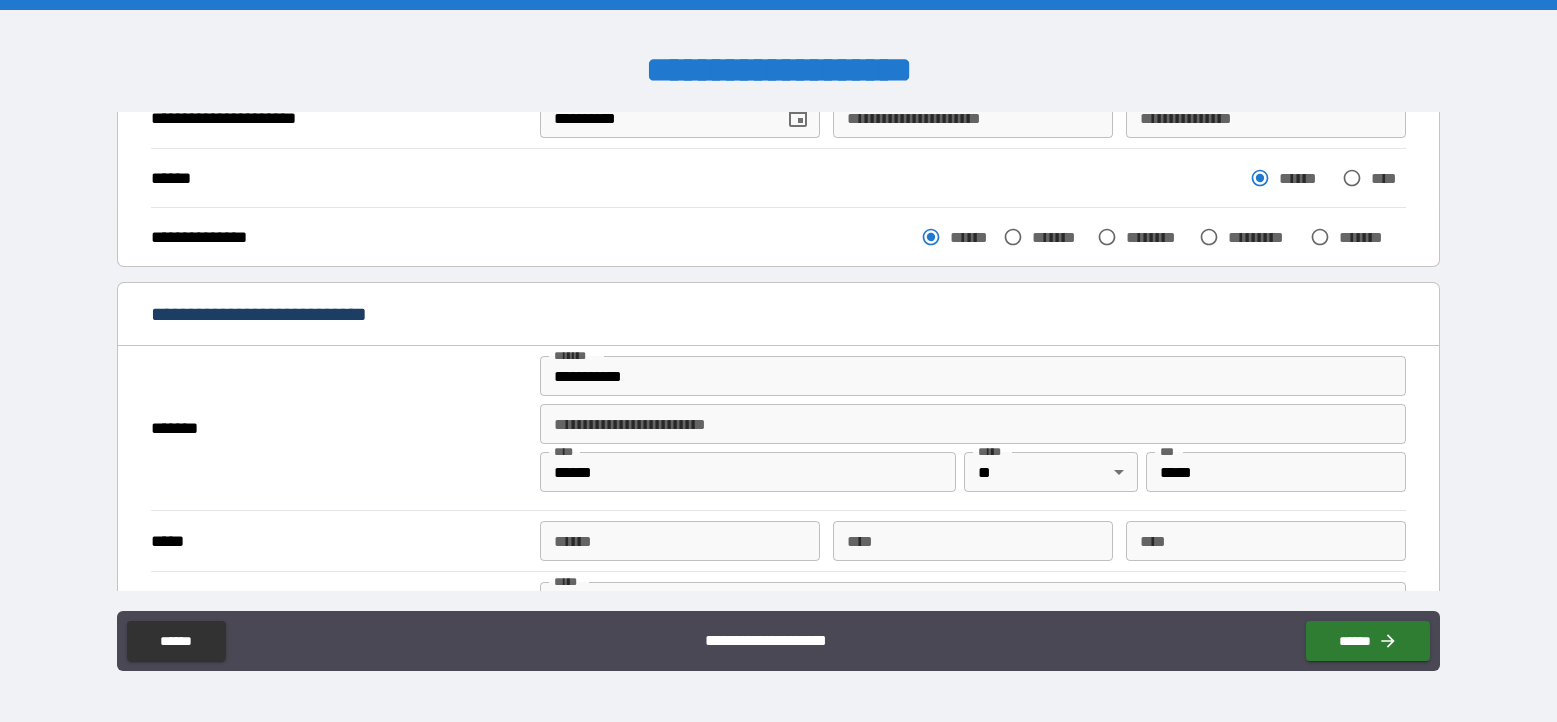 click on "**********" at bounding box center [973, 424] 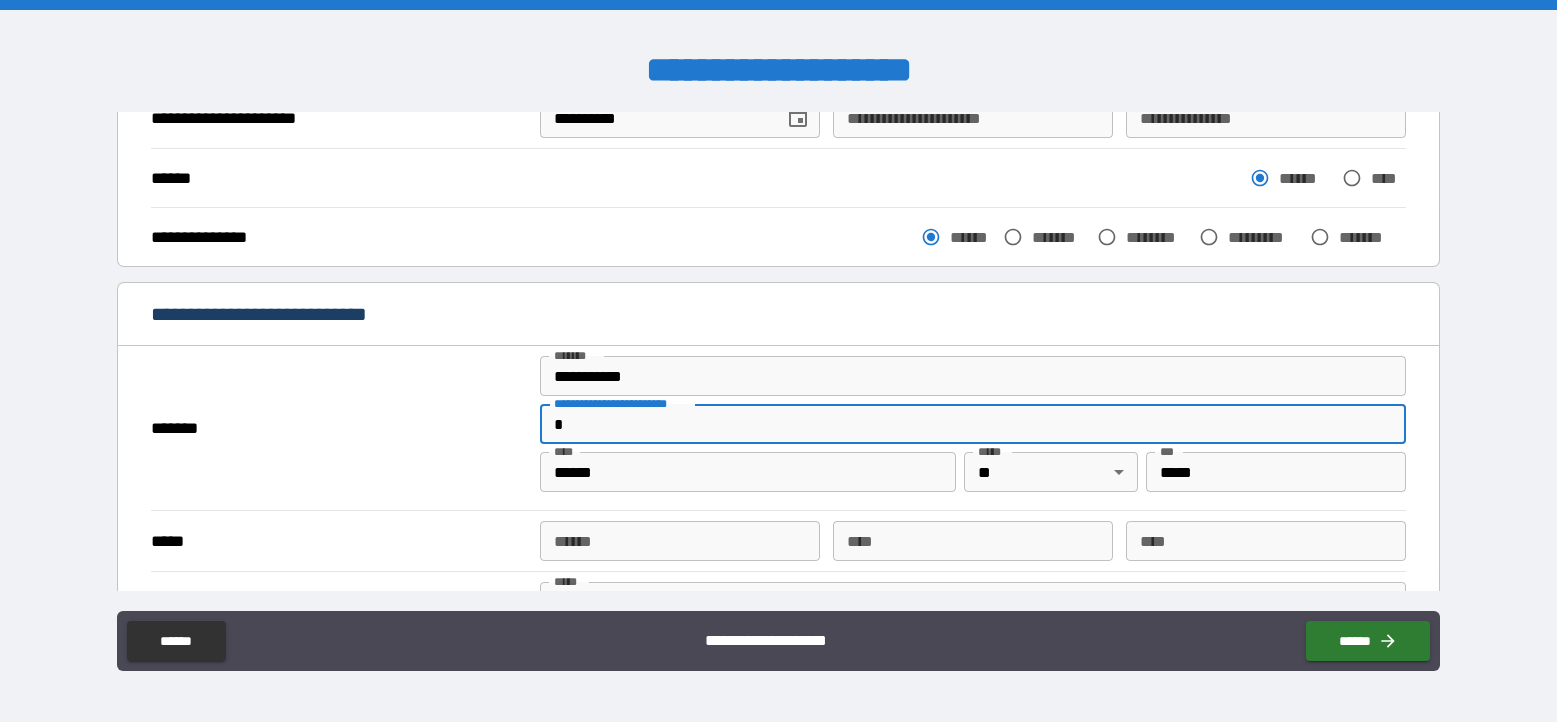 type on "*" 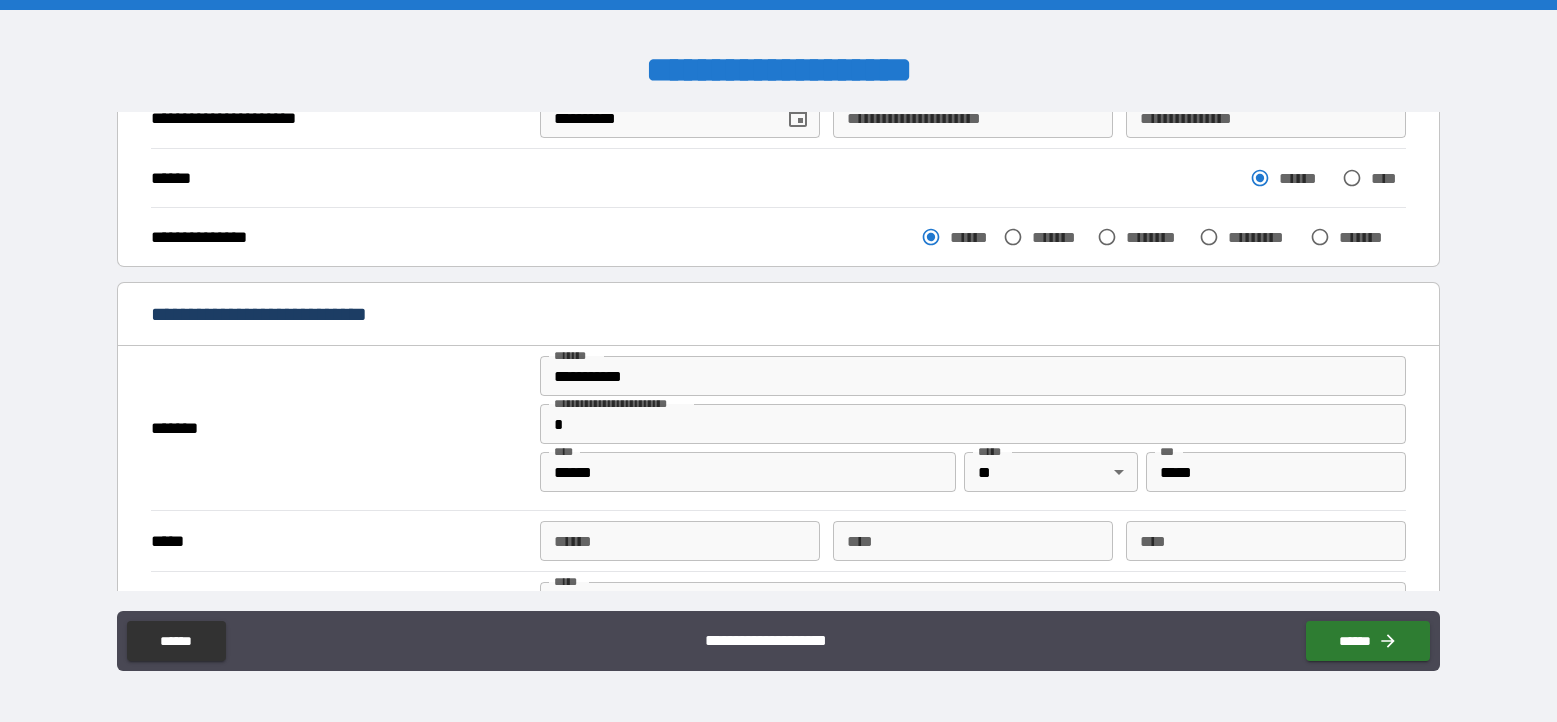 click on "**********" at bounding box center (778, 237) 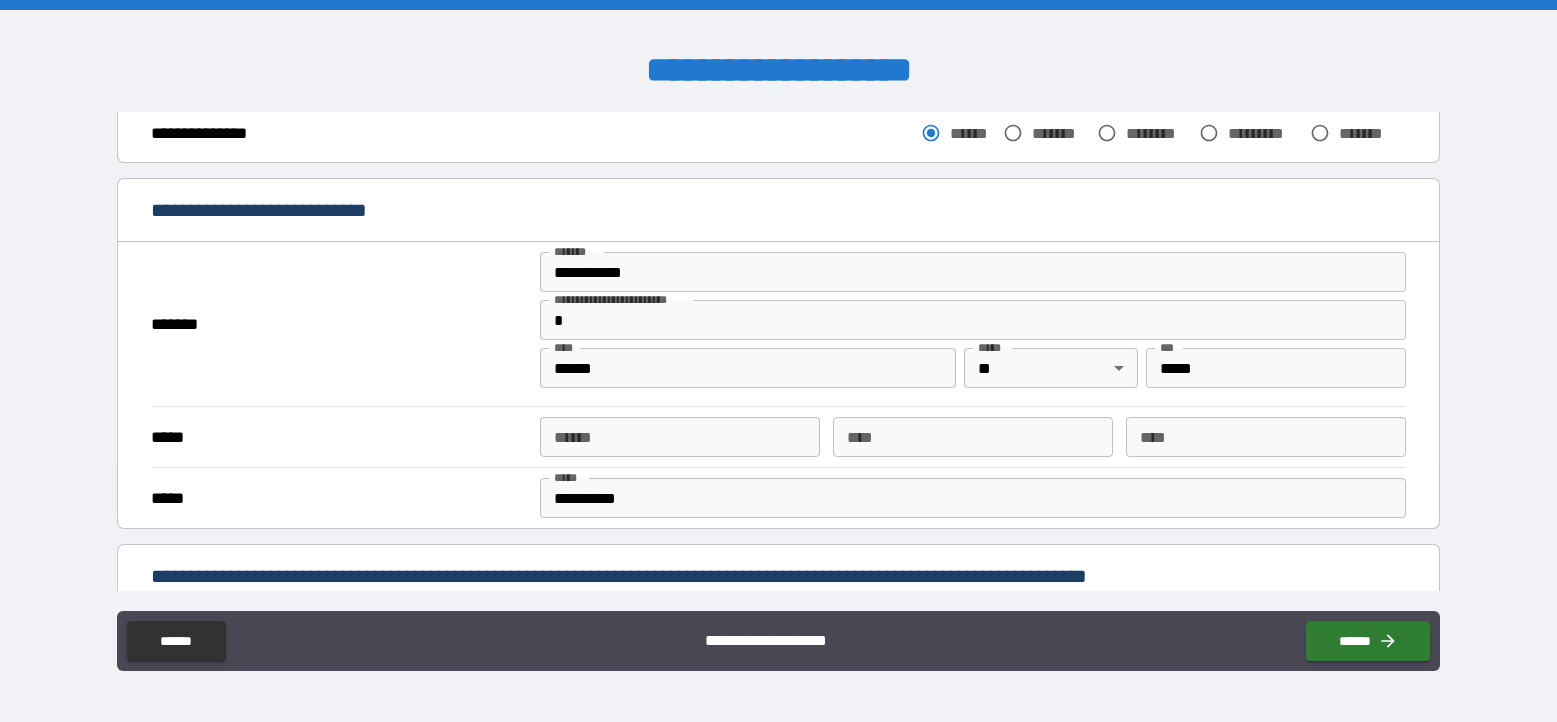 scroll, scrollTop: 391, scrollLeft: 0, axis: vertical 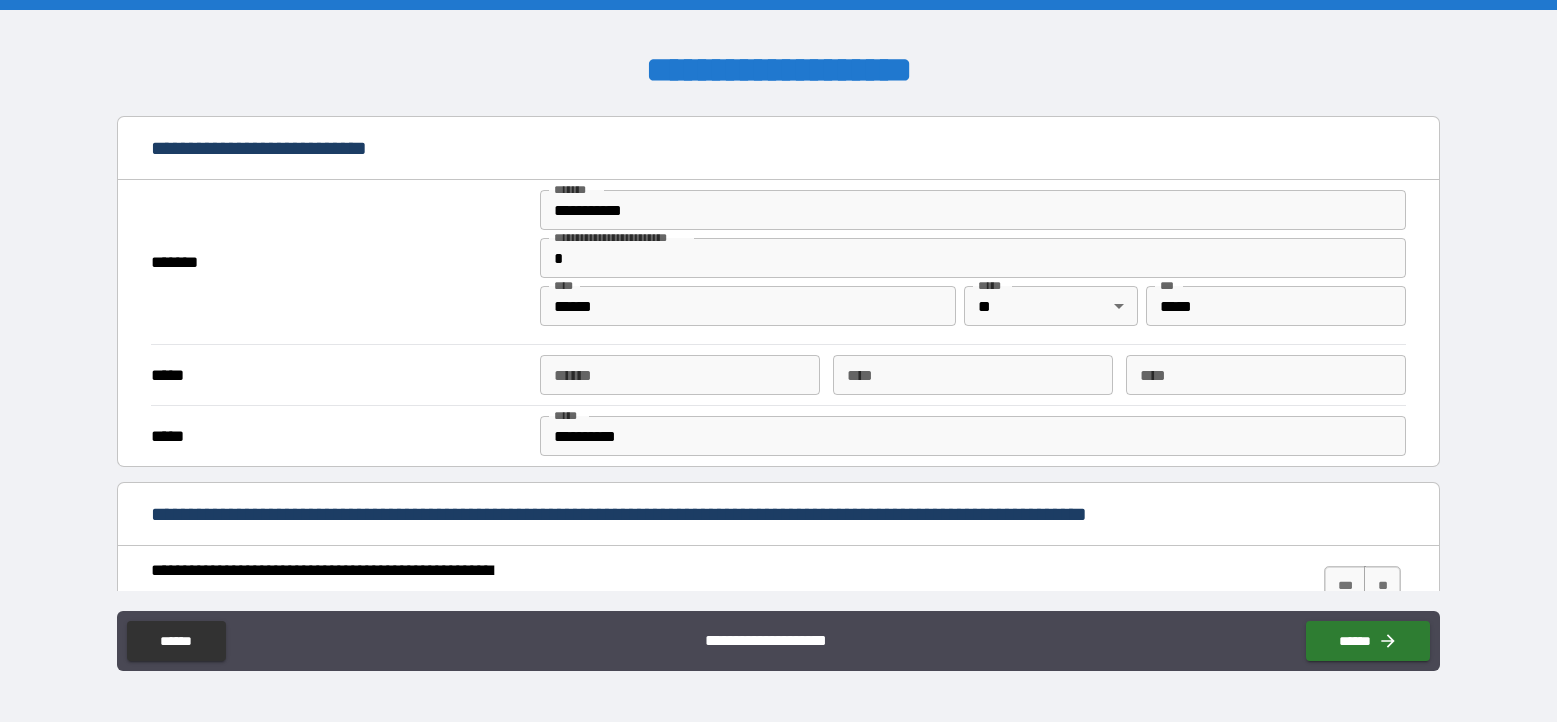 type on "*" 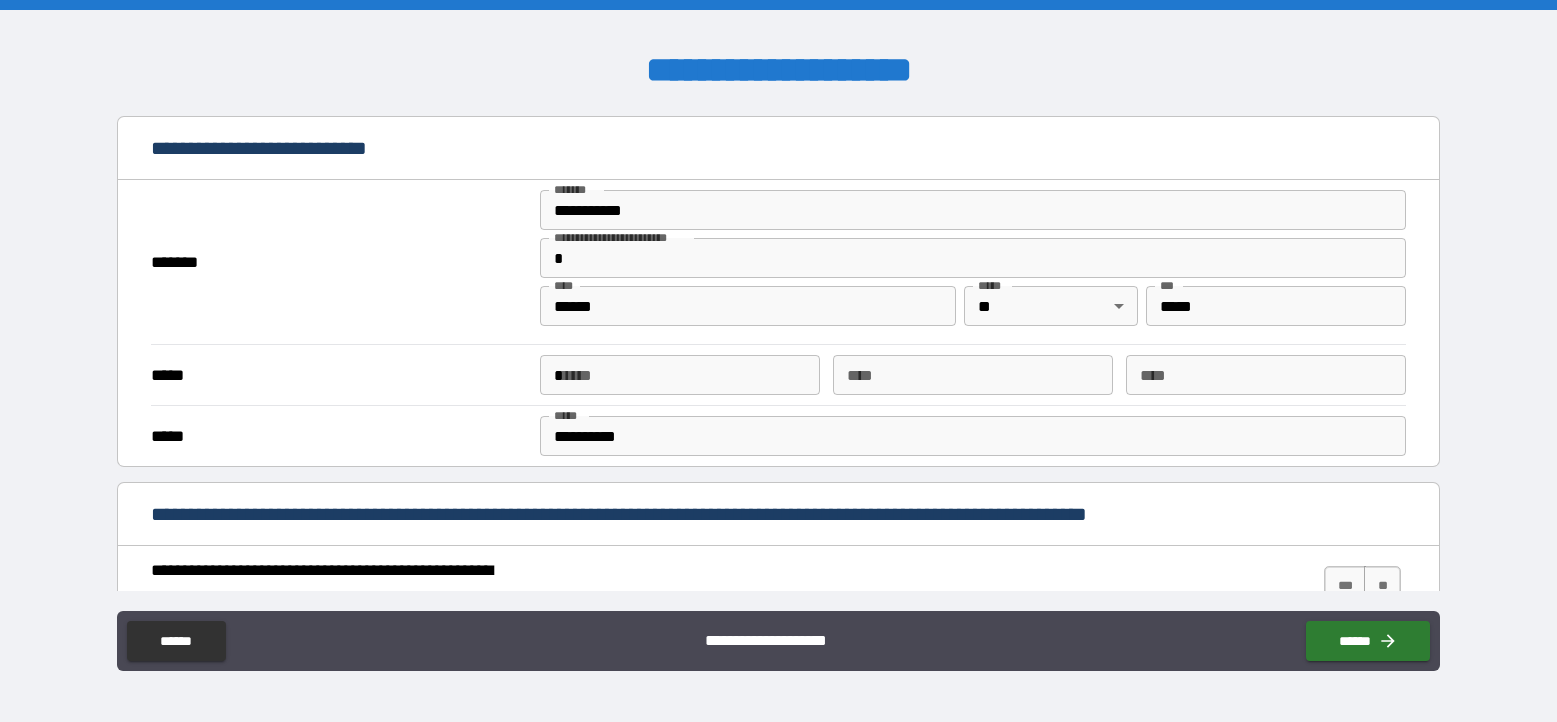 click on "*" at bounding box center [680, 375] 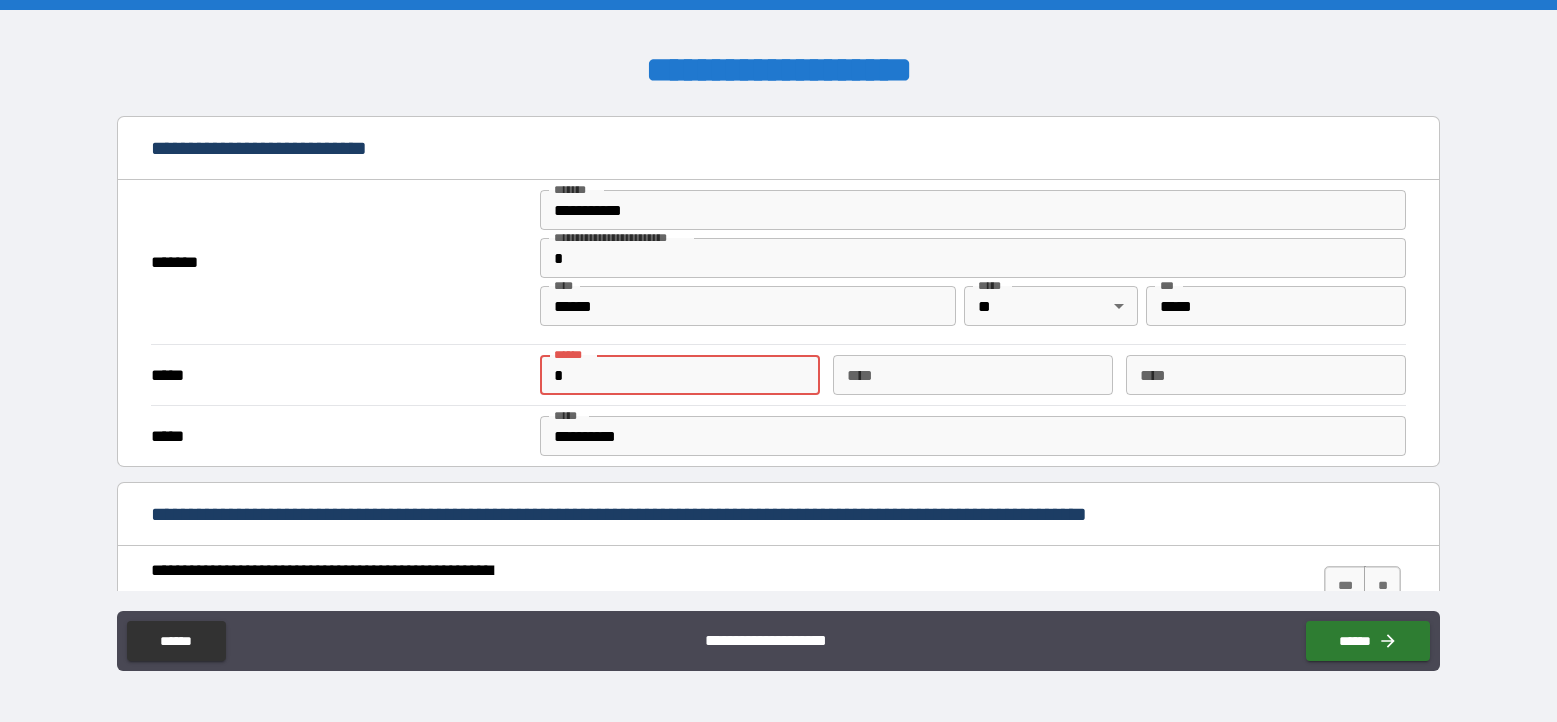 type 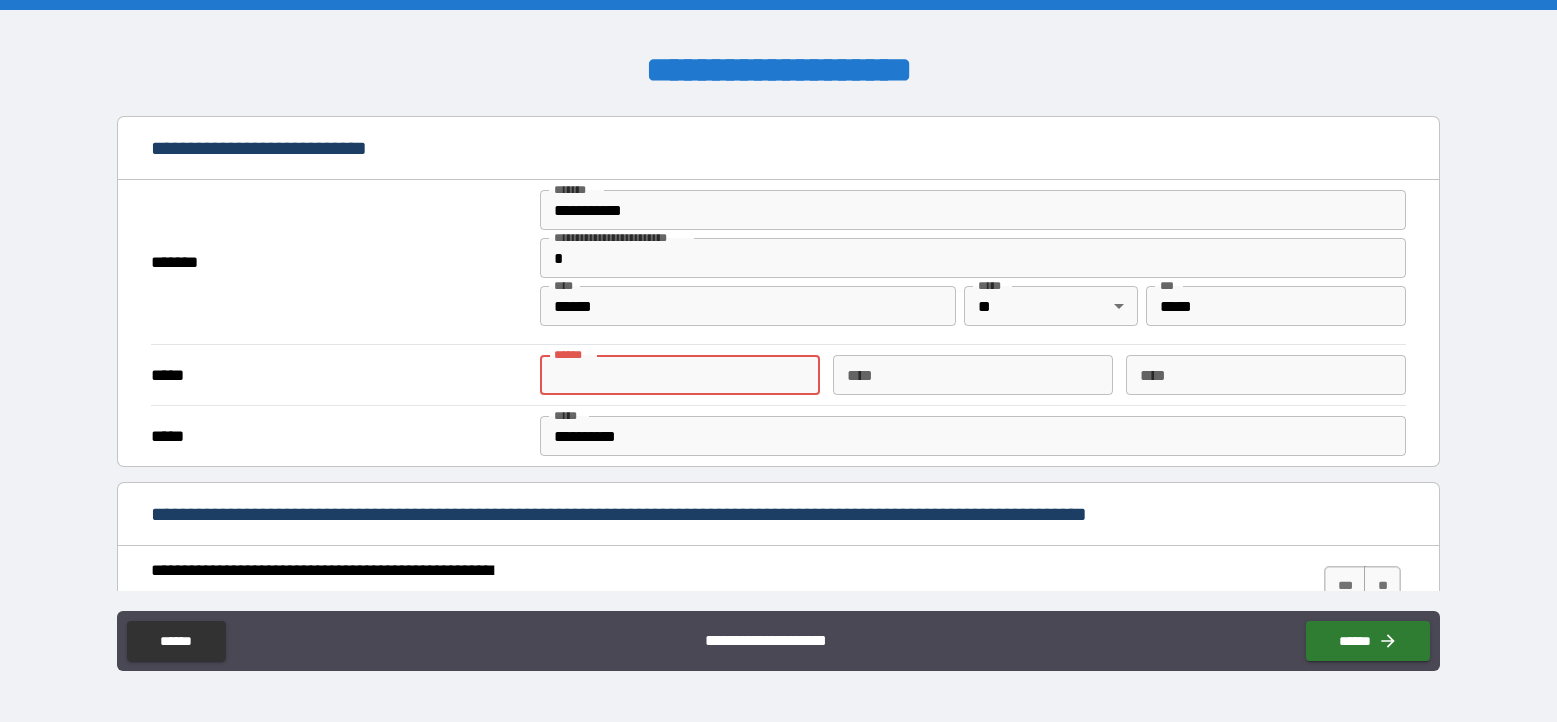 click on "**********" at bounding box center [973, 436] 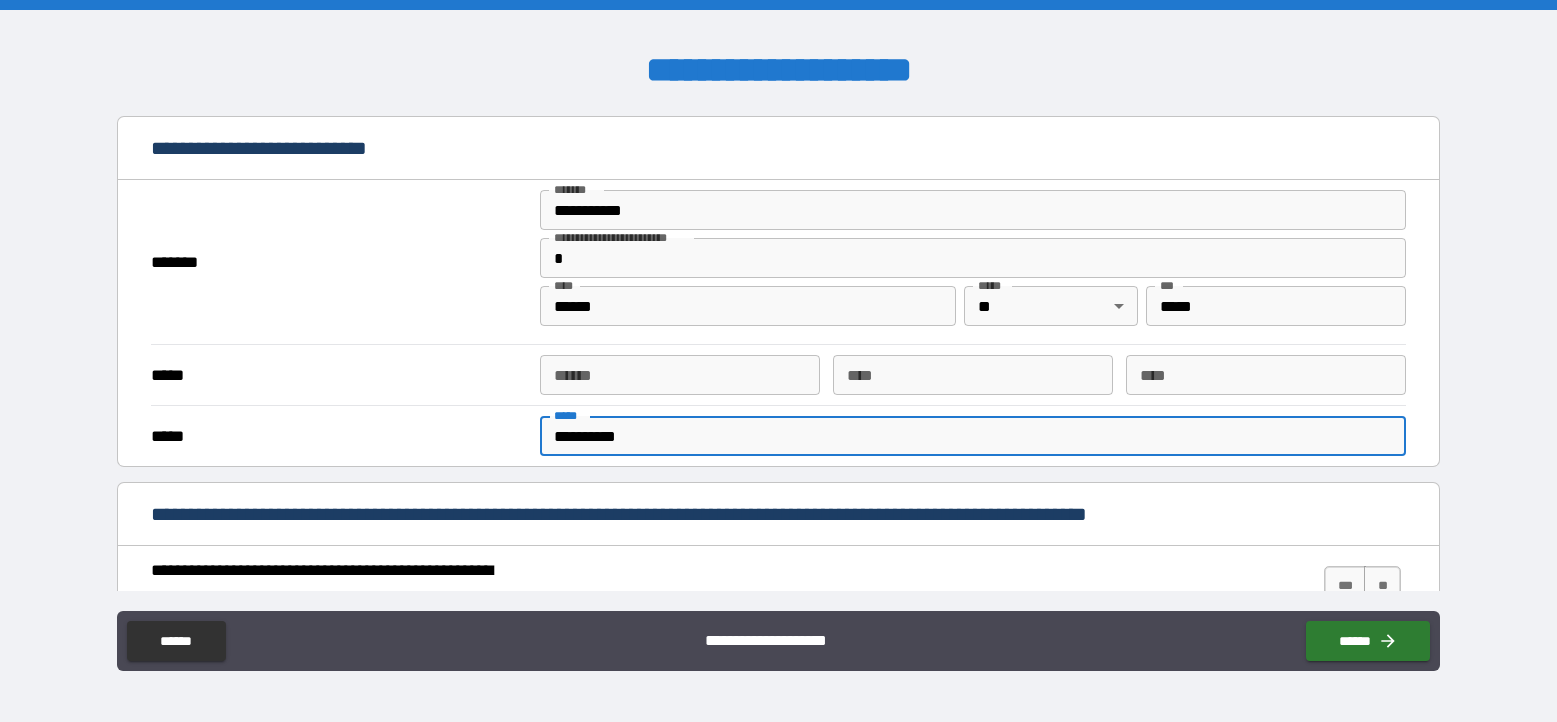 click on "**********" at bounding box center [973, 436] 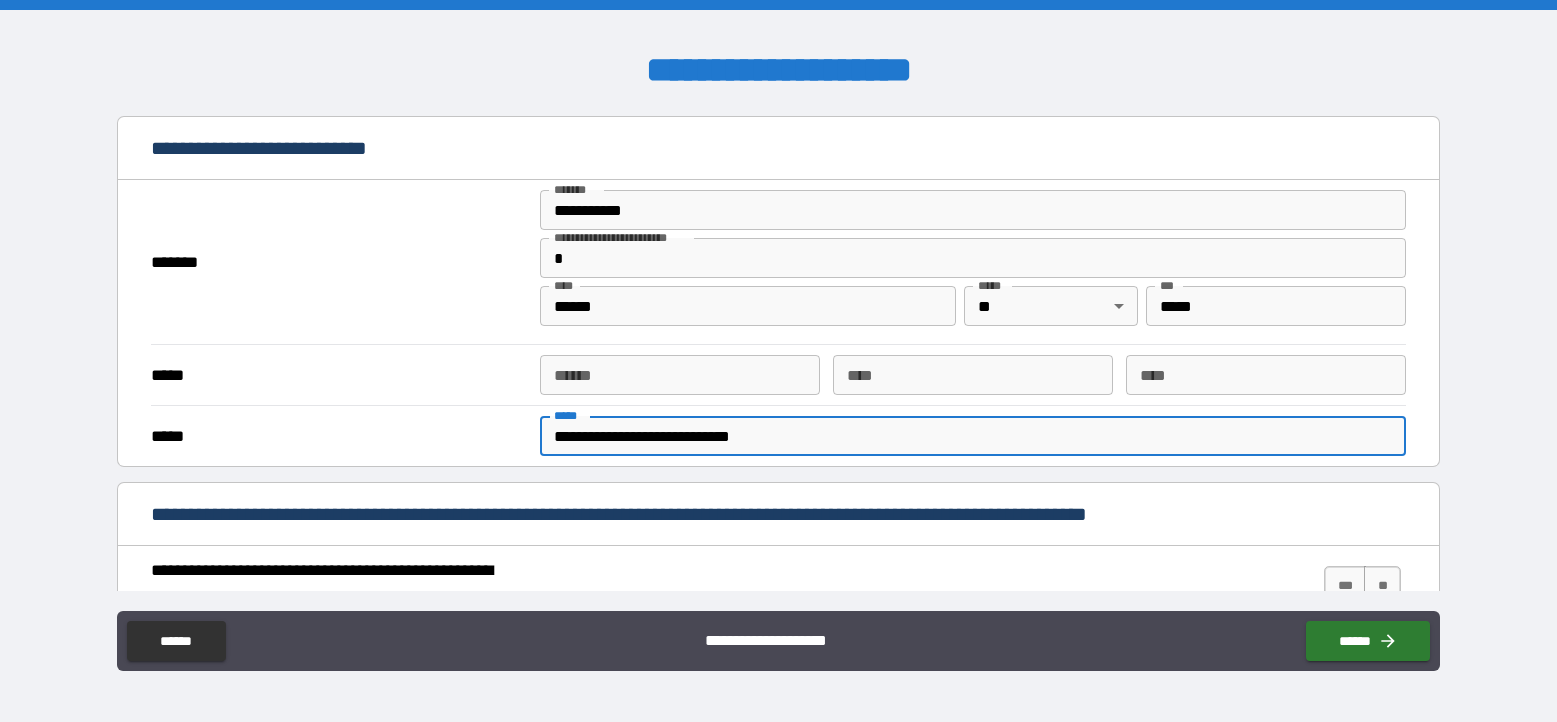 type on "**********" 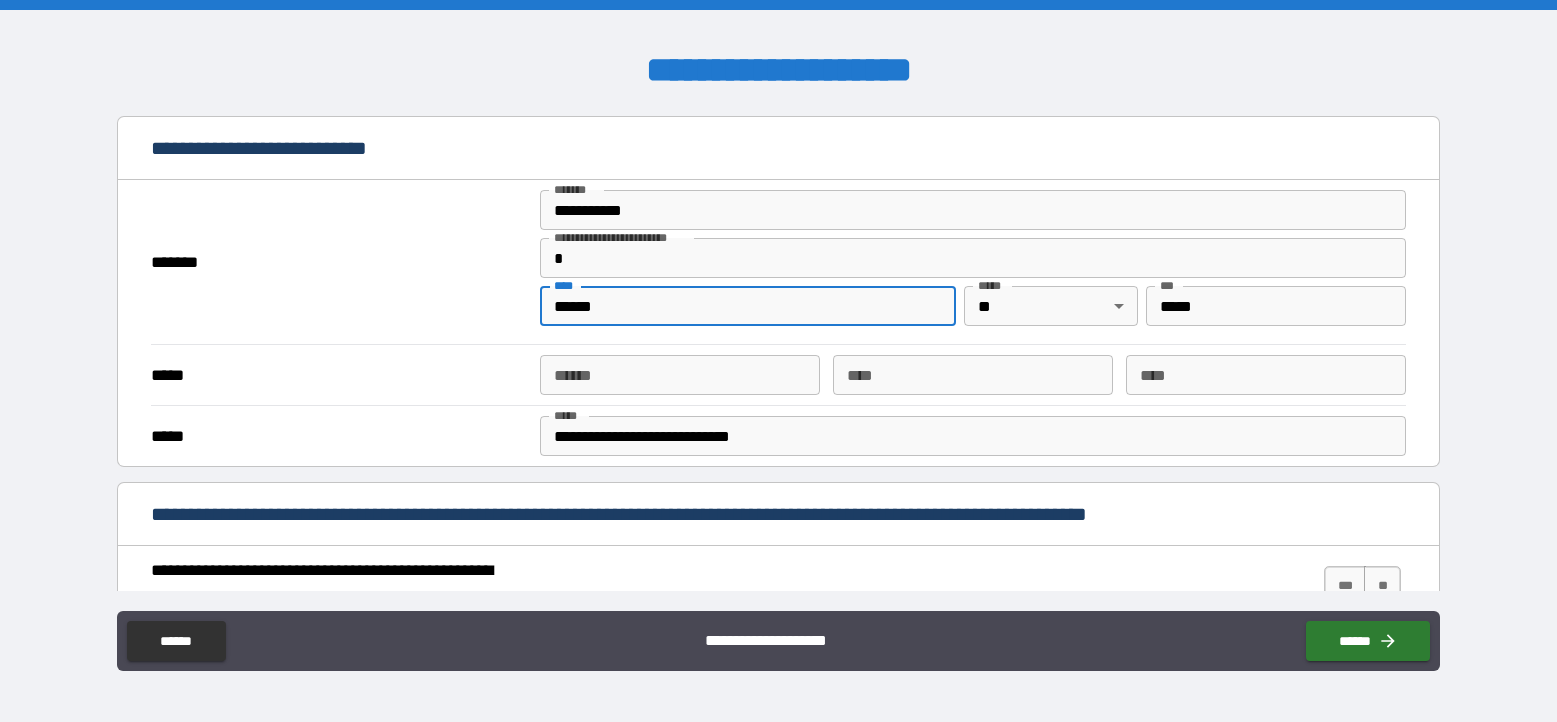 click on "**********" at bounding box center (778, 435) 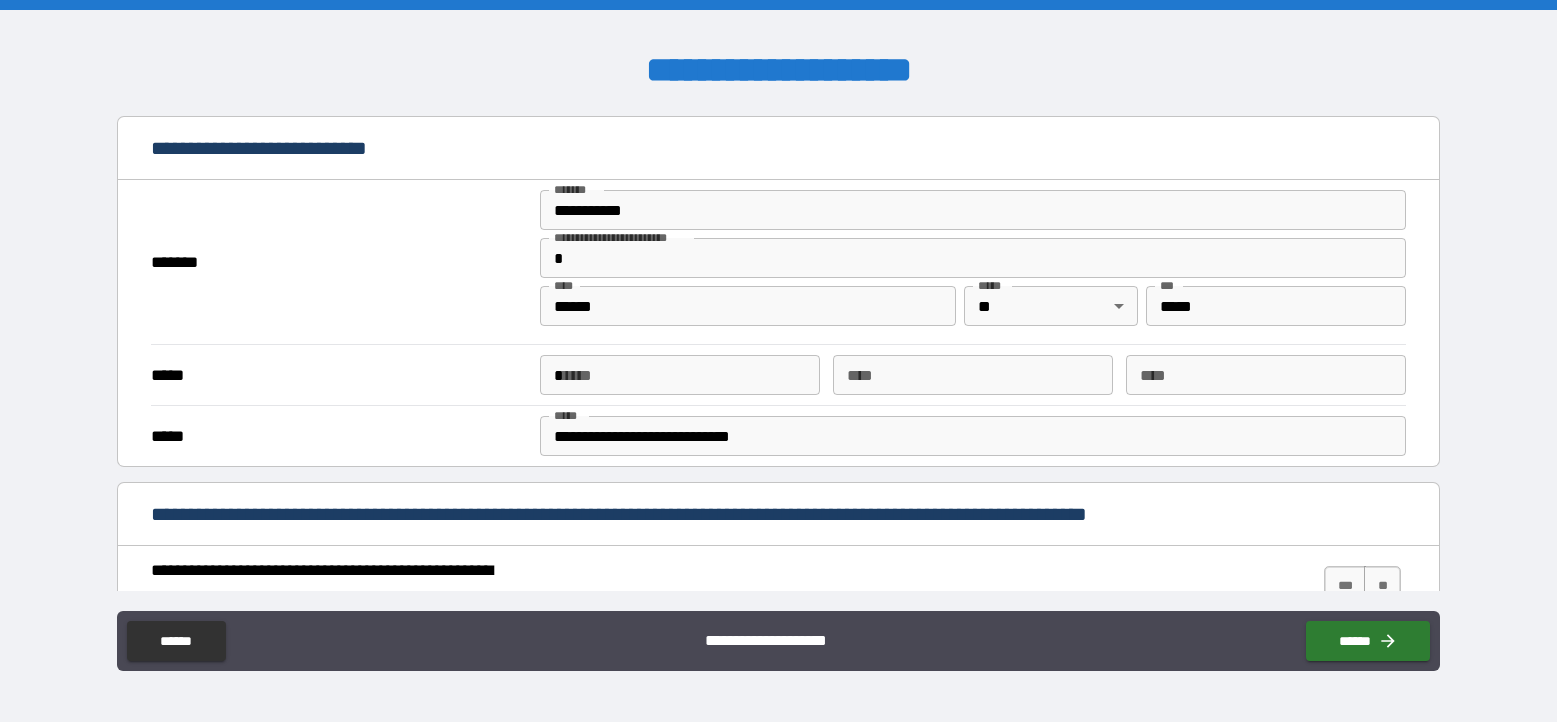 click on "*" at bounding box center [680, 375] 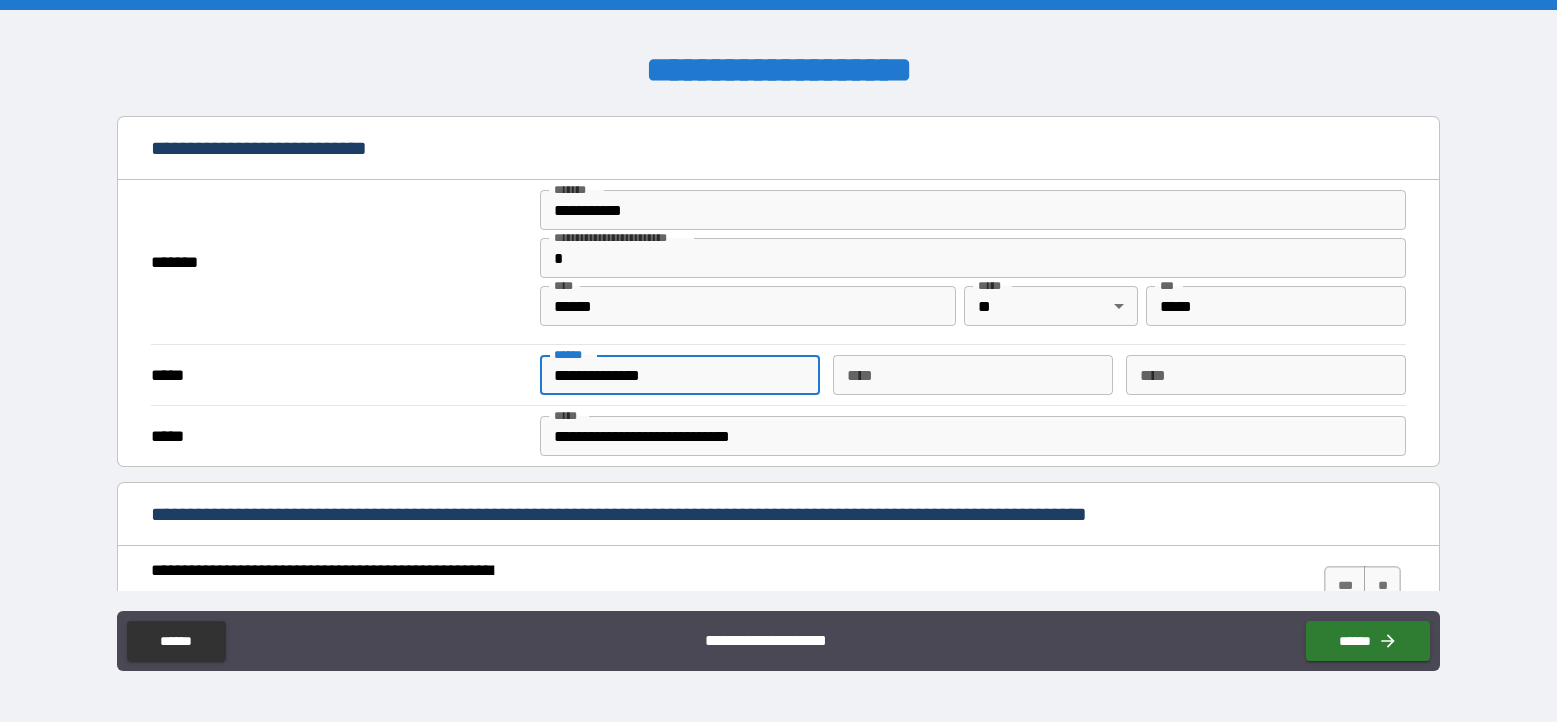 type on "**********" 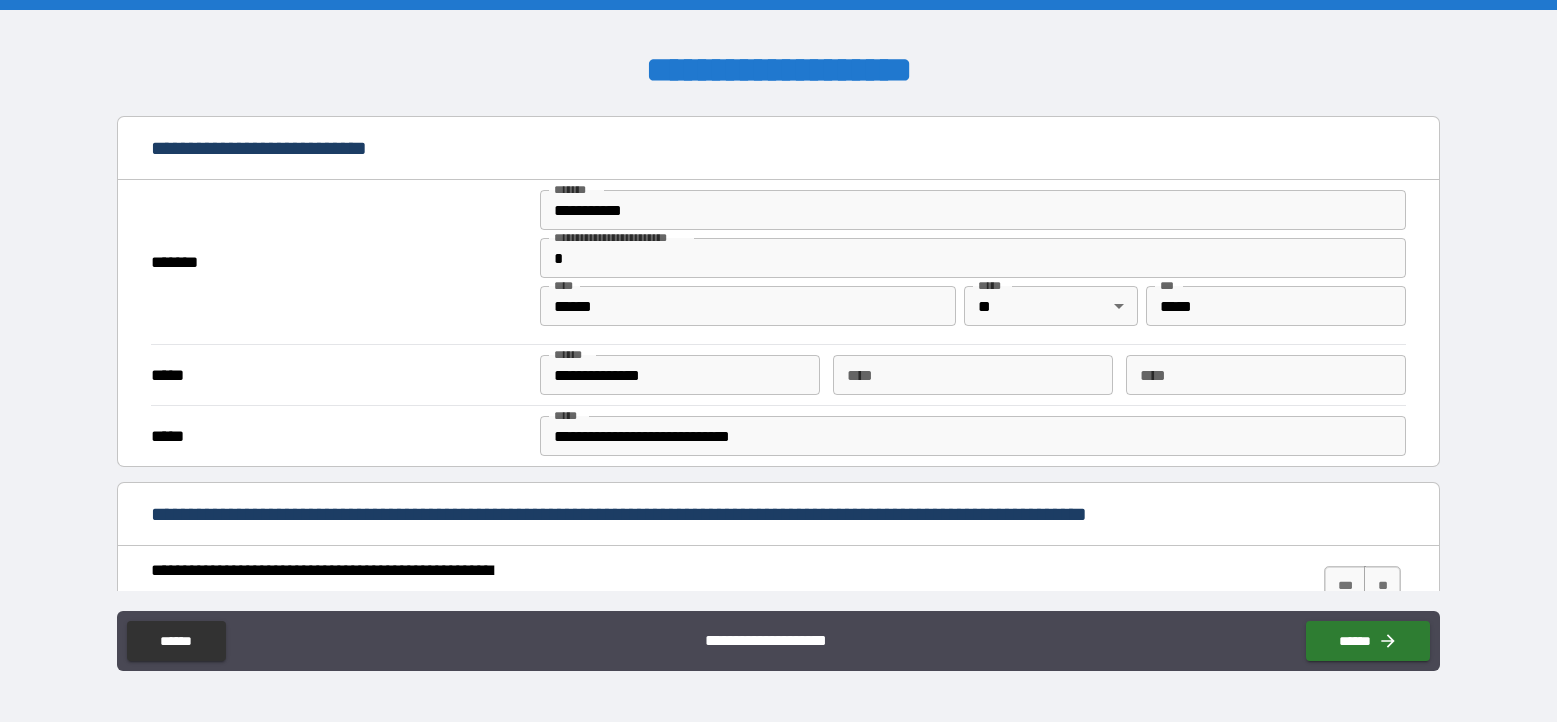 click on "**********" at bounding box center (695, 514) 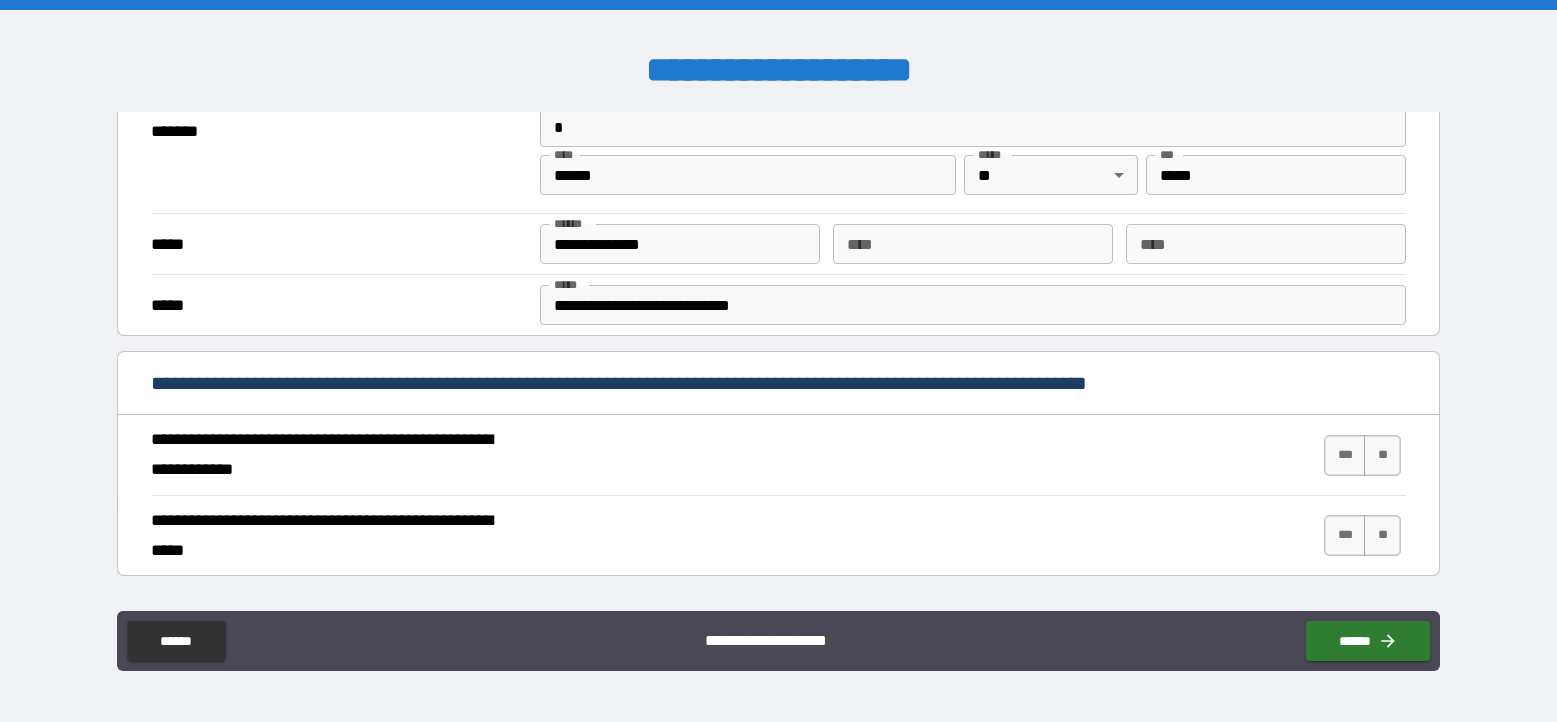 scroll, scrollTop: 565, scrollLeft: 0, axis: vertical 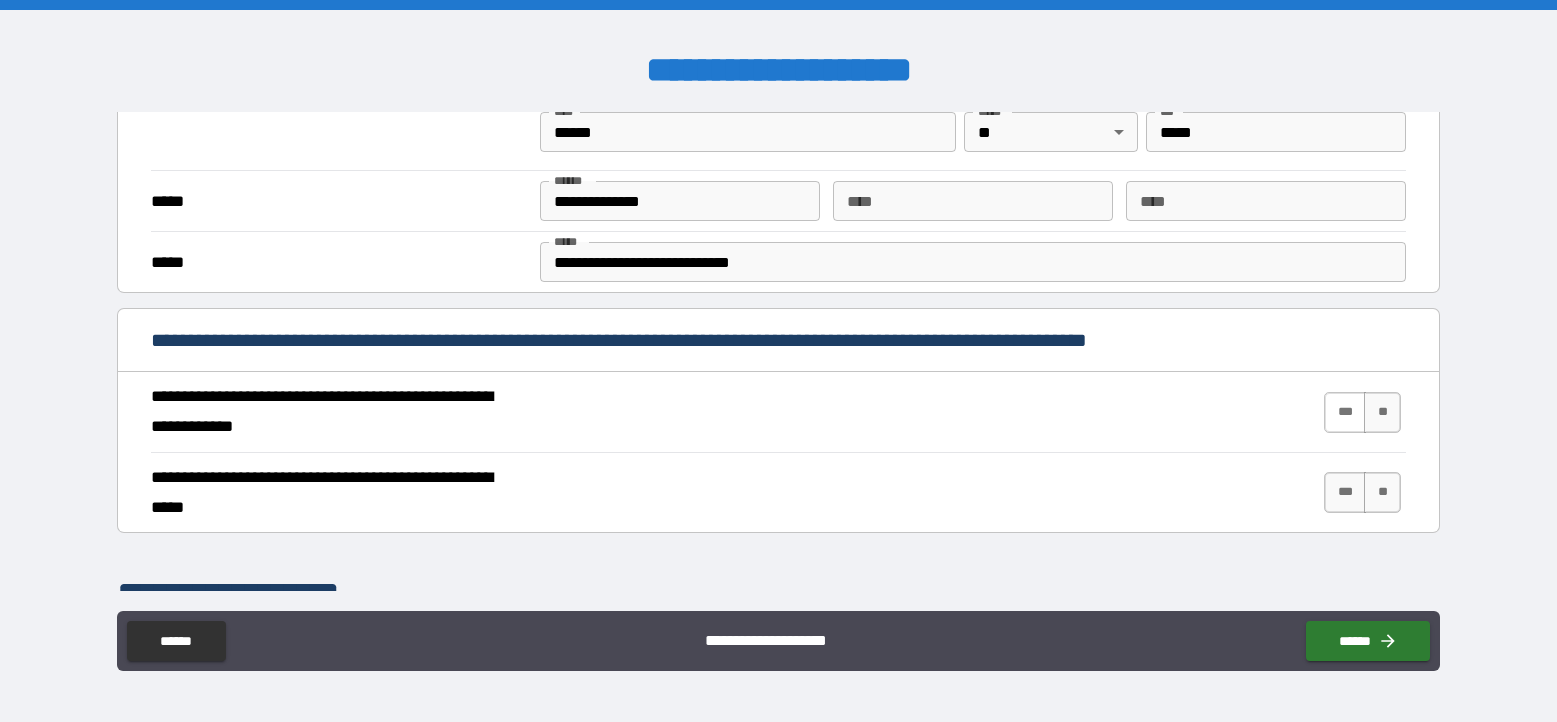 click on "***" at bounding box center (1345, 412) 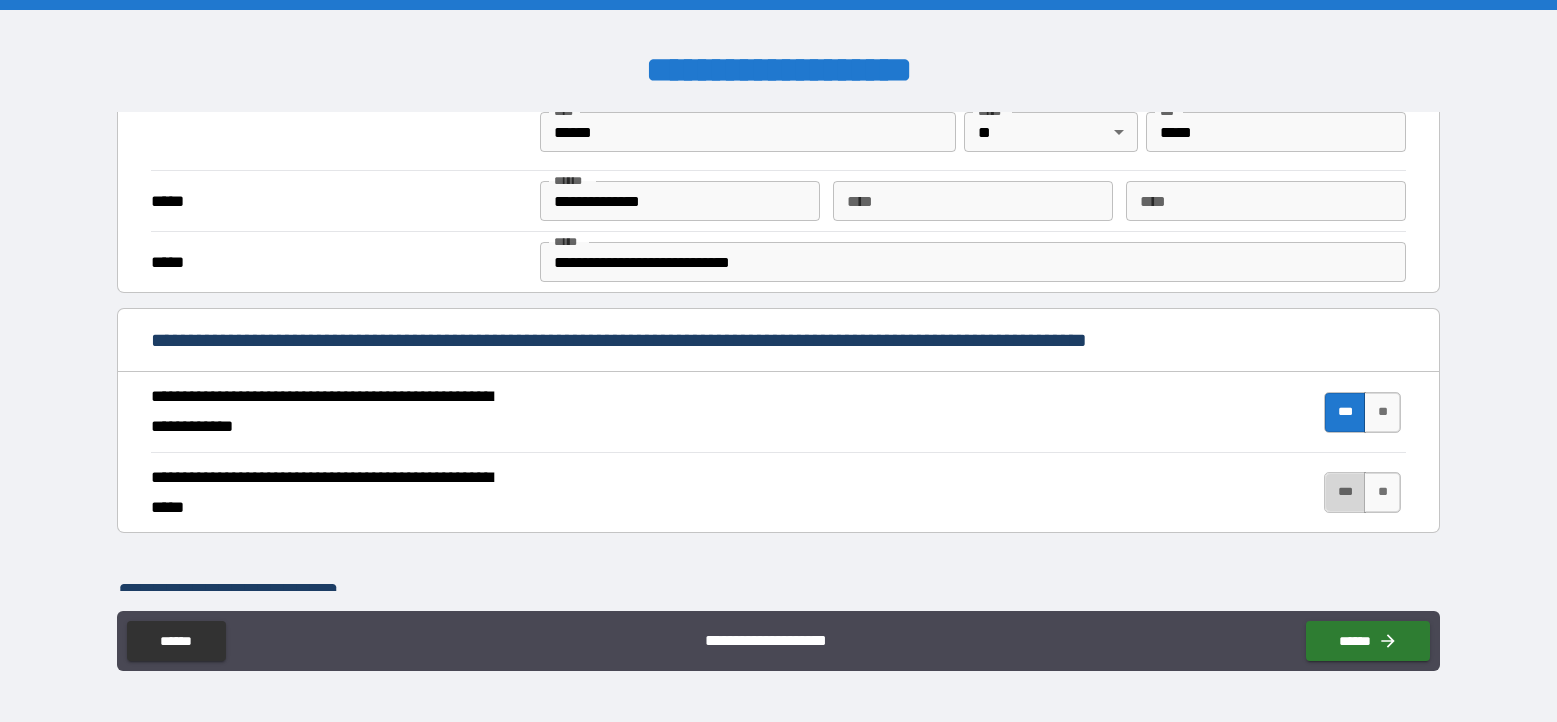 click on "***" at bounding box center (1345, 492) 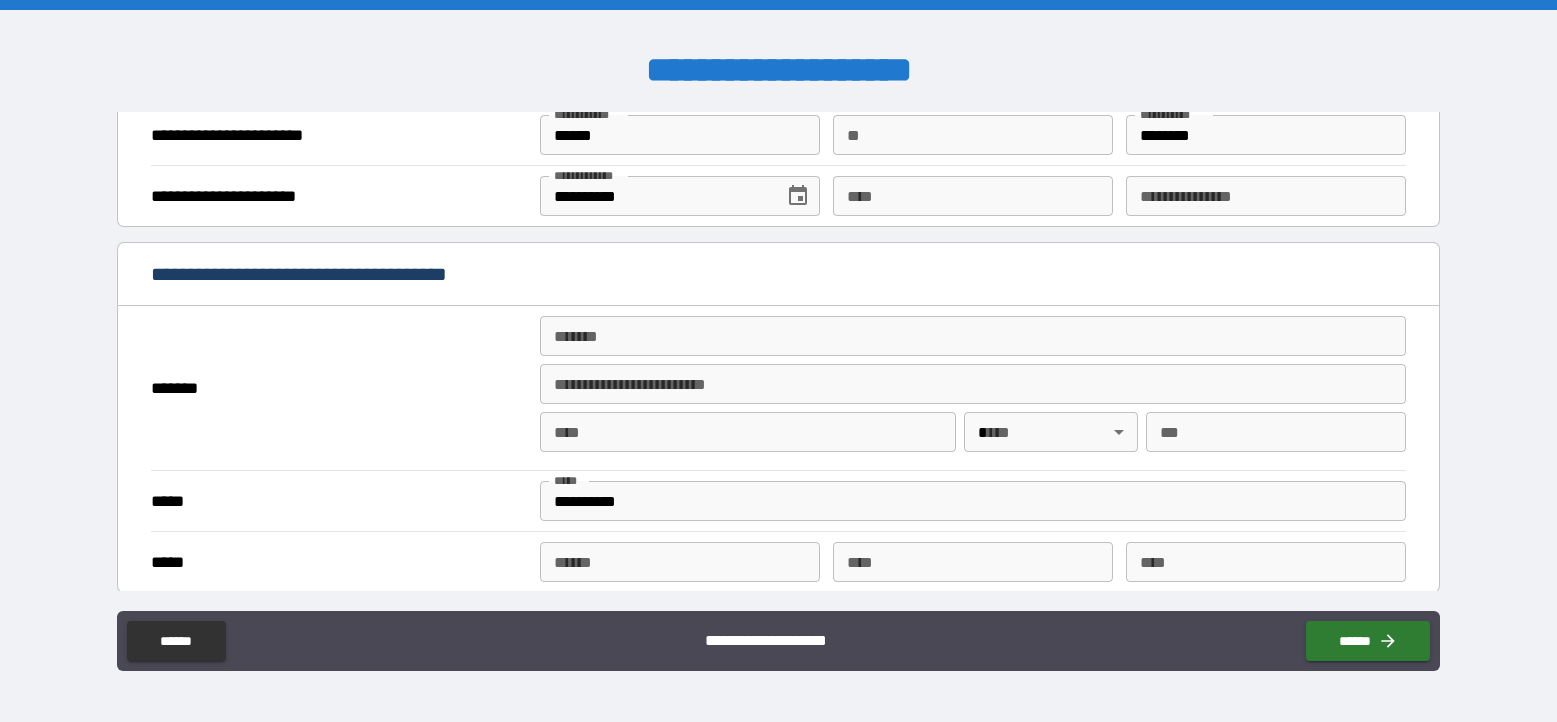scroll, scrollTop: 1303, scrollLeft: 0, axis: vertical 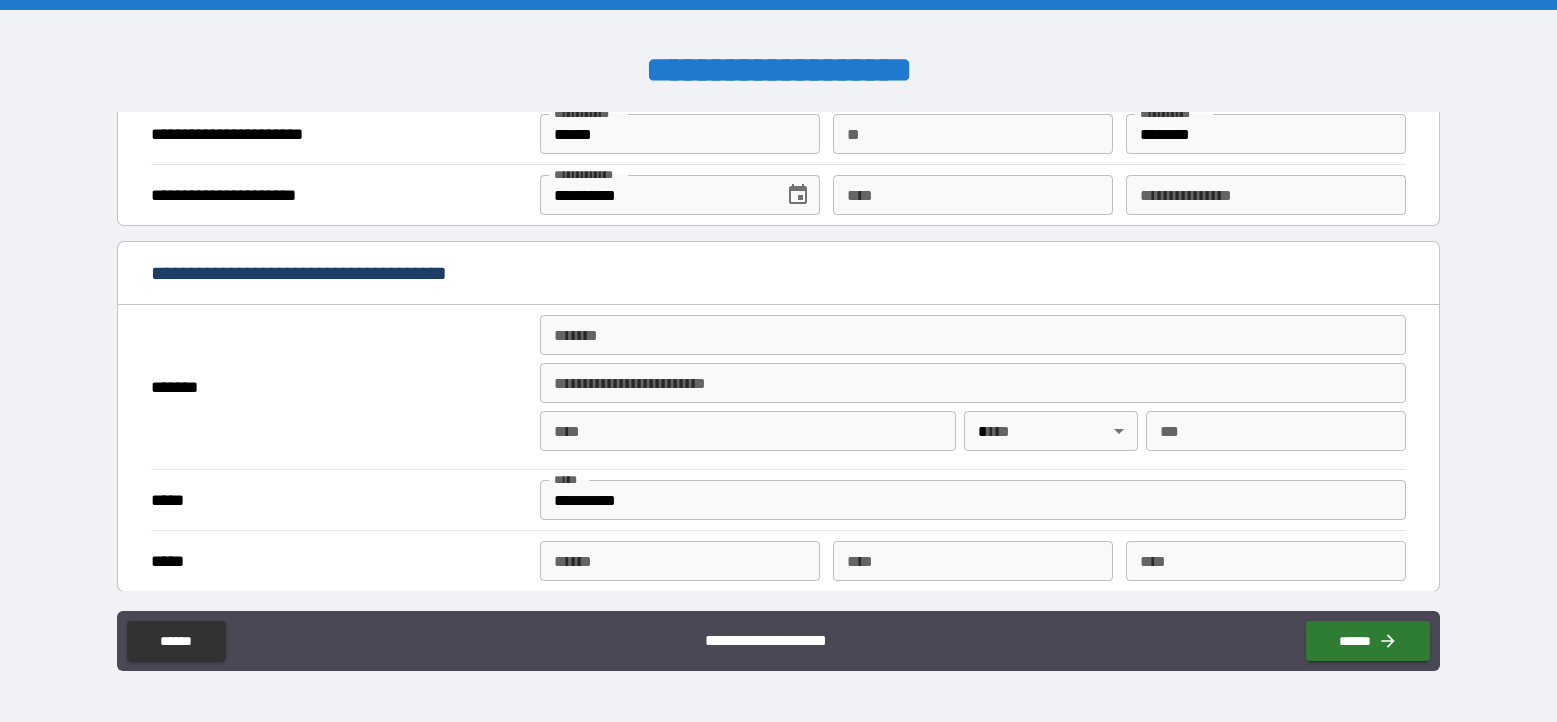 click on "*******" at bounding box center (973, 335) 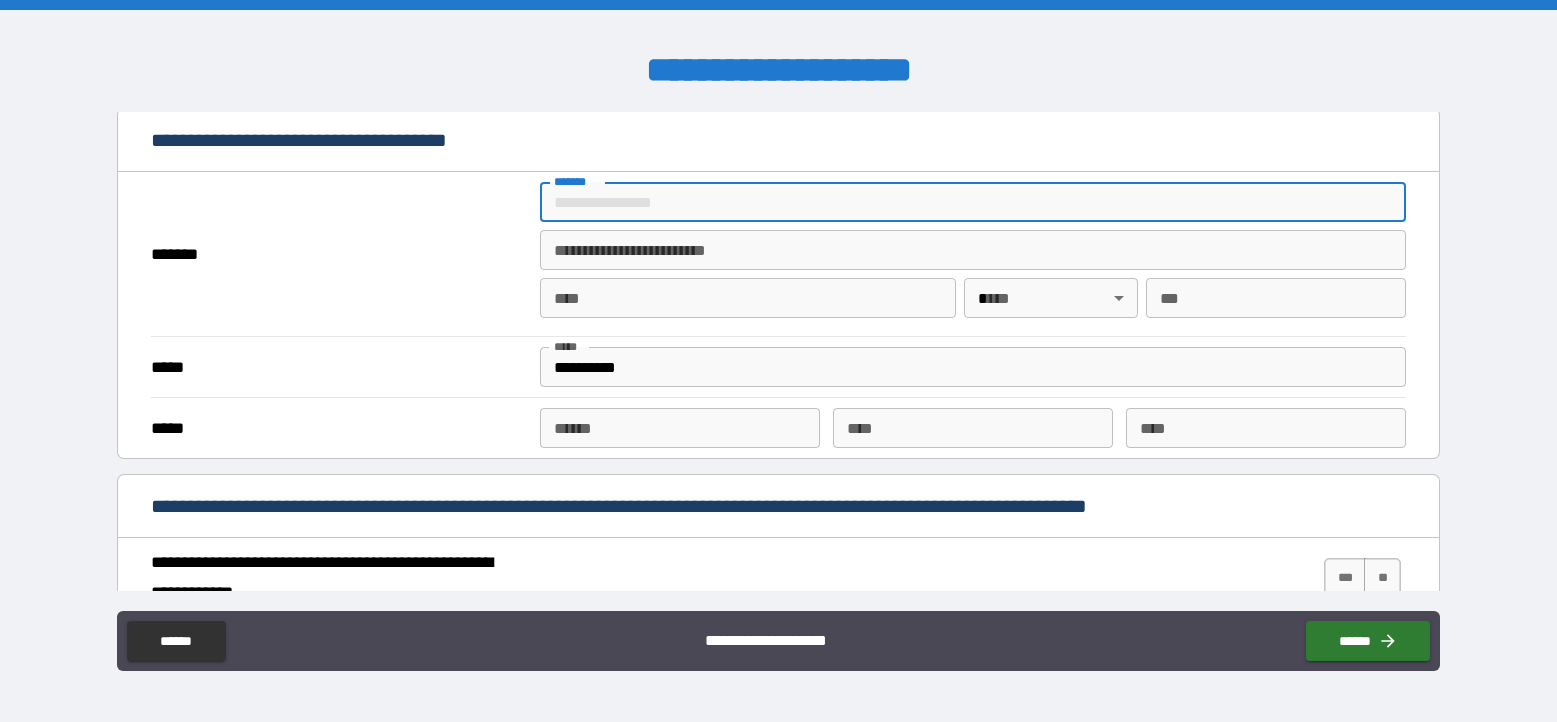scroll, scrollTop: 1403, scrollLeft: 0, axis: vertical 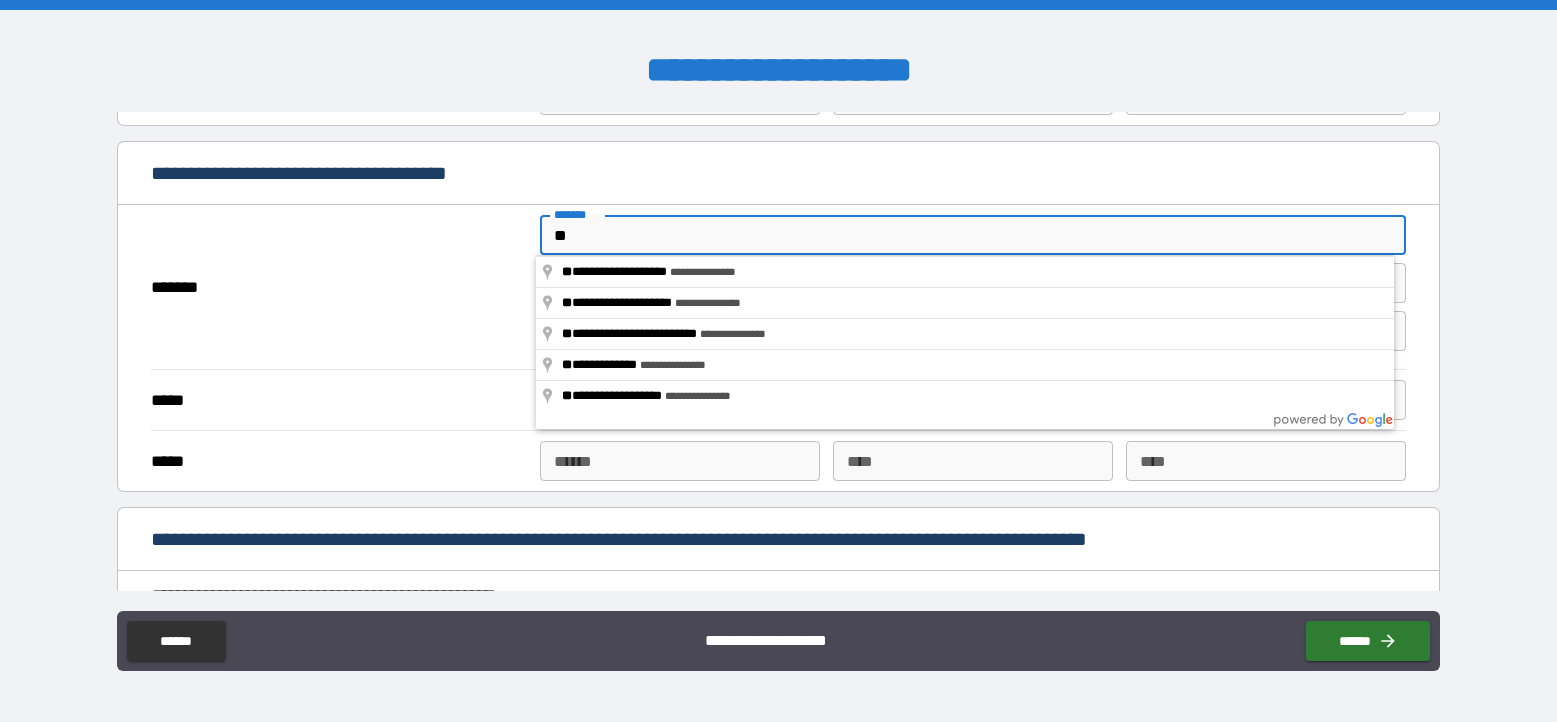 type on "*" 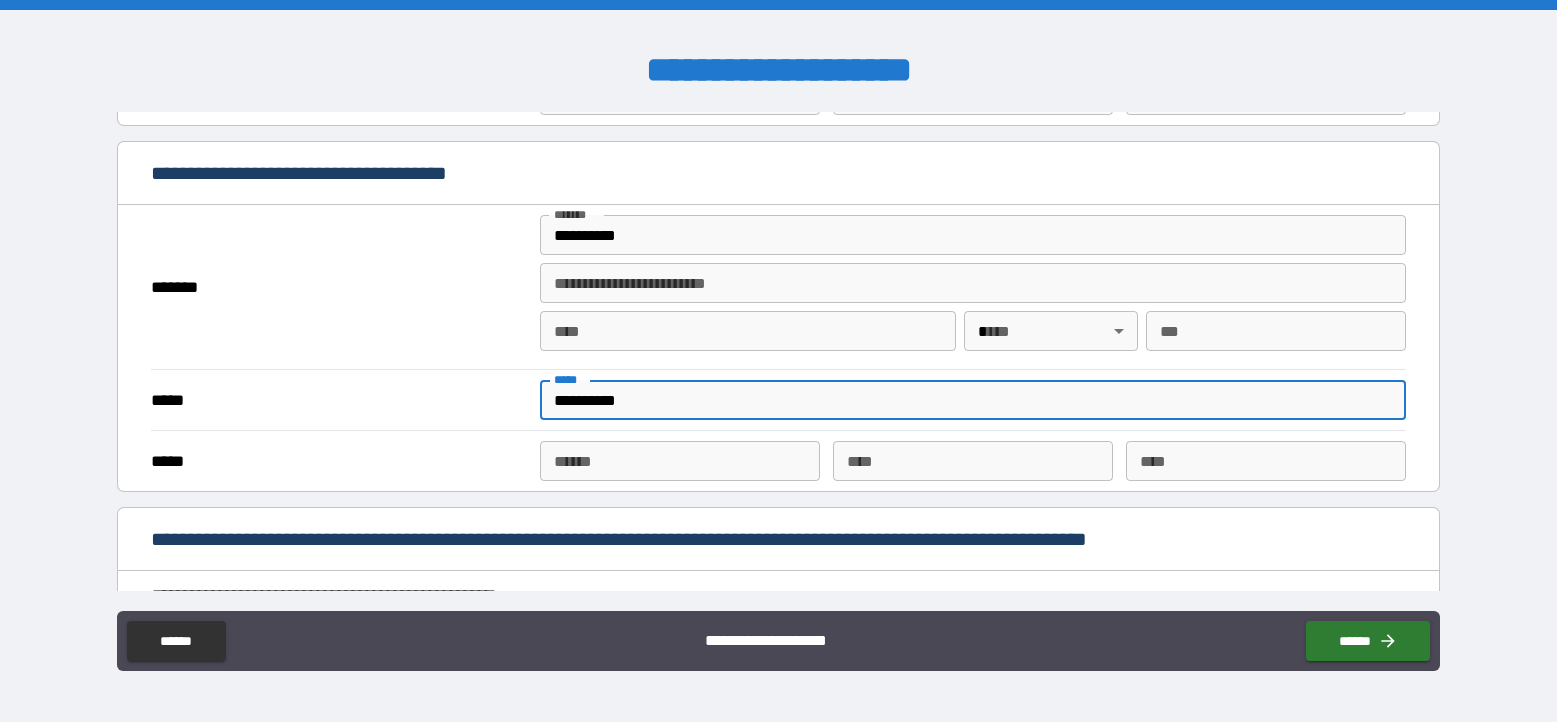 type on "**********" 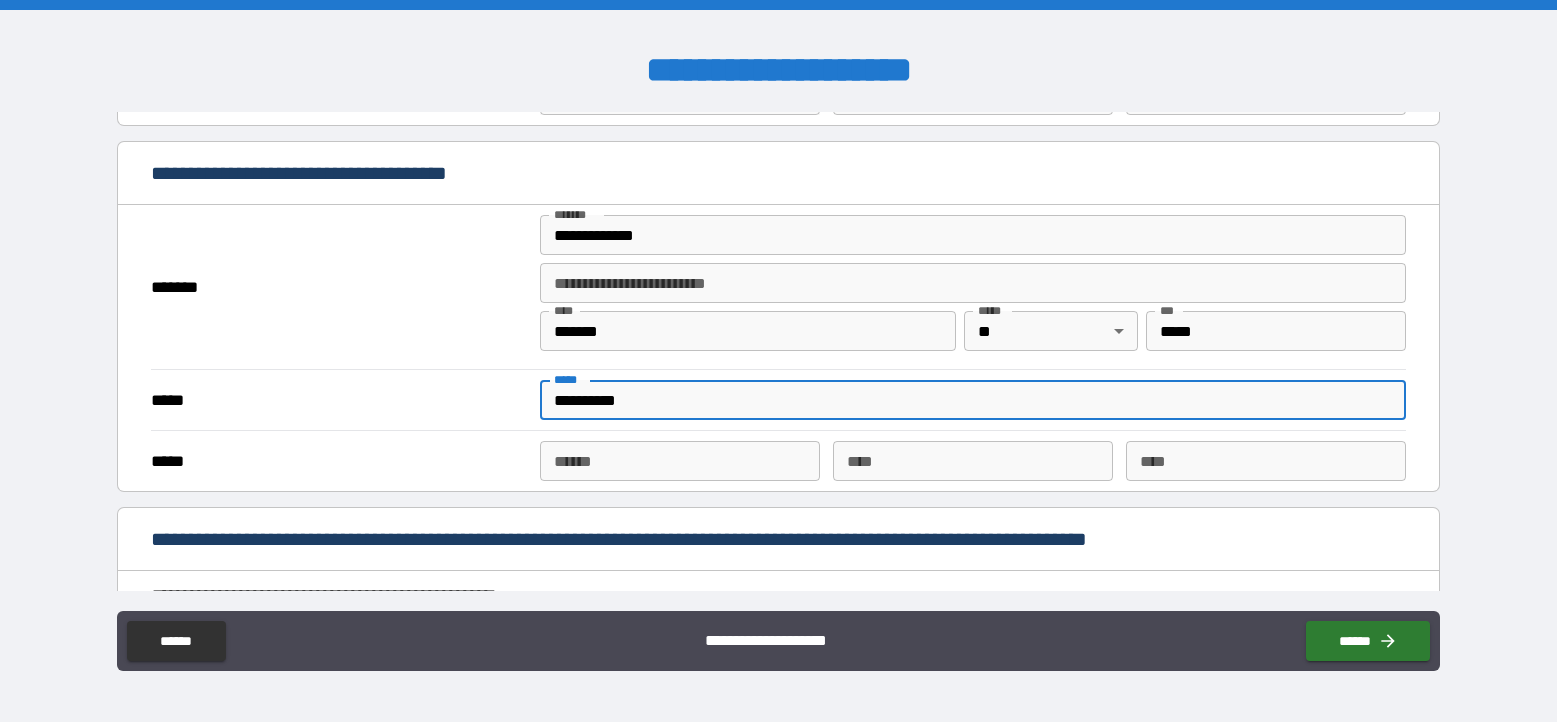 click on "**********" at bounding box center [973, 235] 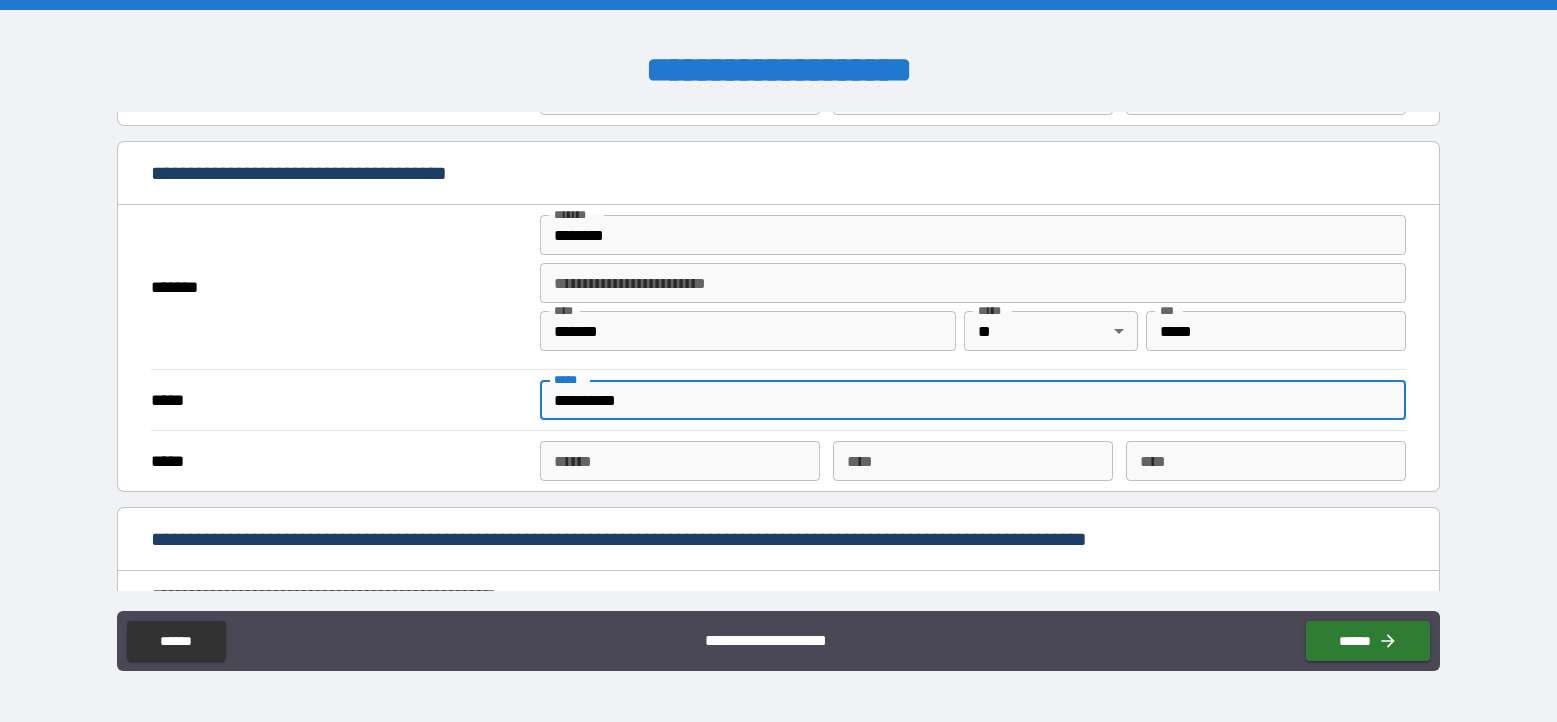 type on "**********" 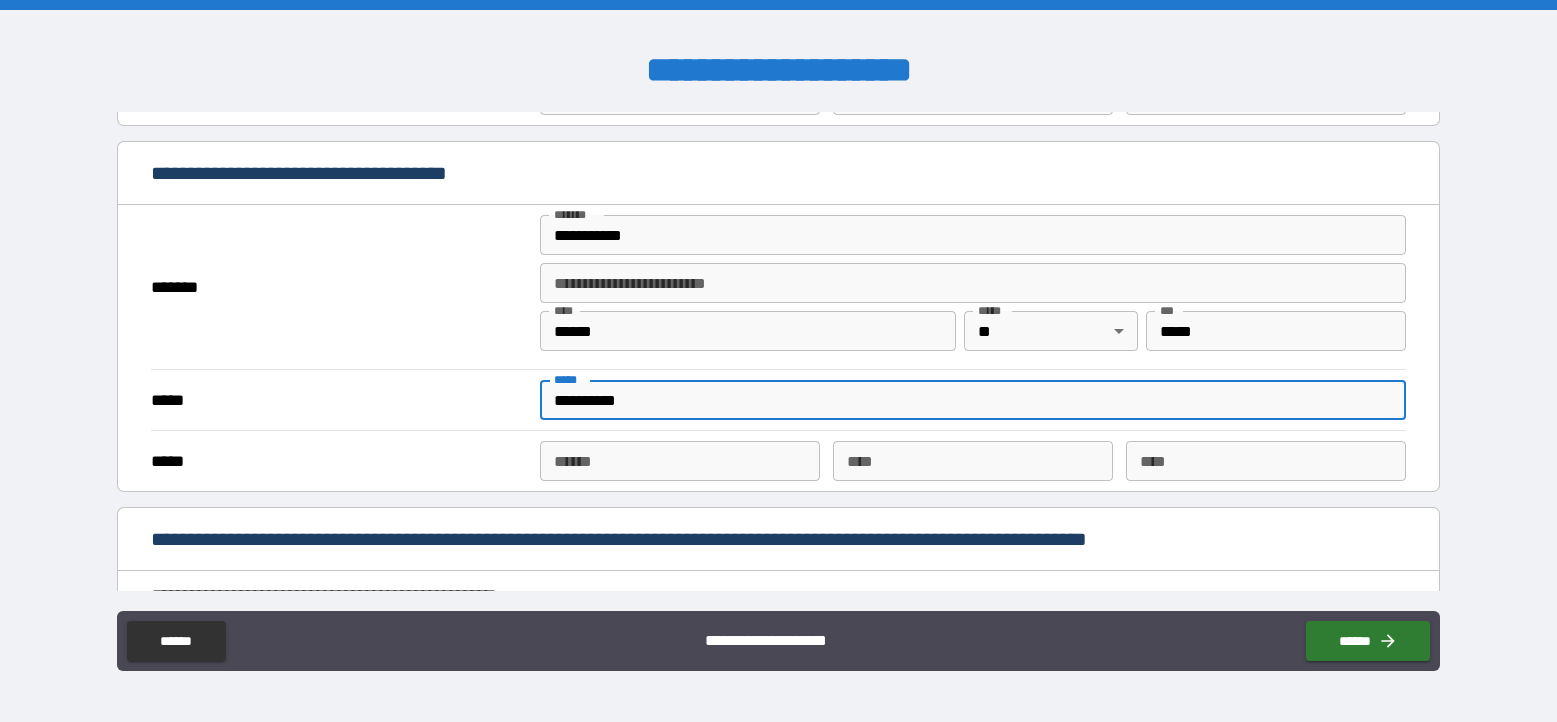 click on "**********" at bounding box center (973, 283) 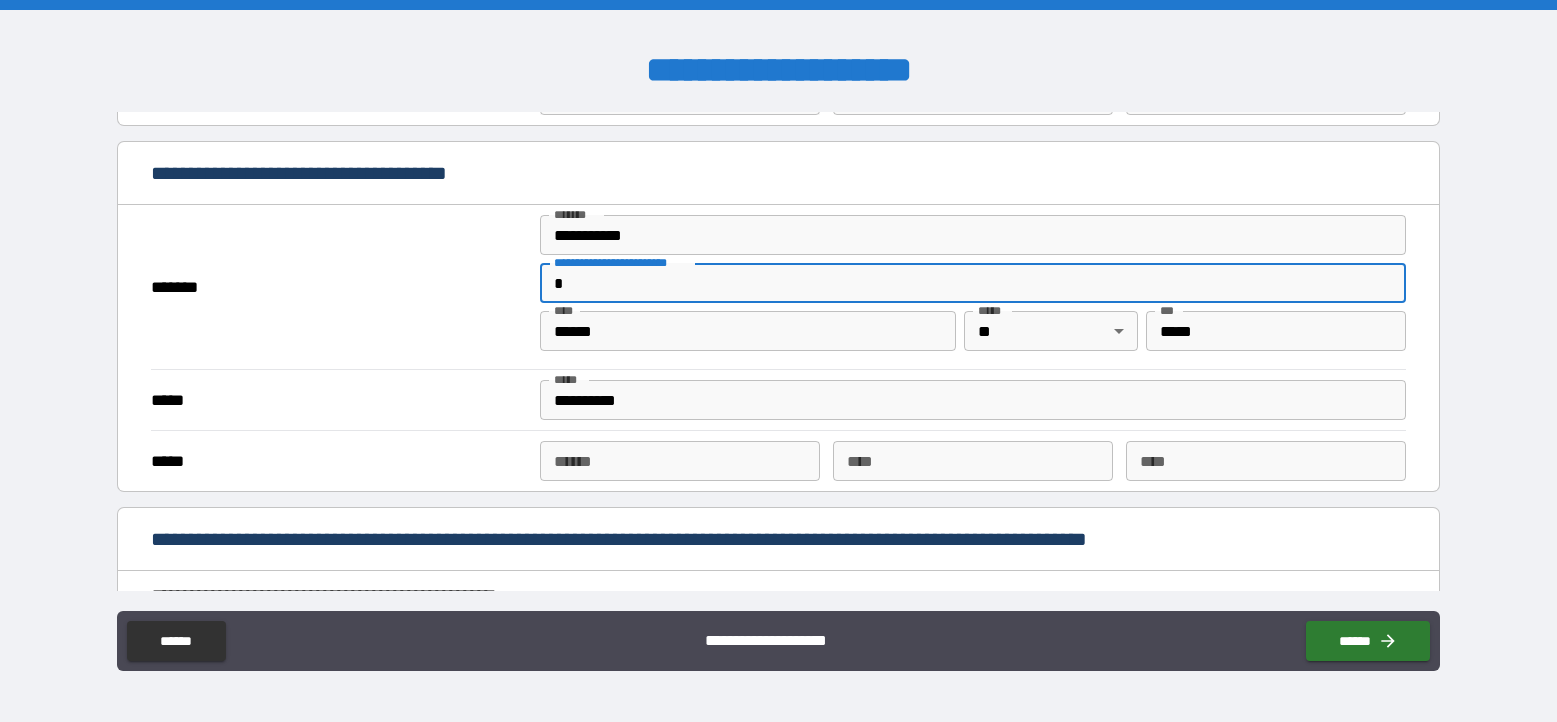type on "*" 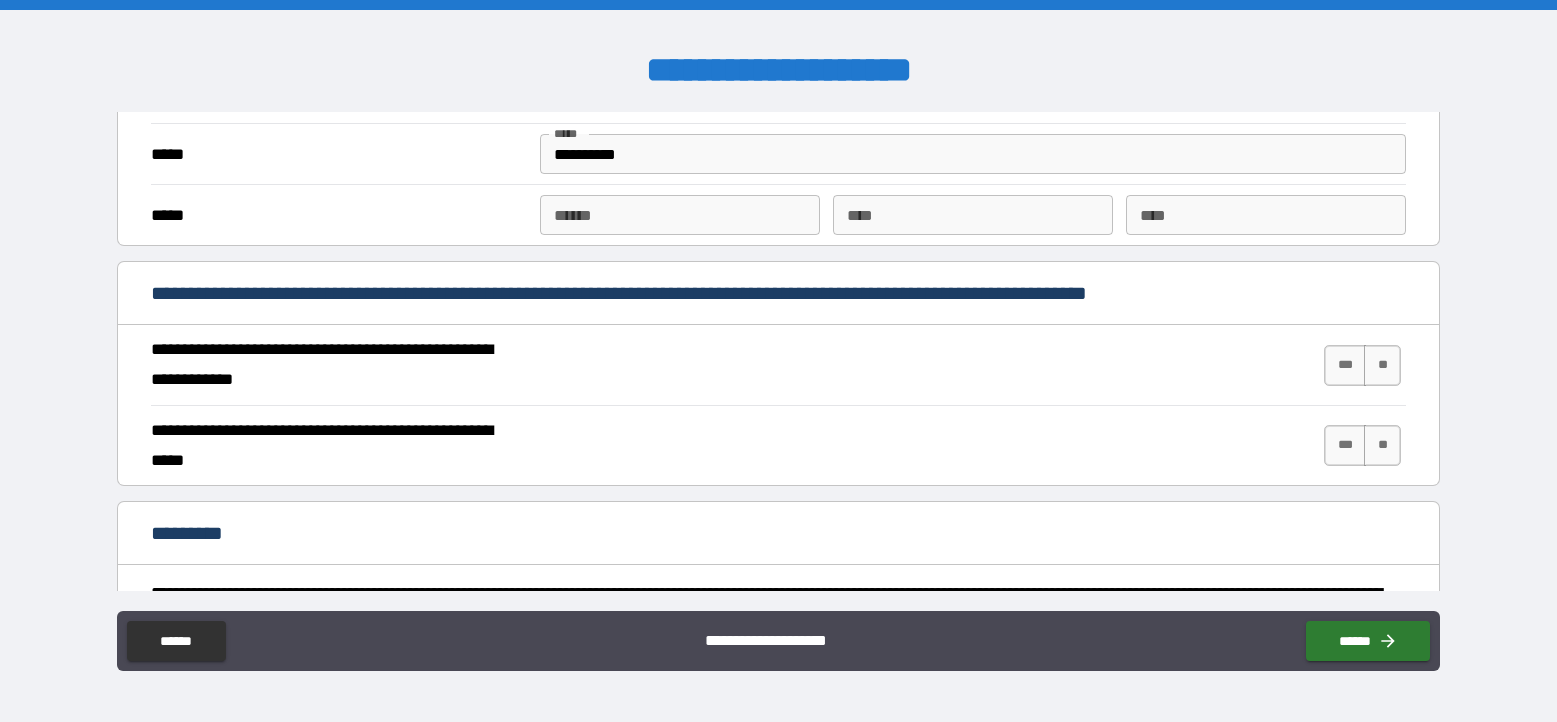 scroll, scrollTop: 1647, scrollLeft: 0, axis: vertical 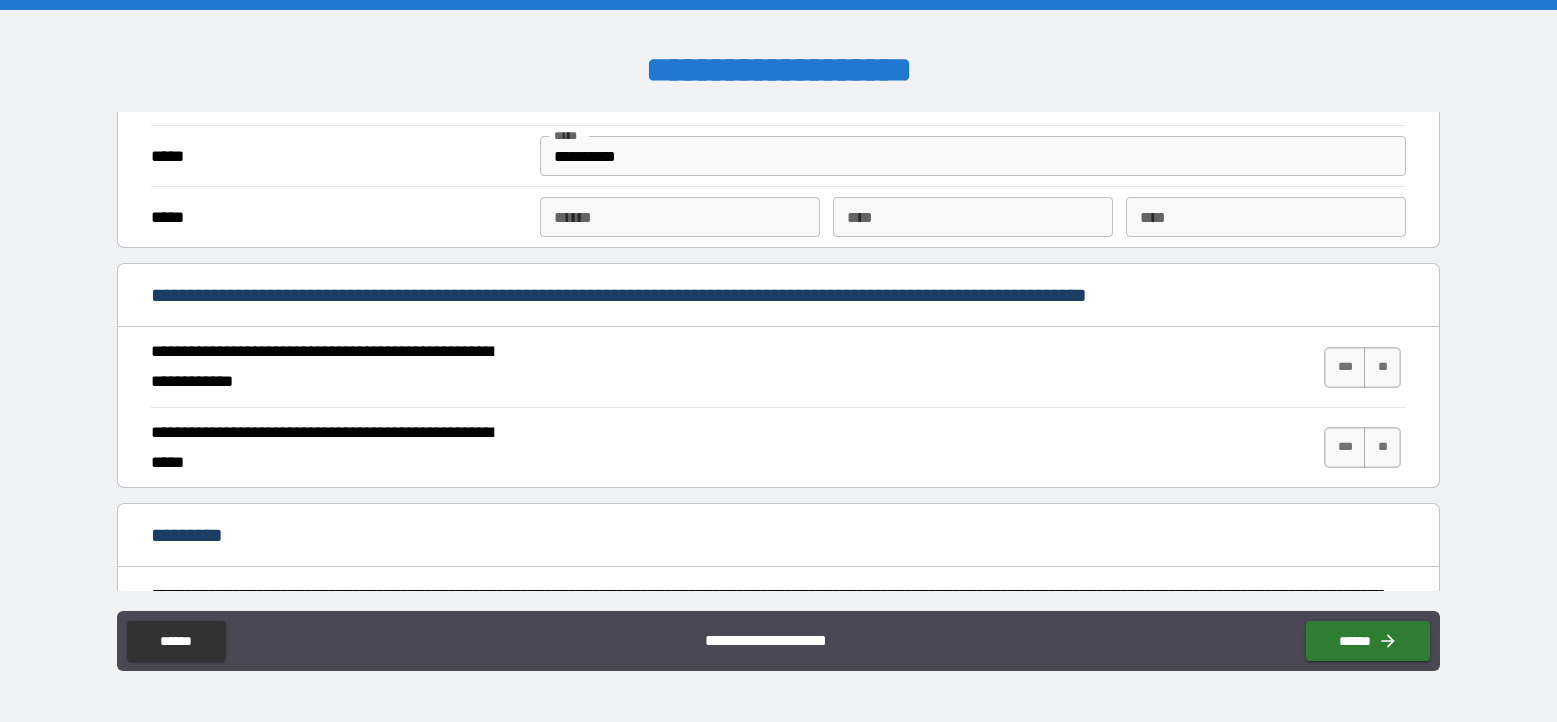 click on "**********" at bounding box center [973, 156] 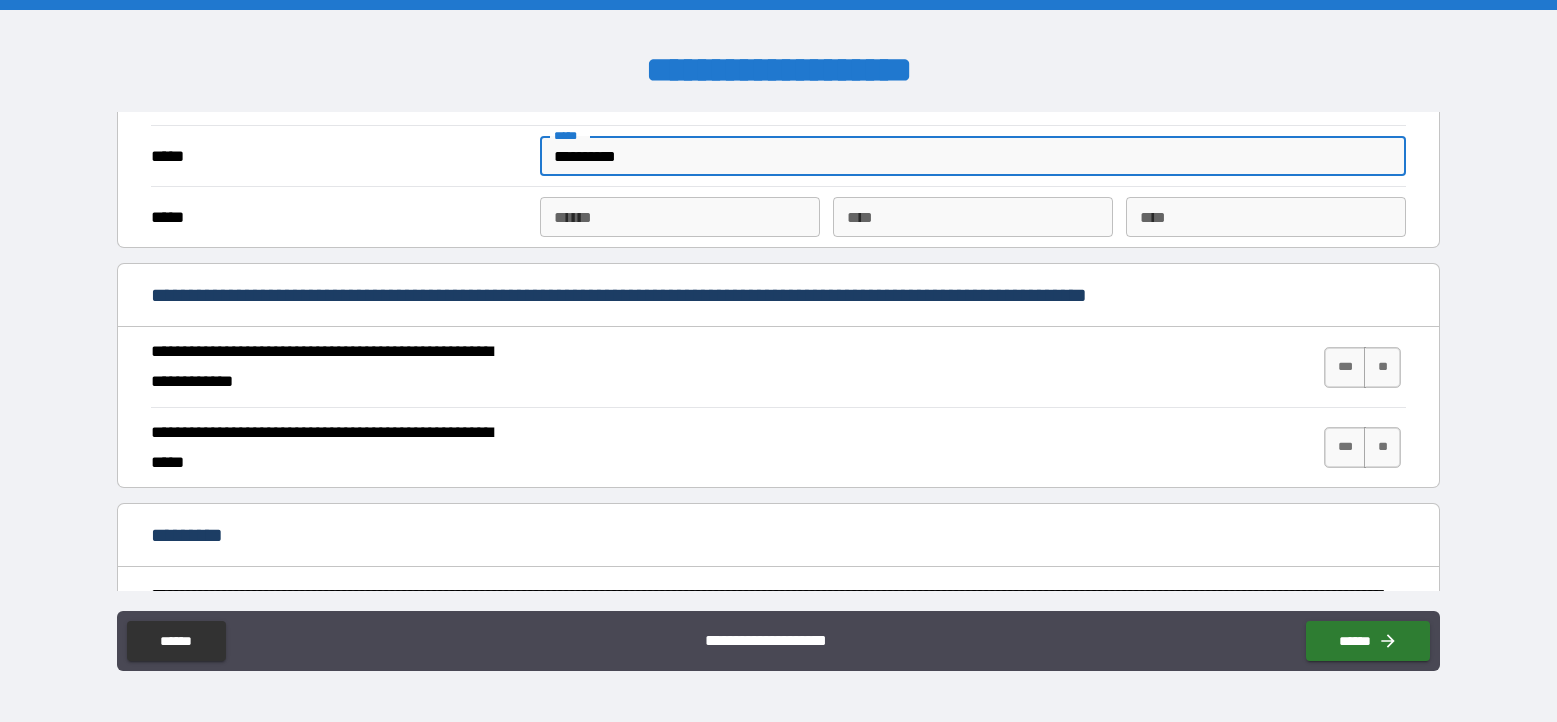 click on "**********" at bounding box center [973, 156] 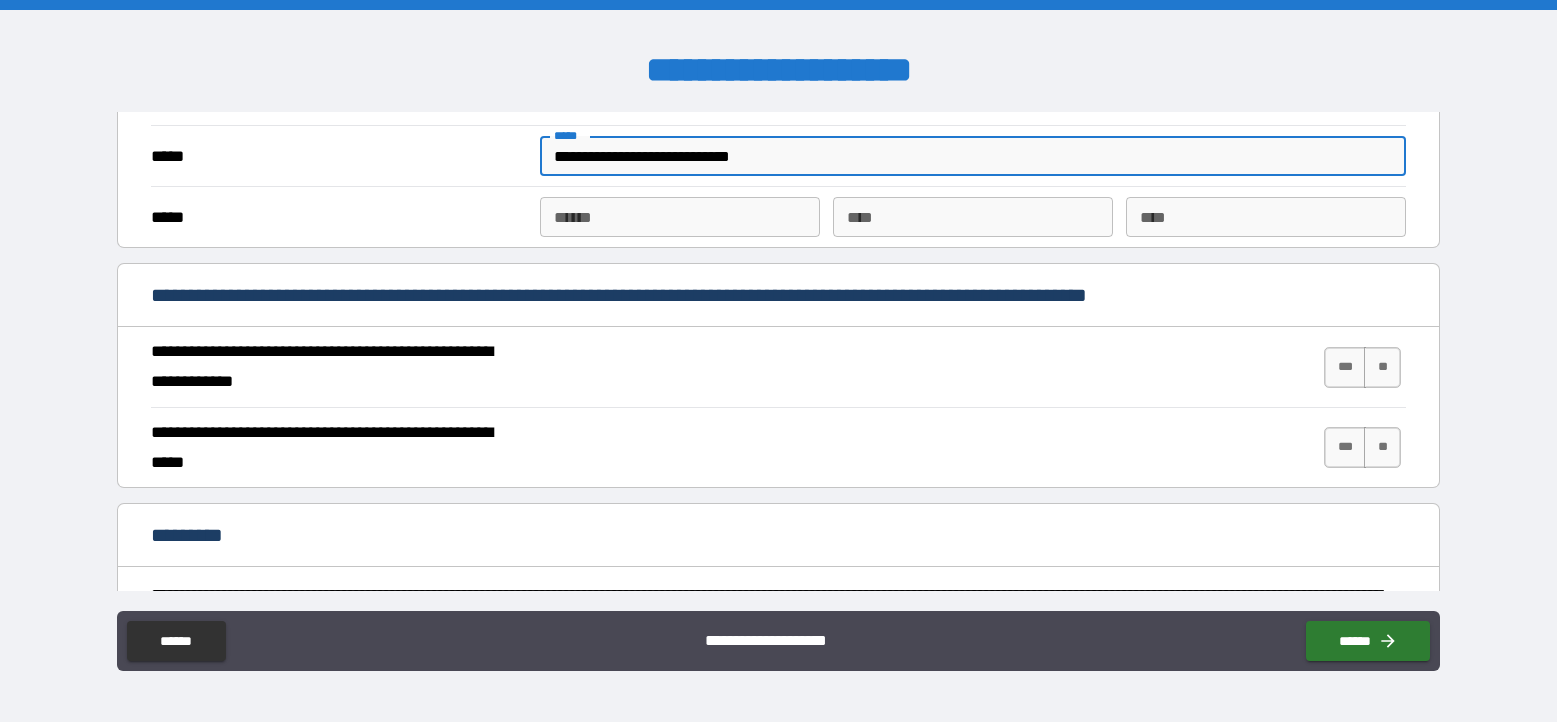 type on "**********" 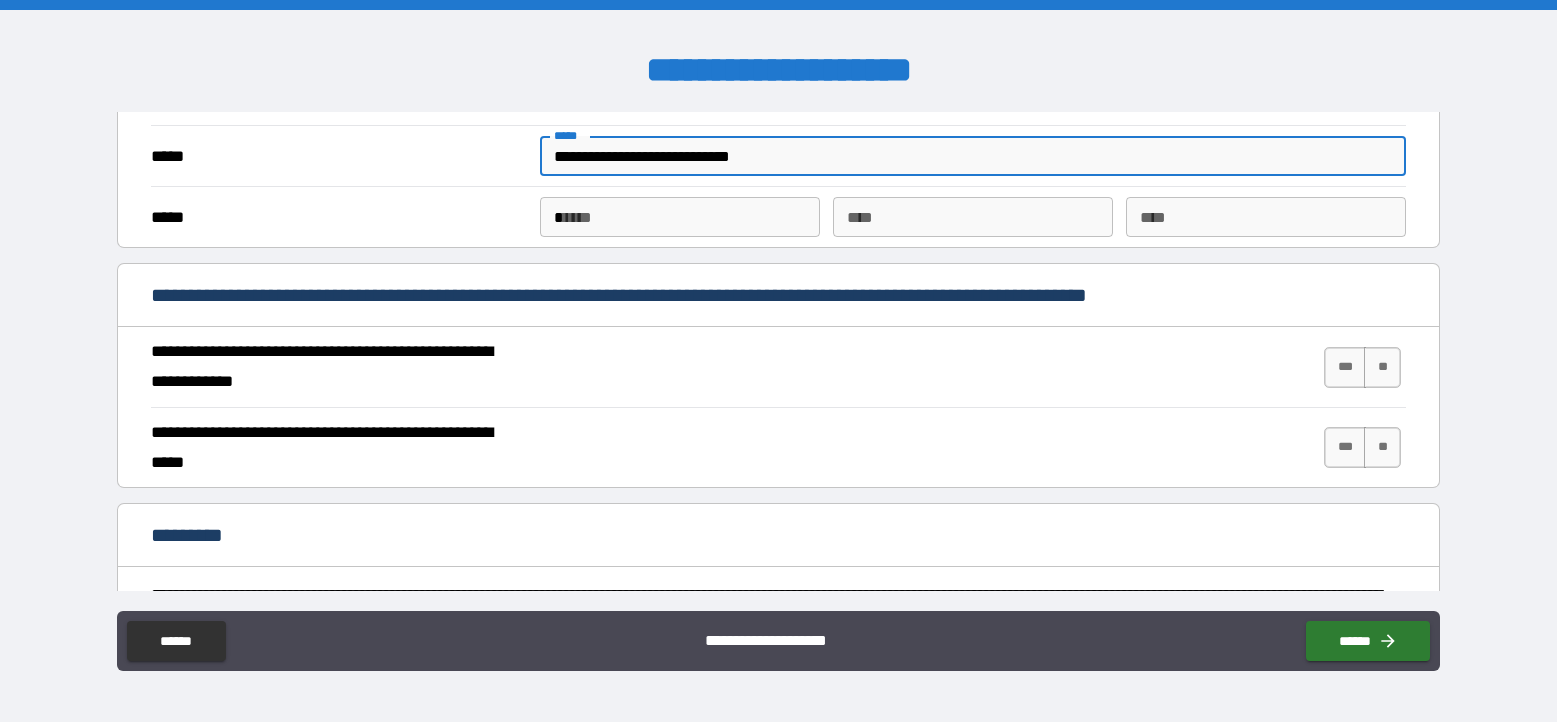 click on "*" at bounding box center [680, 217] 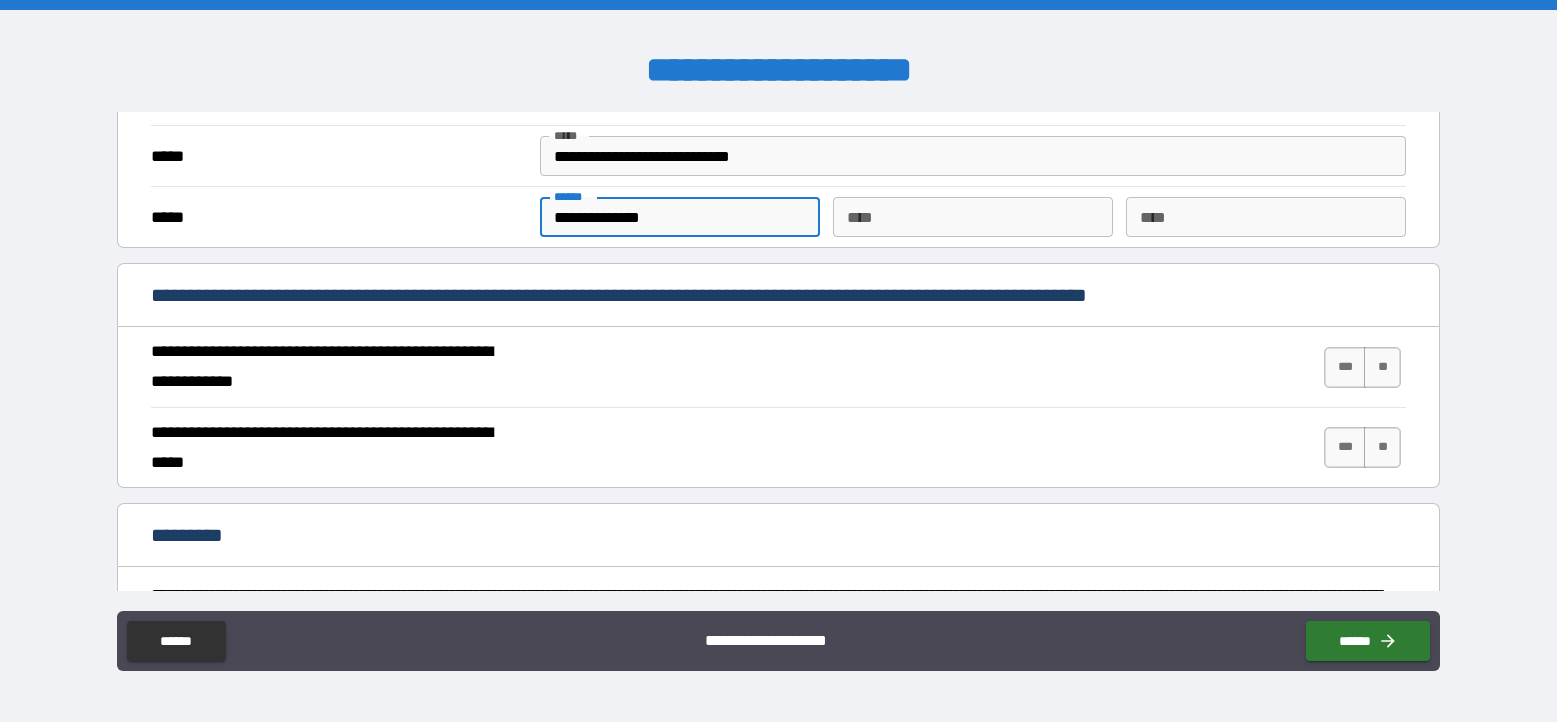 type on "**********" 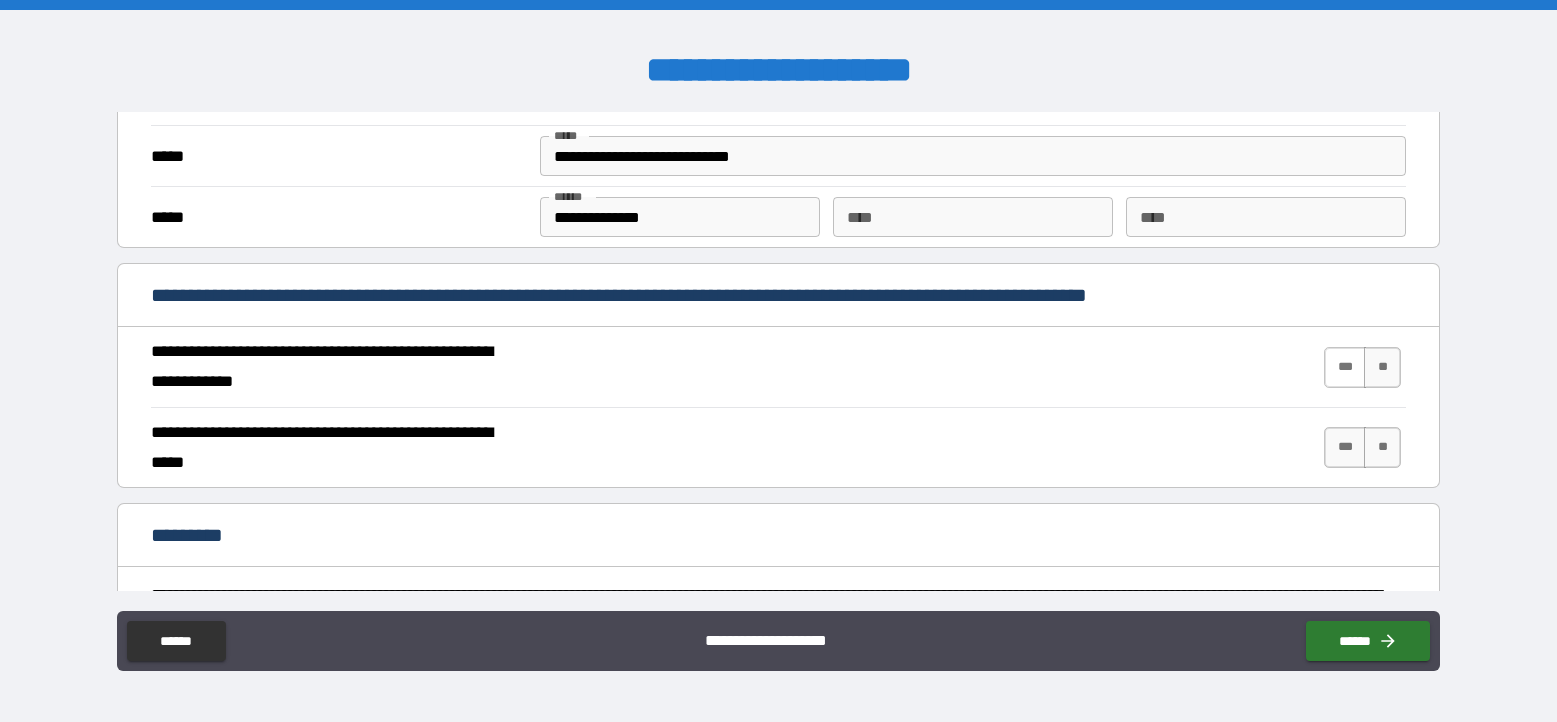 click on "***" at bounding box center (1345, 367) 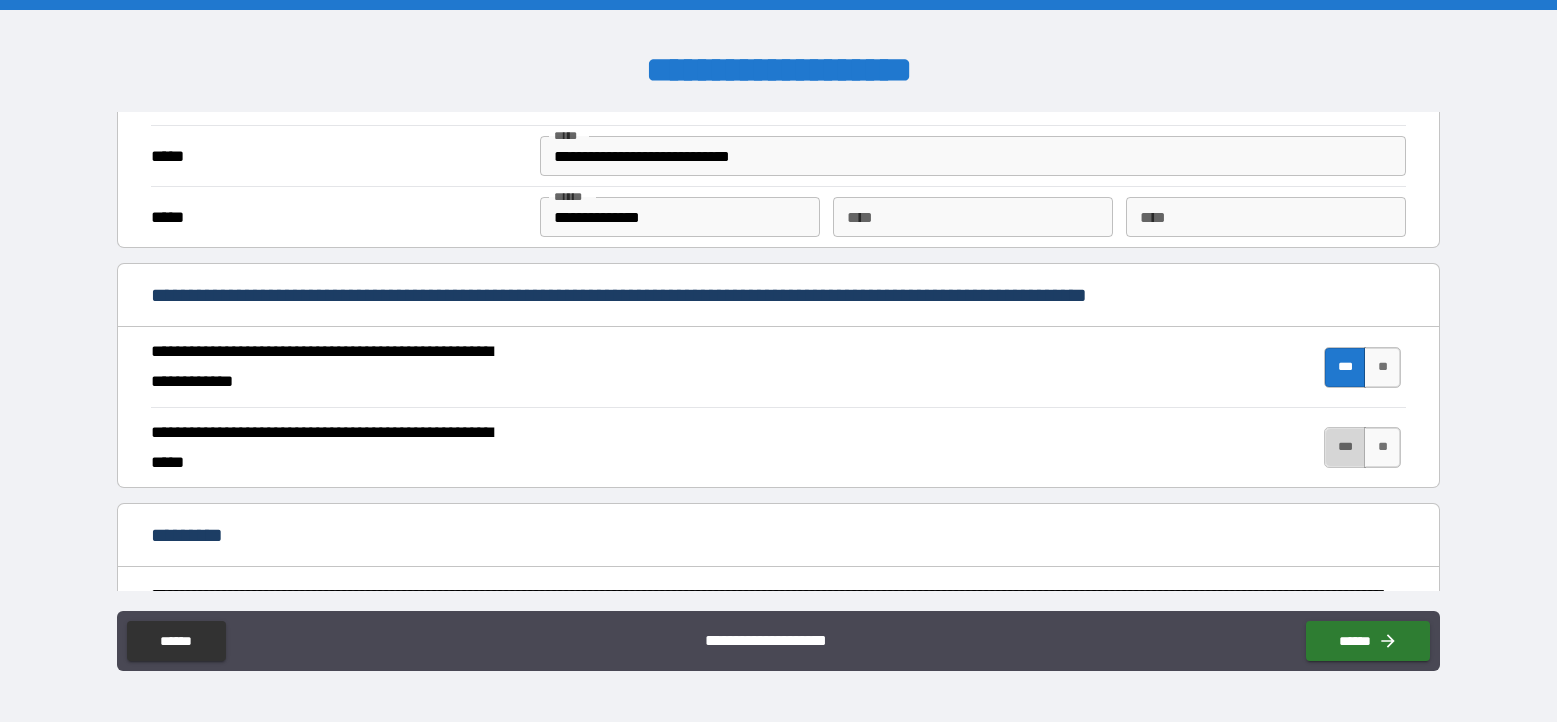 click on "***" at bounding box center (1345, 447) 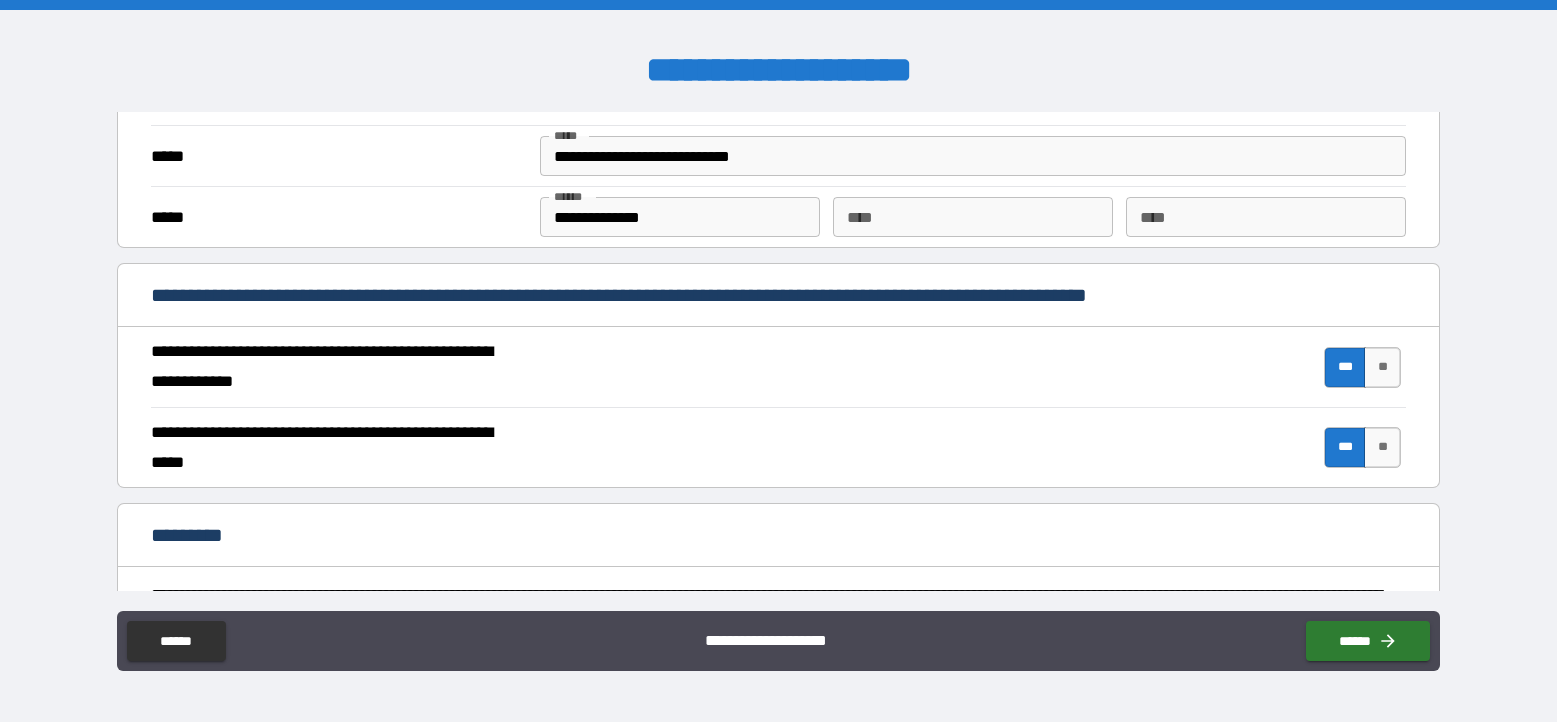 scroll, scrollTop: 1816, scrollLeft: 0, axis: vertical 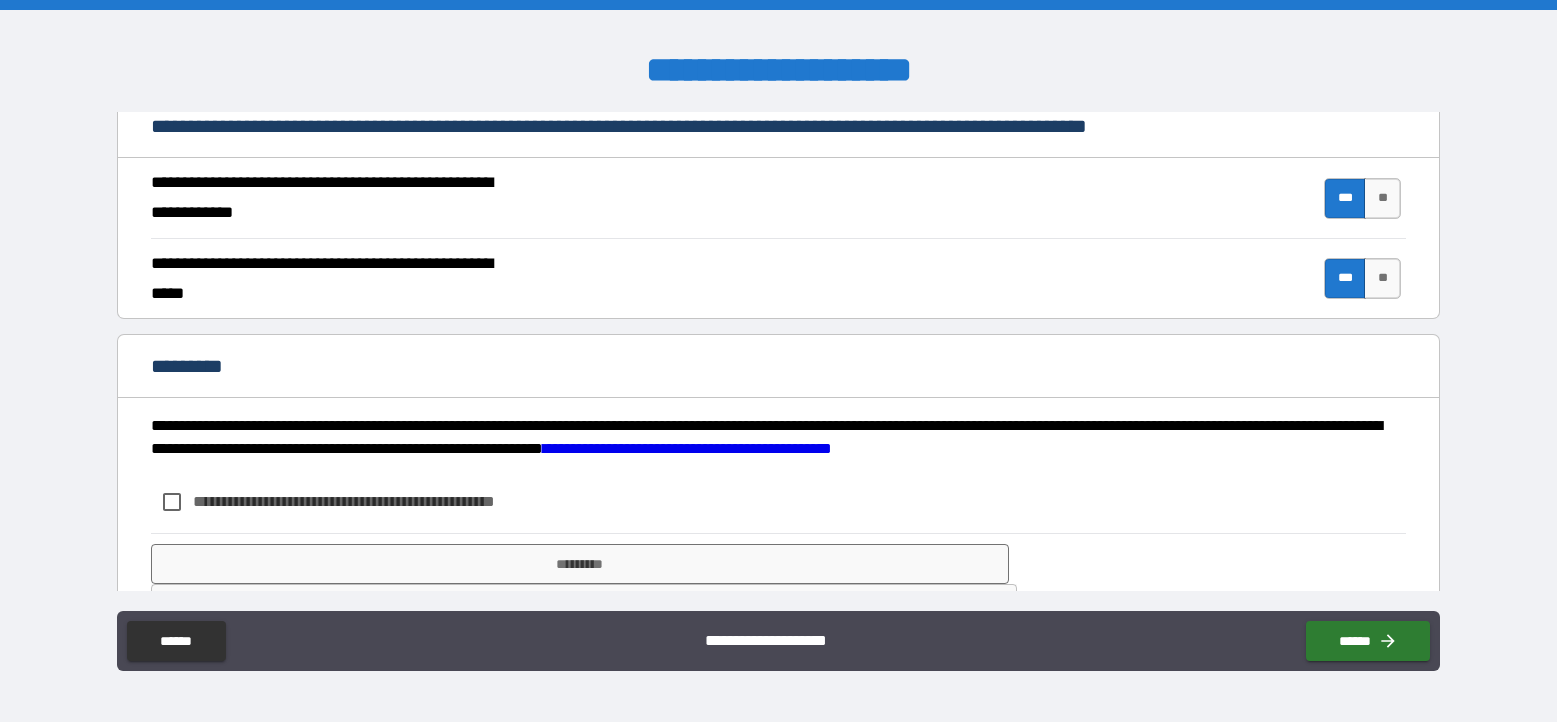 click on "**********" at bounding box center [377, 501] 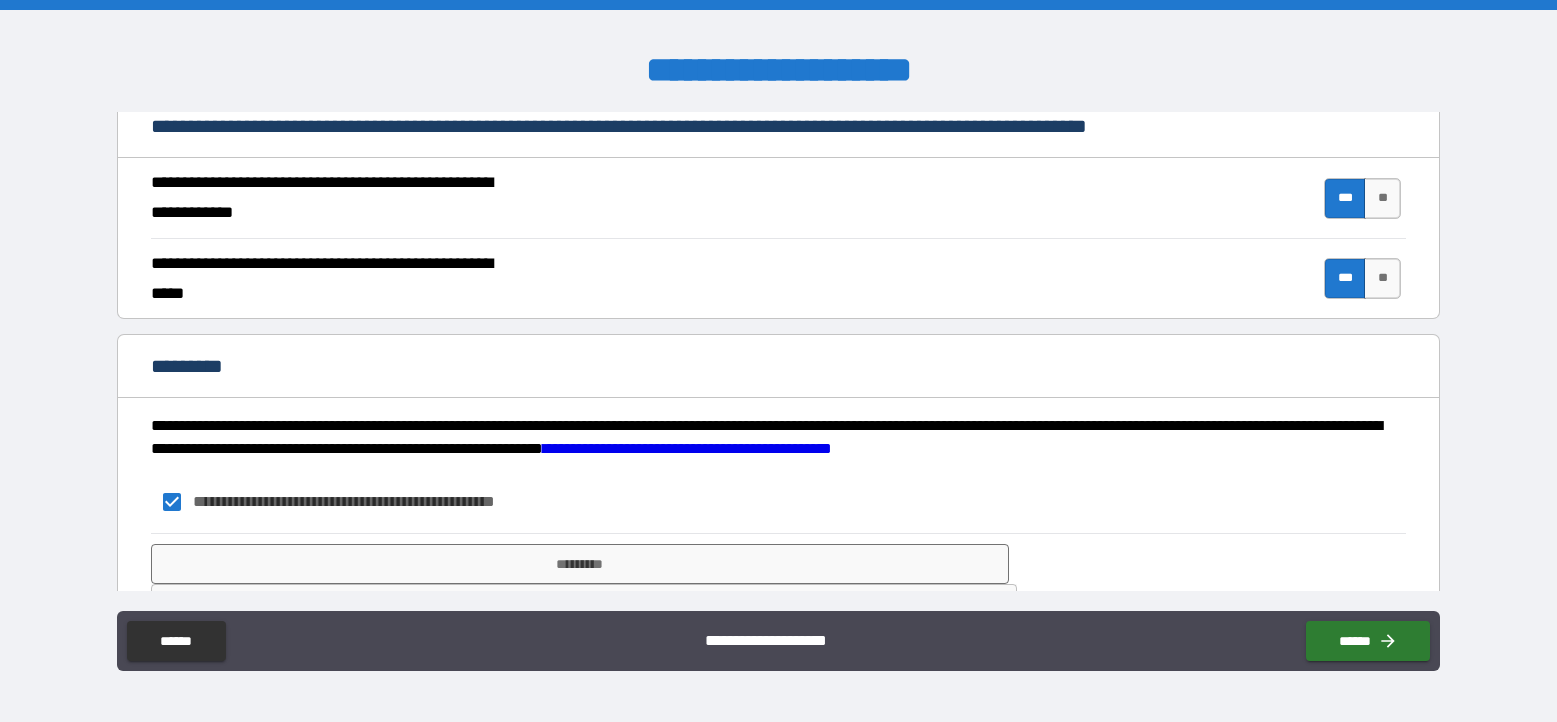 scroll, scrollTop: 1880, scrollLeft: 0, axis: vertical 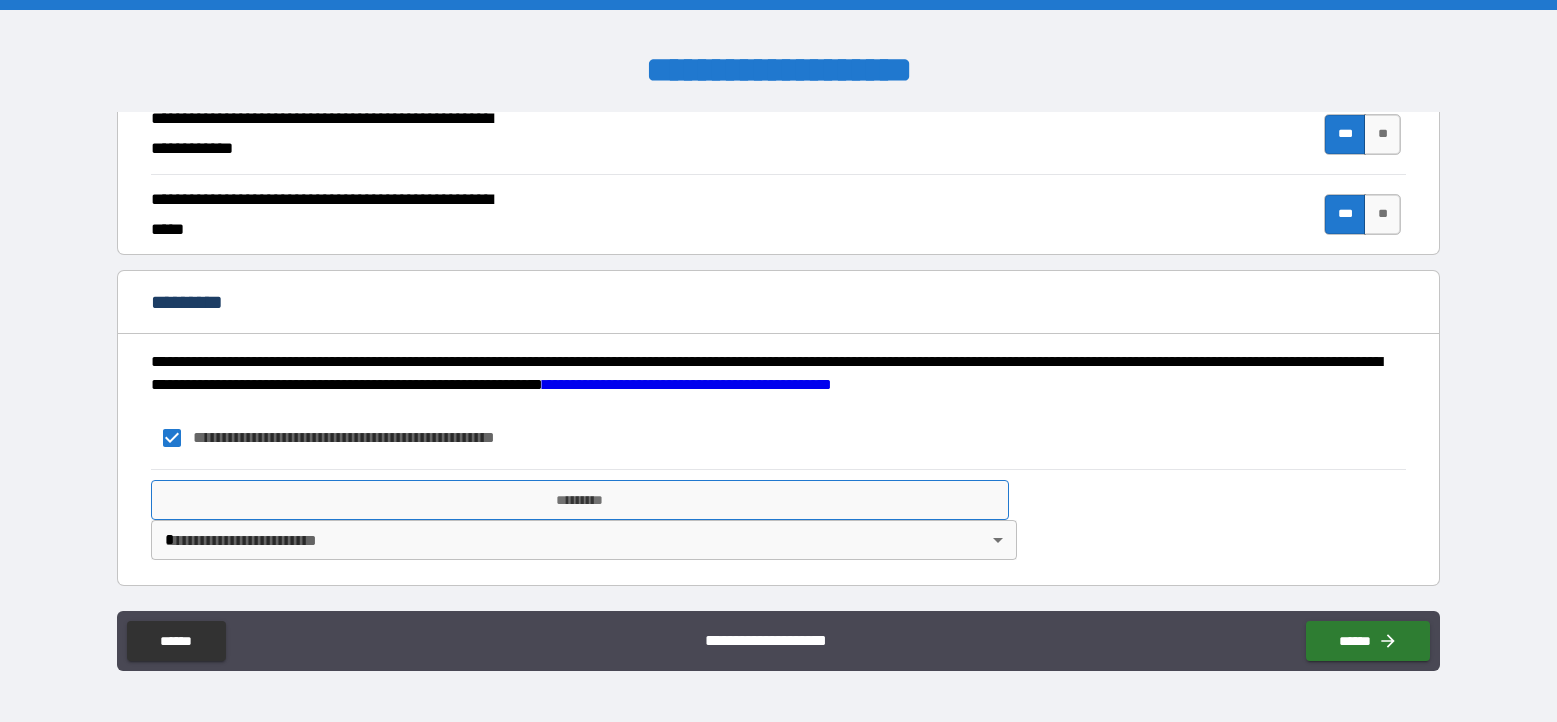 click on "*********" at bounding box center (580, 500) 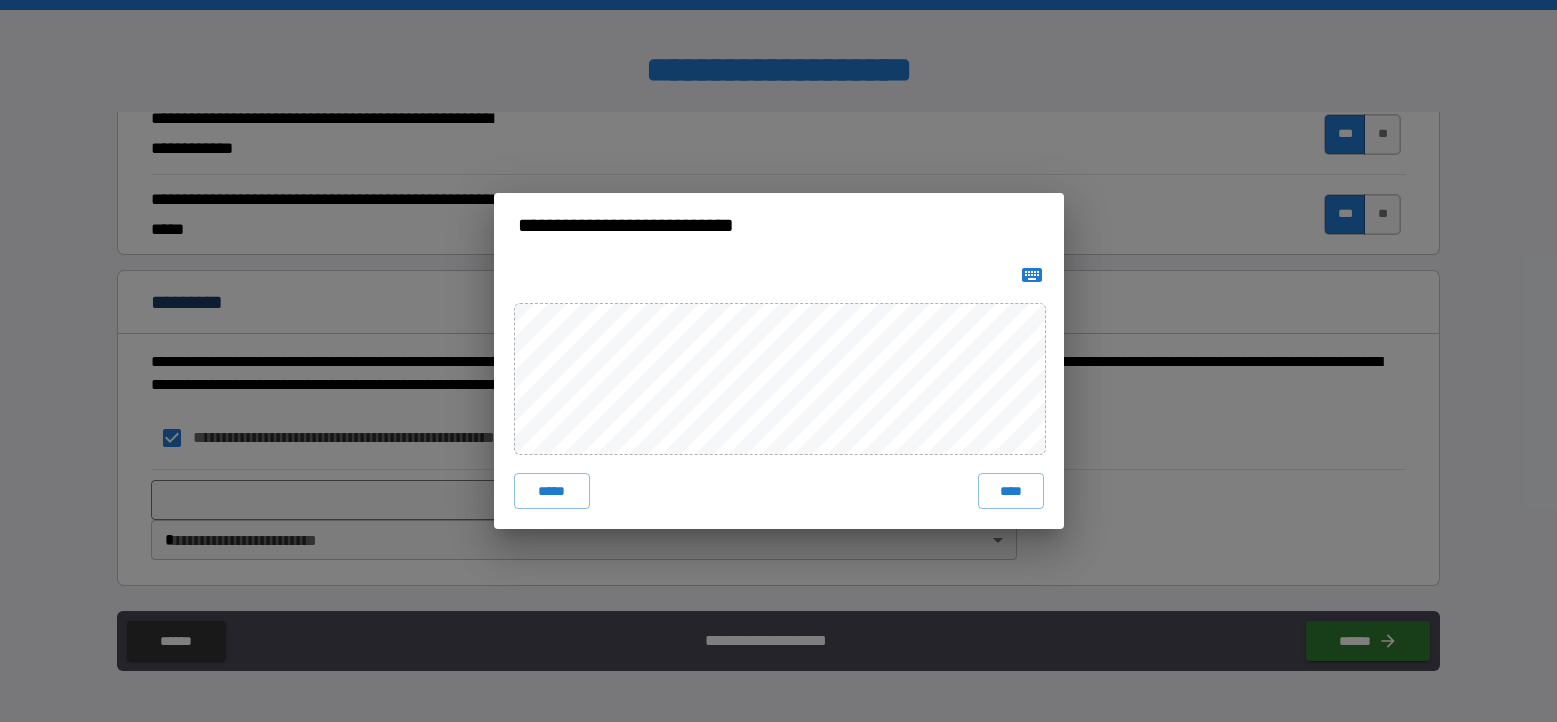 click on "**********" at bounding box center [778, 361] 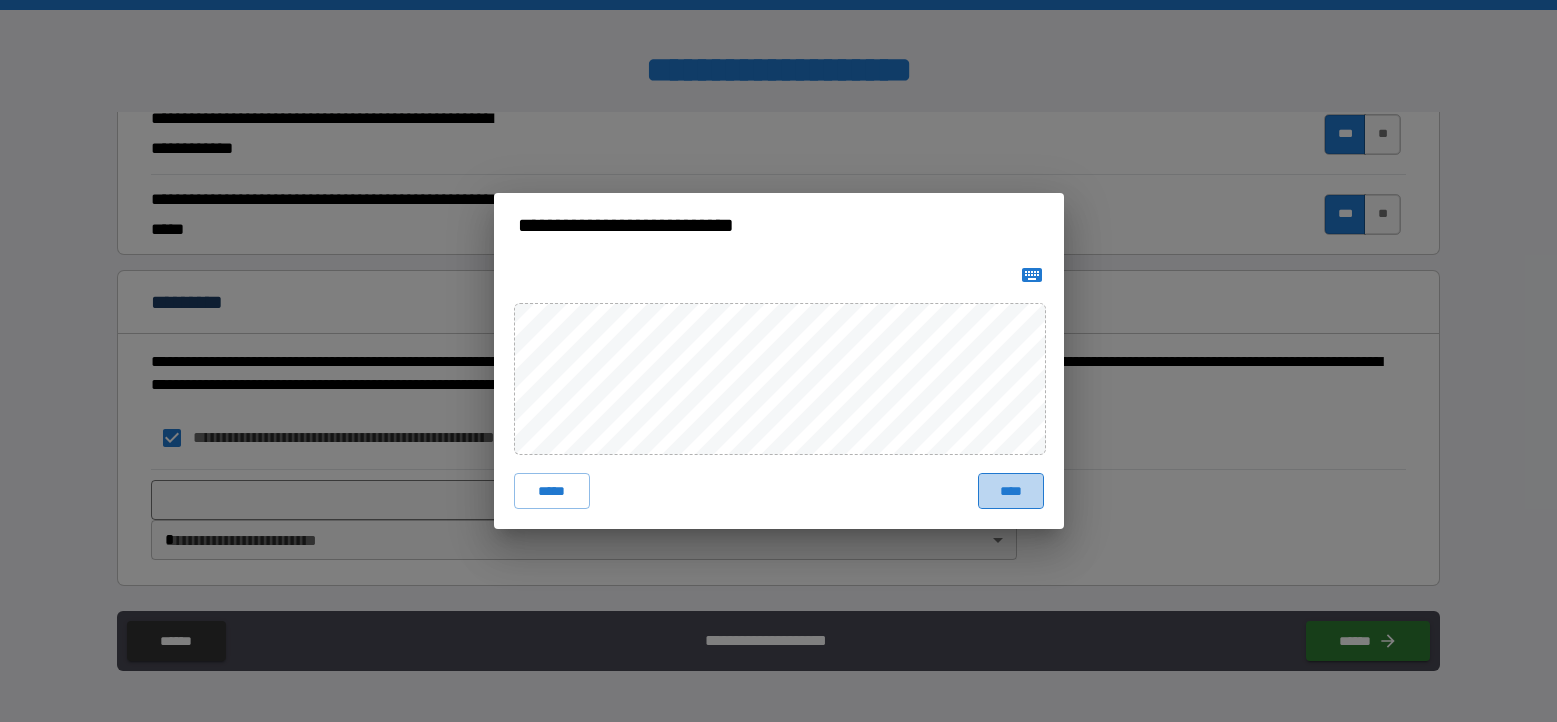 click on "****" at bounding box center (1011, 491) 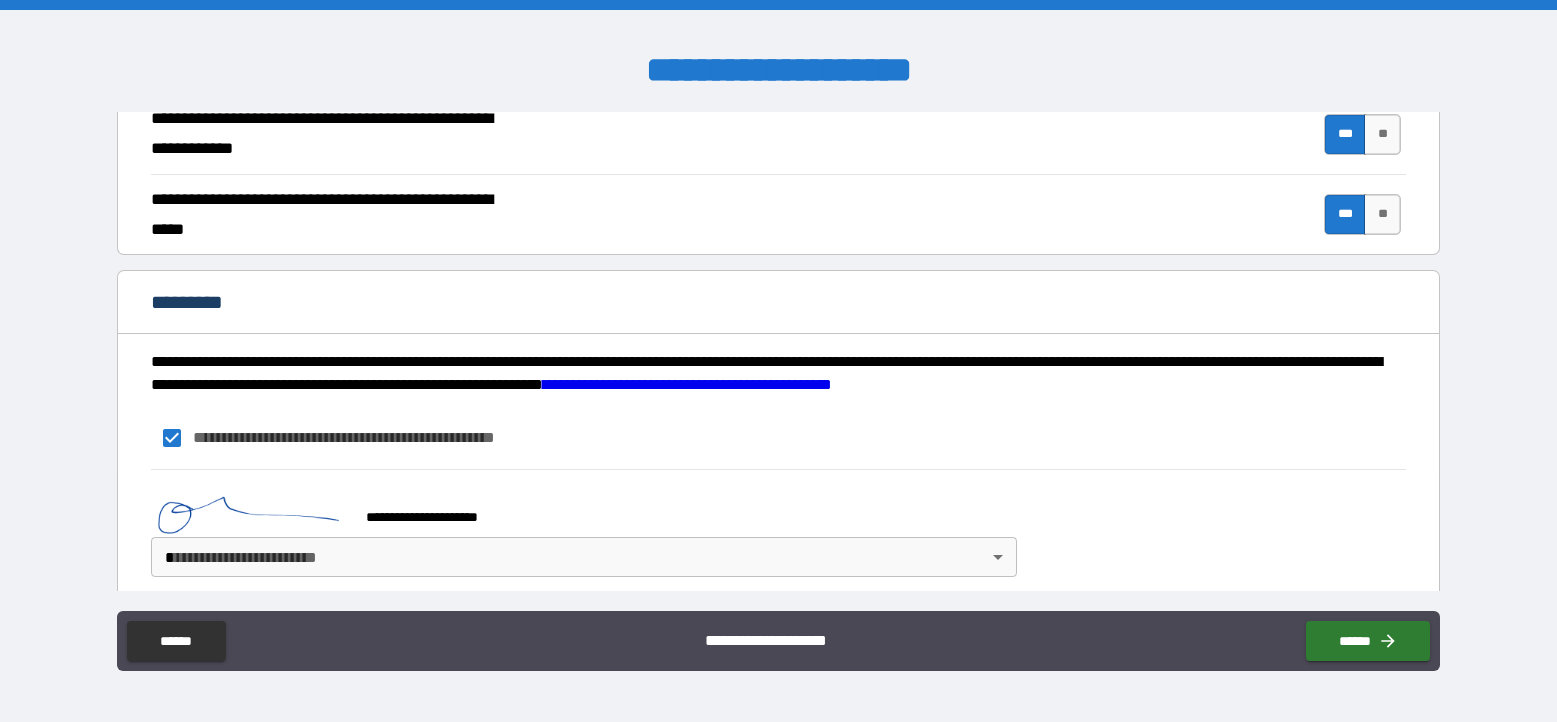 scroll, scrollTop: 1897, scrollLeft: 0, axis: vertical 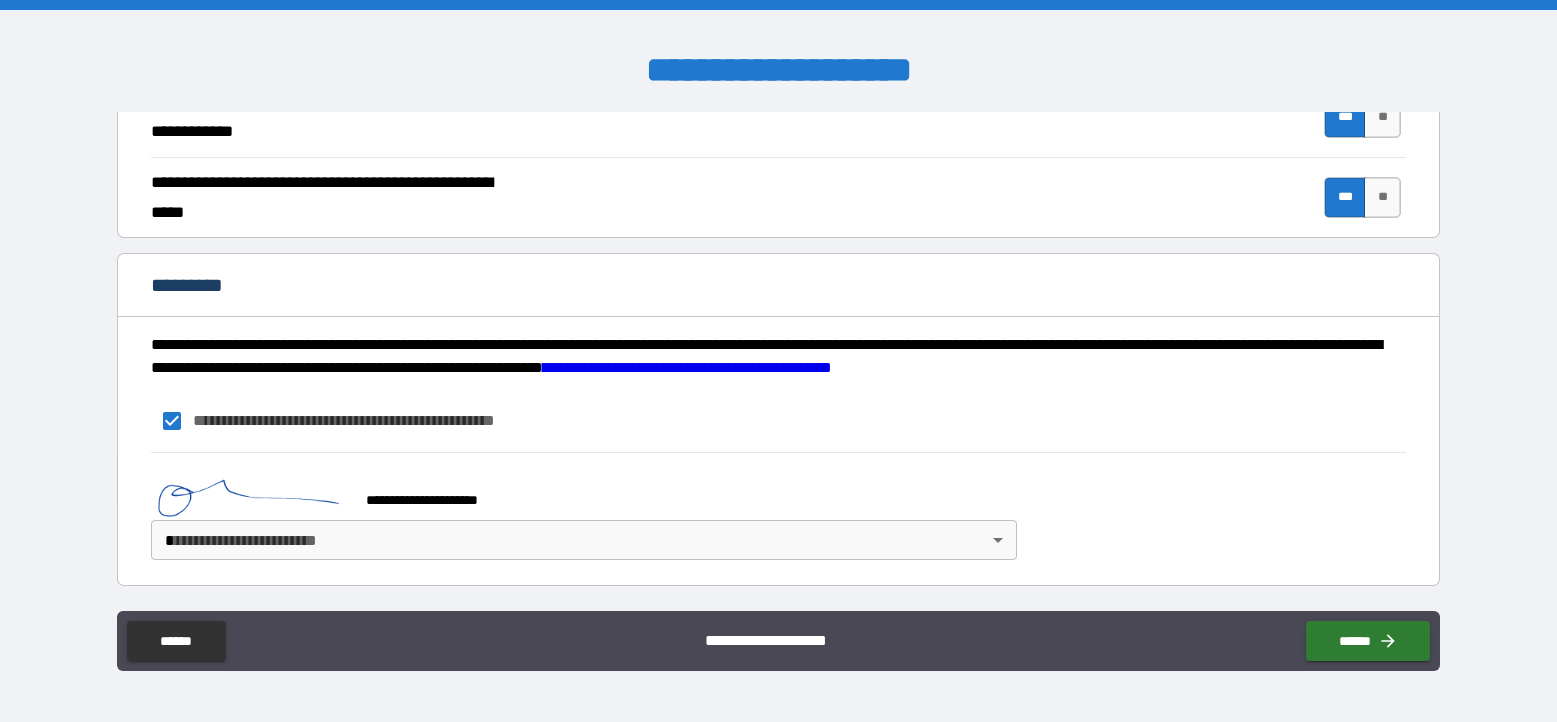 click on "**********" at bounding box center [778, 361] 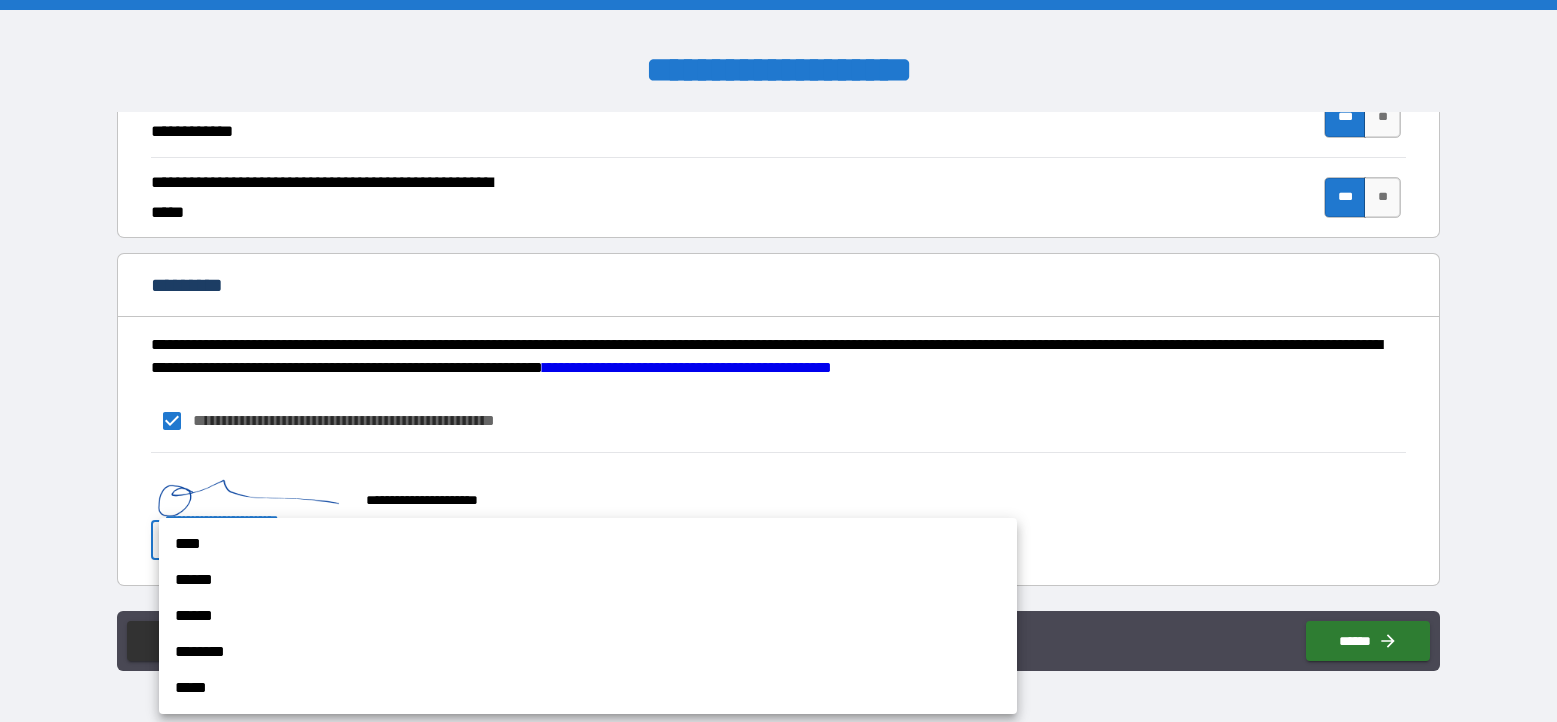 click on "****" at bounding box center [588, 544] 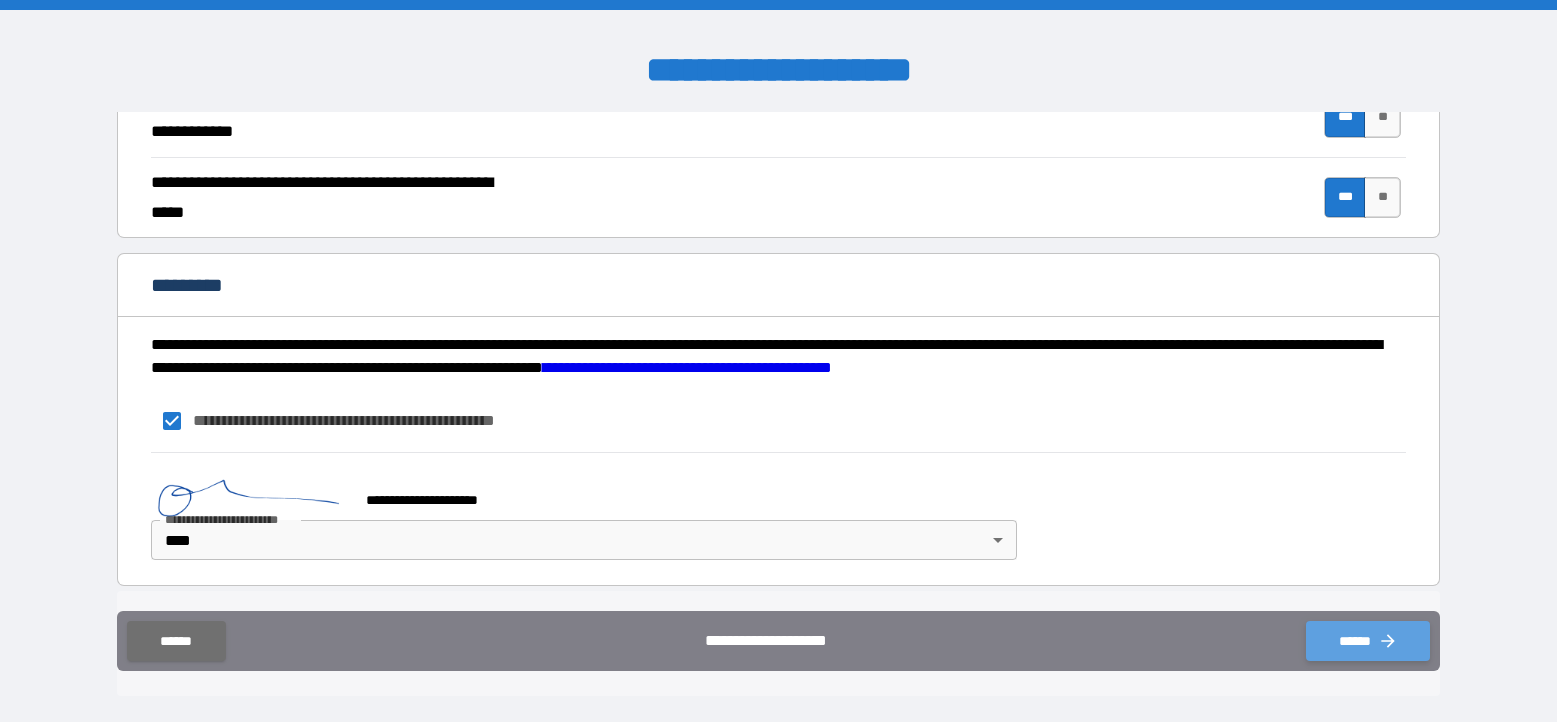 click 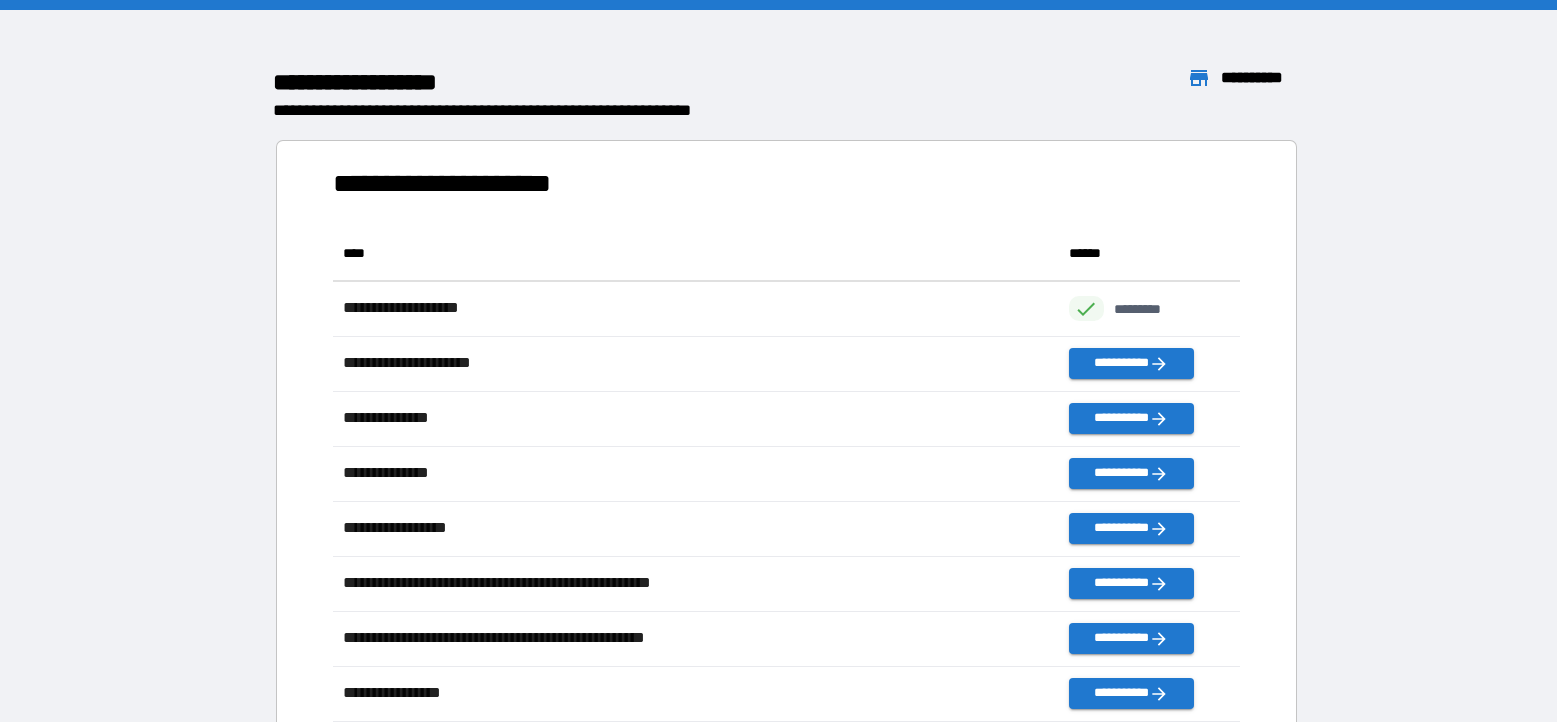 scroll, scrollTop: 1, scrollLeft: 1, axis: both 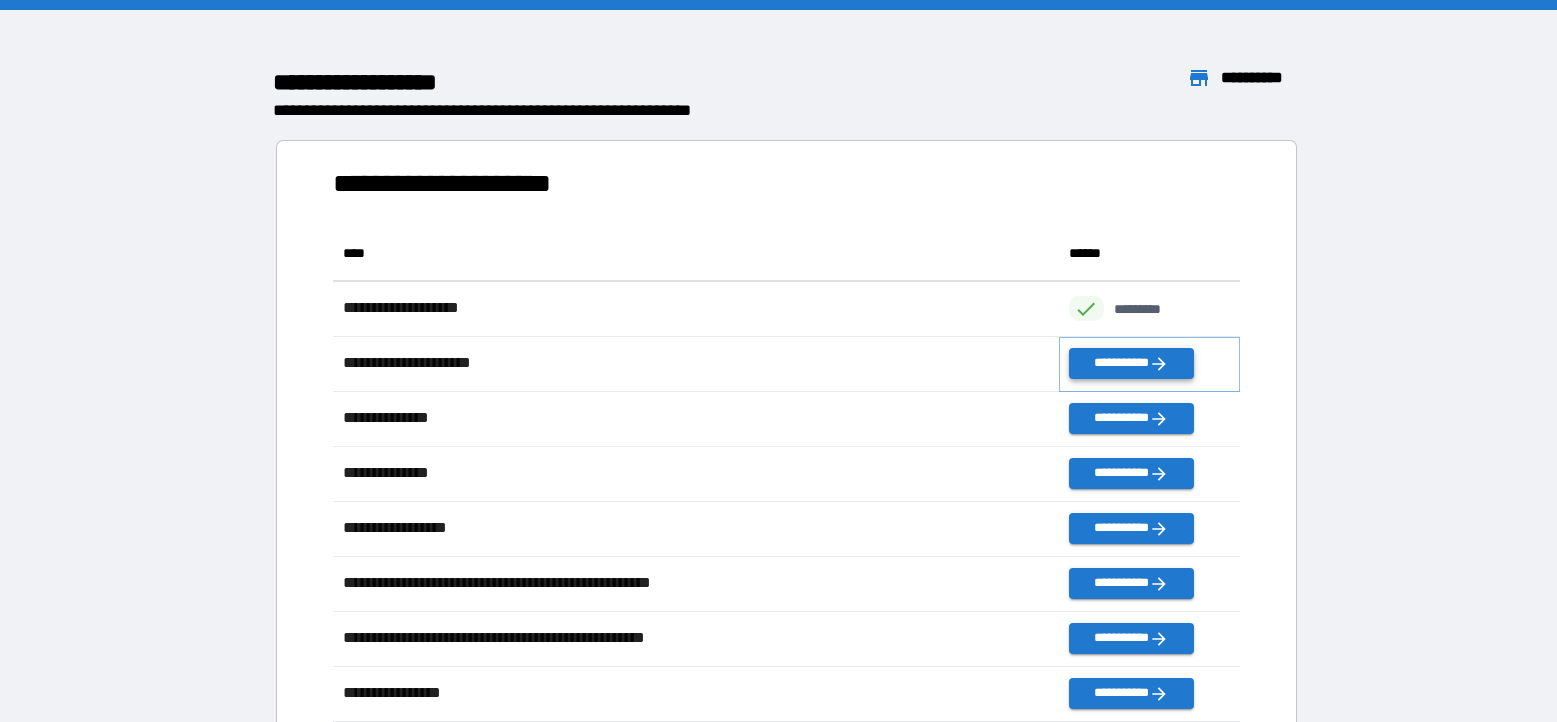 click 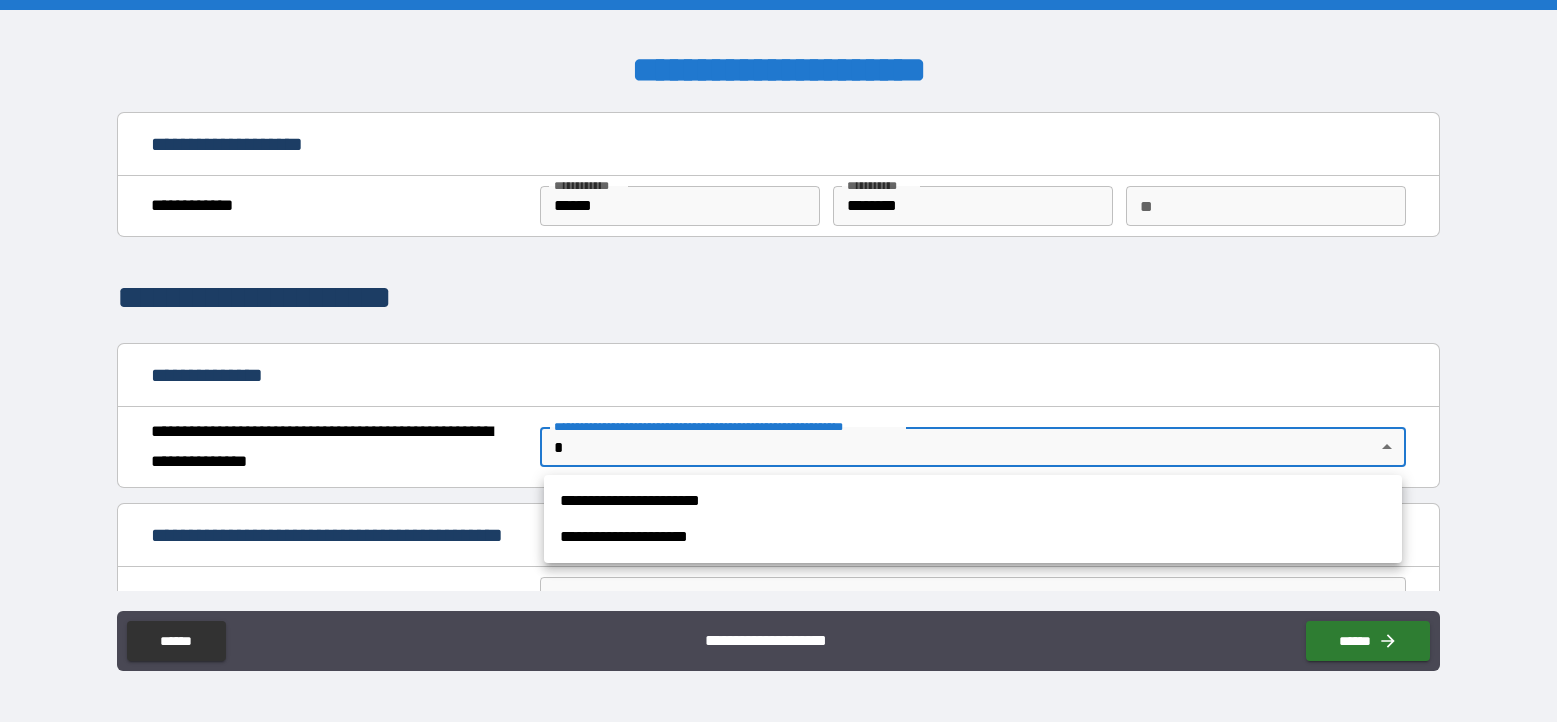 click on "**********" at bounding box center (778, 361) 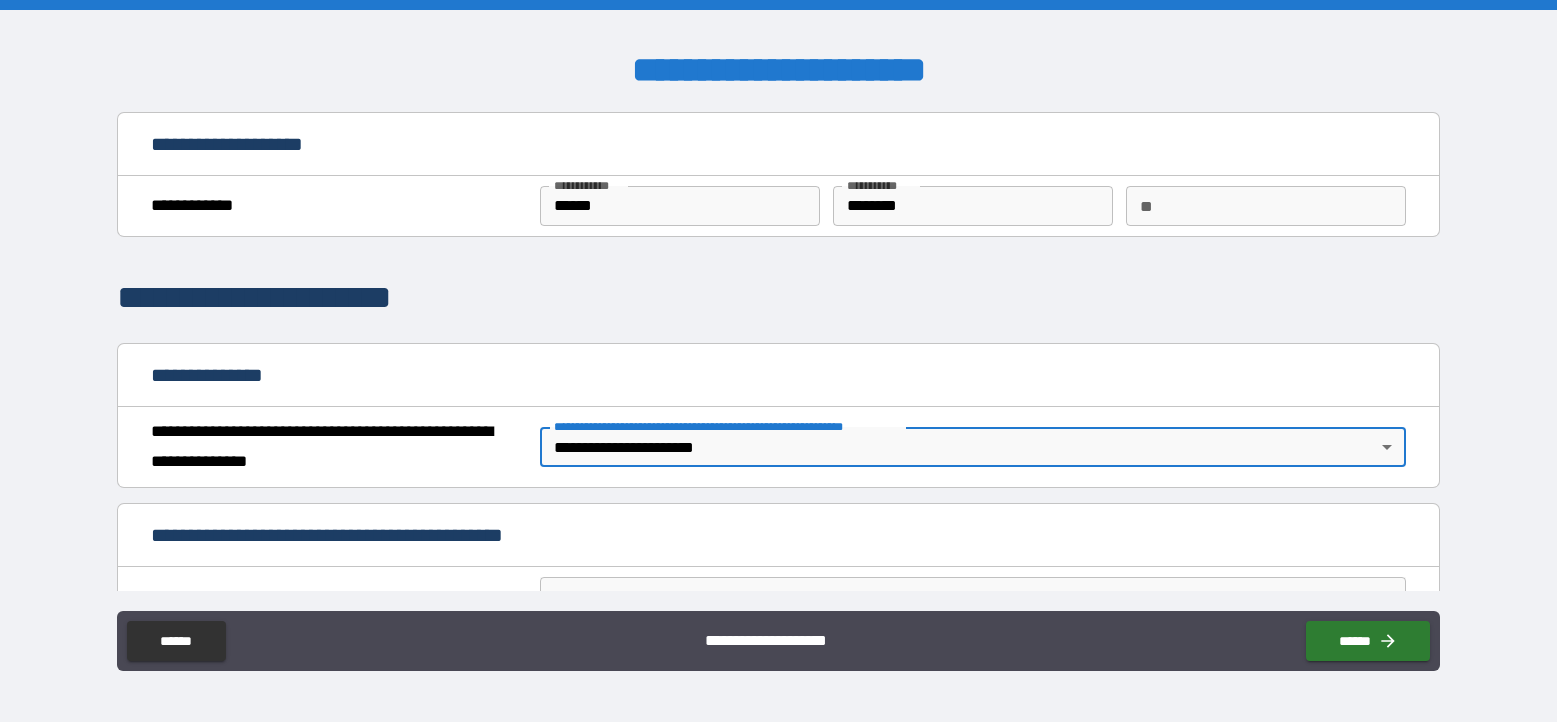 scroll, scrollTop: 146, scrollLeft: 0, axis: vertical 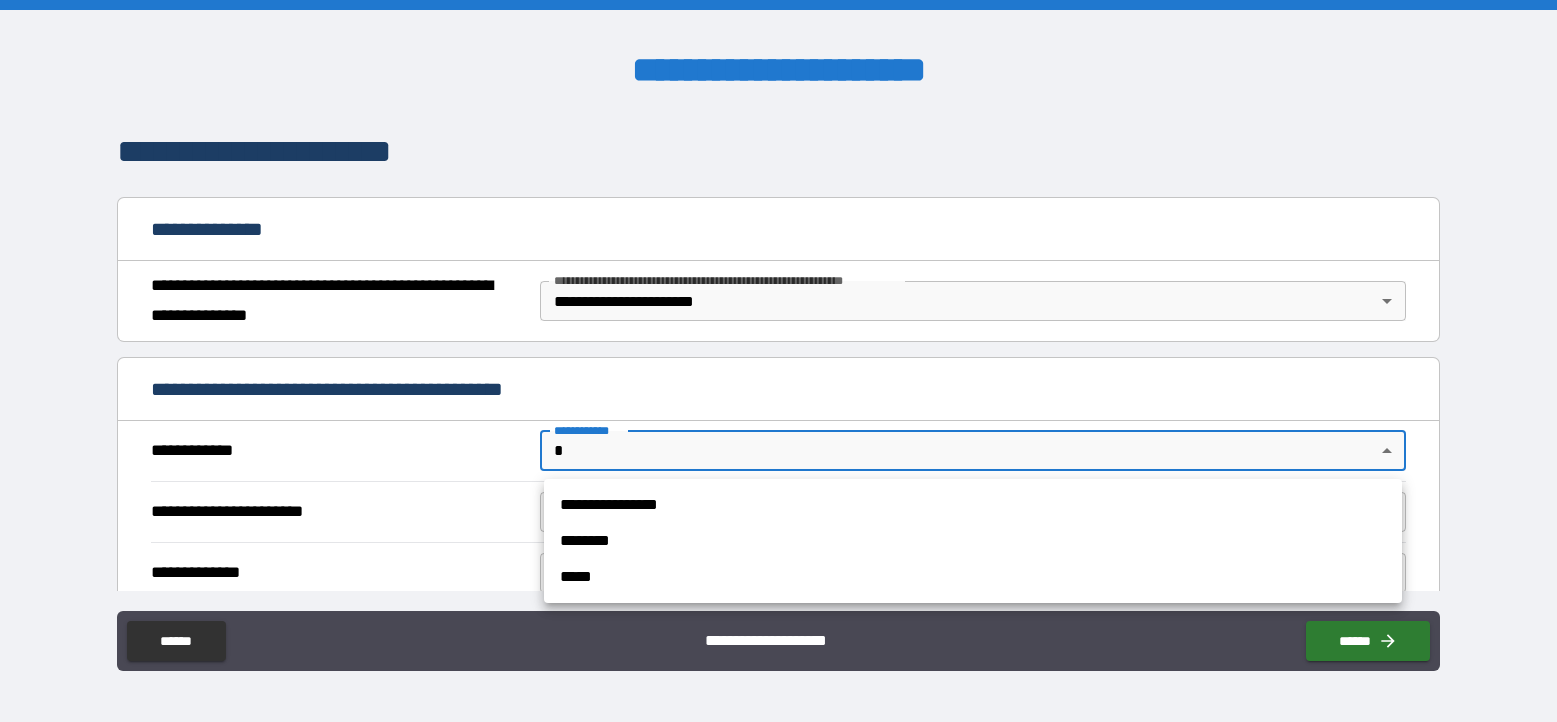 click on "**********" at bounding box center [778, 361] 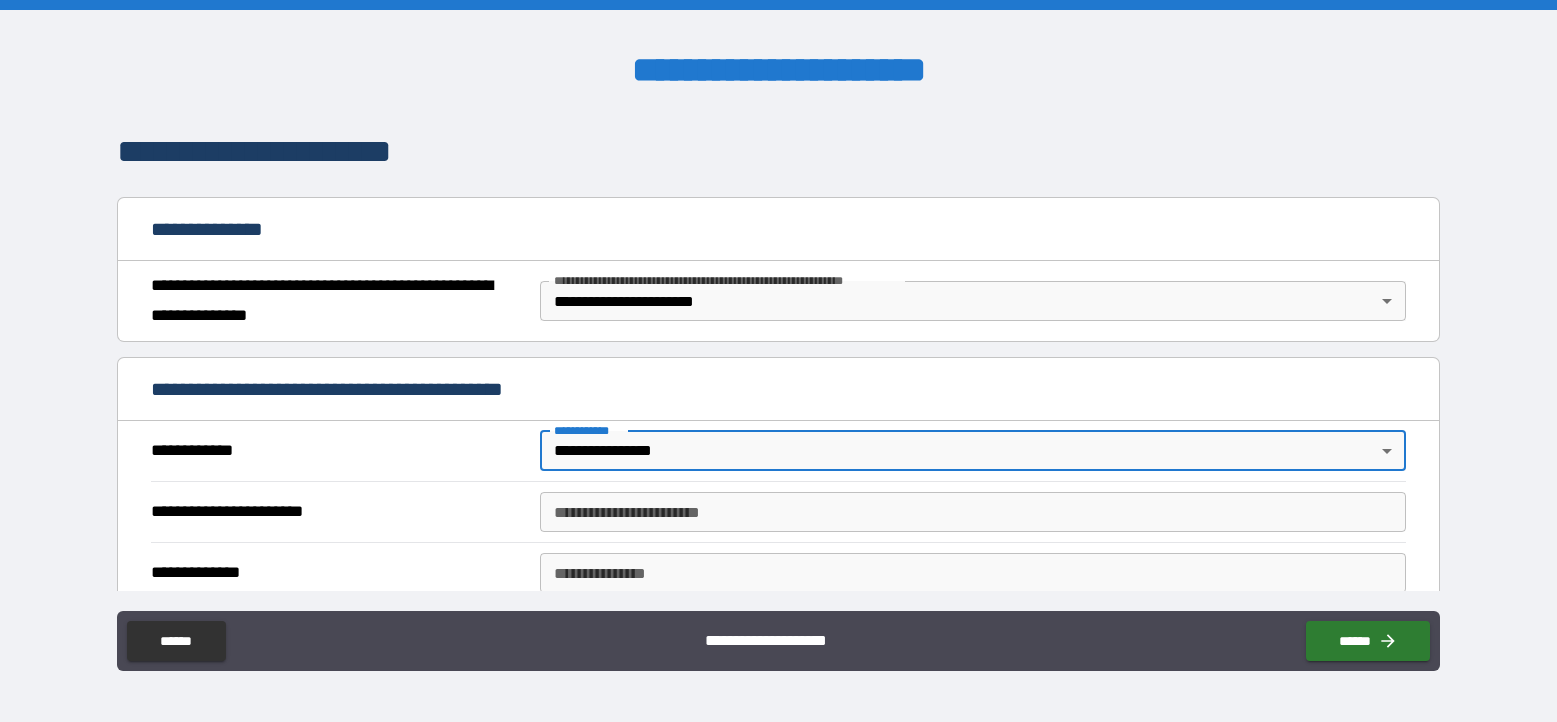 click on "**********" at bounding box center [973, 512] 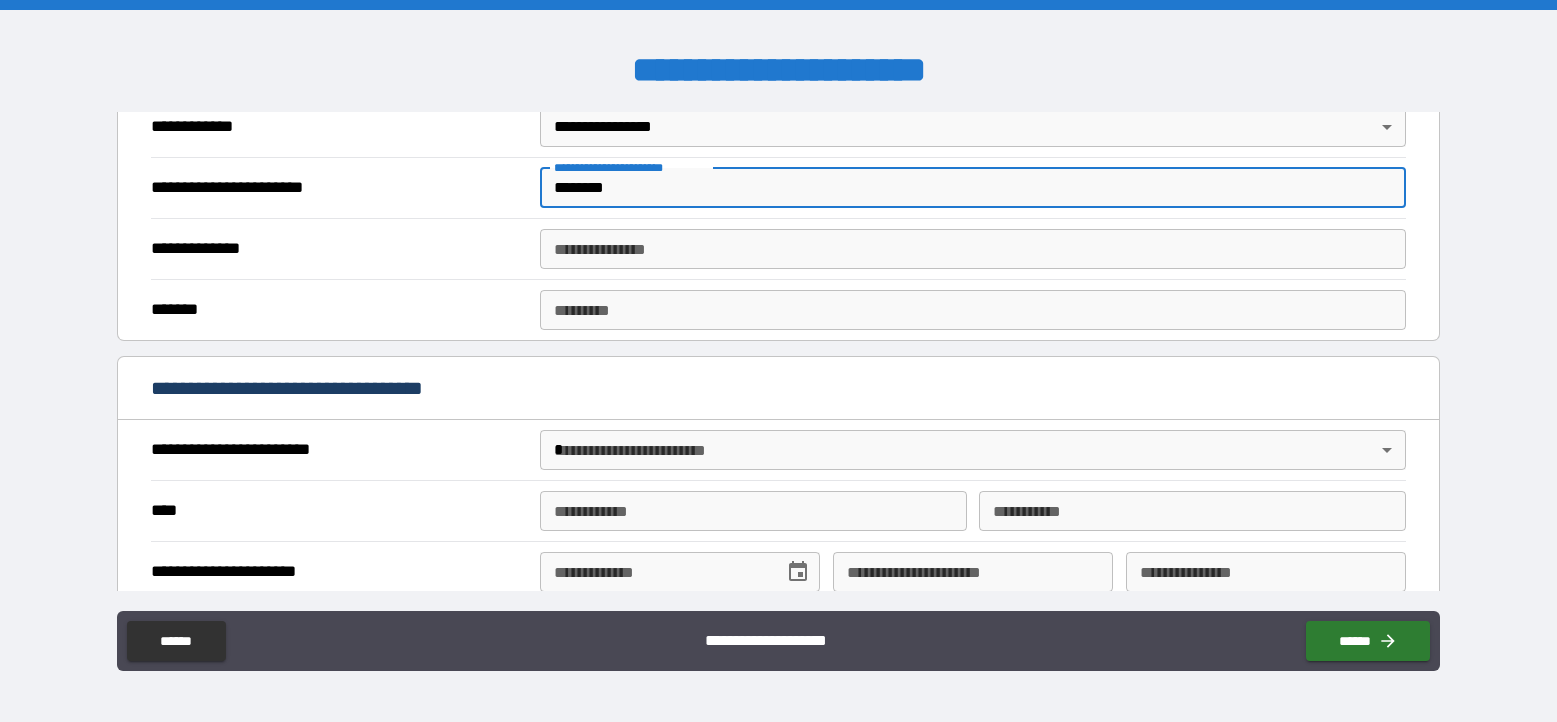 scroll, scrollTop: 471, scrollLeft: 0, axis: vertical 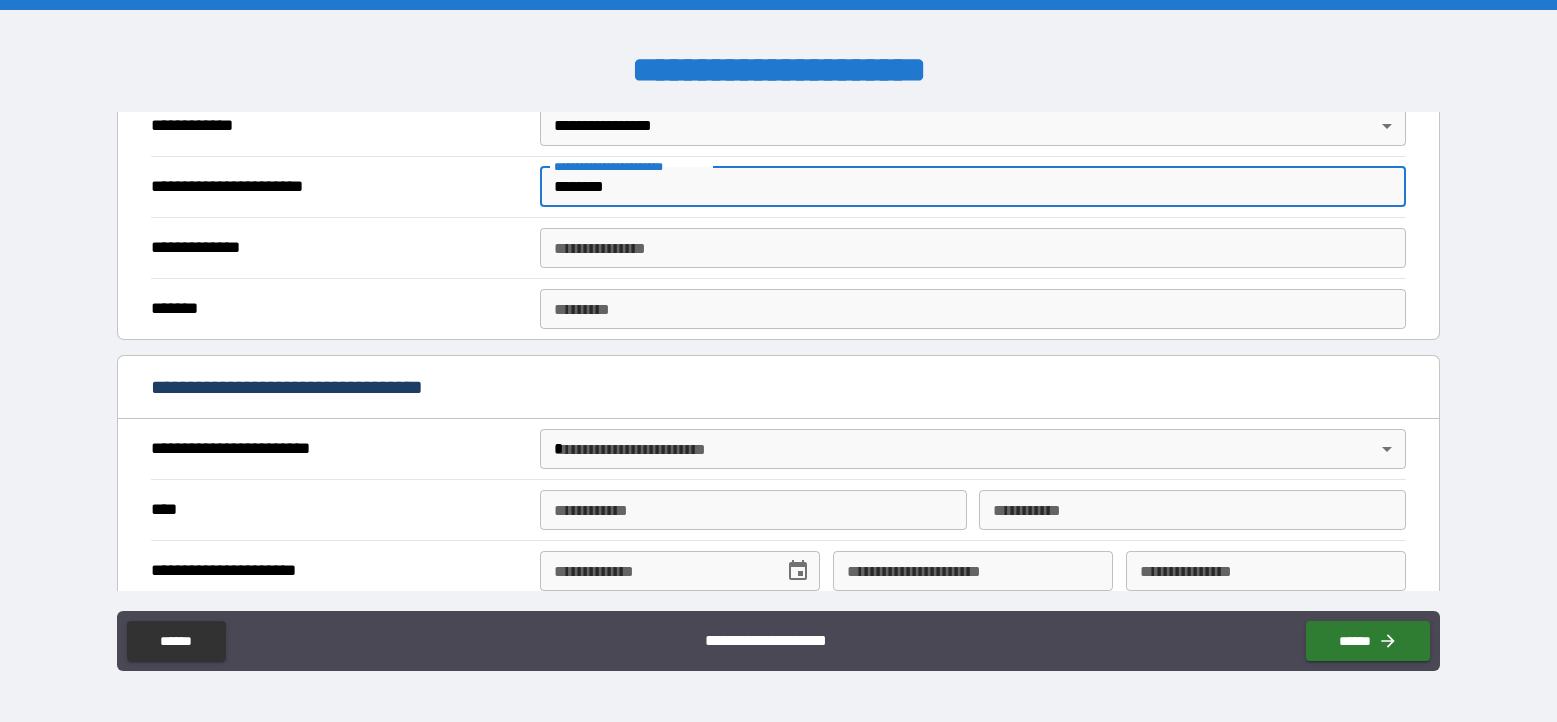 type on "********" 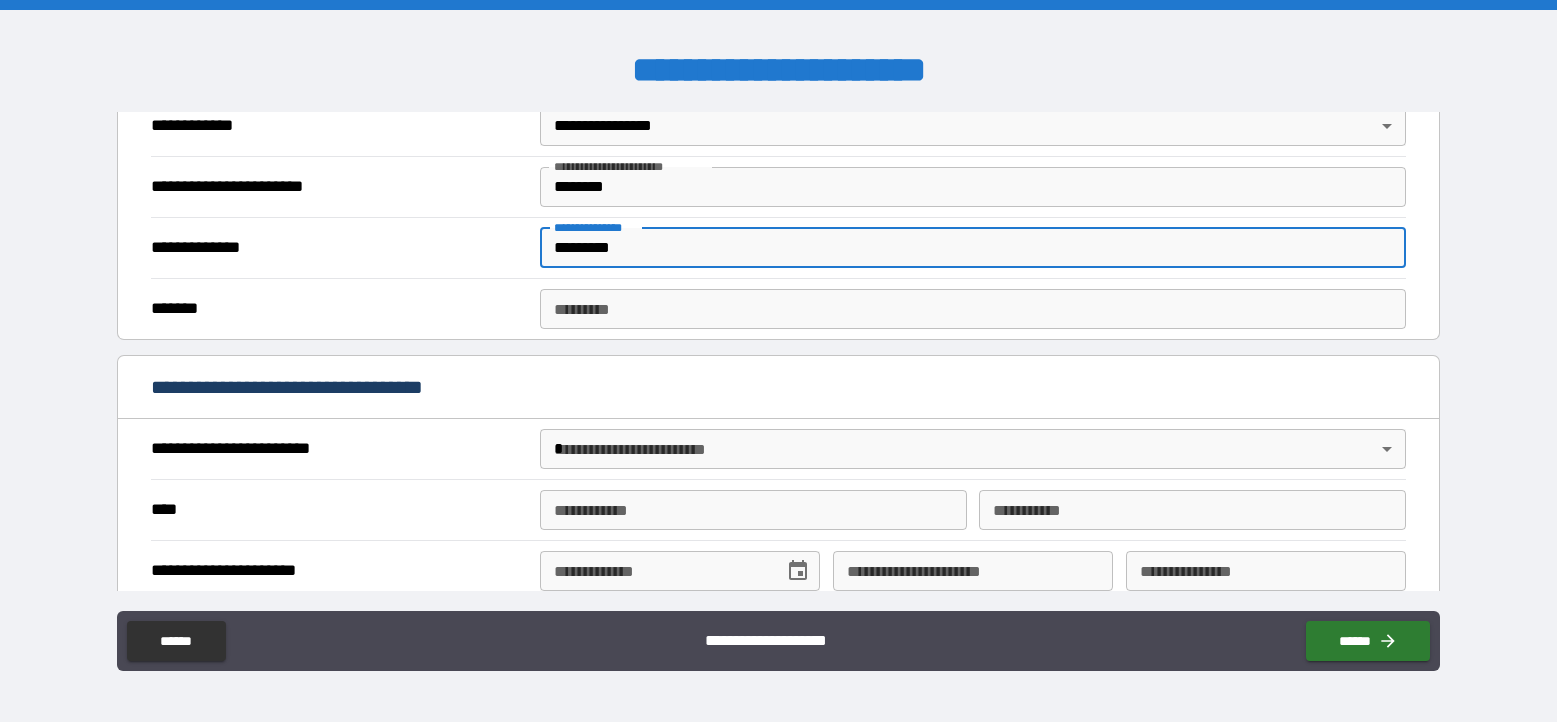 type on "*********" 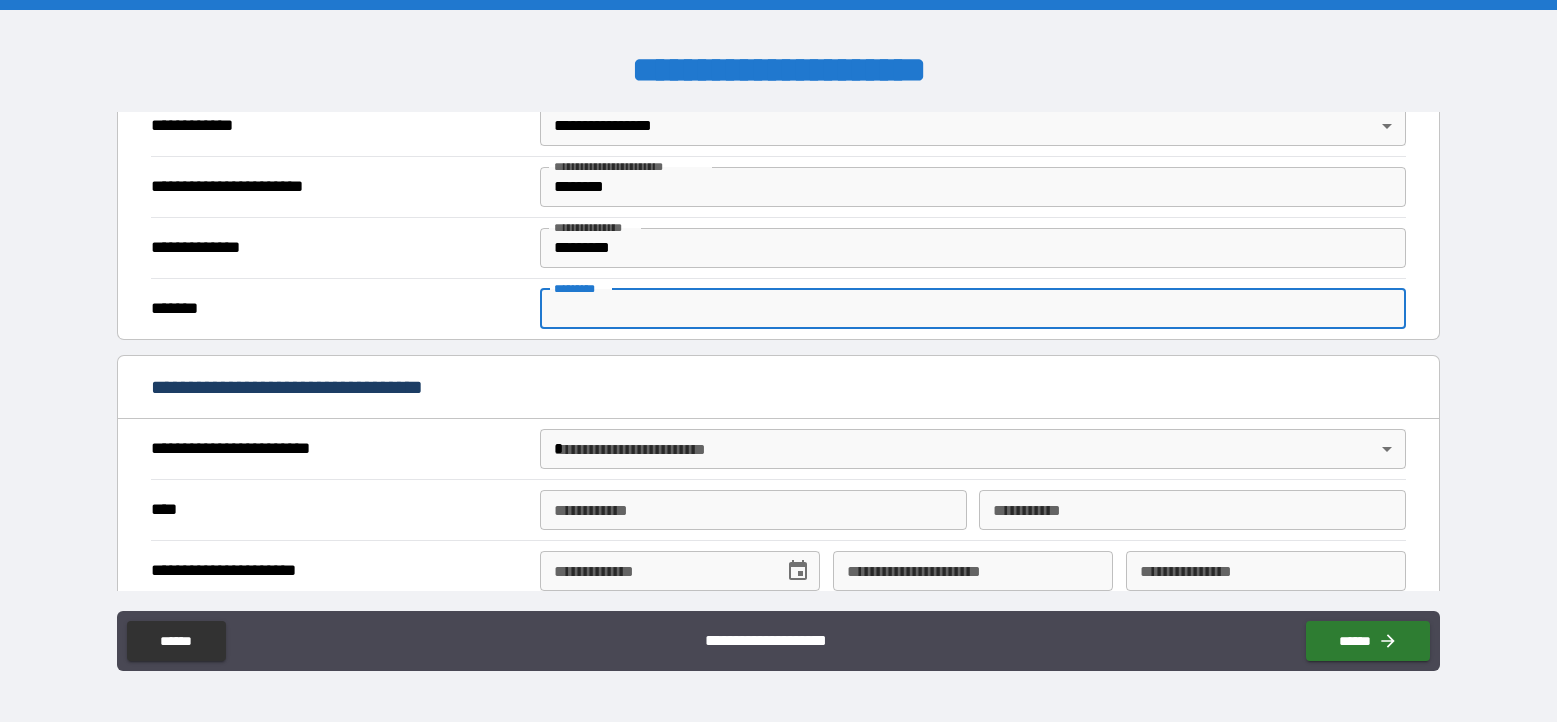 click on "*******   *" at bounding box center (973, 309) 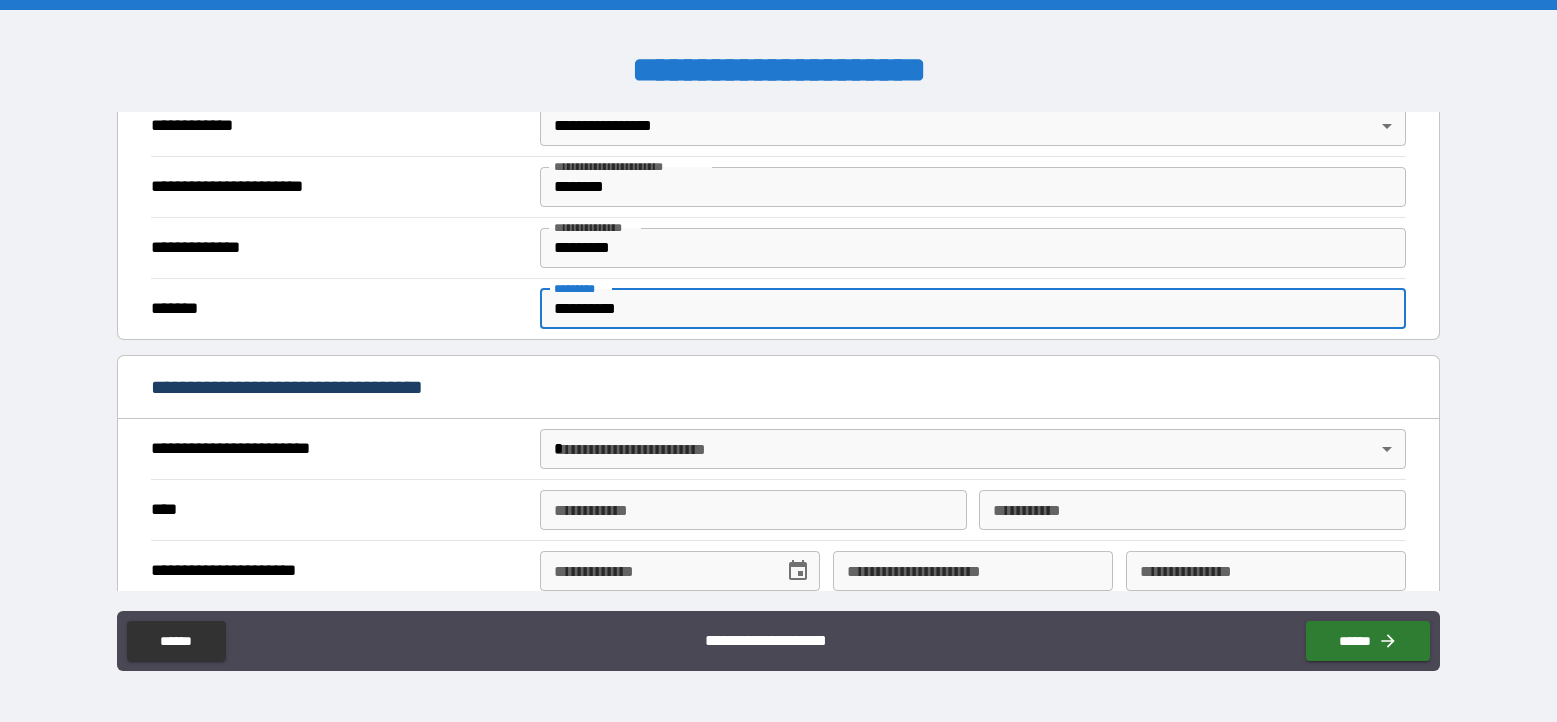 type on "**********" 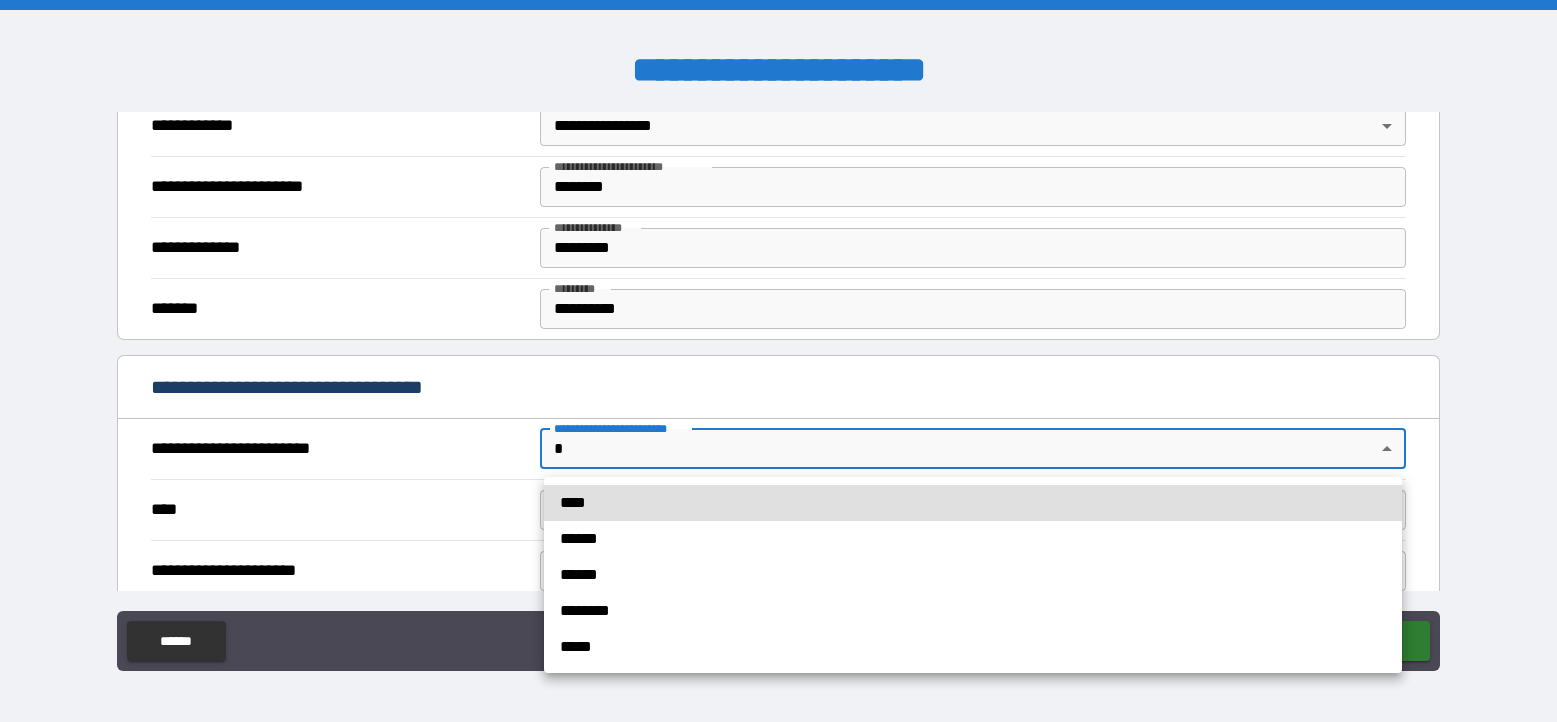 click on "******" at bounding box center (973, 539) 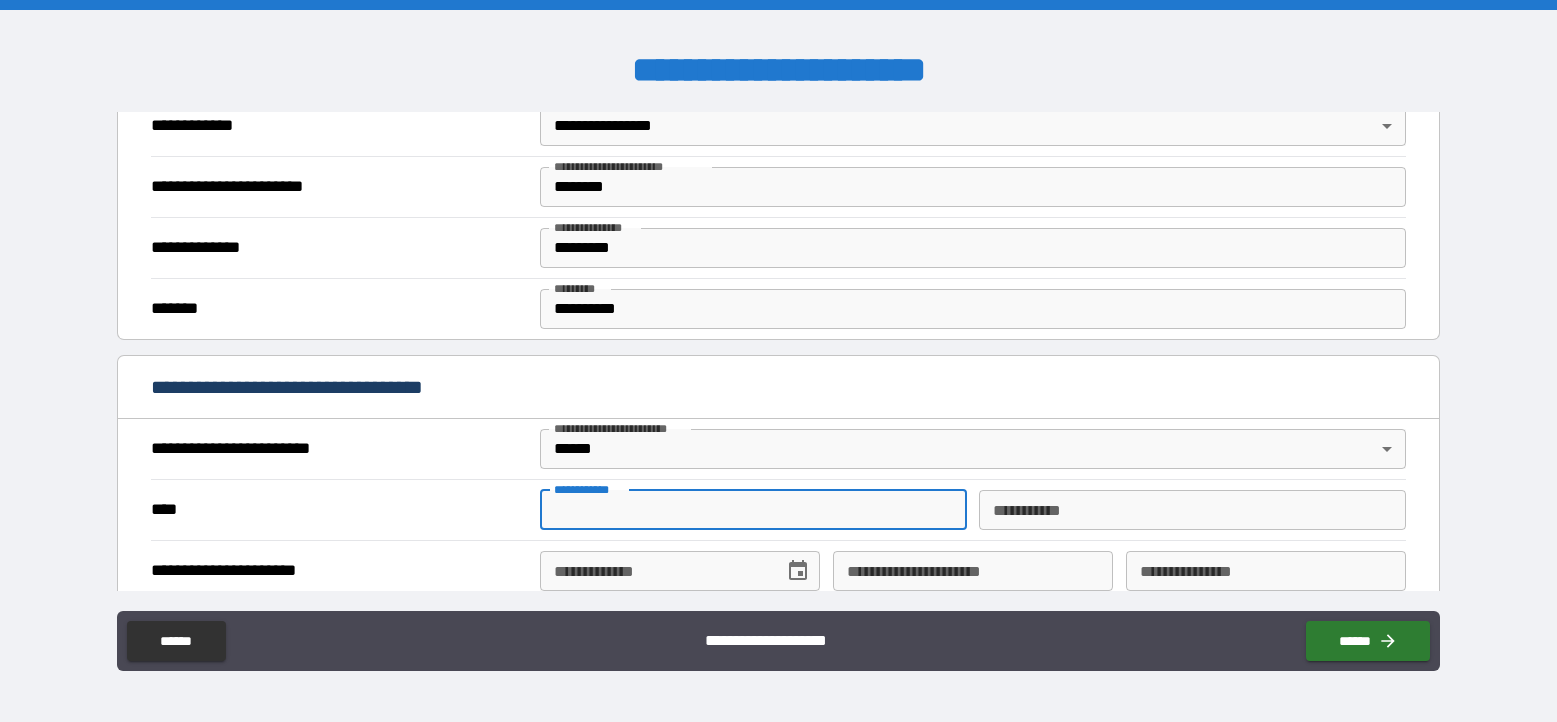 click on "**********" at bounding box center (753, 510) 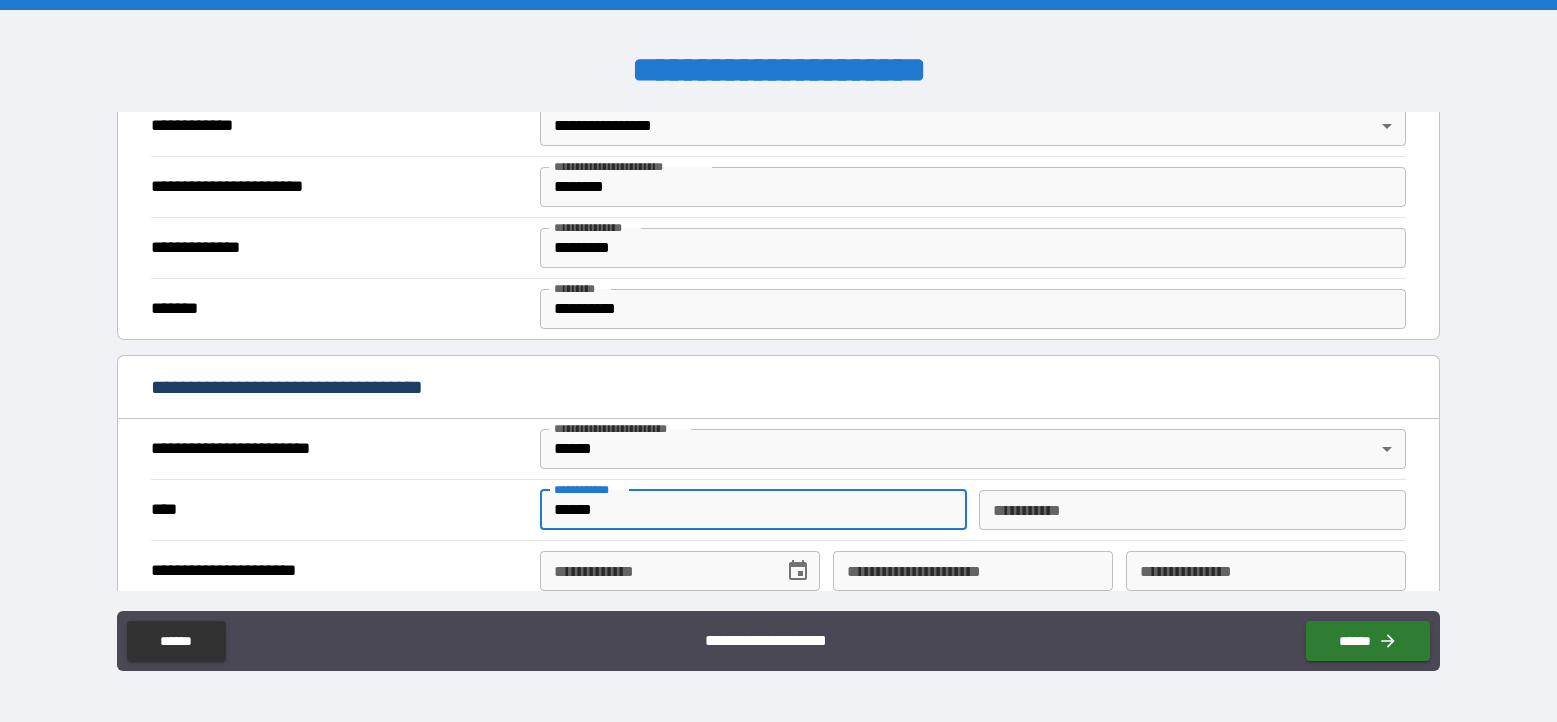 type on "******" 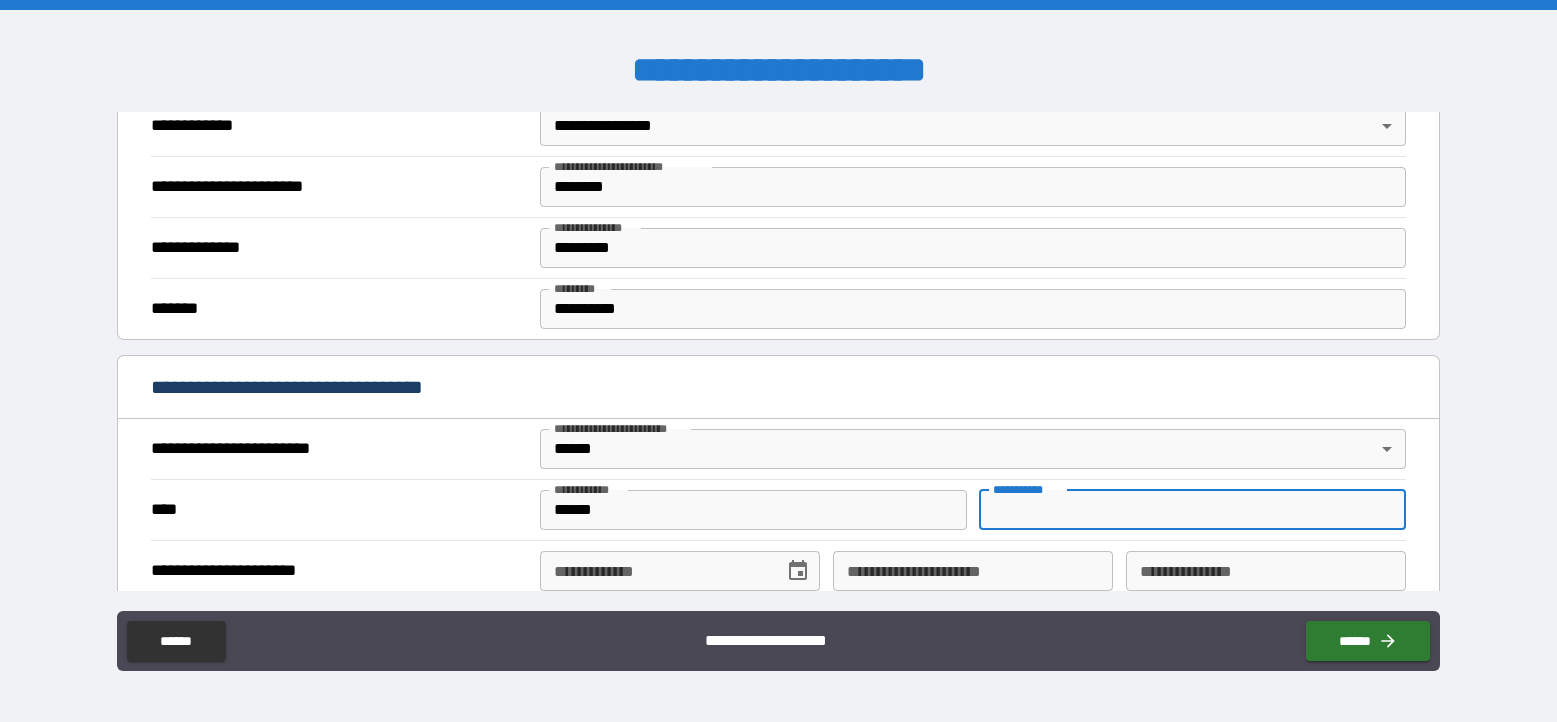 click on "*********   *" at bounding box center (1192, 510) 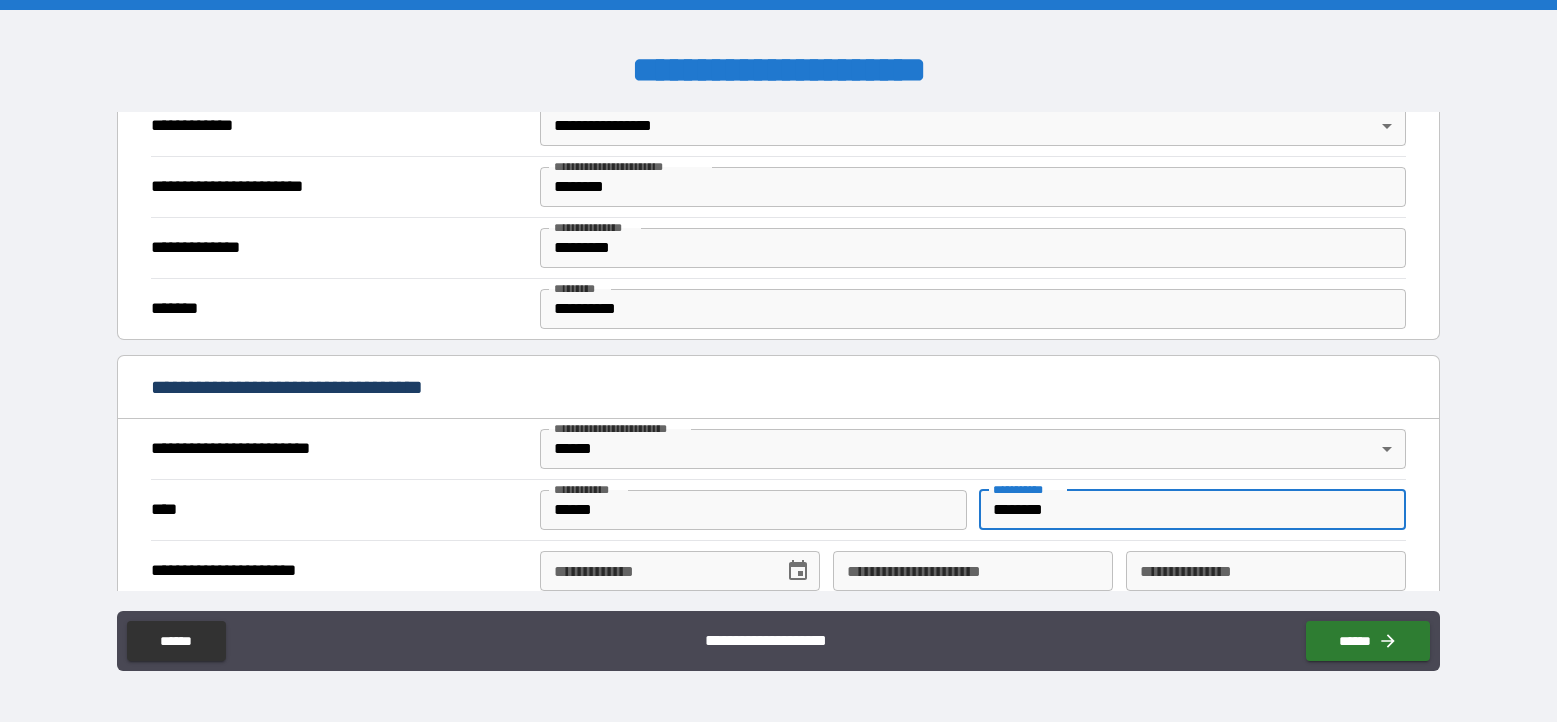 type on "********" 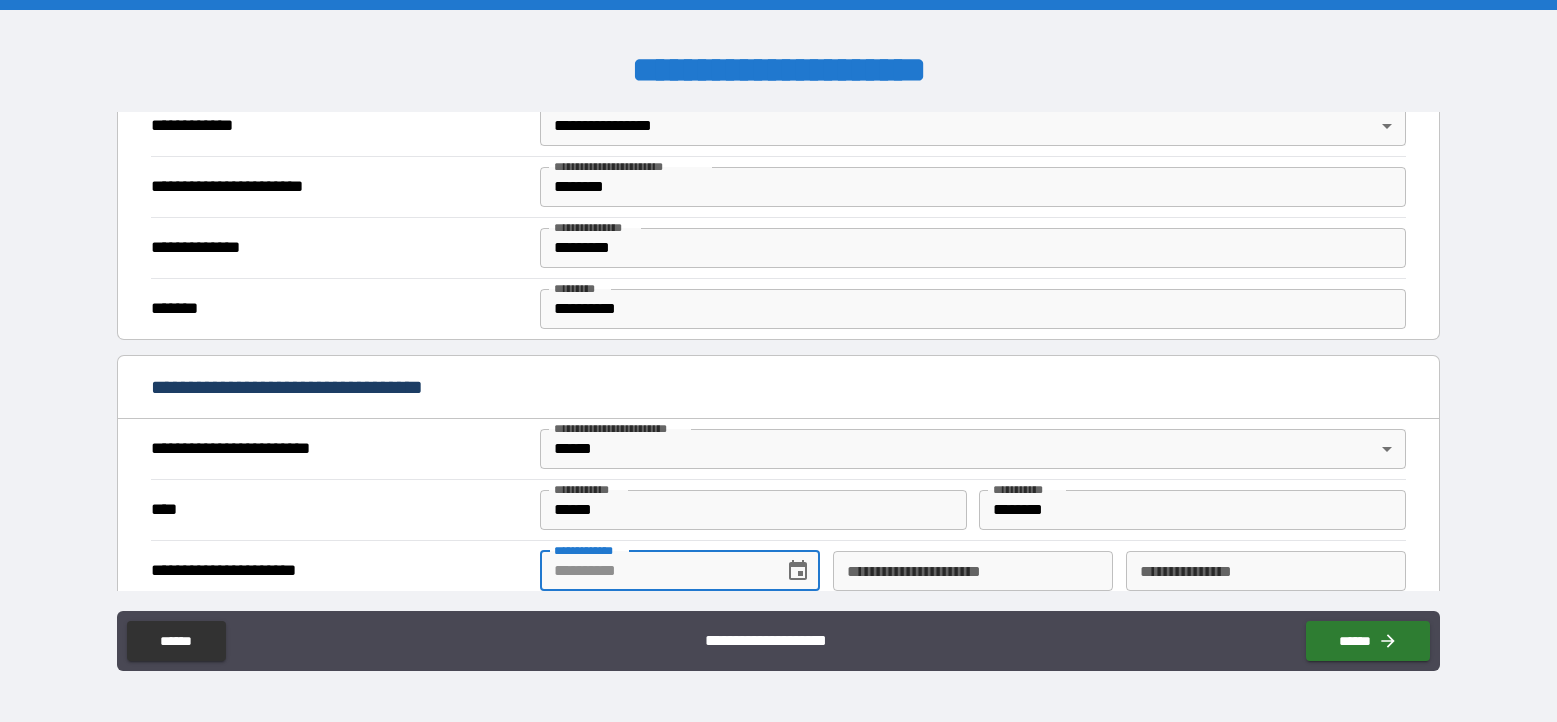 click on "**********" at bounding box center (655, 571) 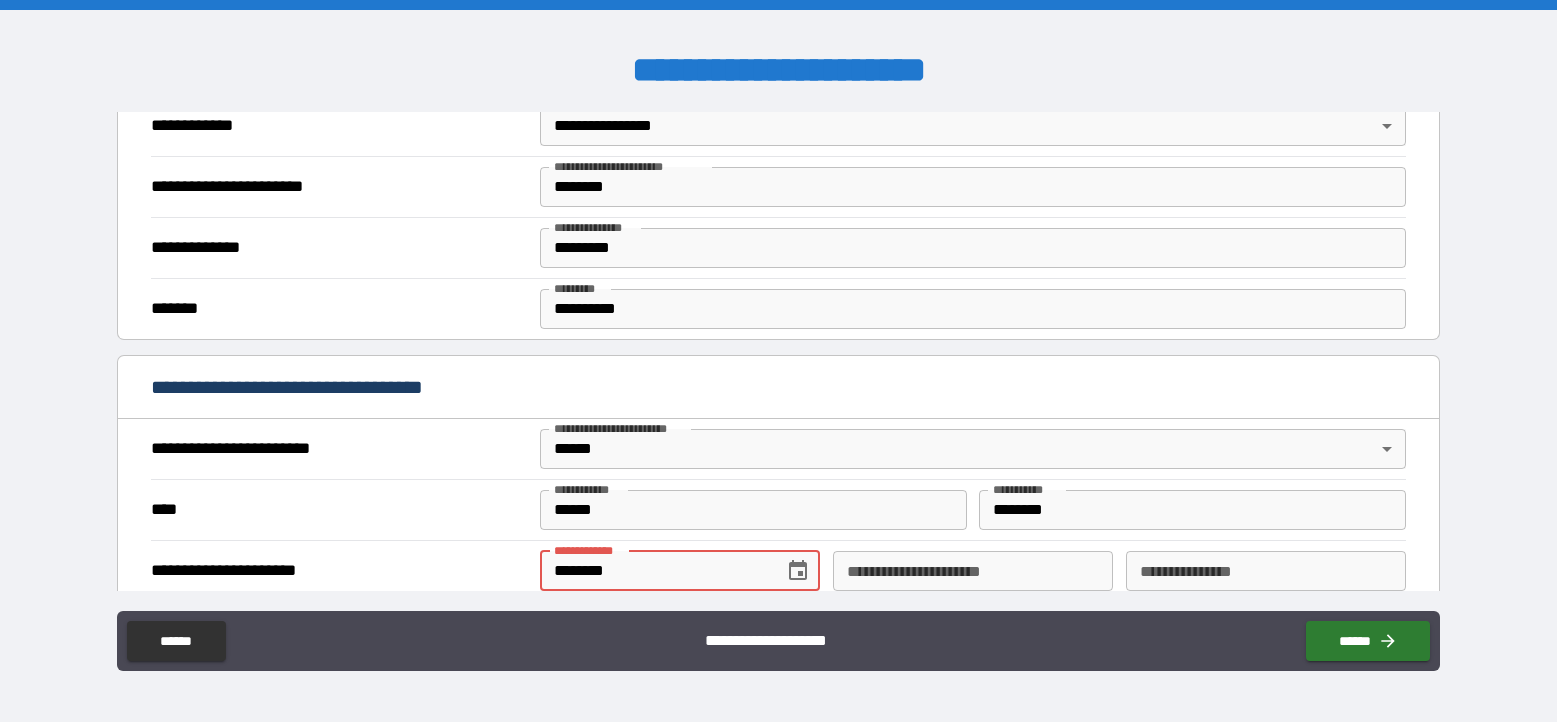 type on "********" 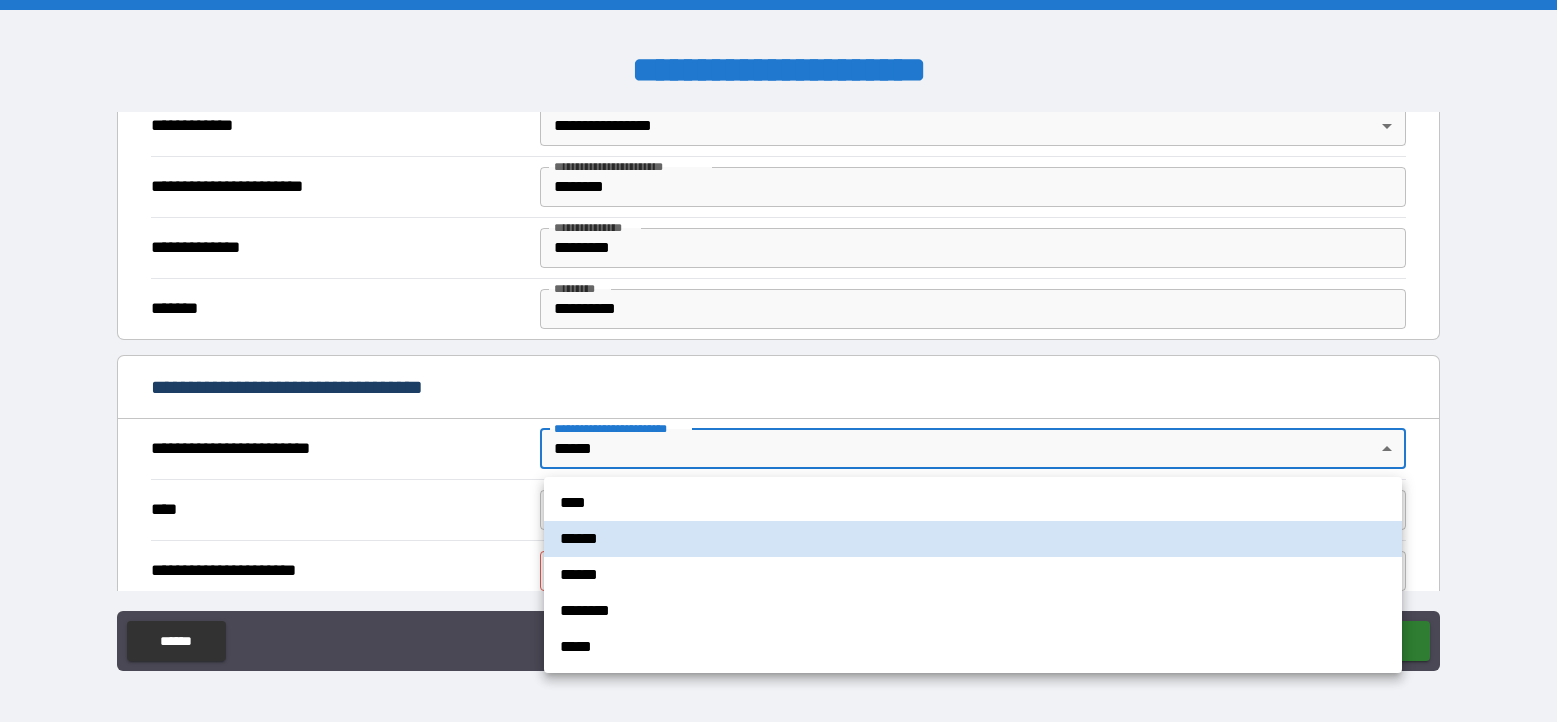 click on "**********" at bounding box center [778, 361] 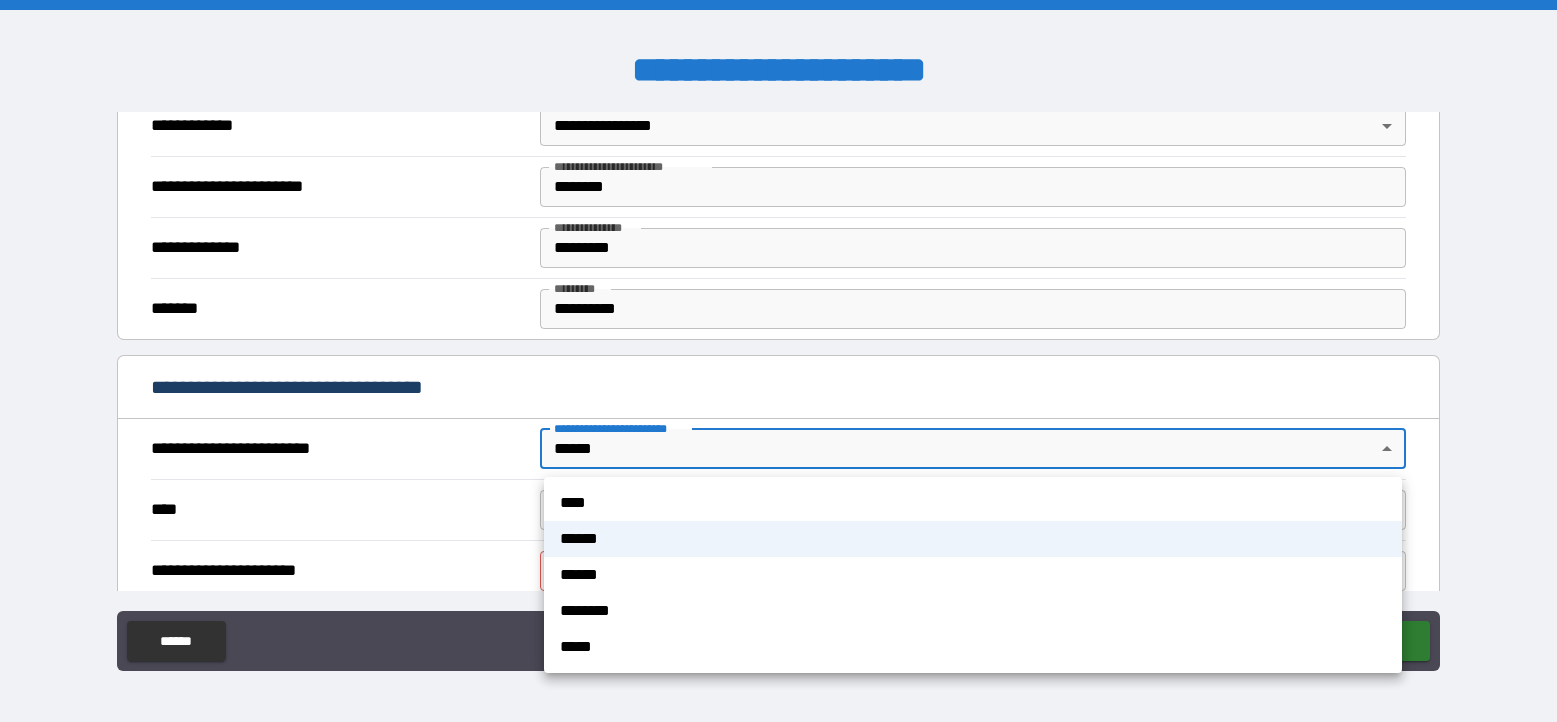 click at bounding box center (778, 361) 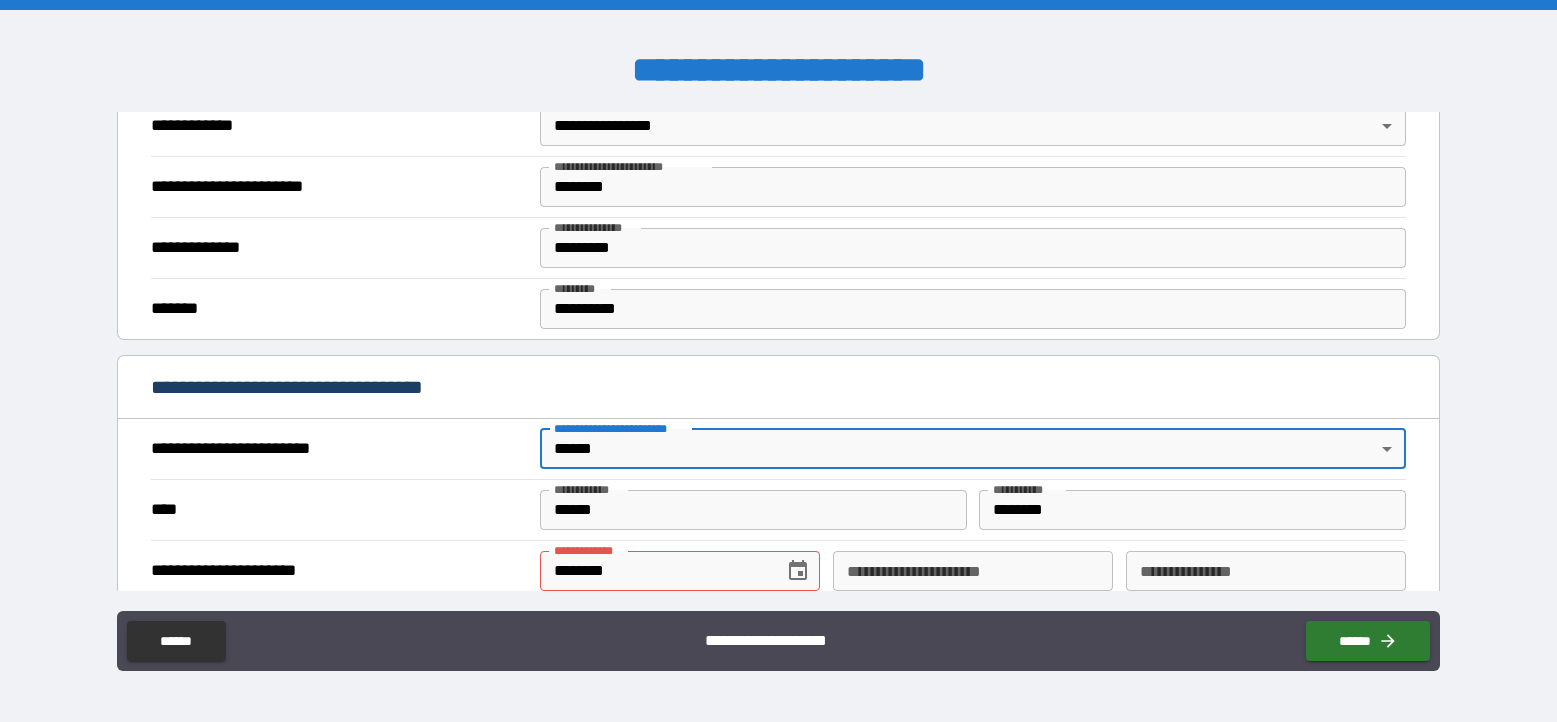 scroll, scrollTop: 629, scrollLeft: 0, axis: vertical 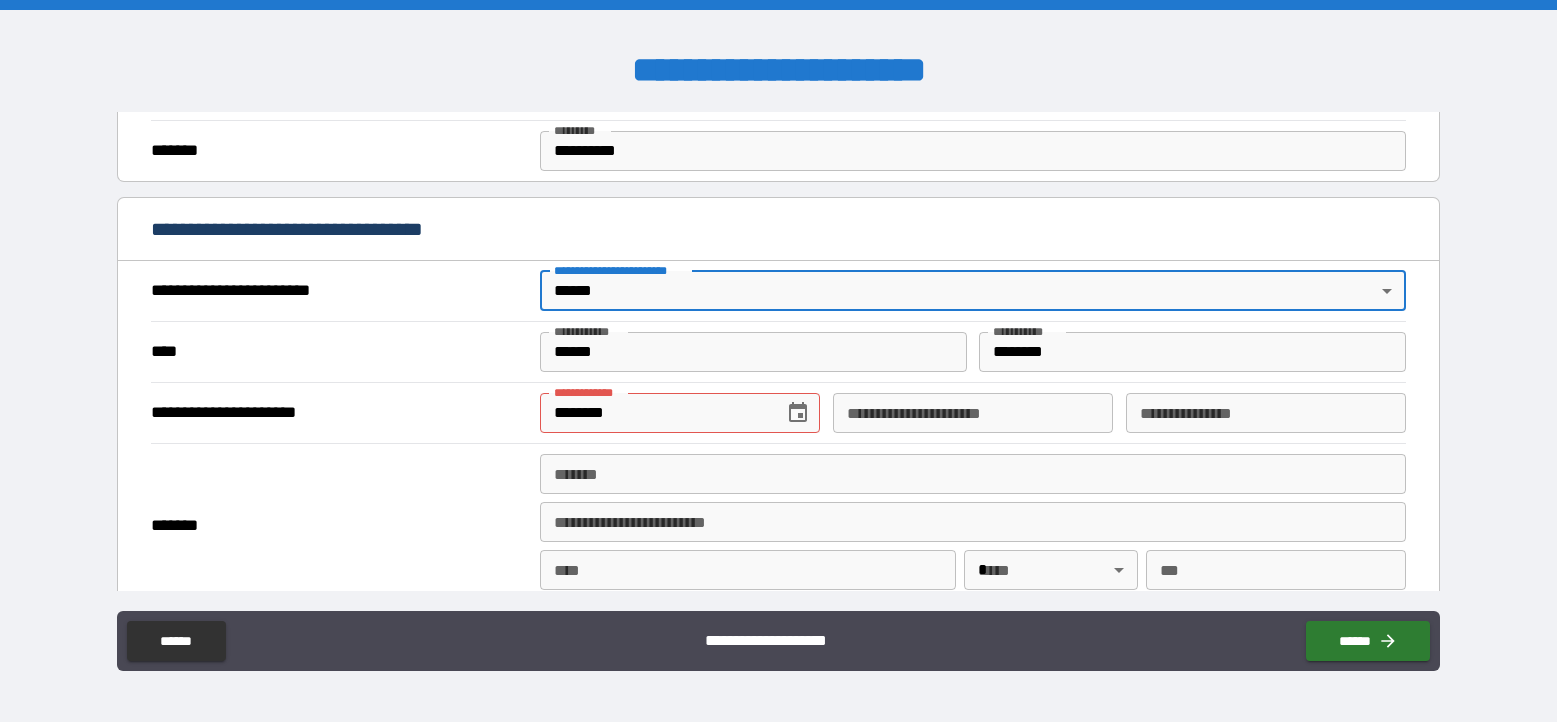click on "*******" at bounding box center [973, 474] 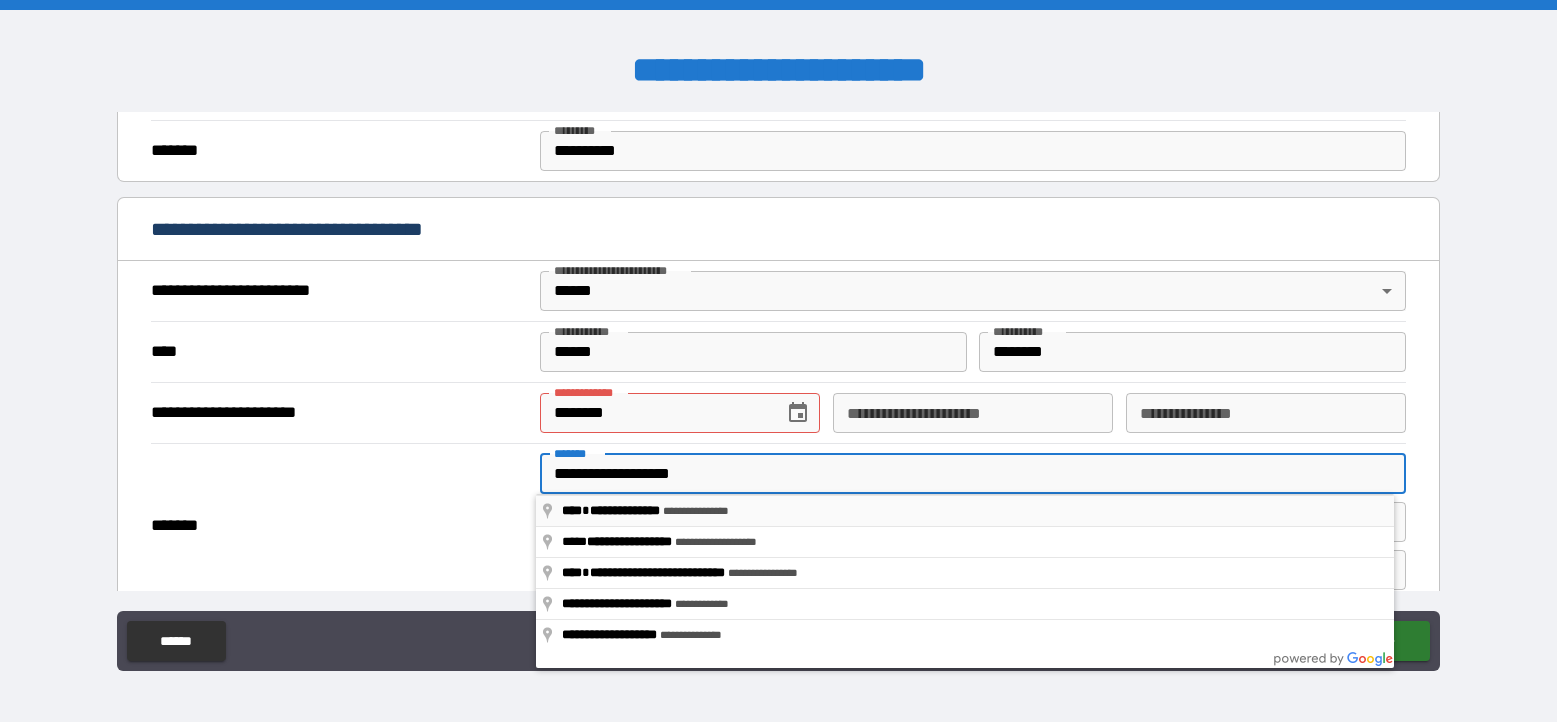 type on "**********" 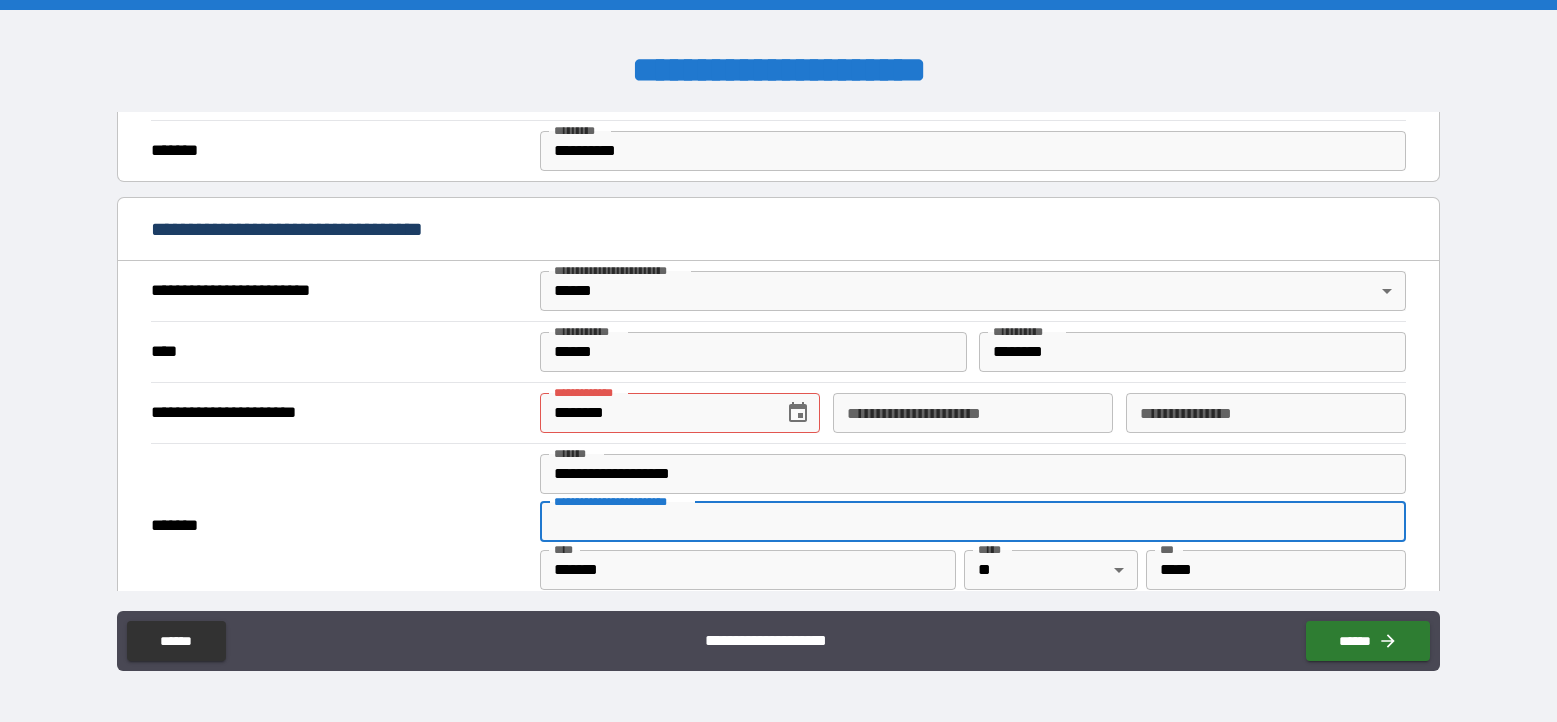 click on "*******" at bounding box center (337, 526) 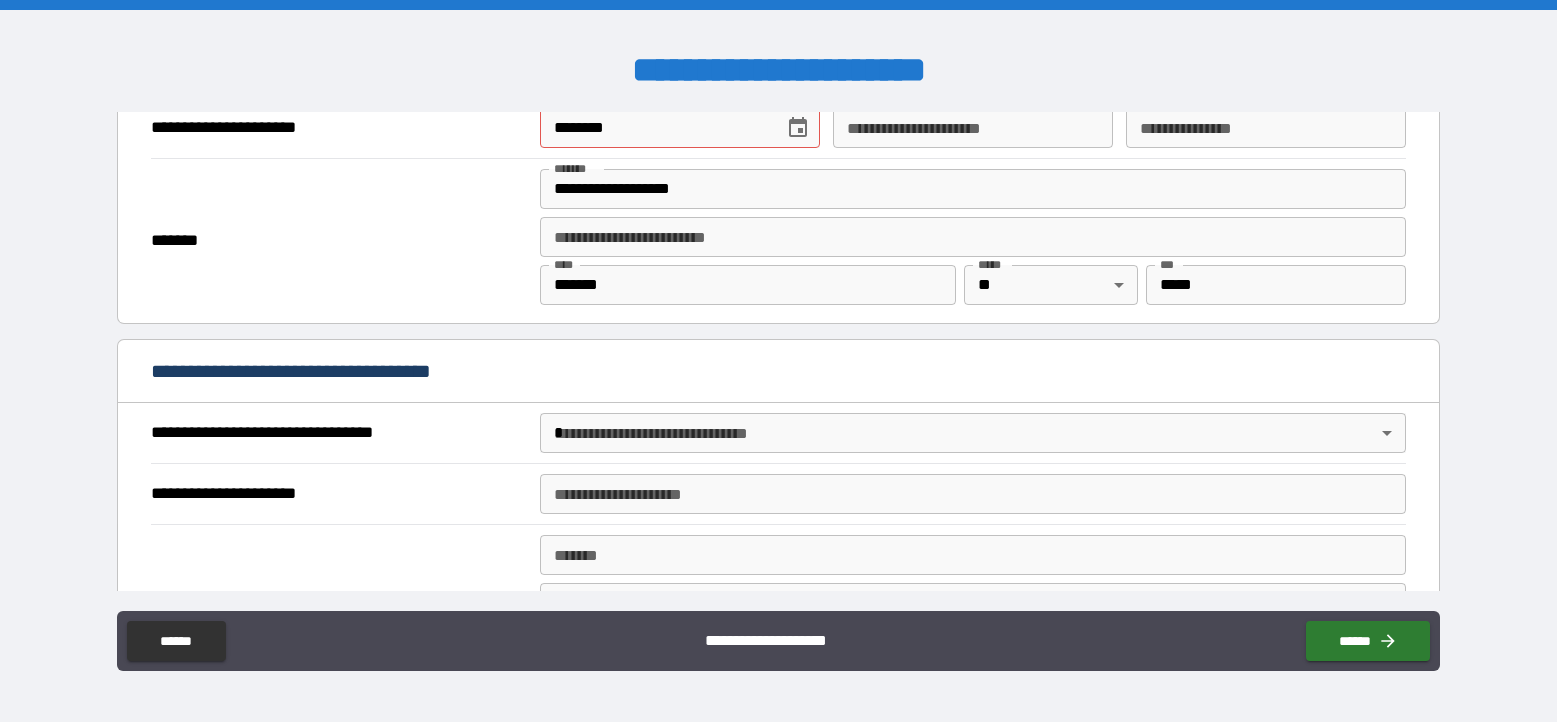 scroll, scrollTop: 924, scrollLeft: 0, axis: vertical 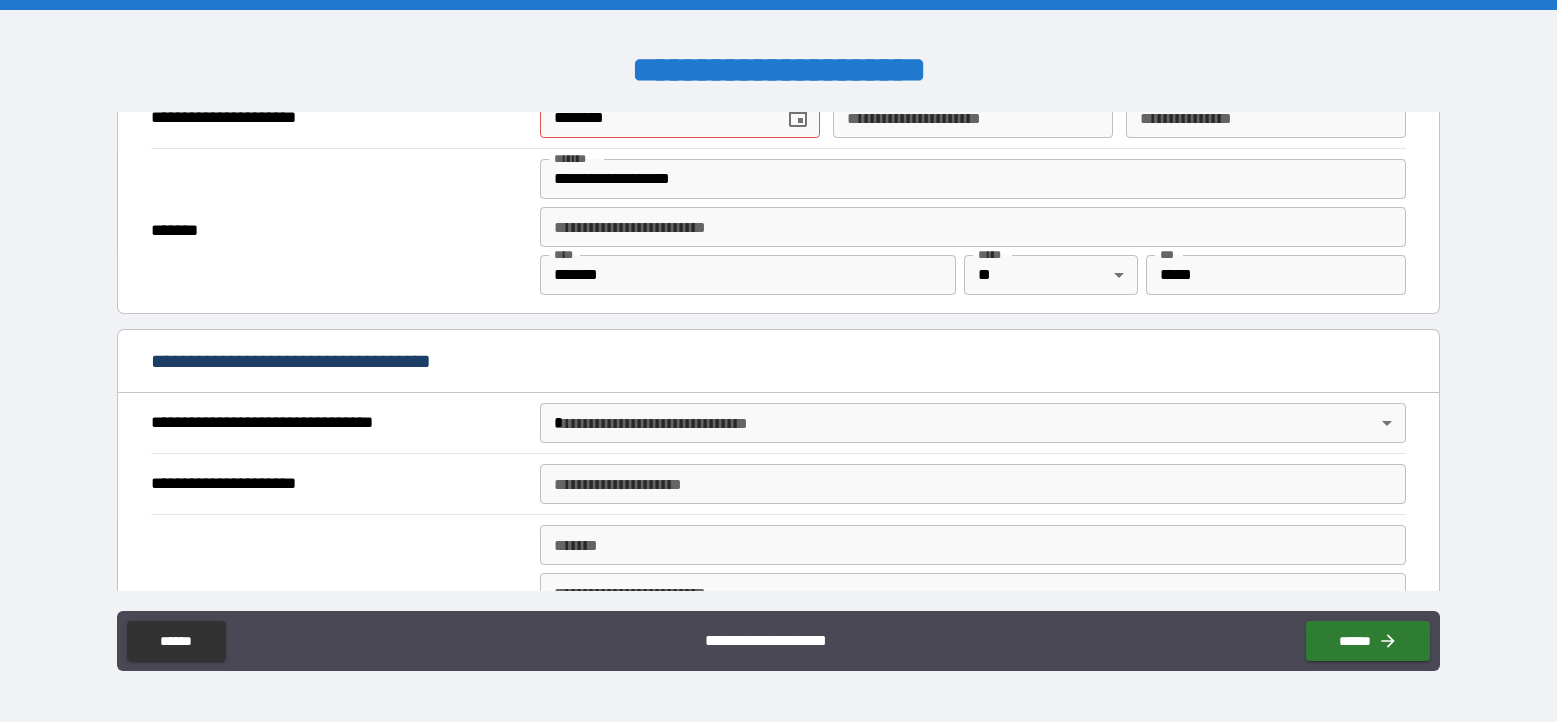 click on "**********" at bounding box center [778, 483] 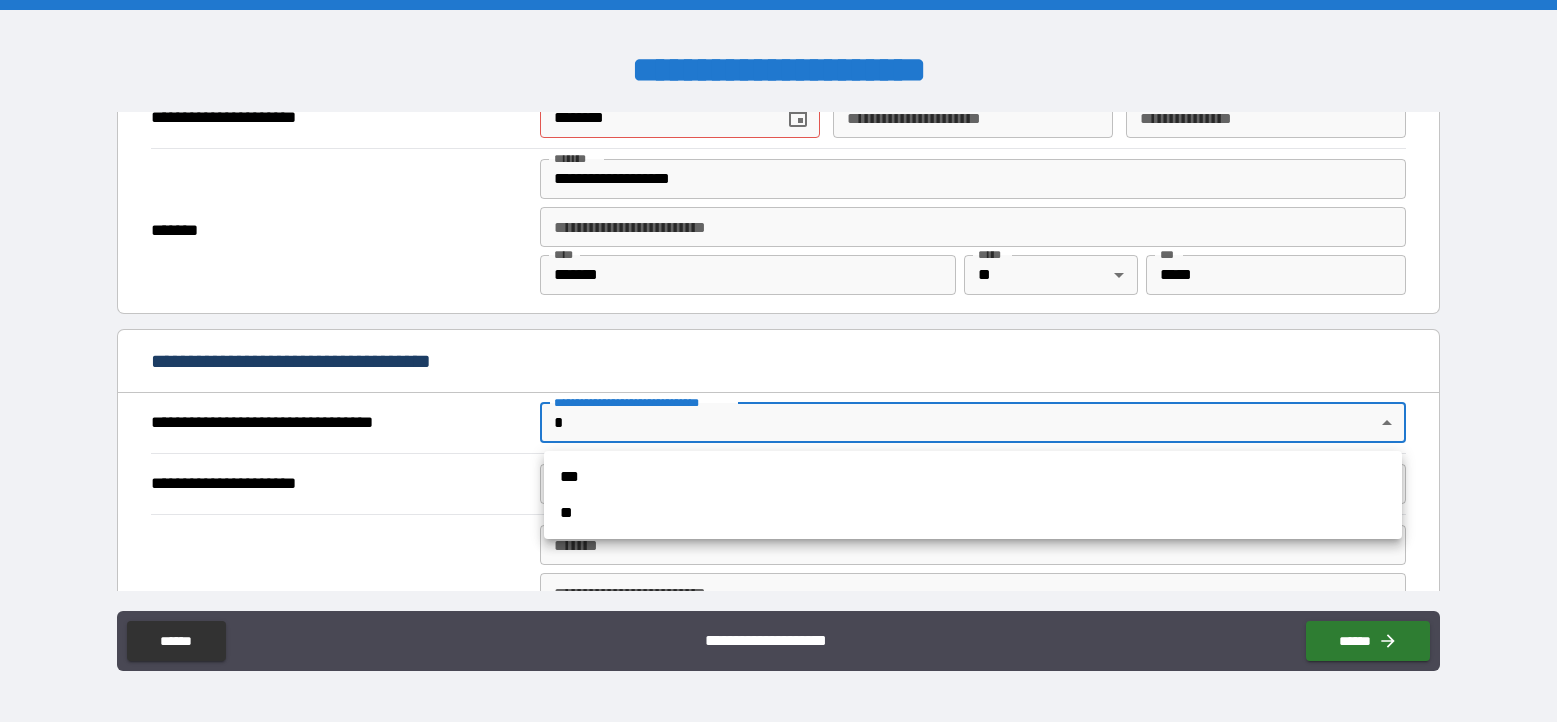 click on "**********" at bounding box center [778, 361] 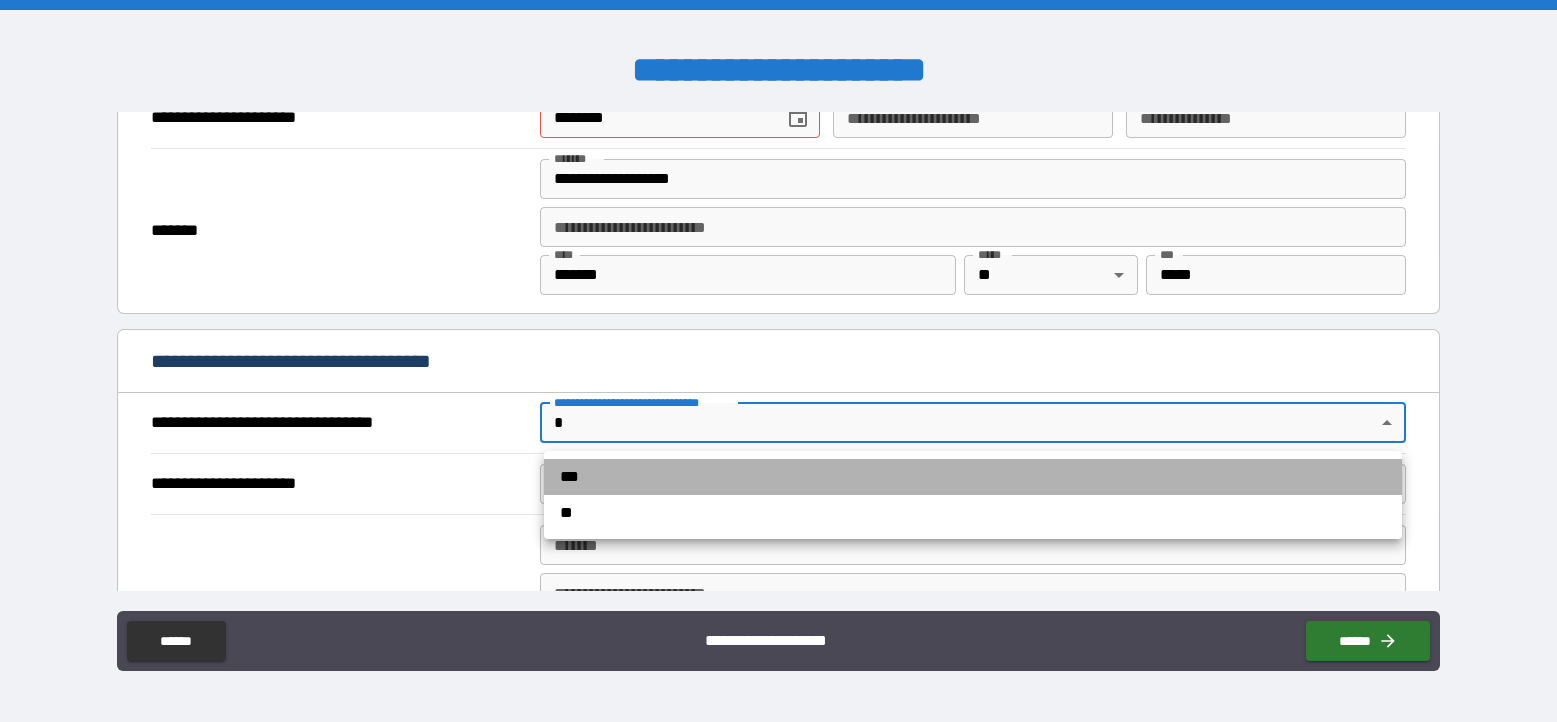 click on "***" at bounding box center [973, 477] 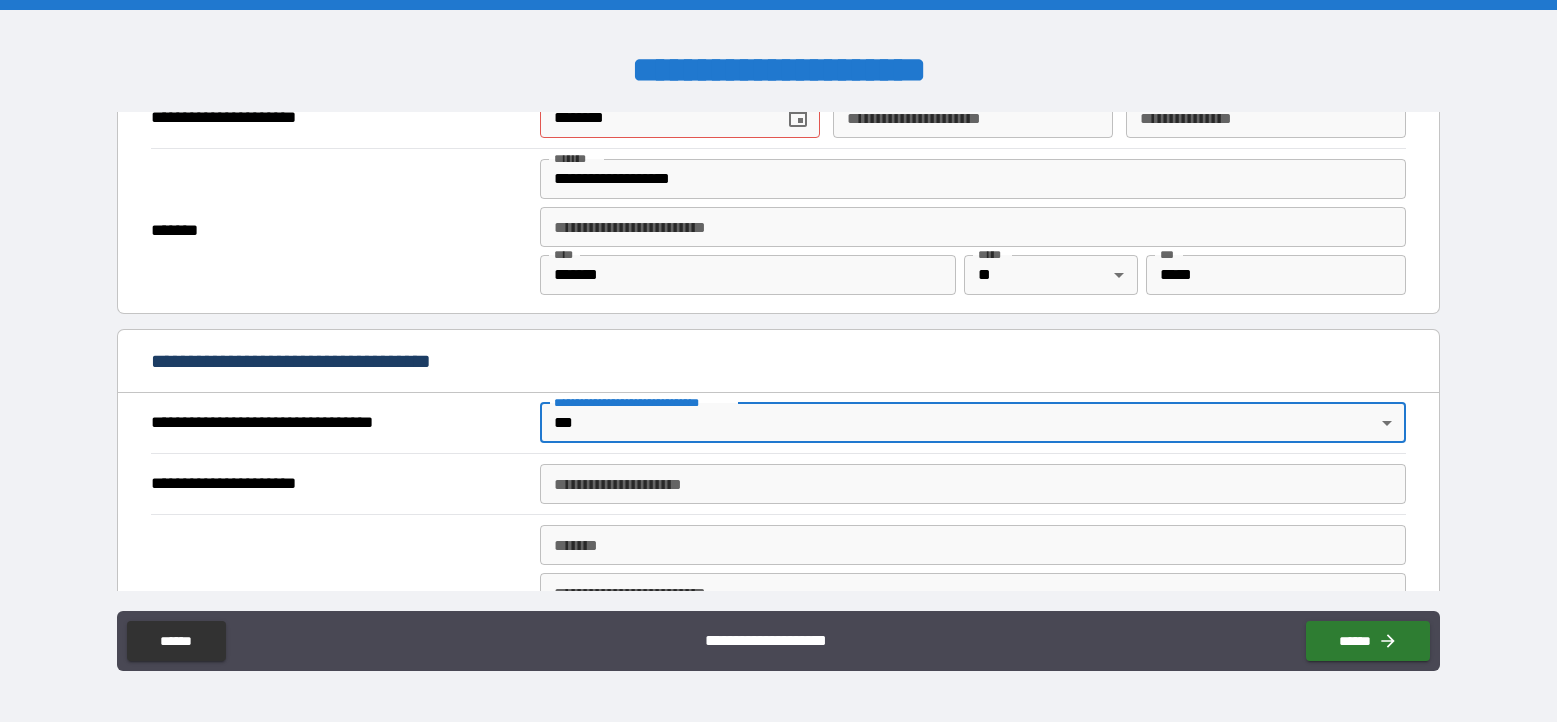 click on "**********" at bounding box center [973, 484] 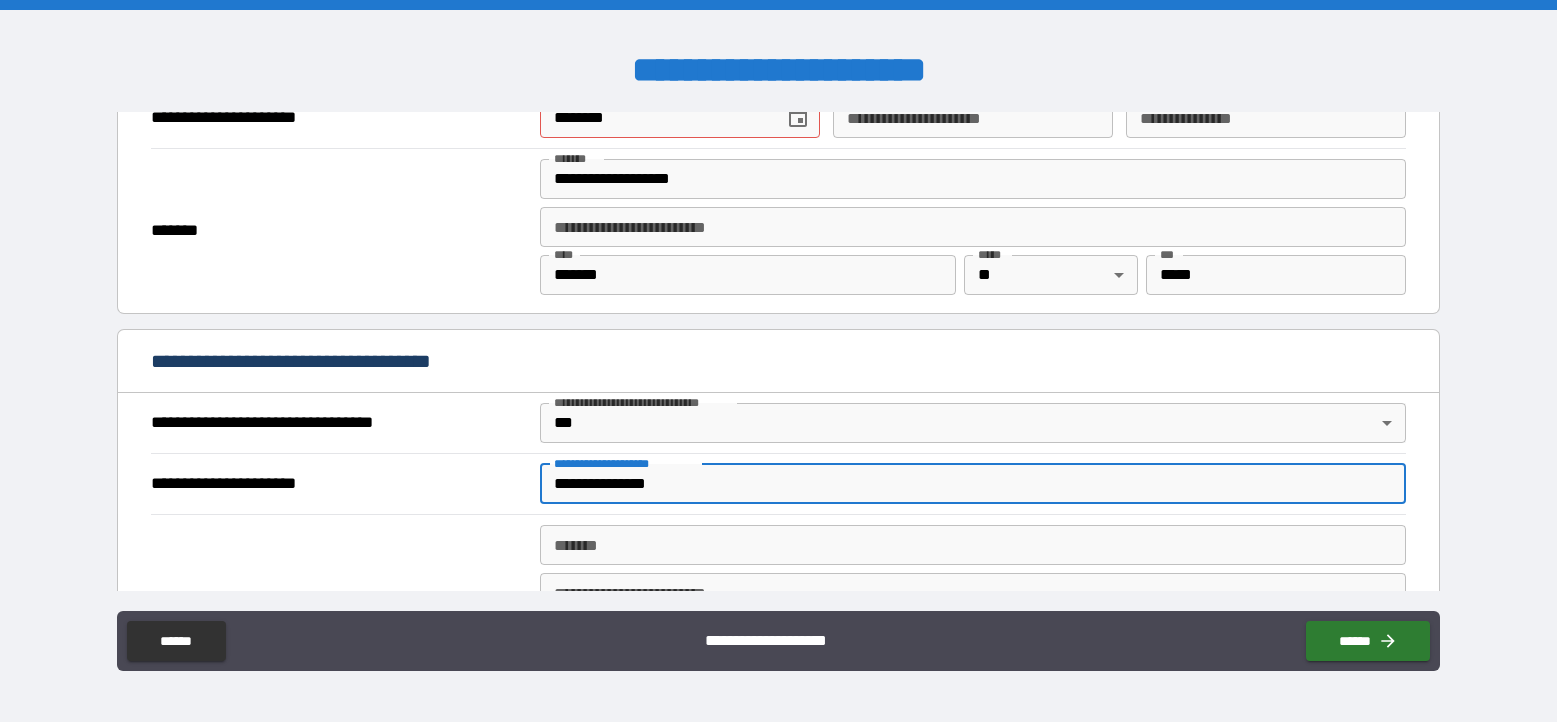 click on "**********" at bounding box center [973, 484] 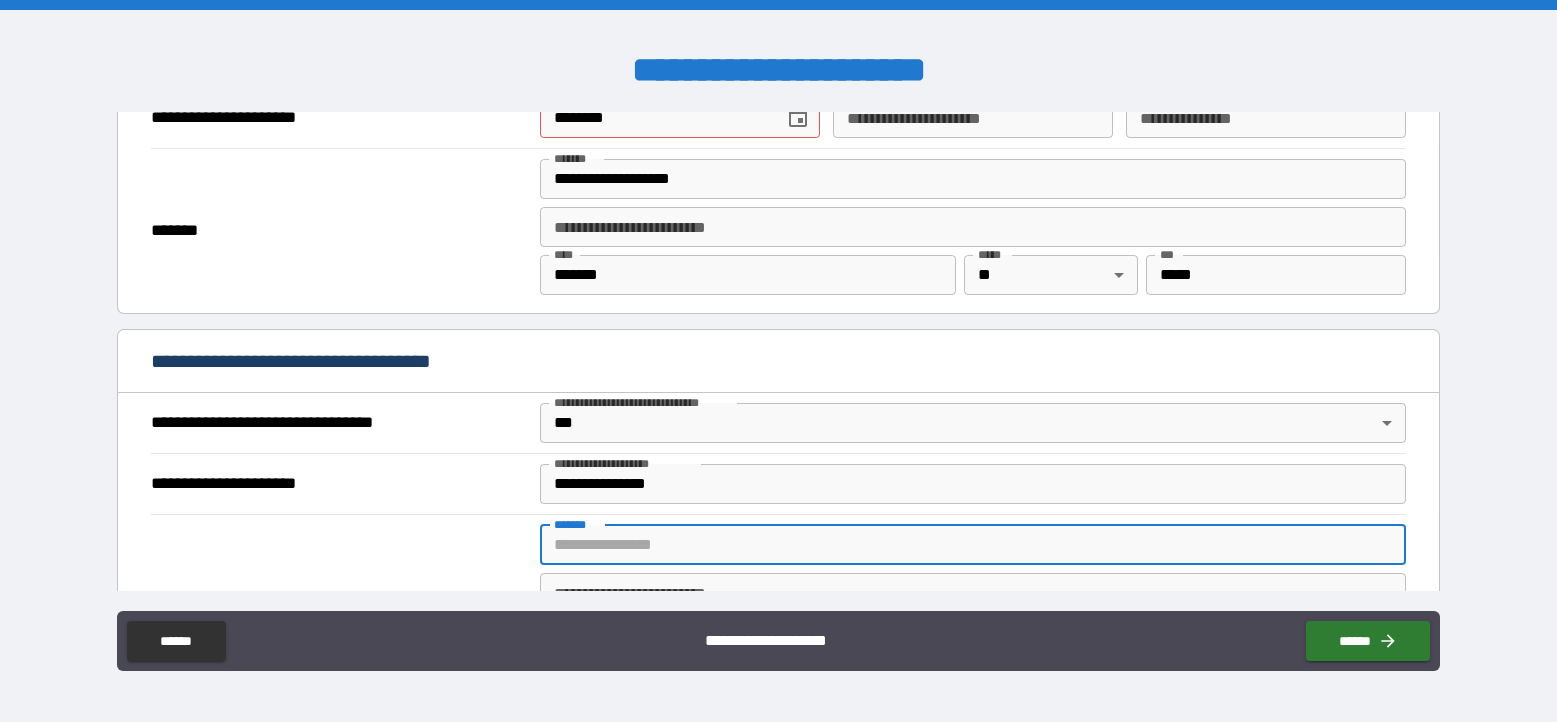 click on "*******" at bounding box center (973, 545) 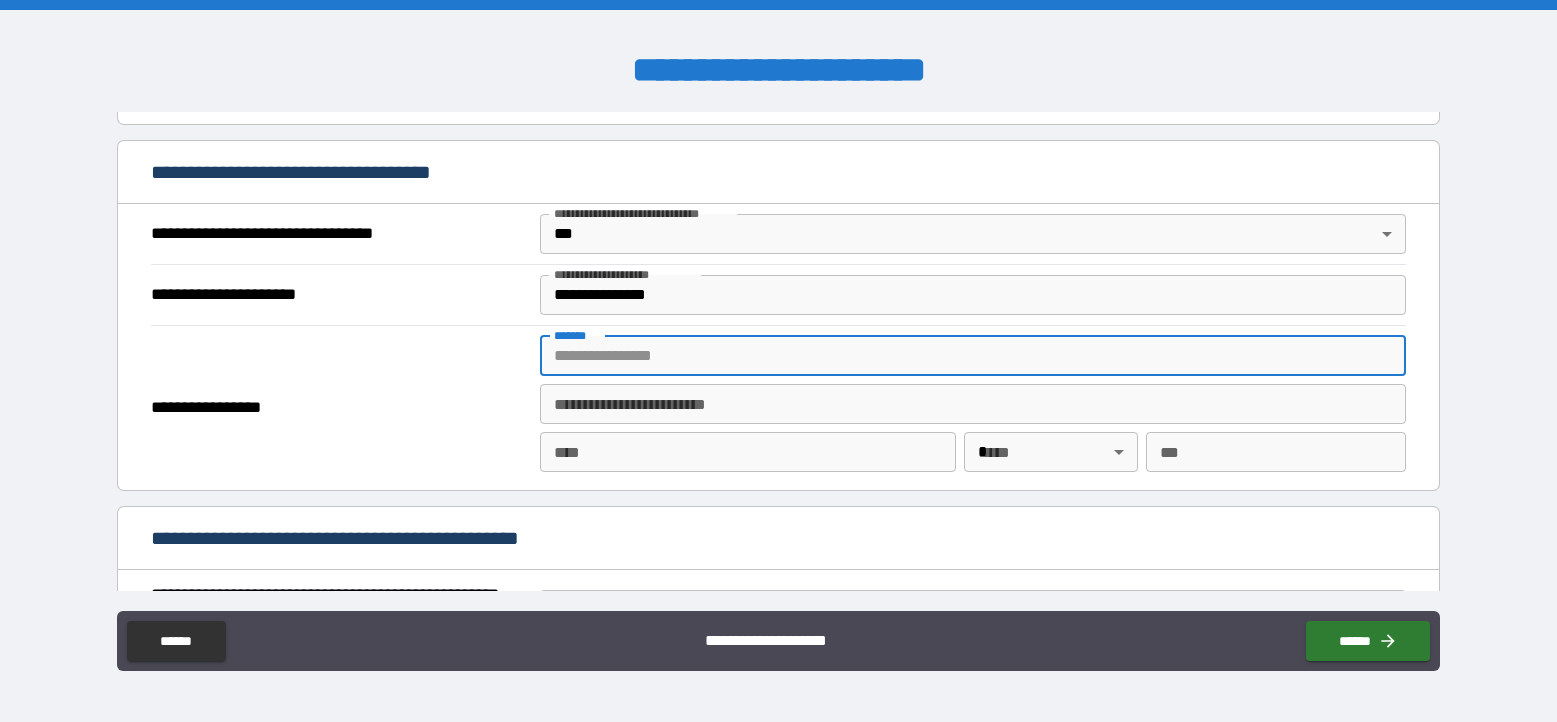 scroll, scrollTop: 1166, scrollLeft: 0, axis: vertical 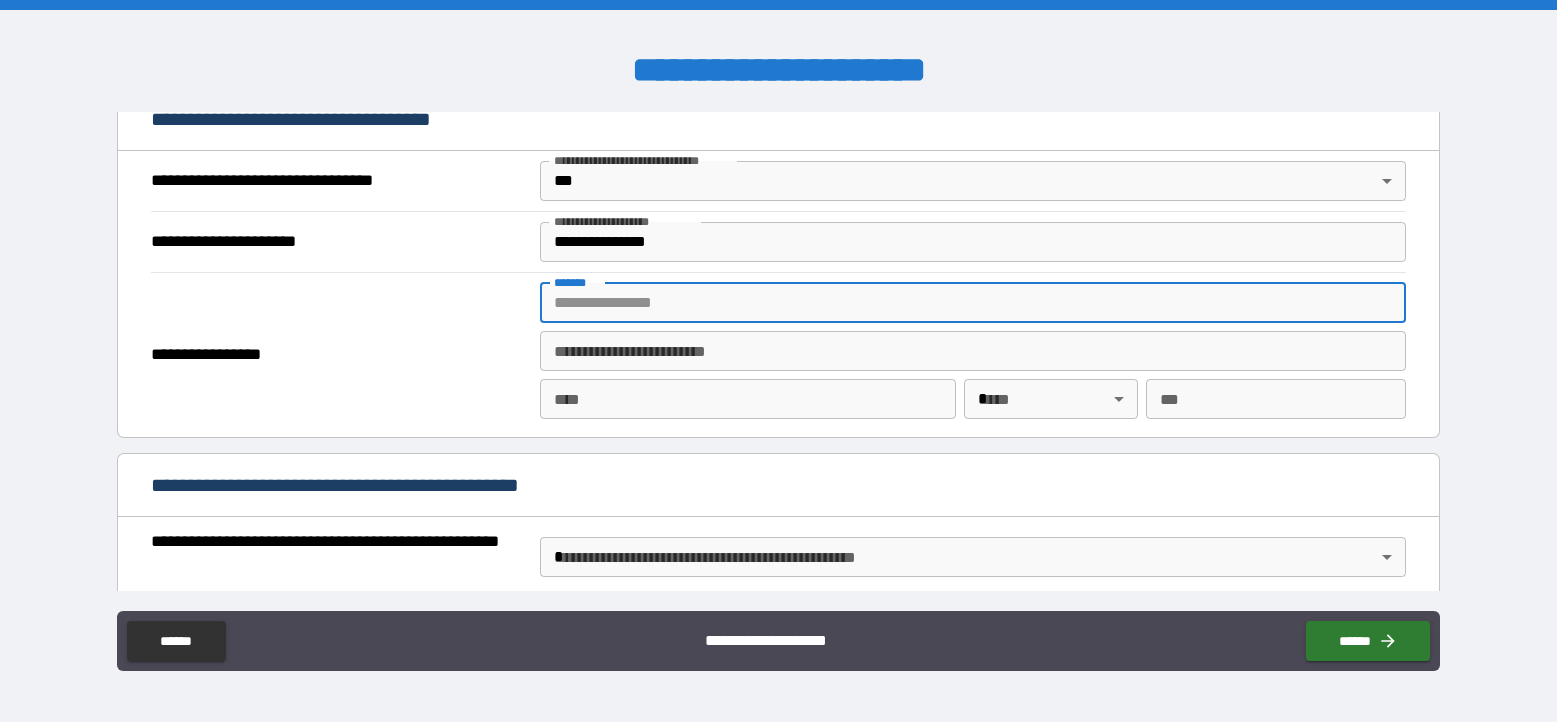 click on "**********" at bounding box center (778, 351) 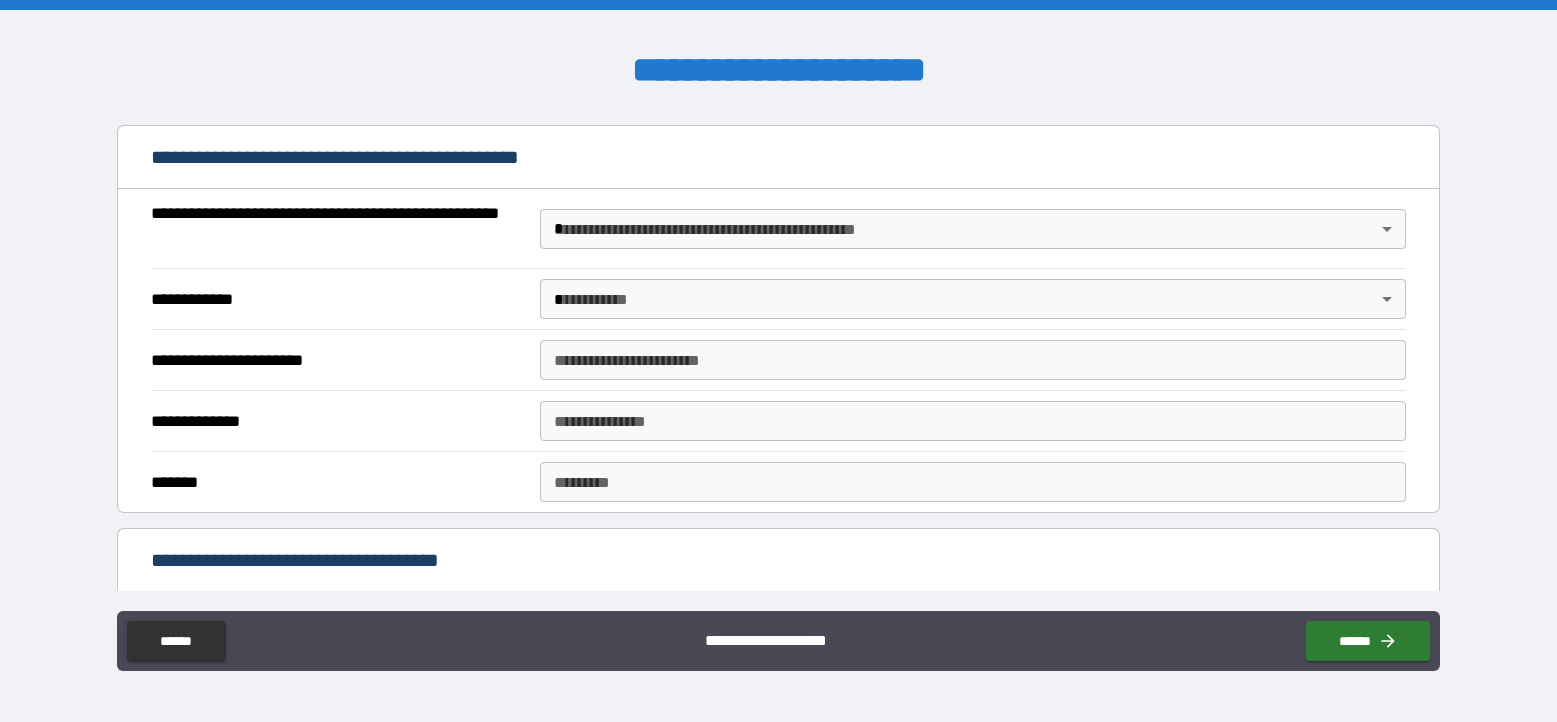 scroll, scrollTop: 1495, scrollLeft: 0, axis: vertical 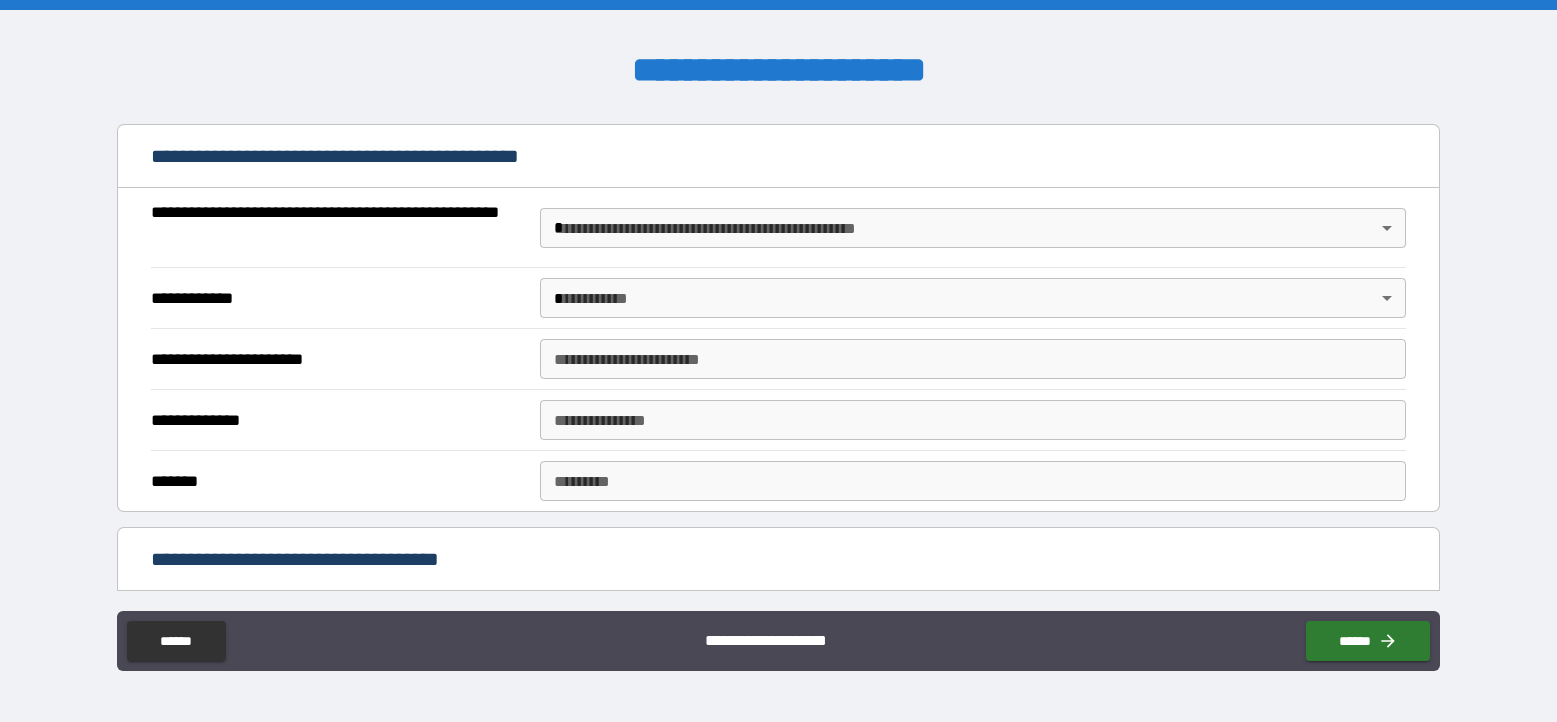 click on "**********" at bounding box center (778, 361) 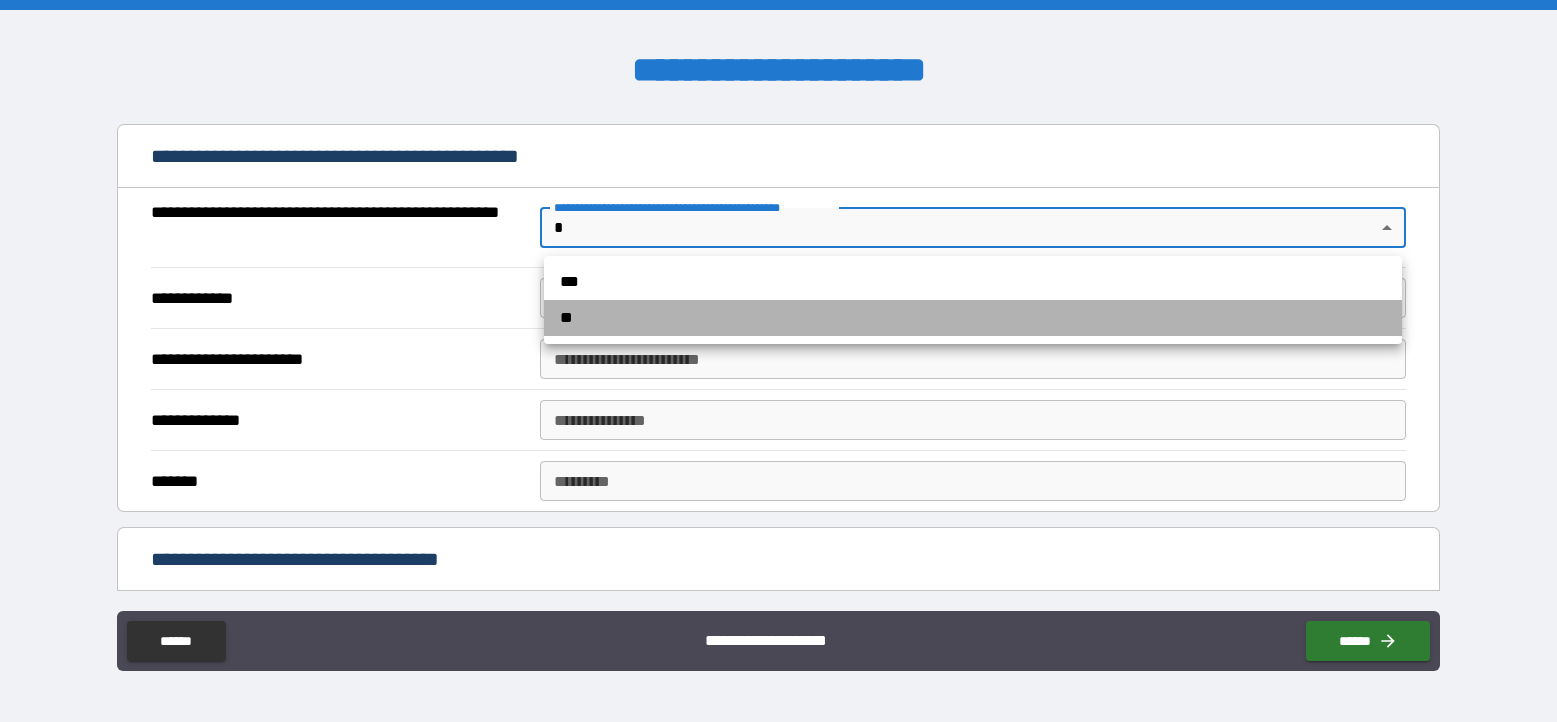 click on "**" at bounding box center [973, 318] 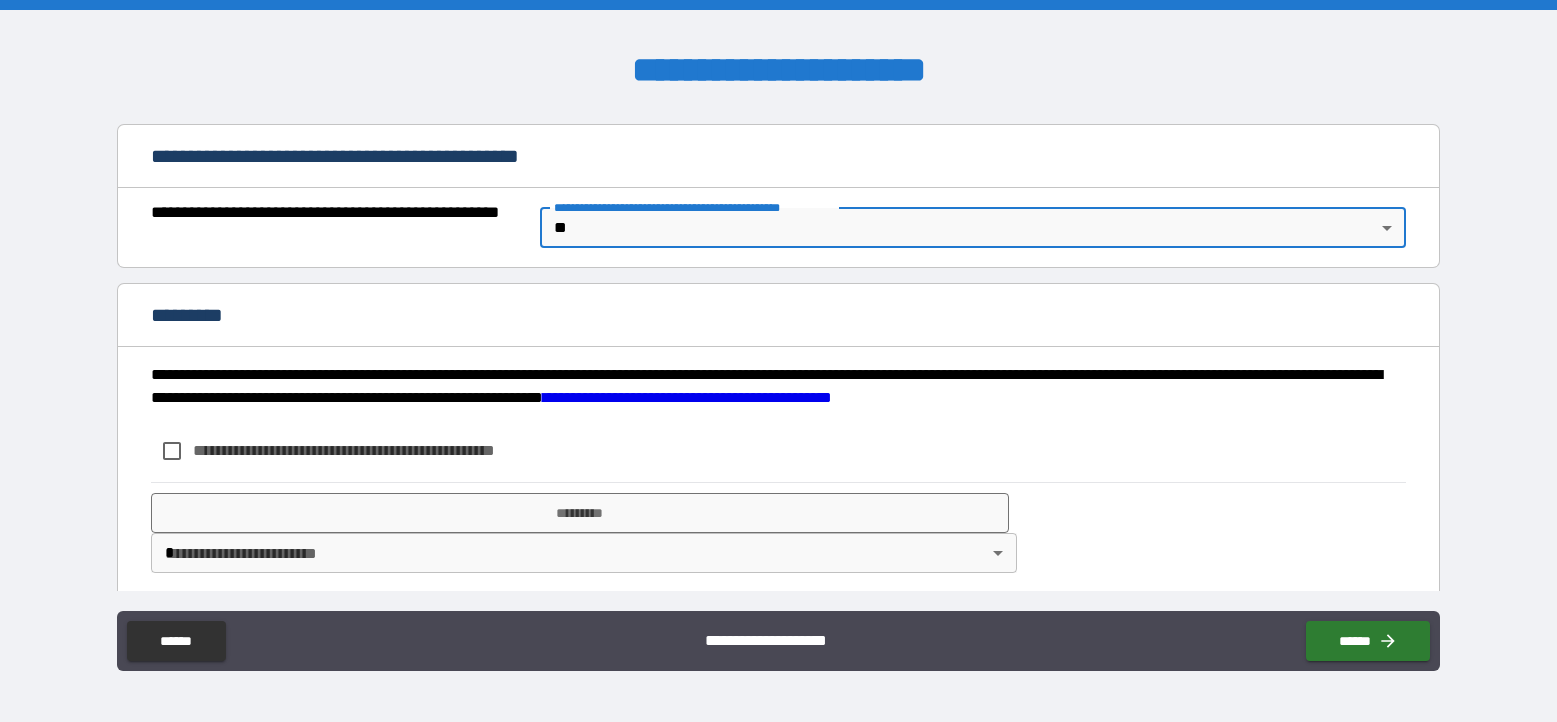 scroll, scrollTop: 1508, scrollLeft: 0, axis: vertical 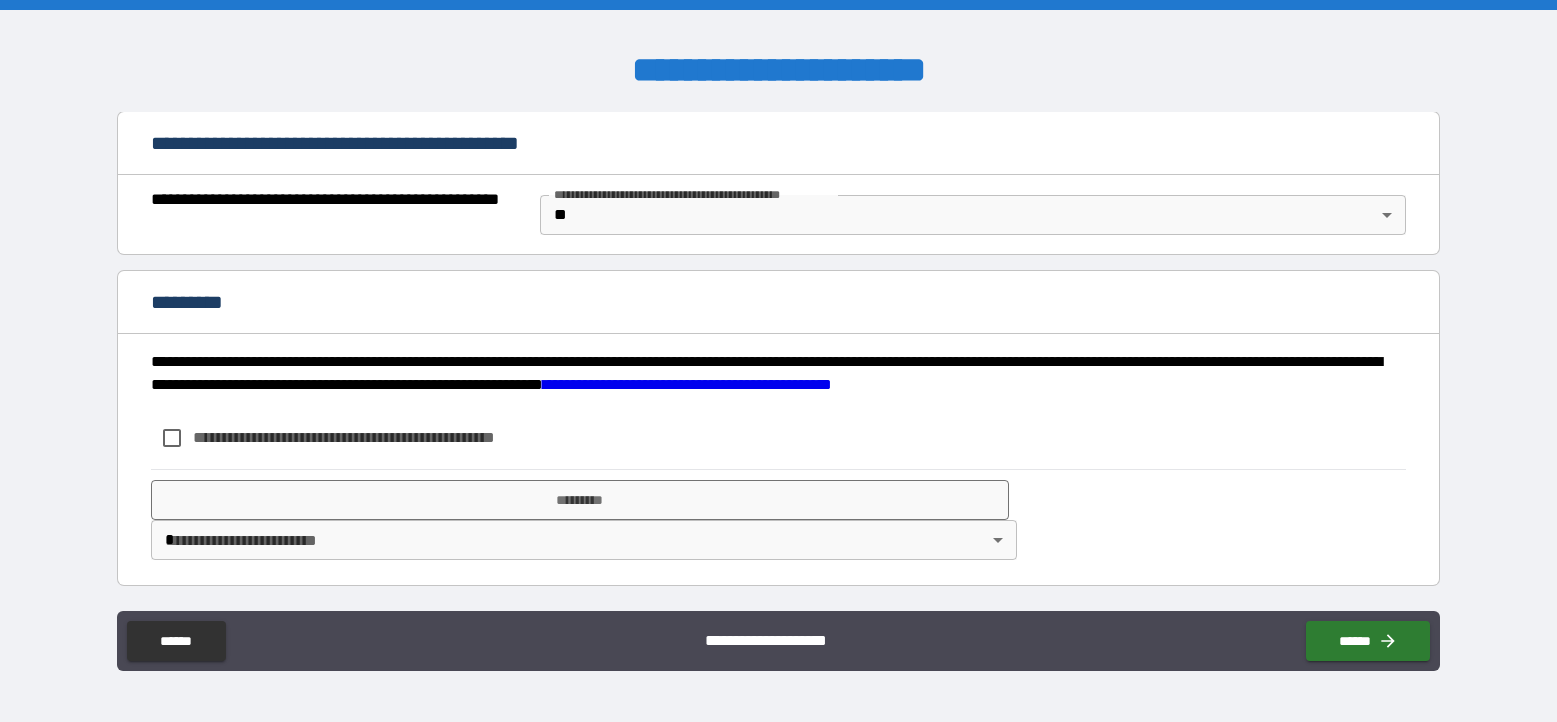 click on "**********" at bounding box center (377, 437) 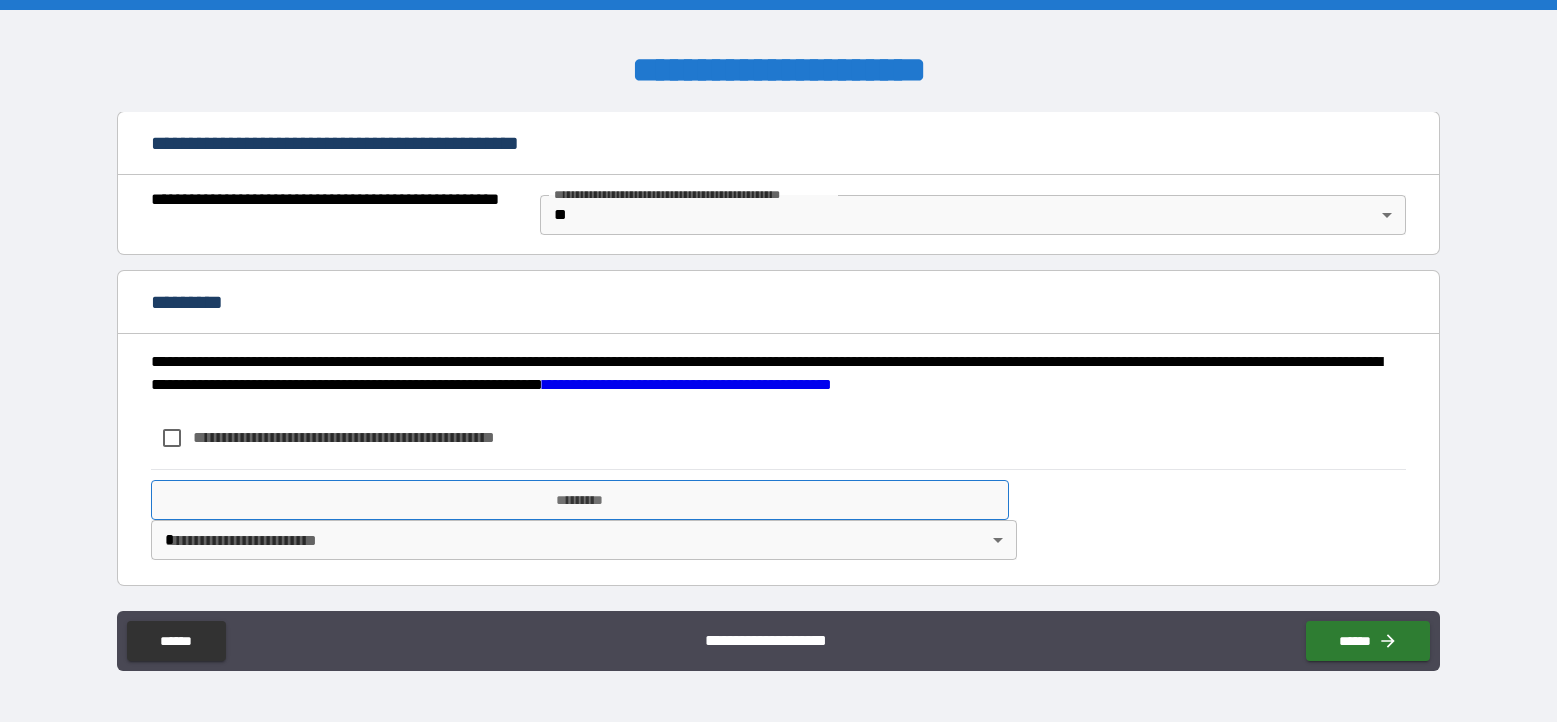 click on "*********" at bounding box center (580, 500) 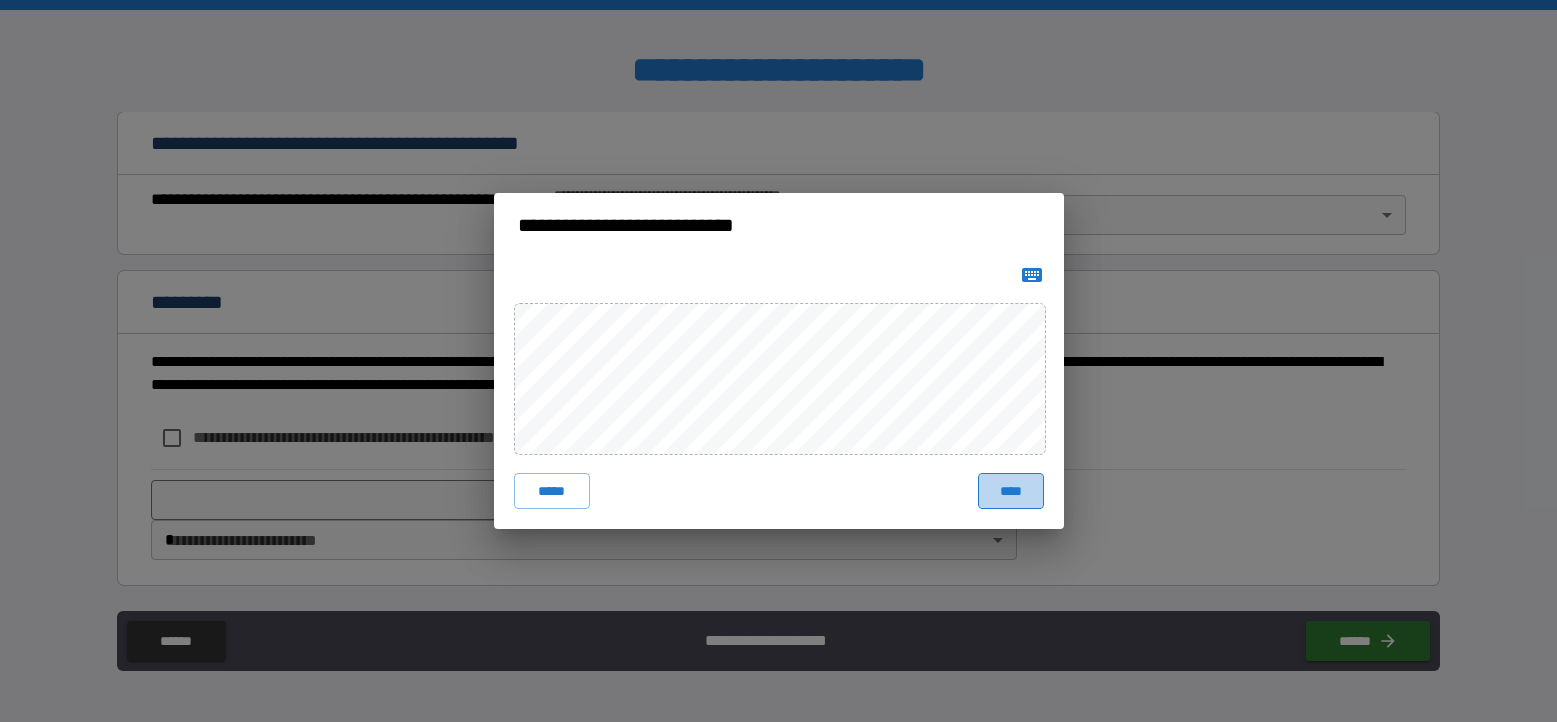 click on "****" at bounding box center (1011, 491) 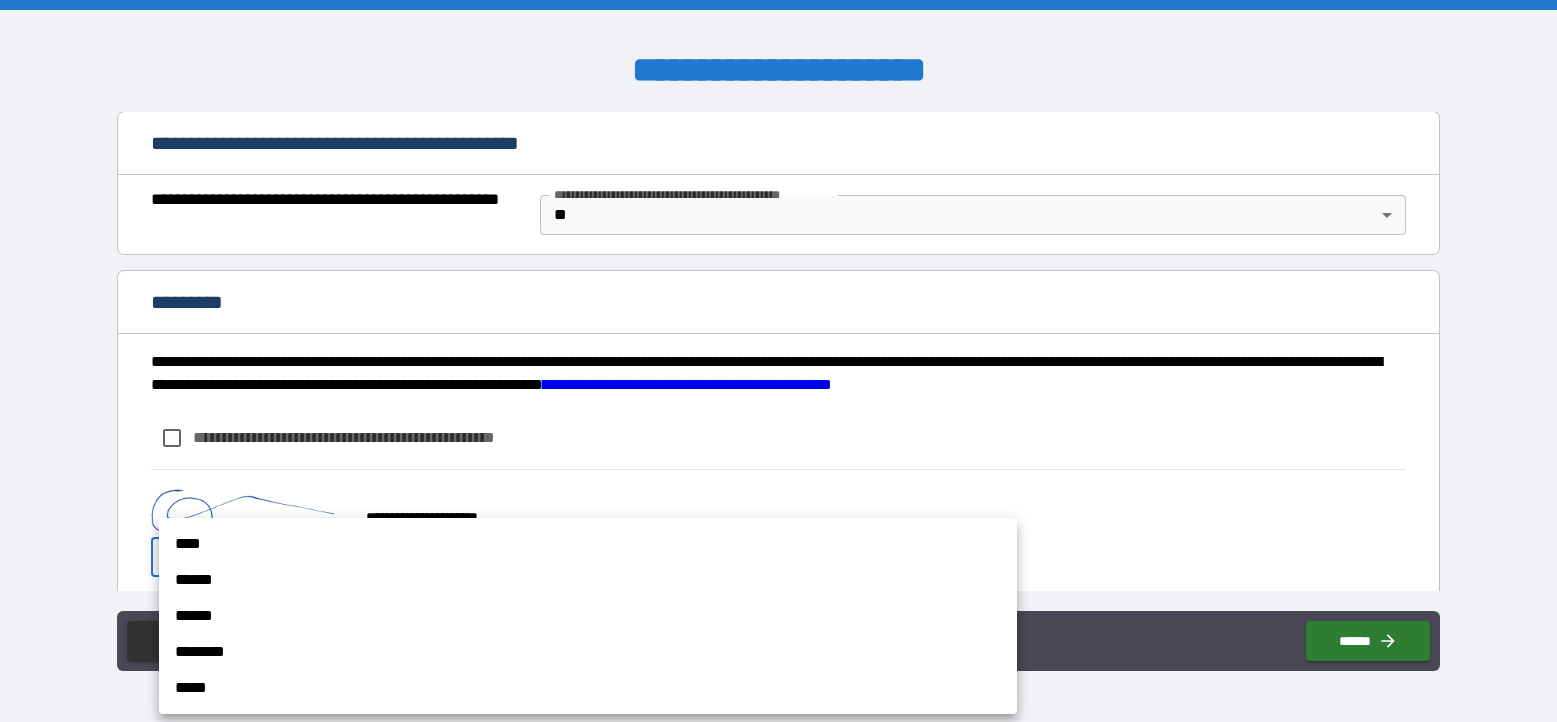 click on "**********" at bounding box center [778, 361] 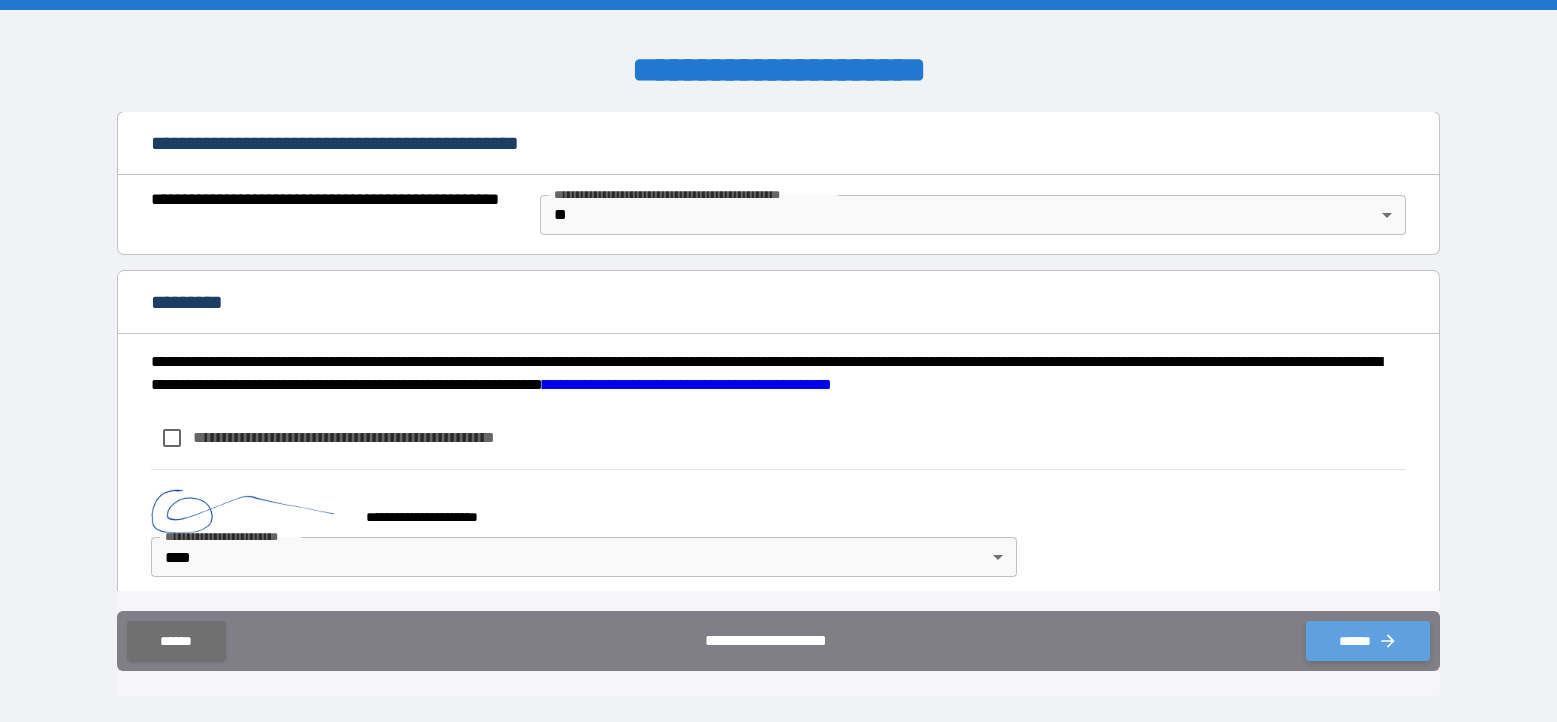 click on "******" at bounding box center [1368, 641] 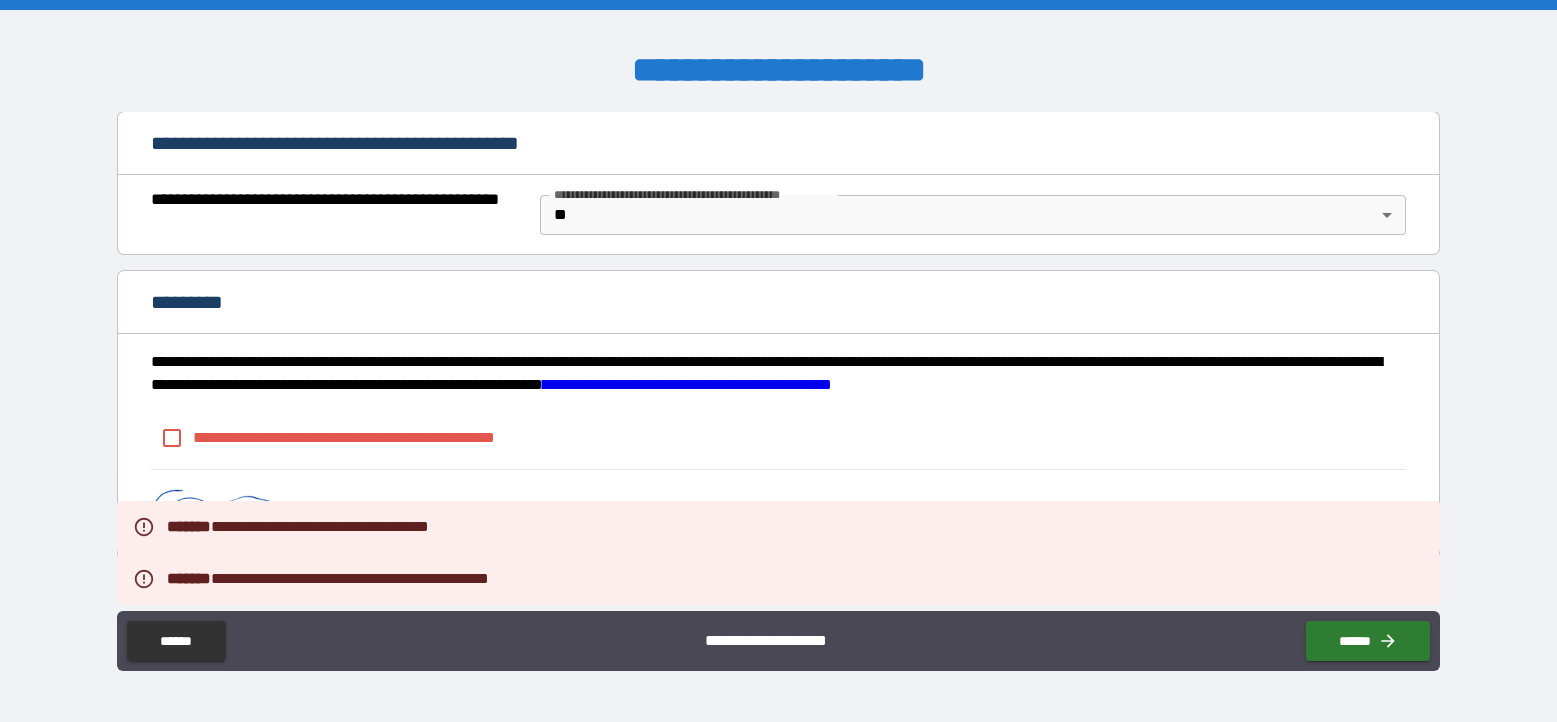 scroll, scrollTop: 1525, scrollLeft: 0, axis: vertical 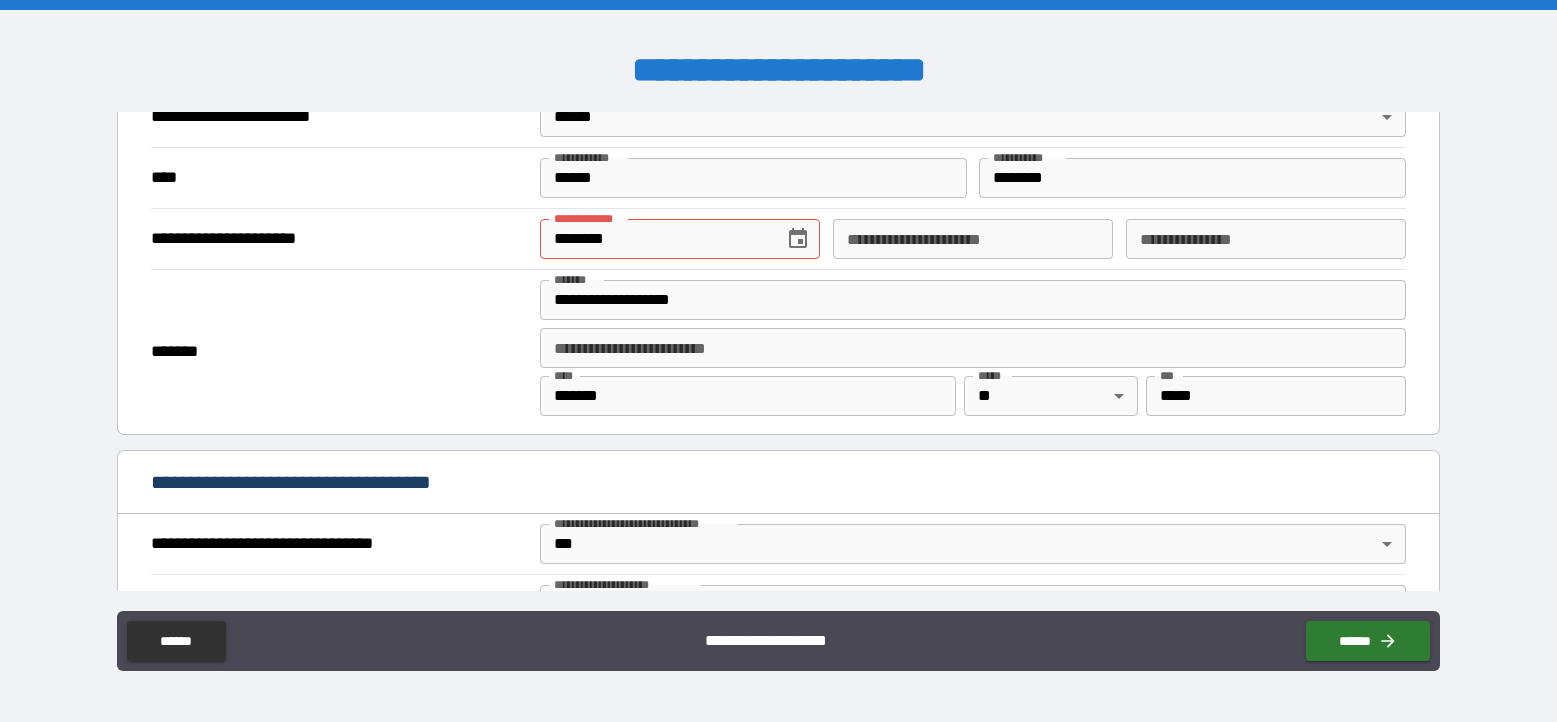 click on "********" at bounding box center [655, 239] 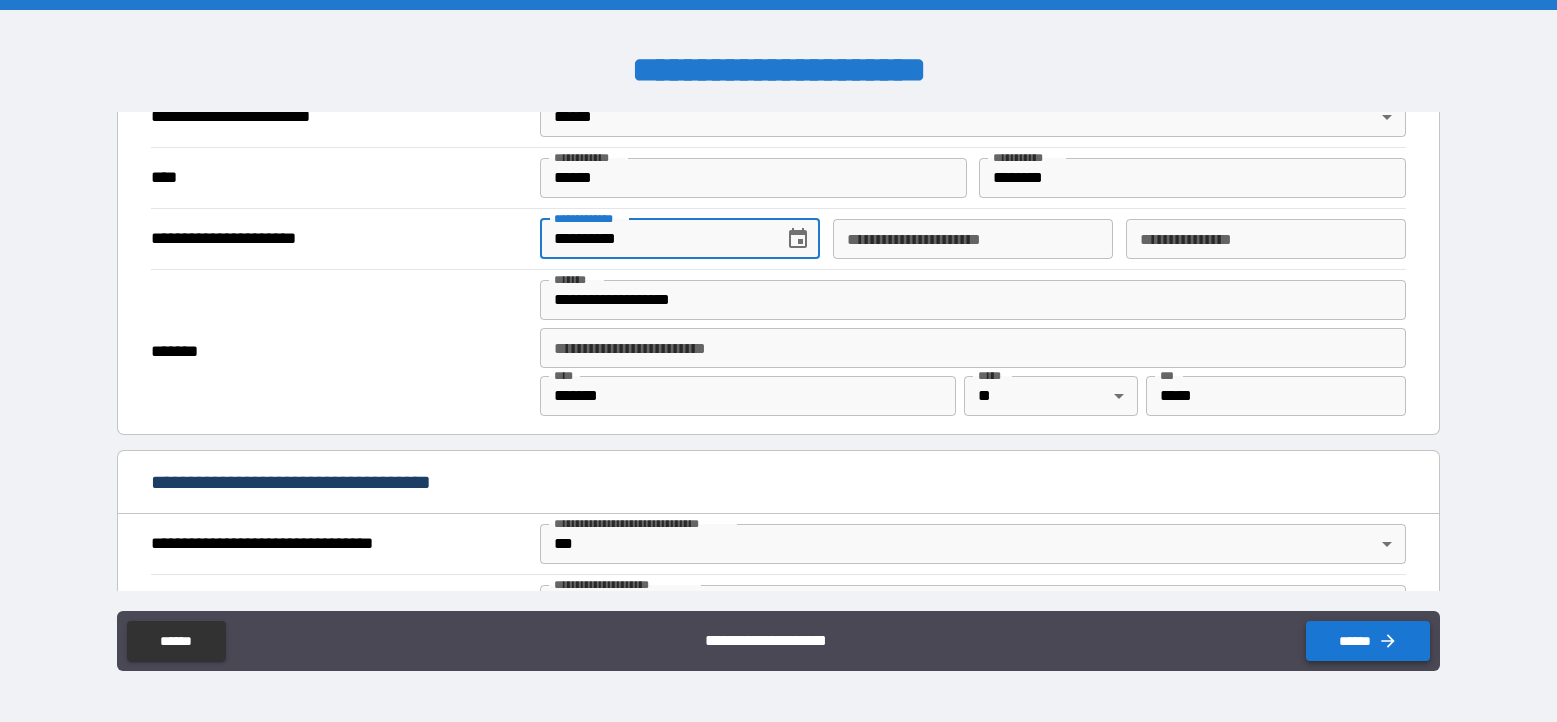 type on "**********" 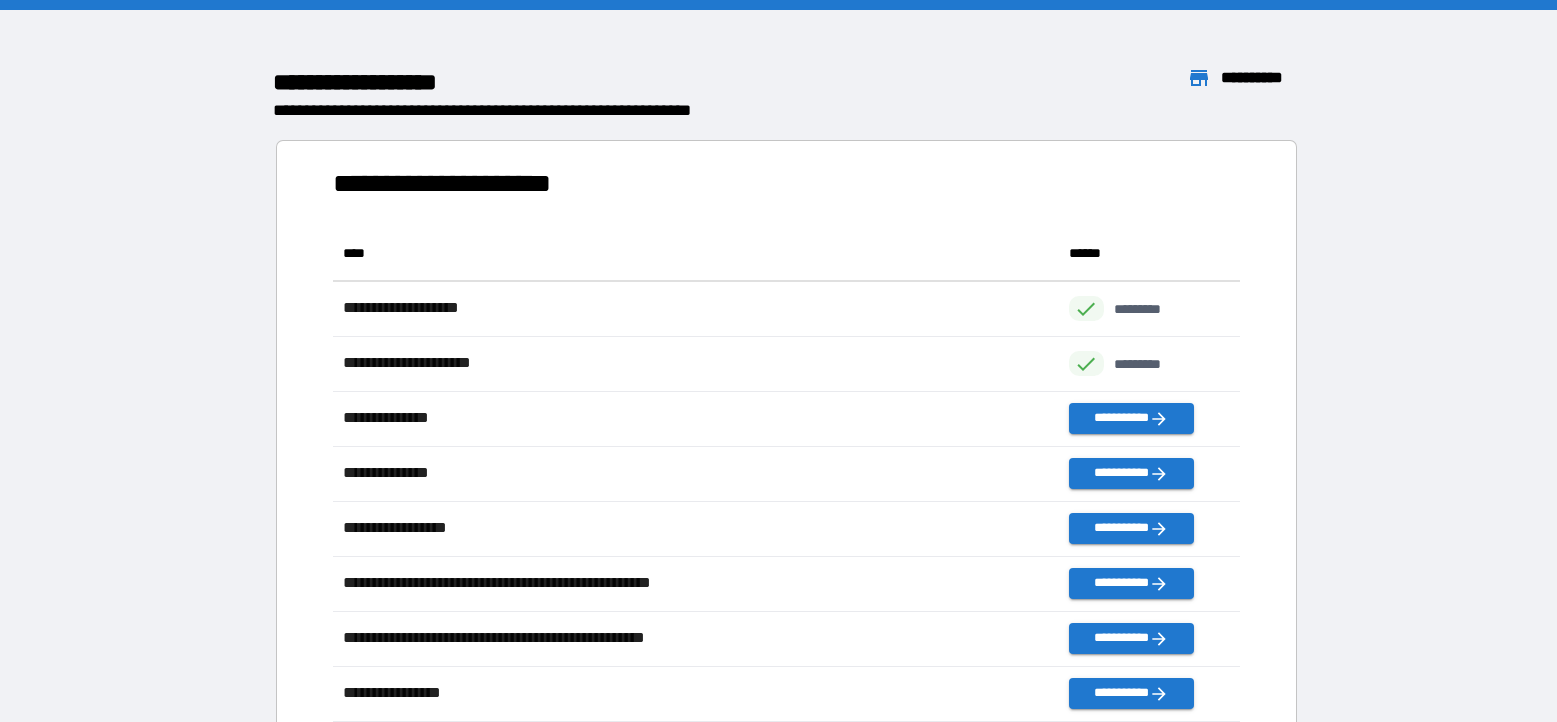 scroll, scrollTop: 1, scrollLeft: 1, axis: both 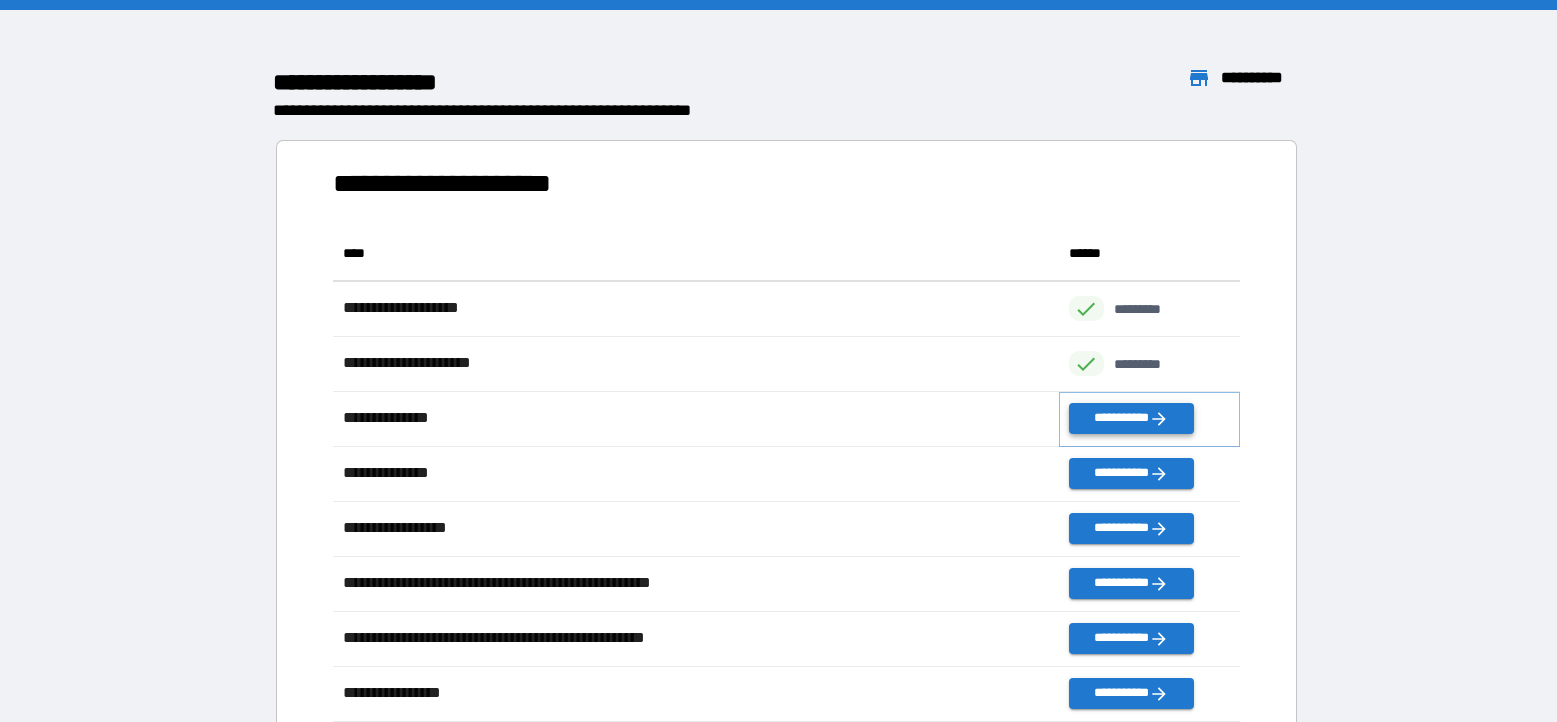 click on "**********" at bounding box center [1131, 418] 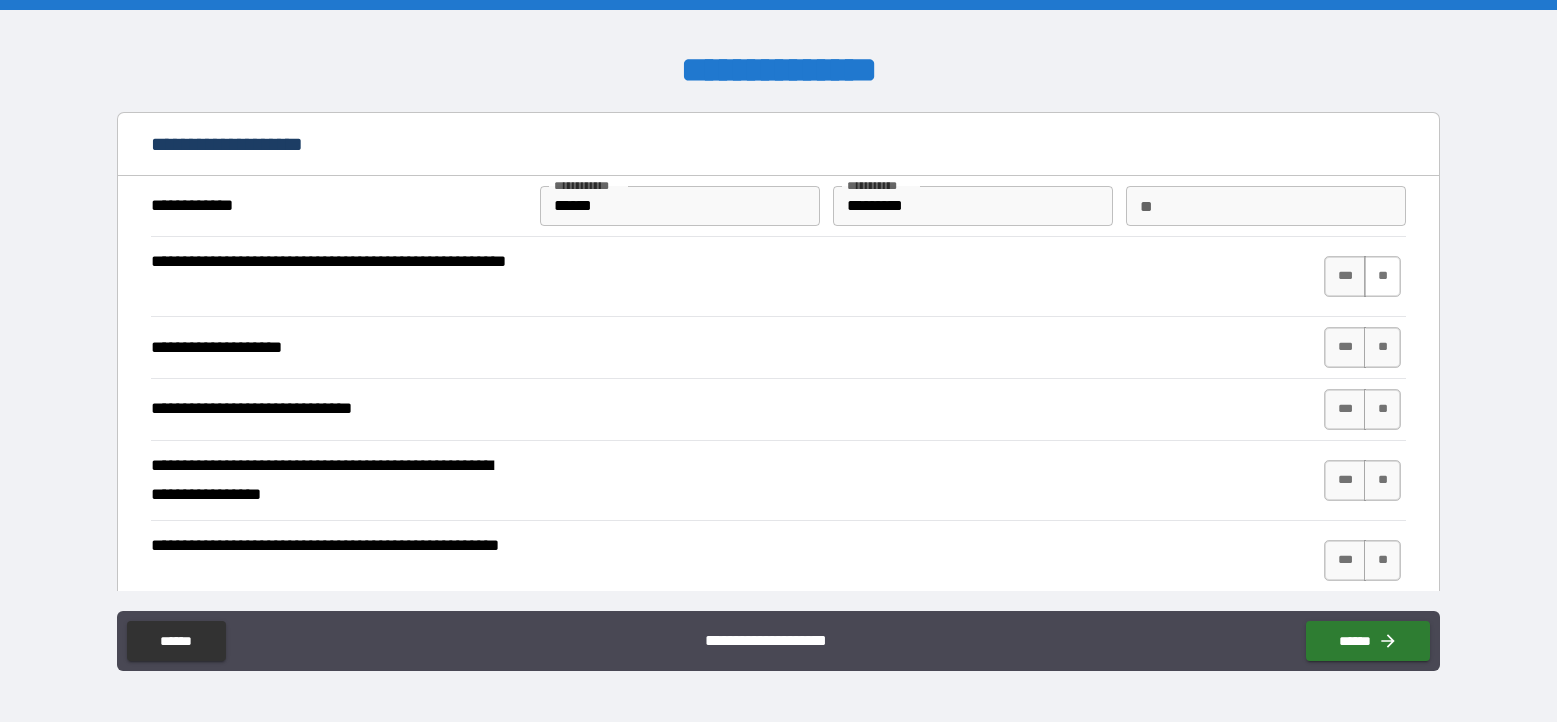 click on "**" at bounding box center (1382, 276) 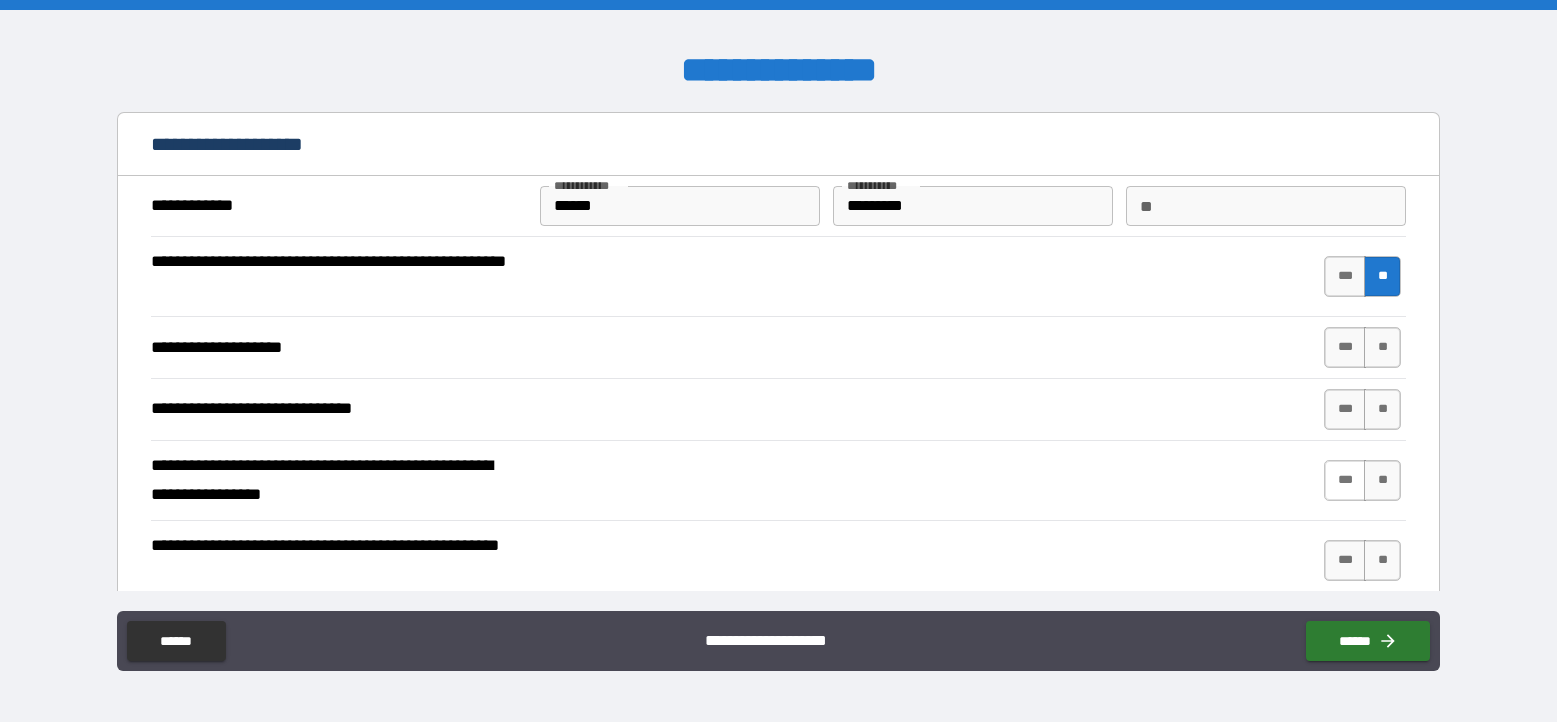 click on "***" at bounding box center [1345, 480] 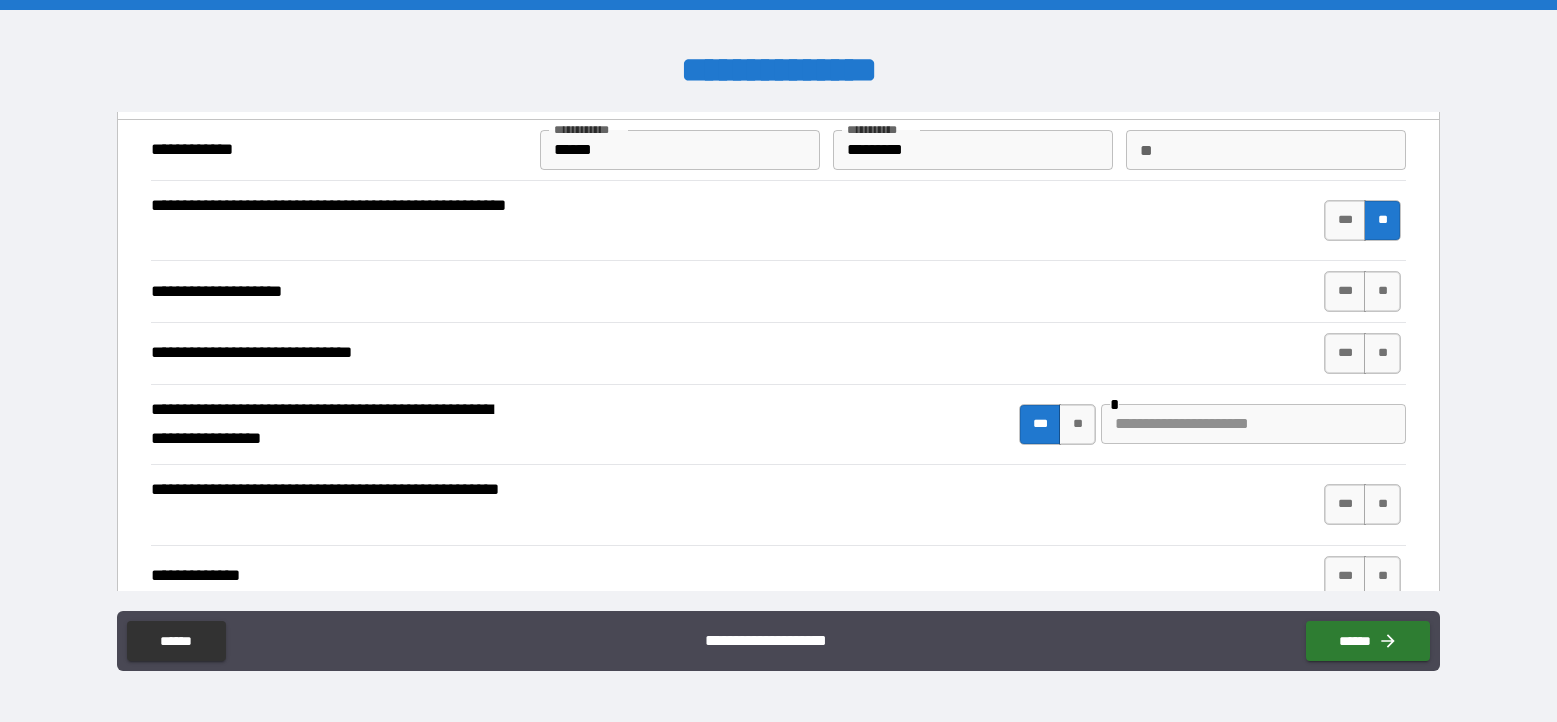 scroll, scrollTop: 63, scrollLeft: 0, axis: vertical 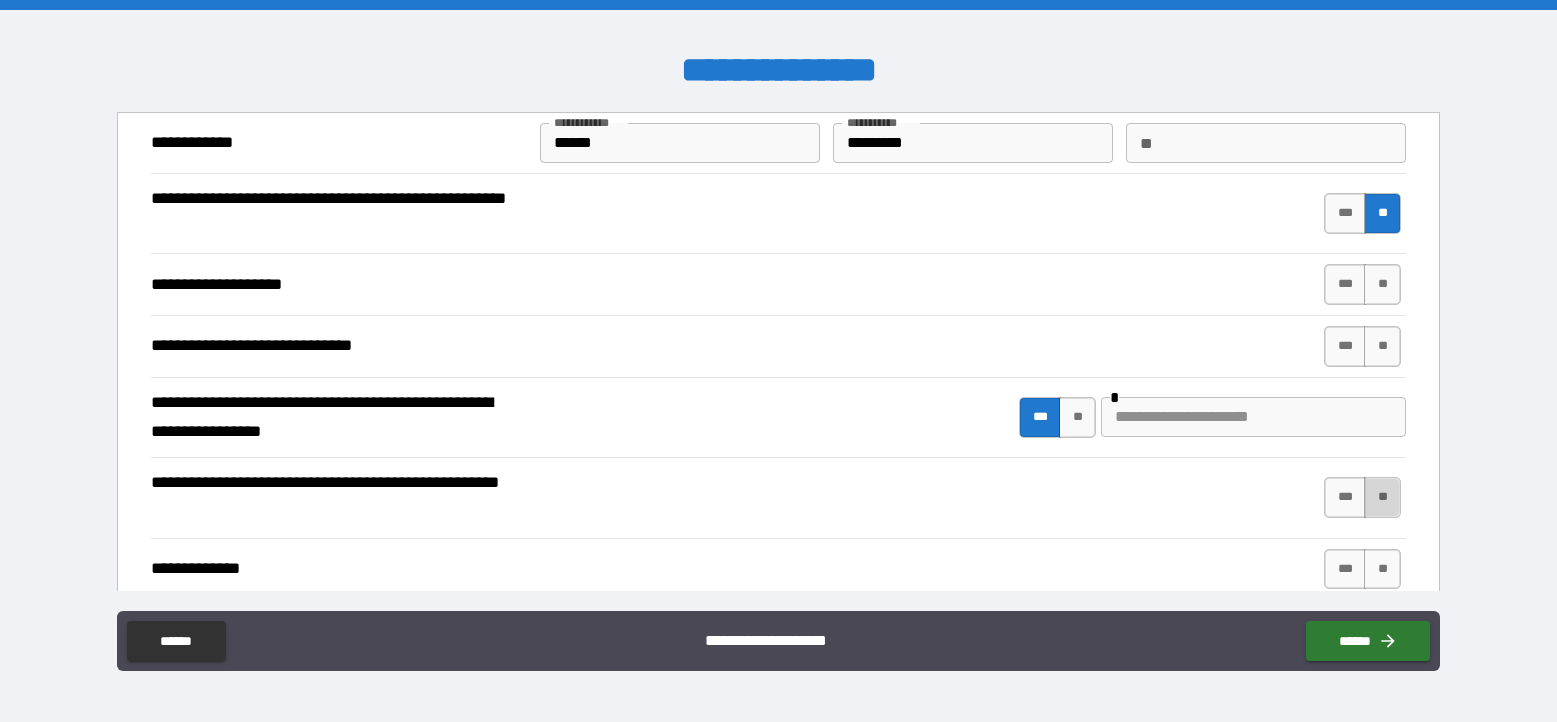 click on "**" at bounding box center (1382, 497) 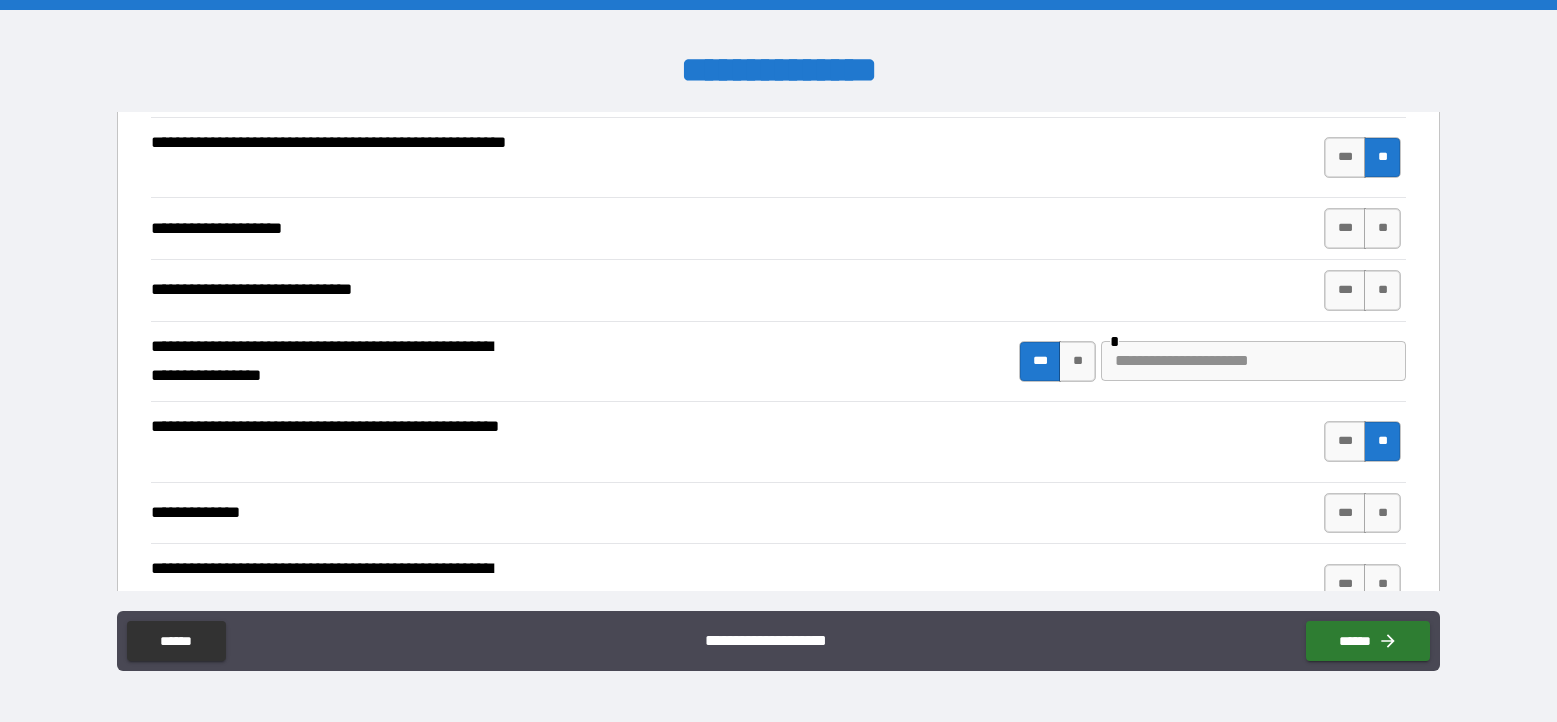 scroll, scrollTop: 136, scrollLeft: 0, axis: vertical 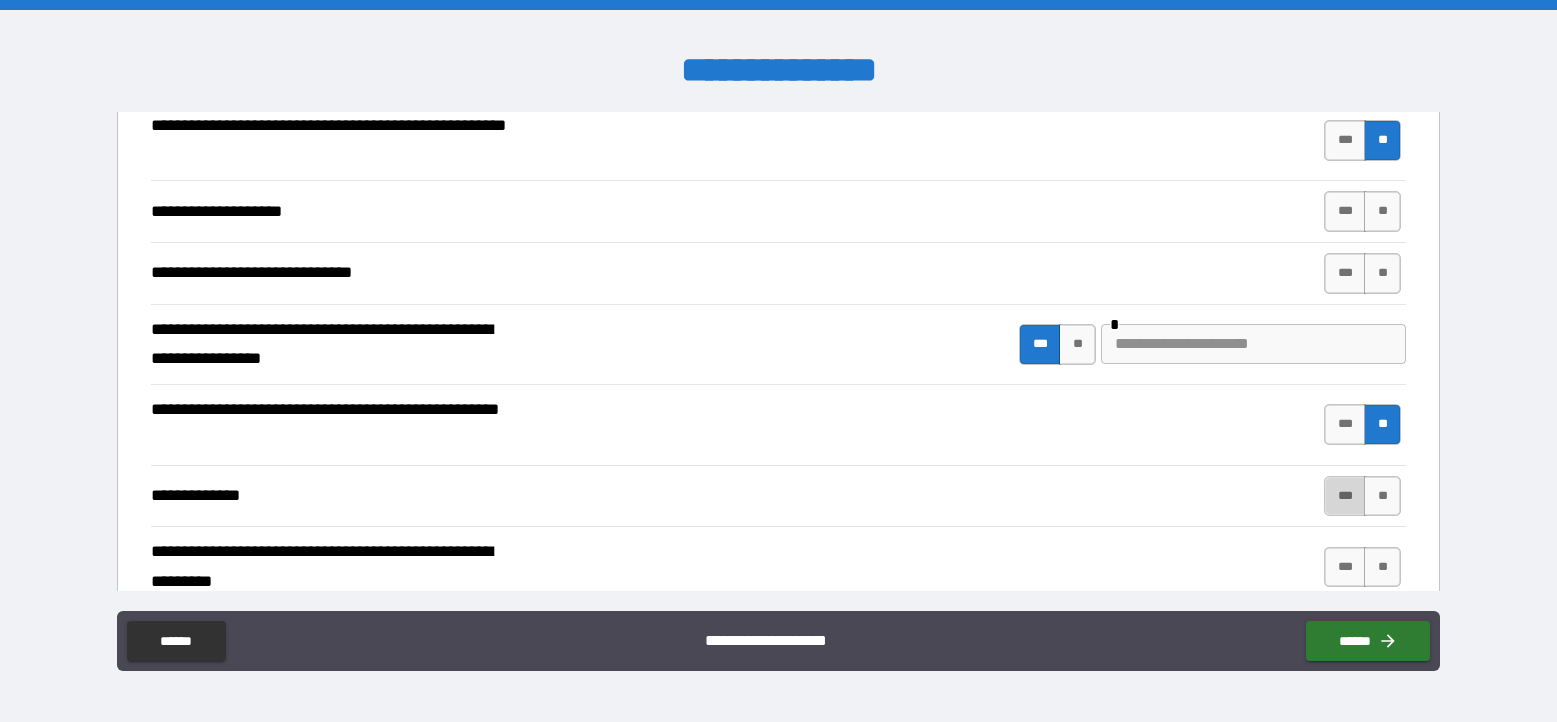 click on "***" at bounding box center [1345, 496] 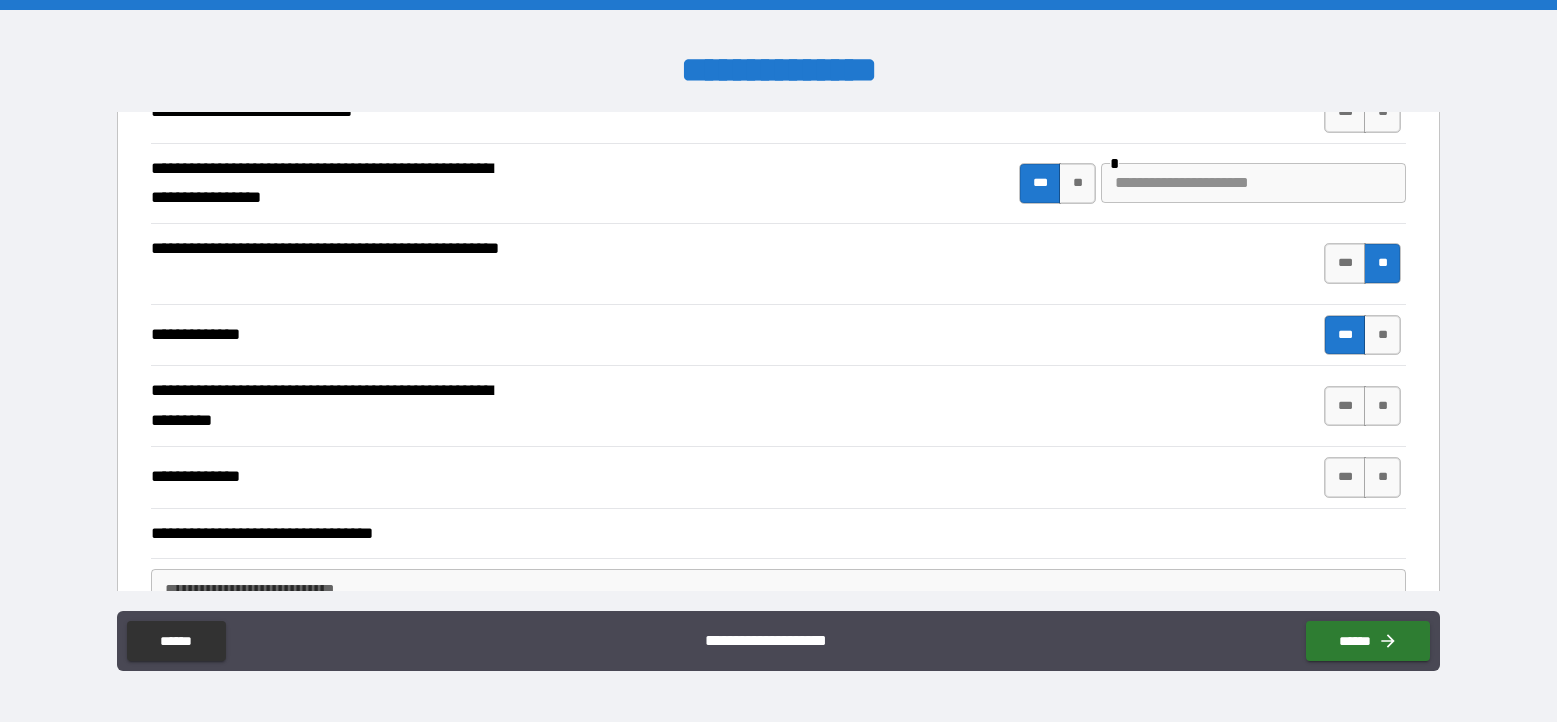 scroll, scrollTop: 313, scrollLeft: 0, axis: vertical 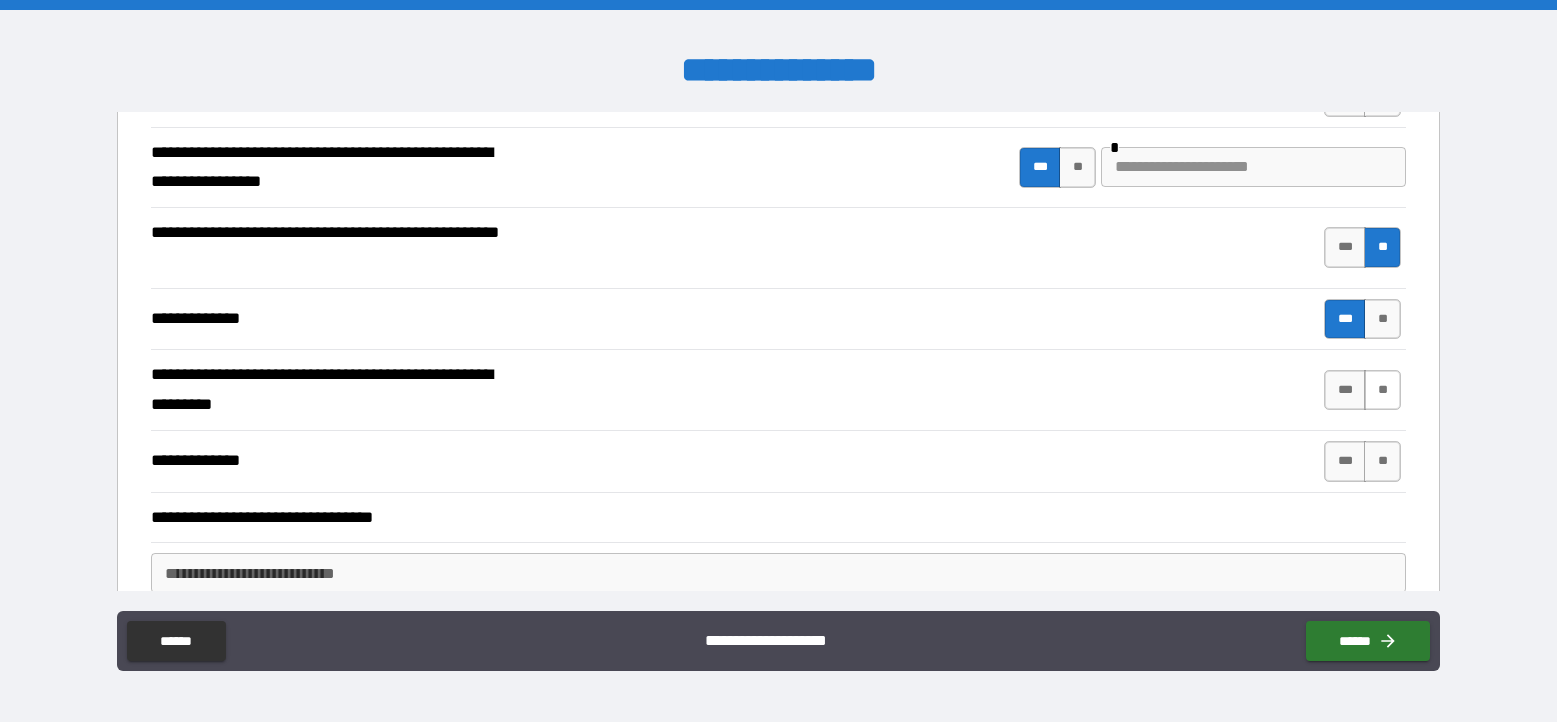 click on "**" at bounding box center (1382, 390) 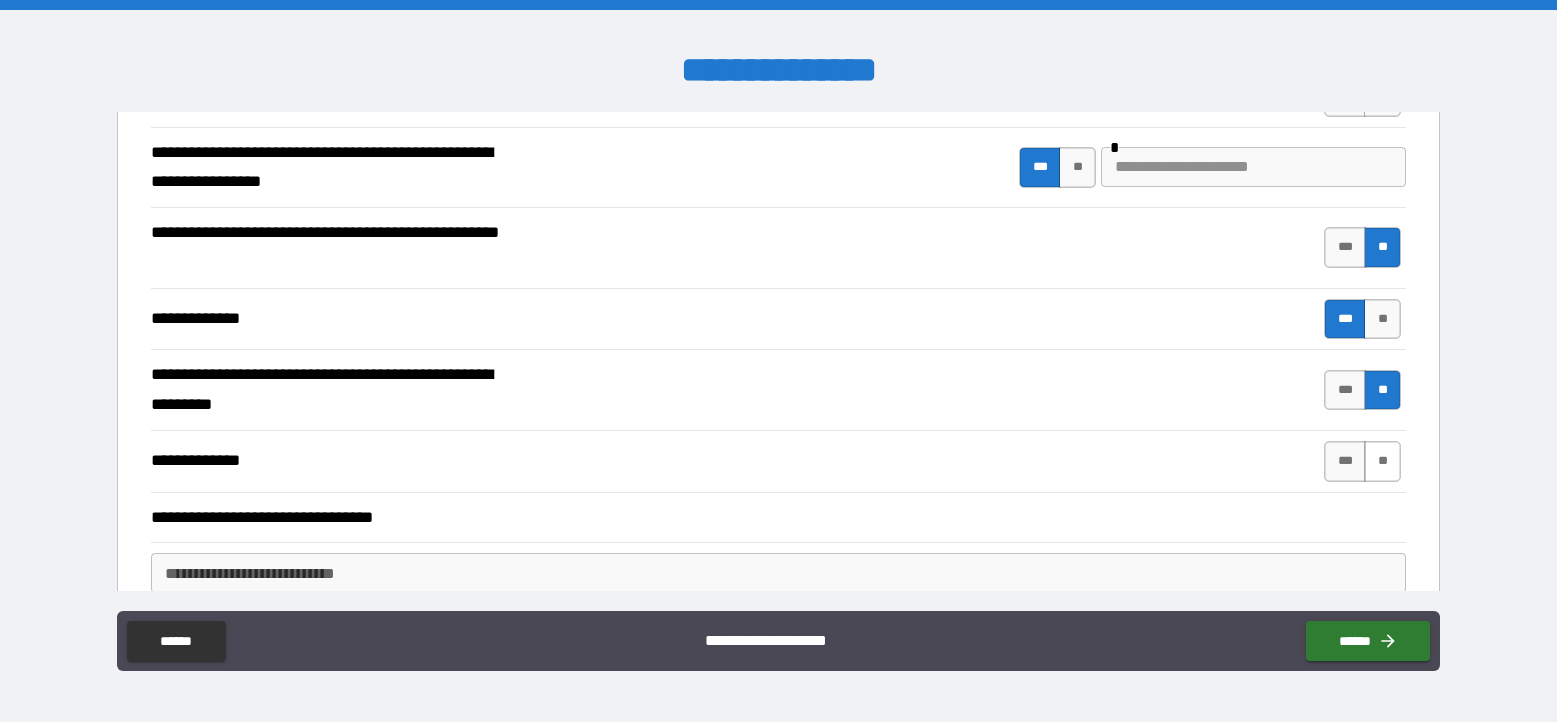 click on "**" at bounding box center [1382, 461] 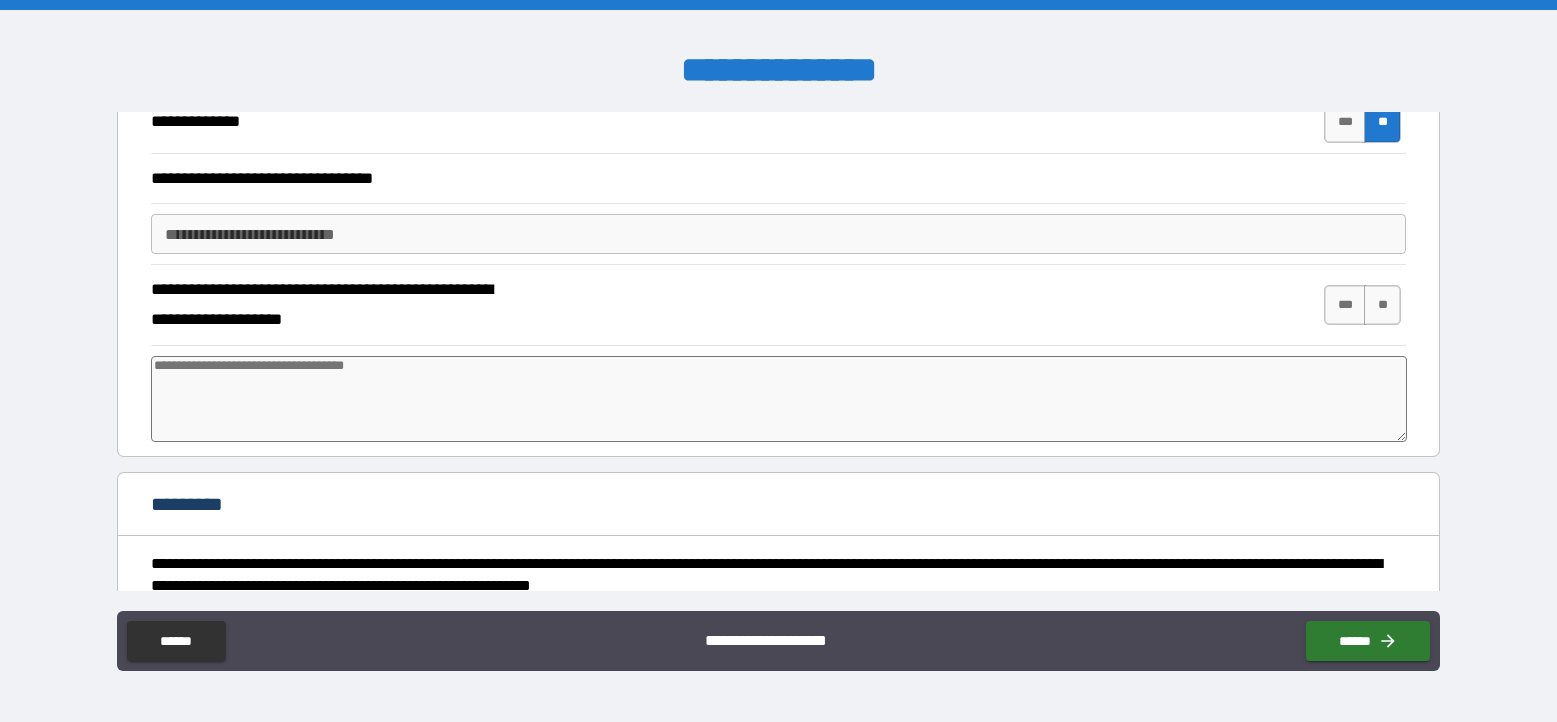 scroll, scrollTop: 656, scrollLeft: 0, axis: vertical 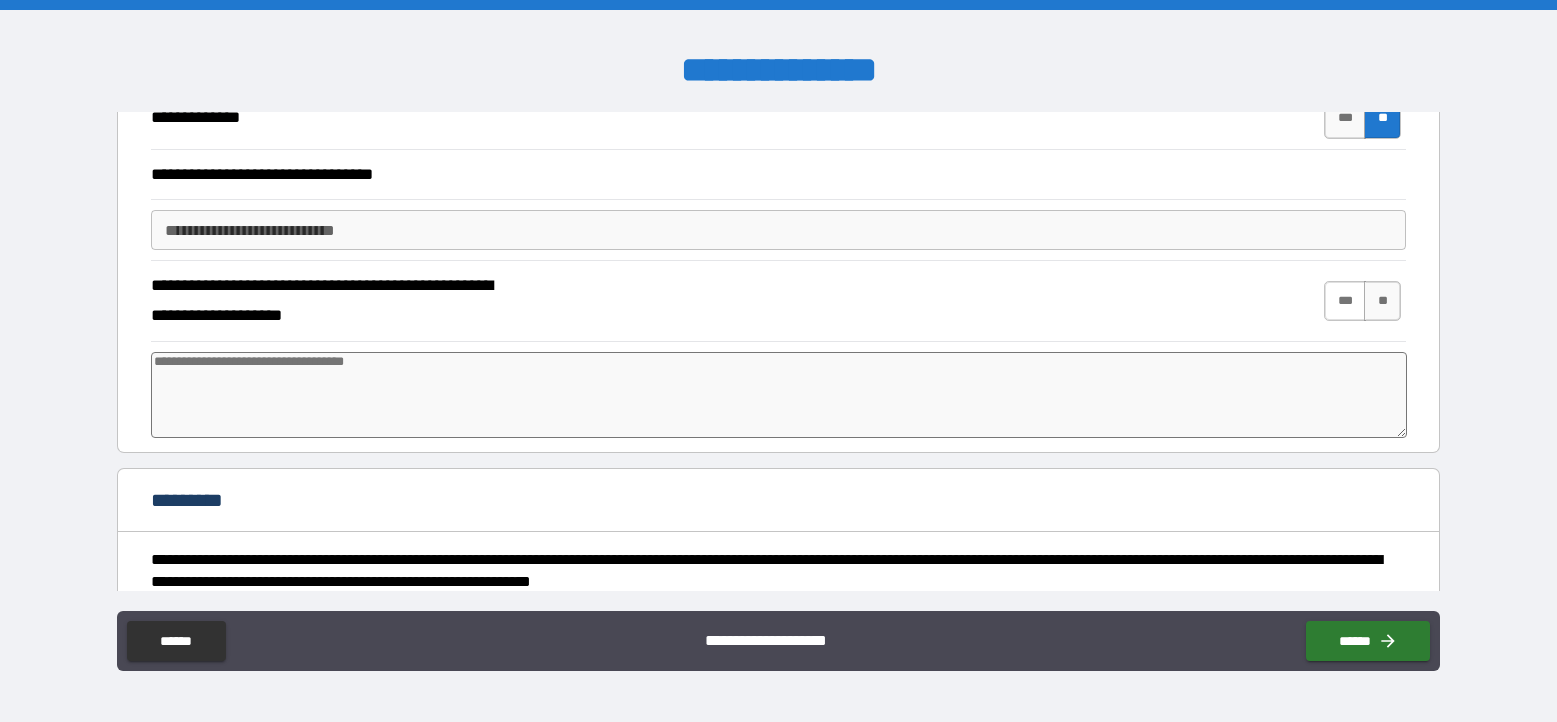 click on "***" at bounding box center [1345, 301] 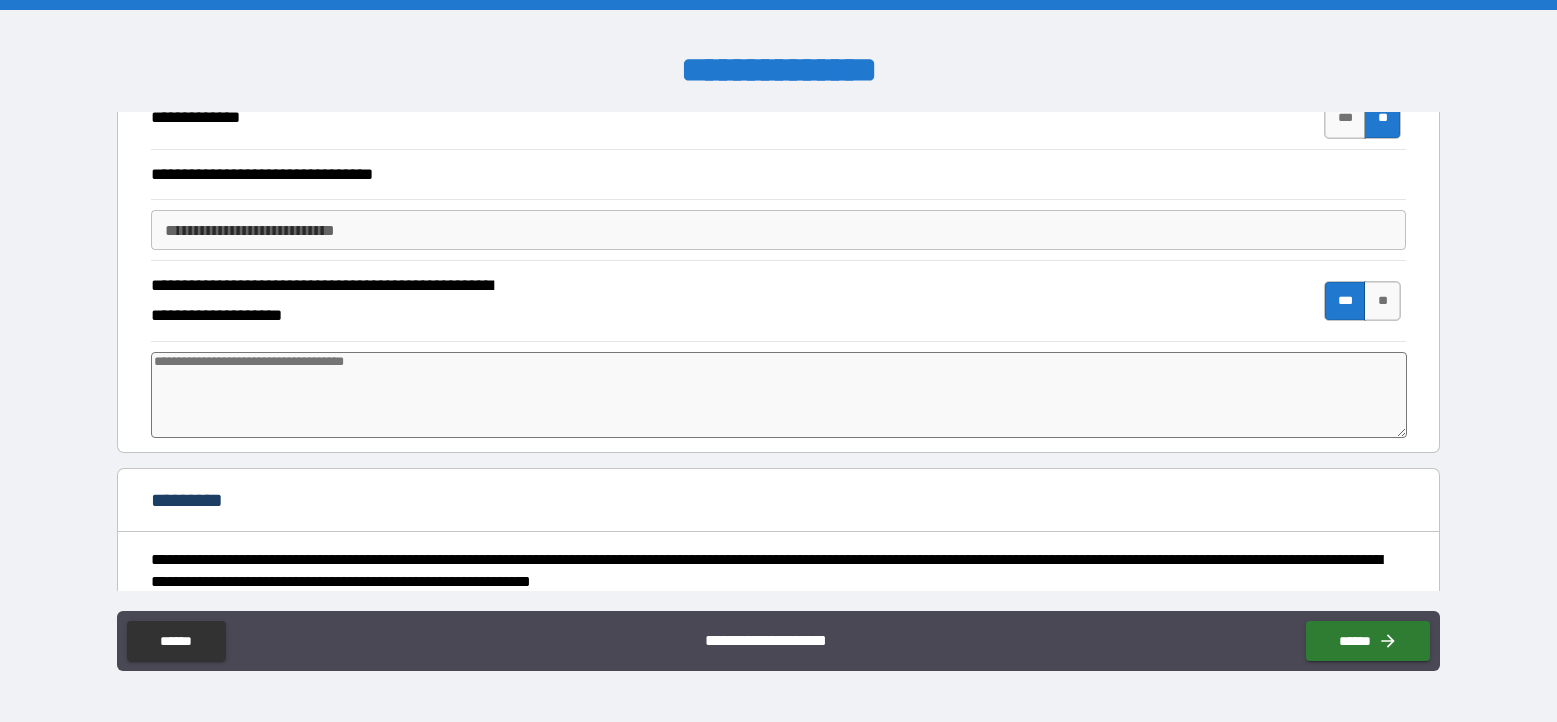 type on "*" 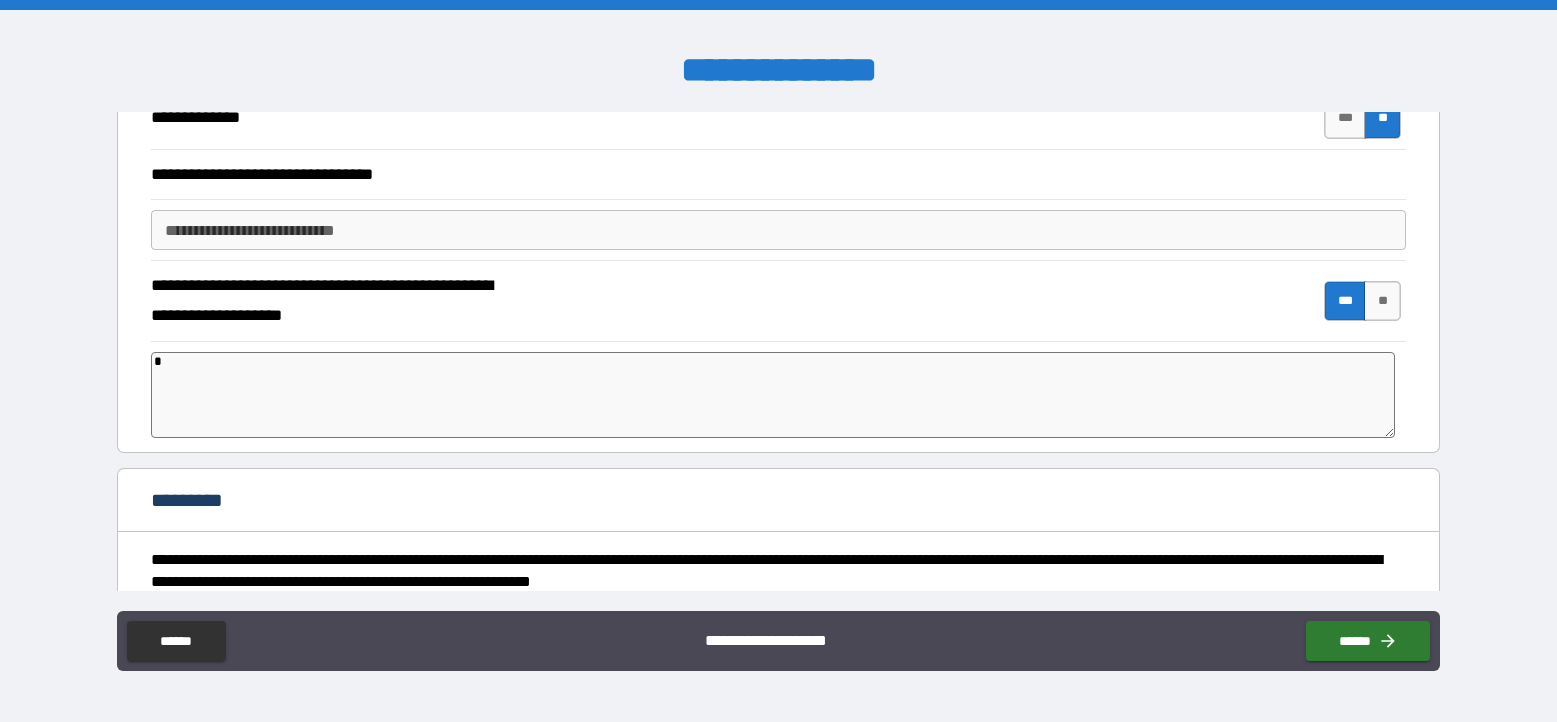 type on "*" 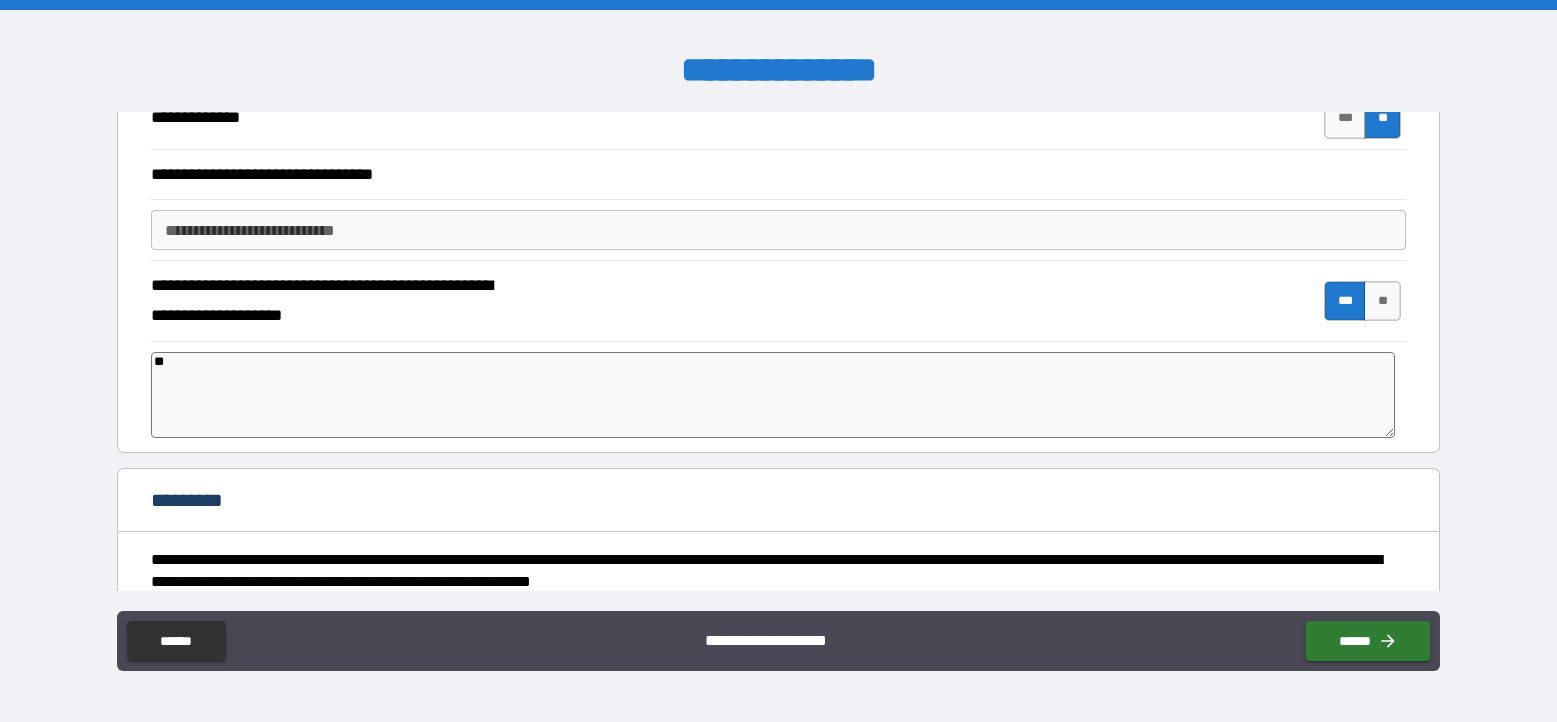 type on "***" 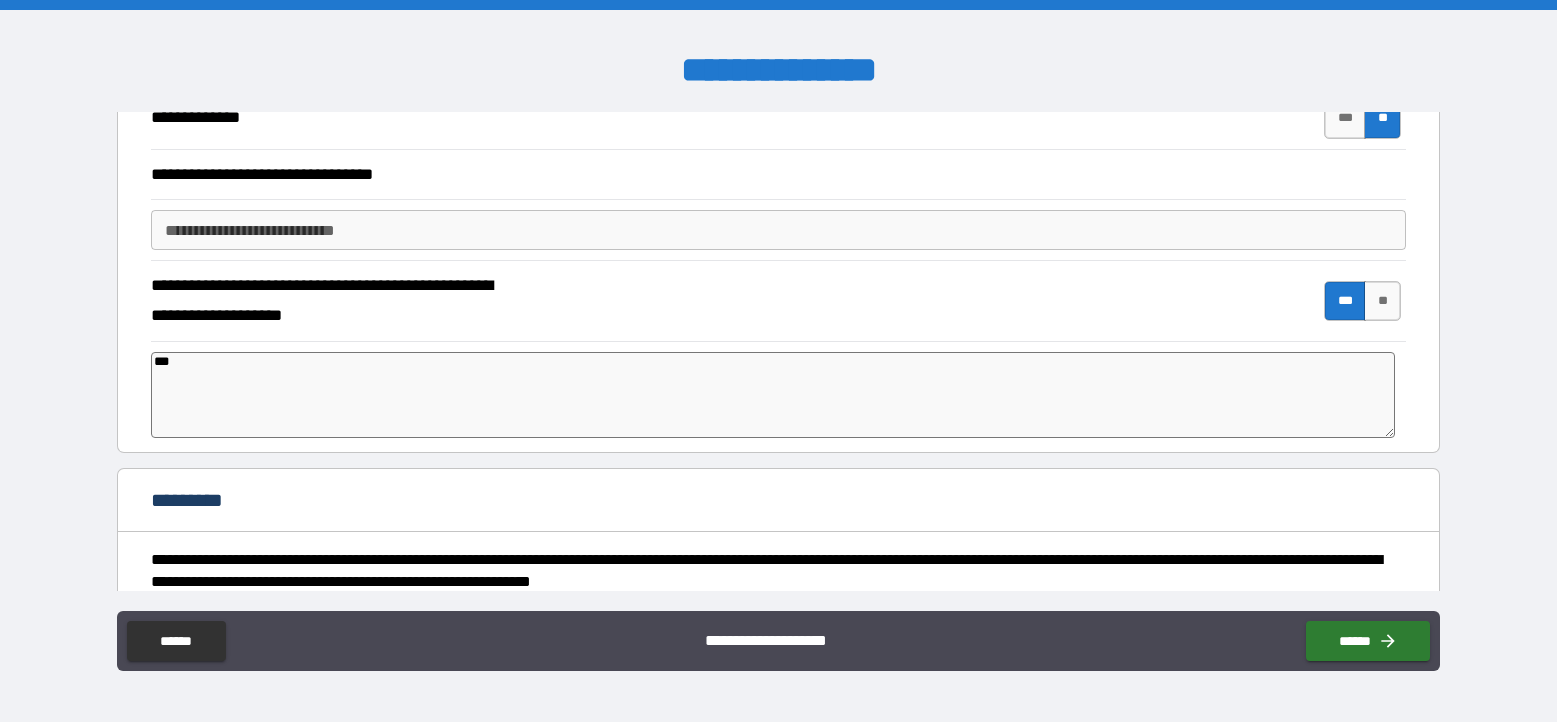 type on "****" 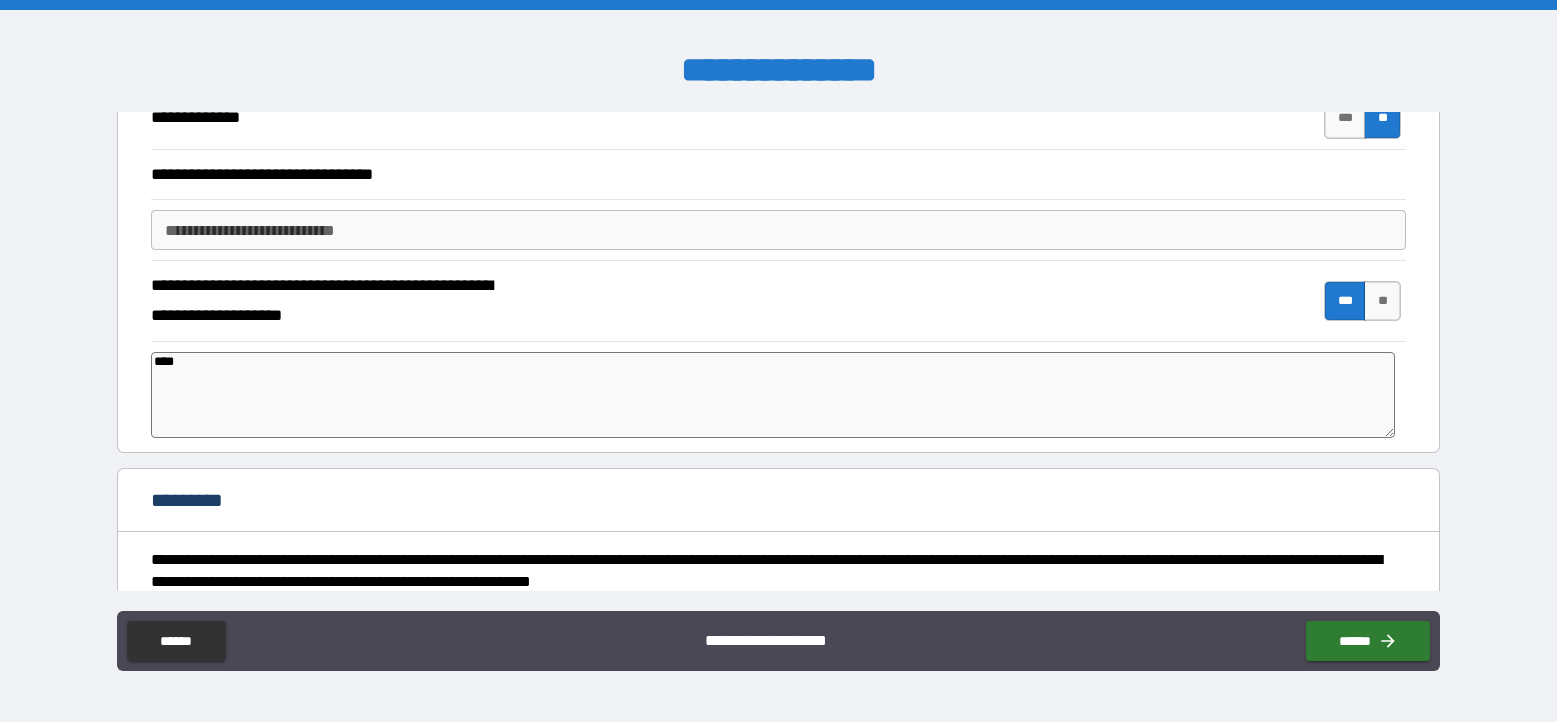 type on "*****" 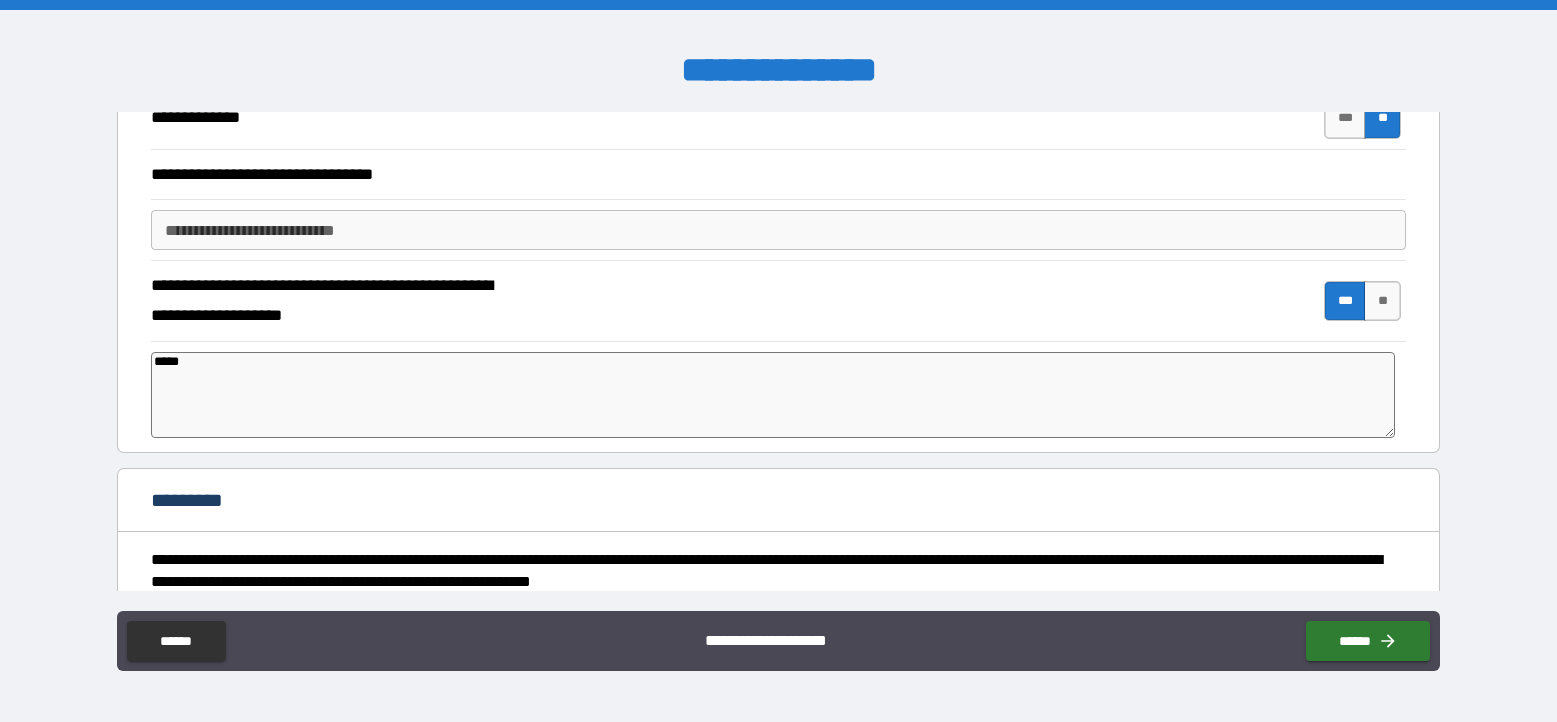 type on "*" 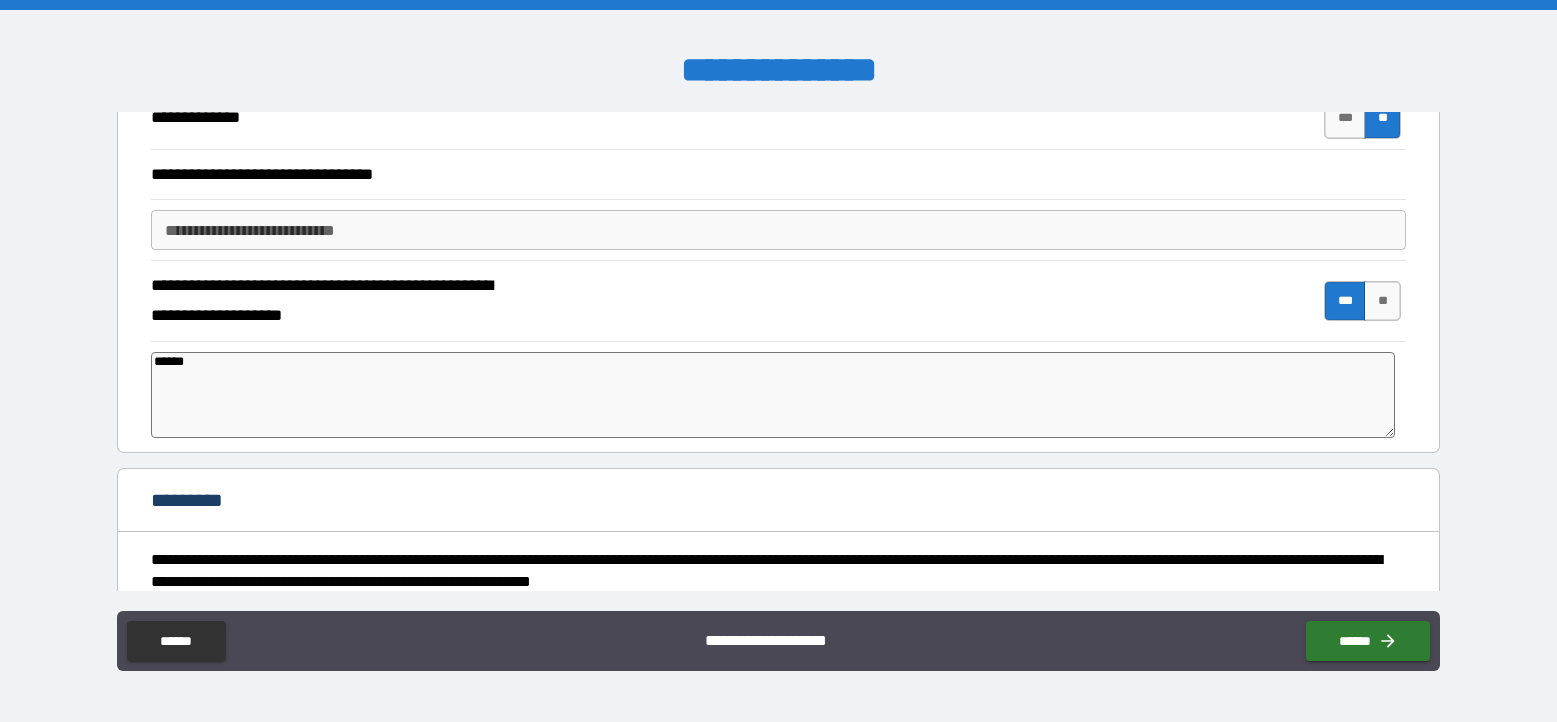 type on "******" 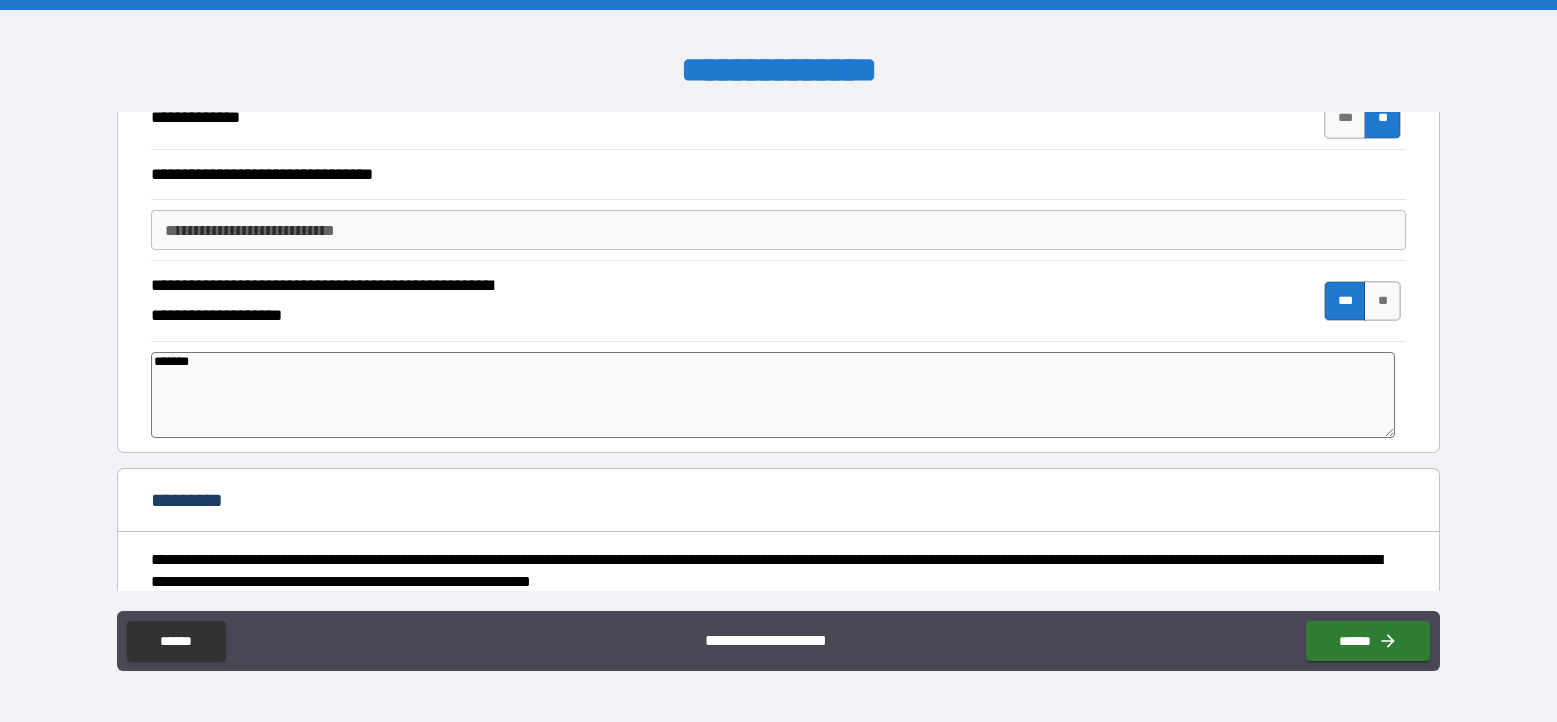 type on "*" 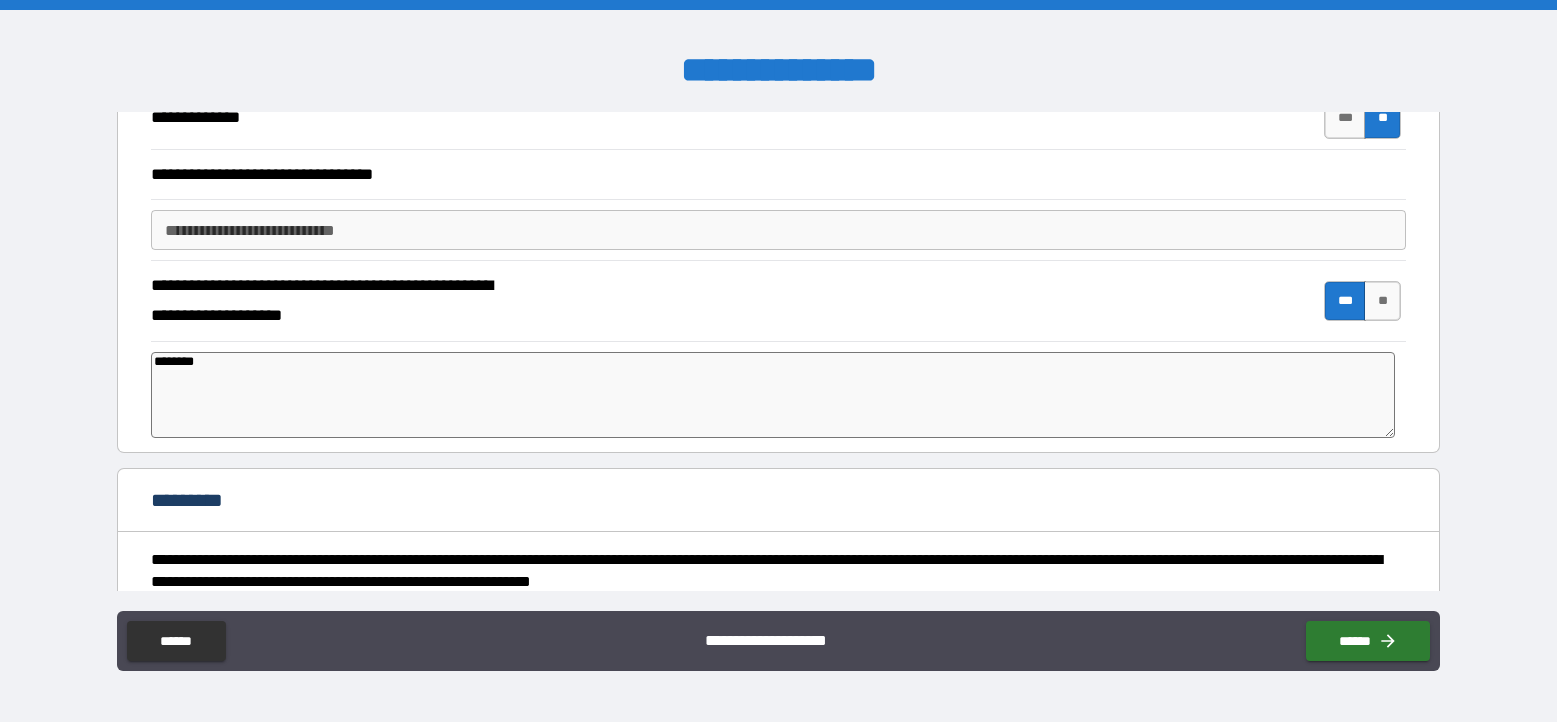 type on "*********" 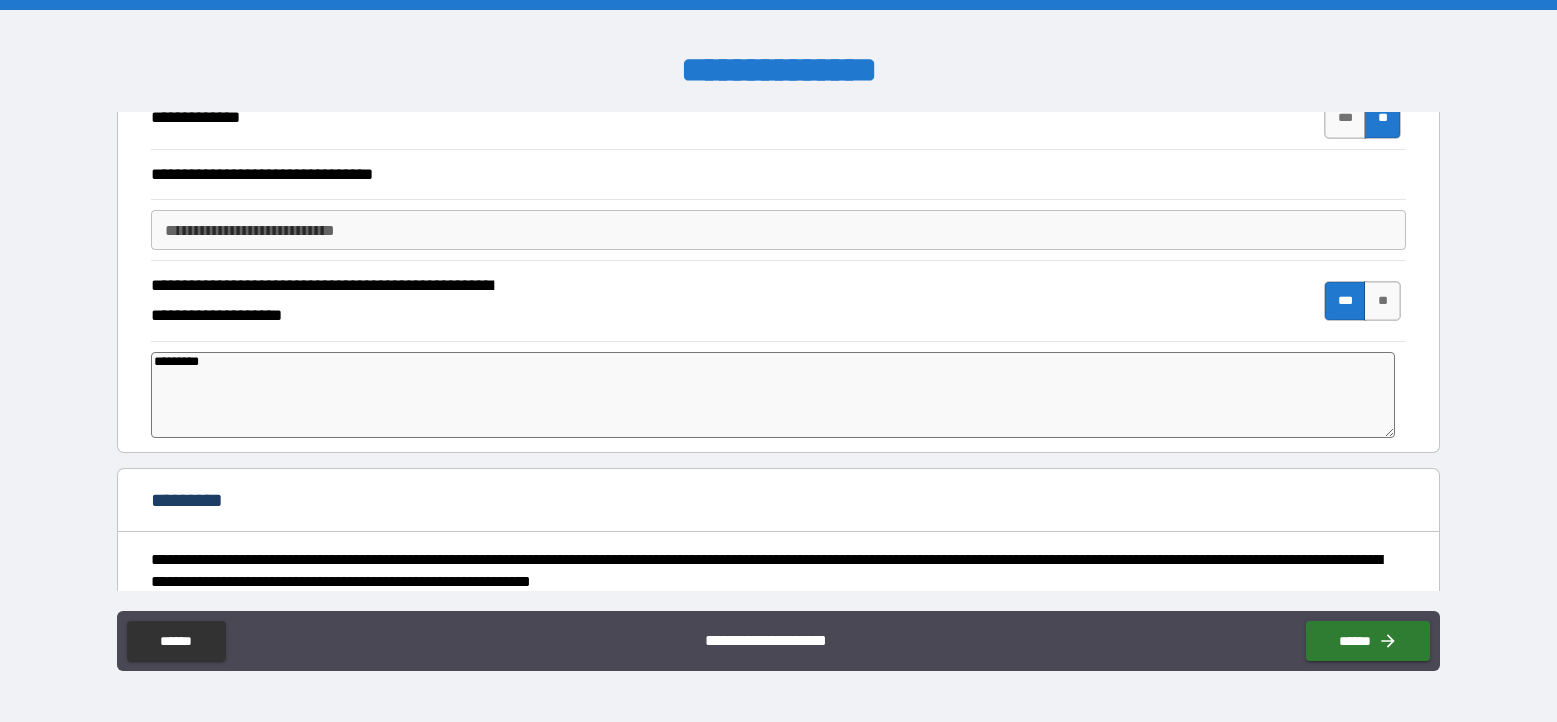 type on "**********" 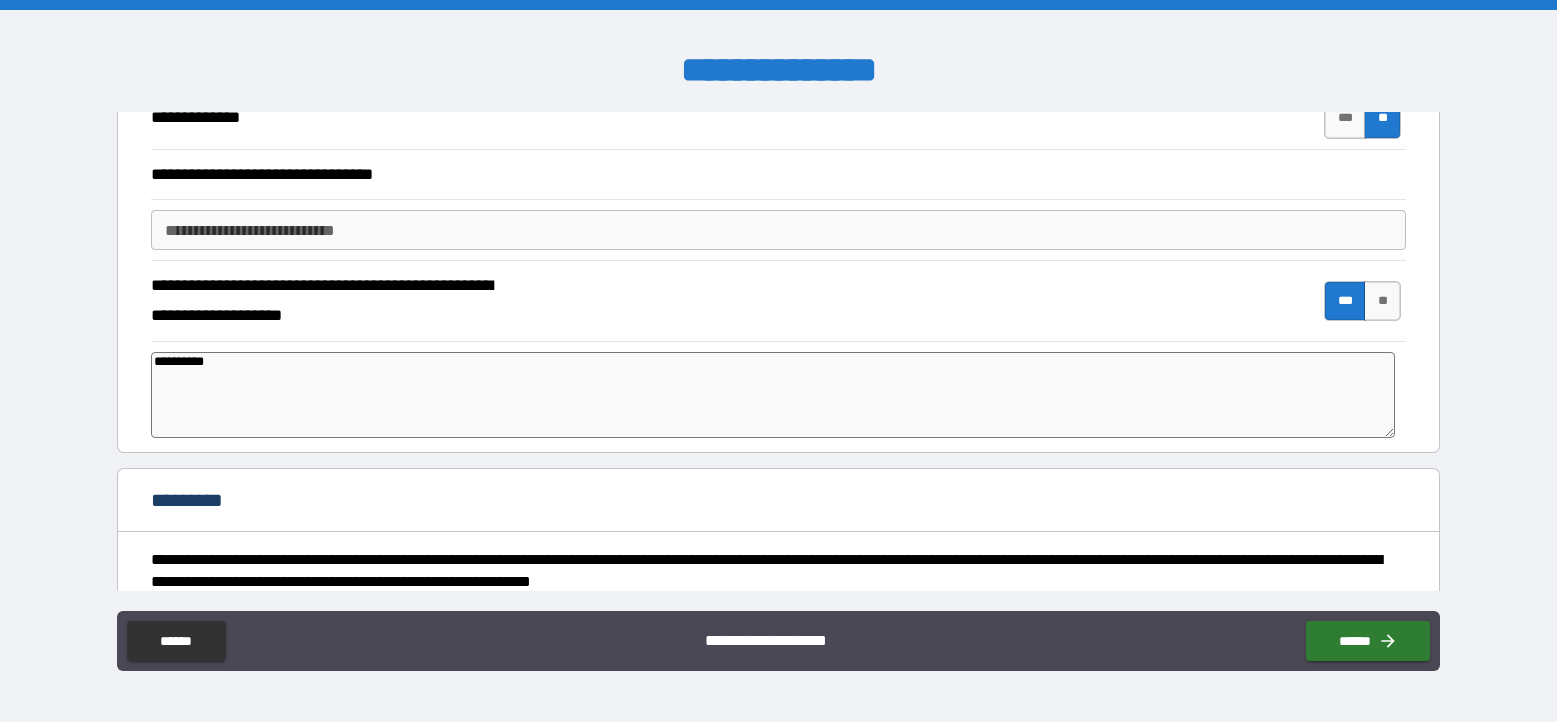 type on "**********" 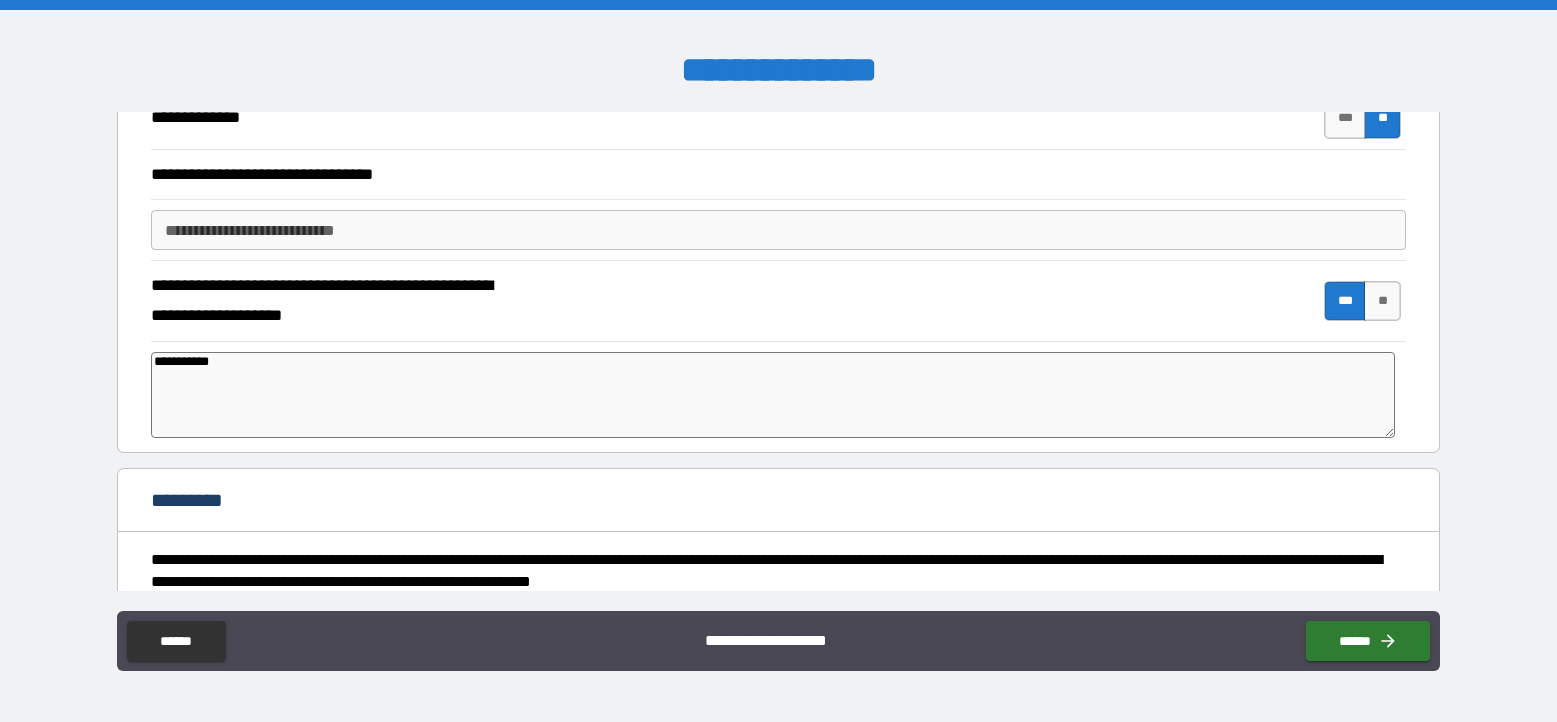 type on "**********" 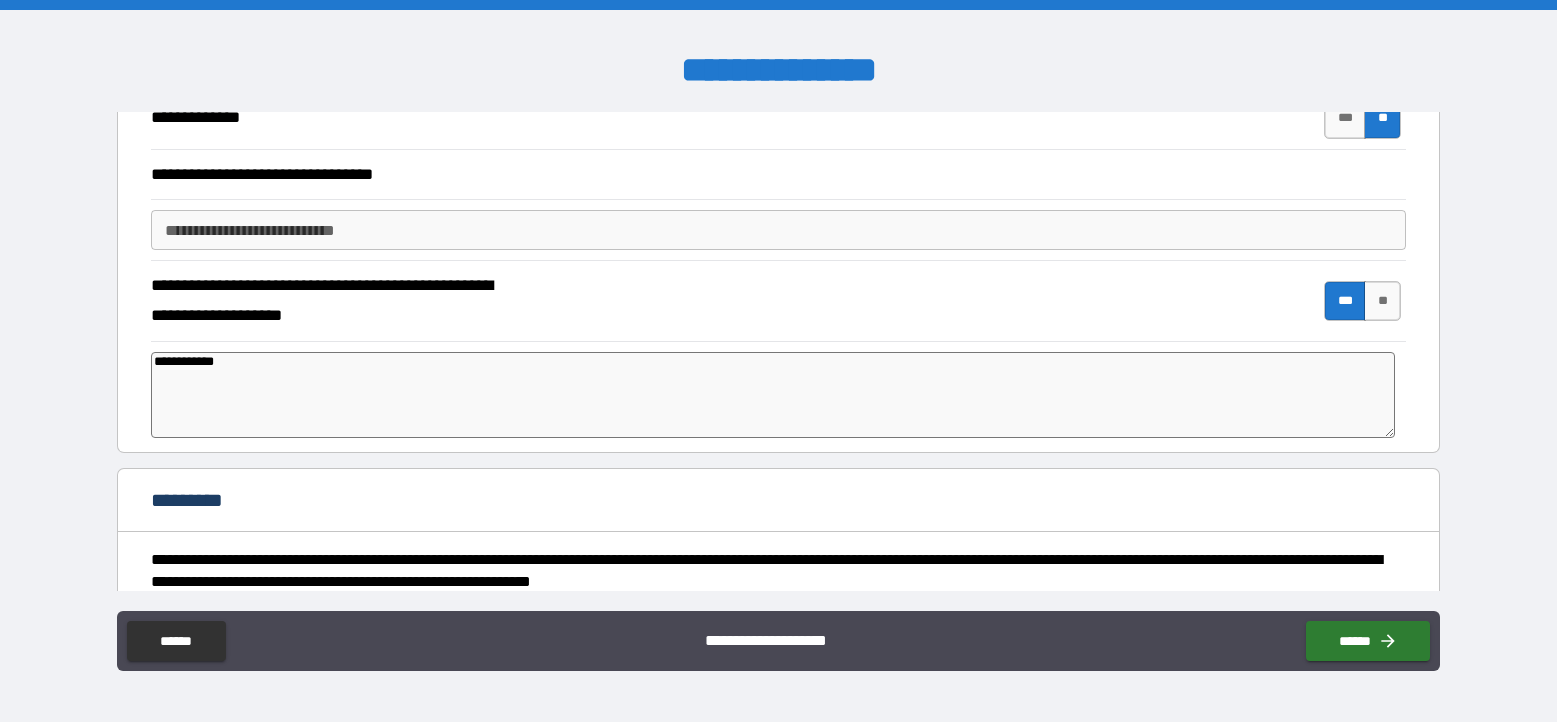 type on "*" 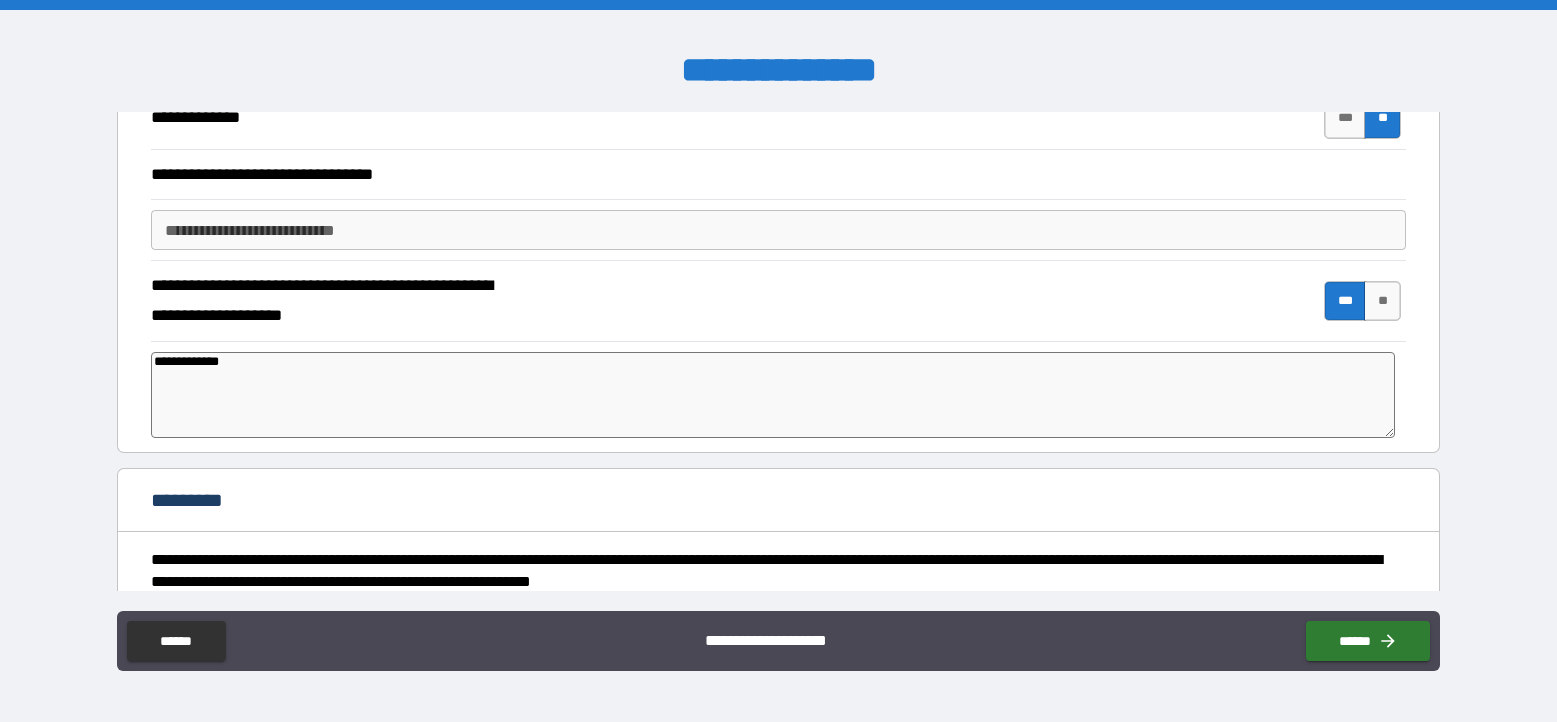 type on "**********" 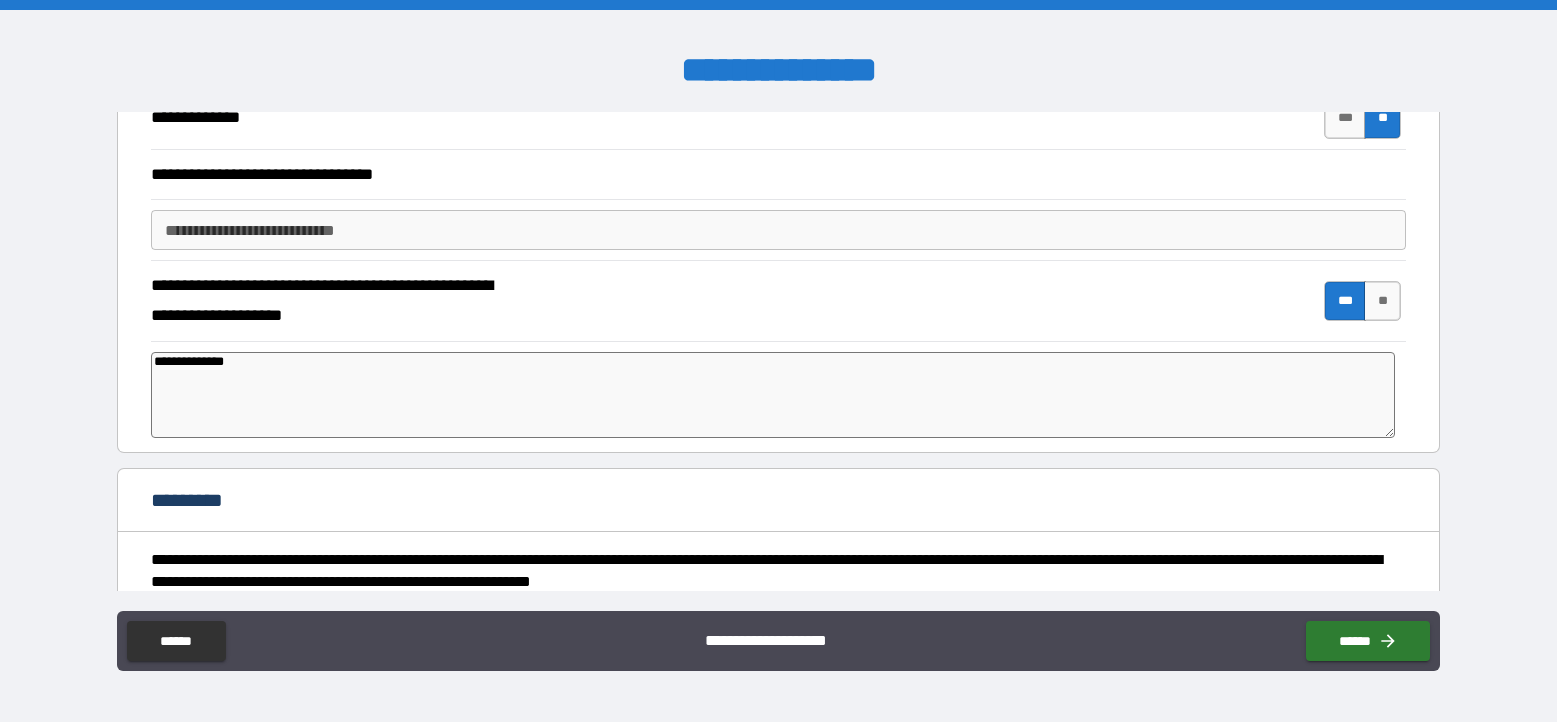 type on "**********" 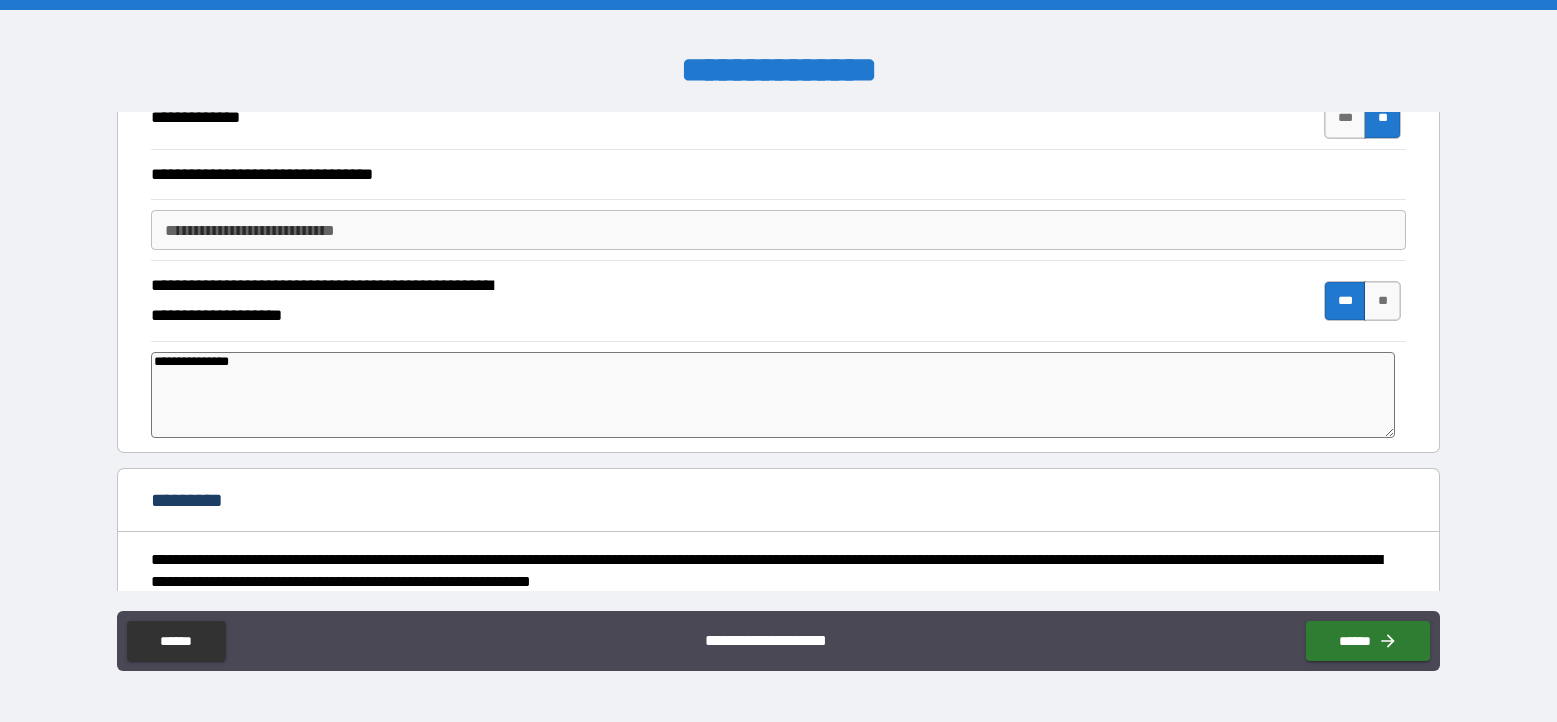 type on "*" 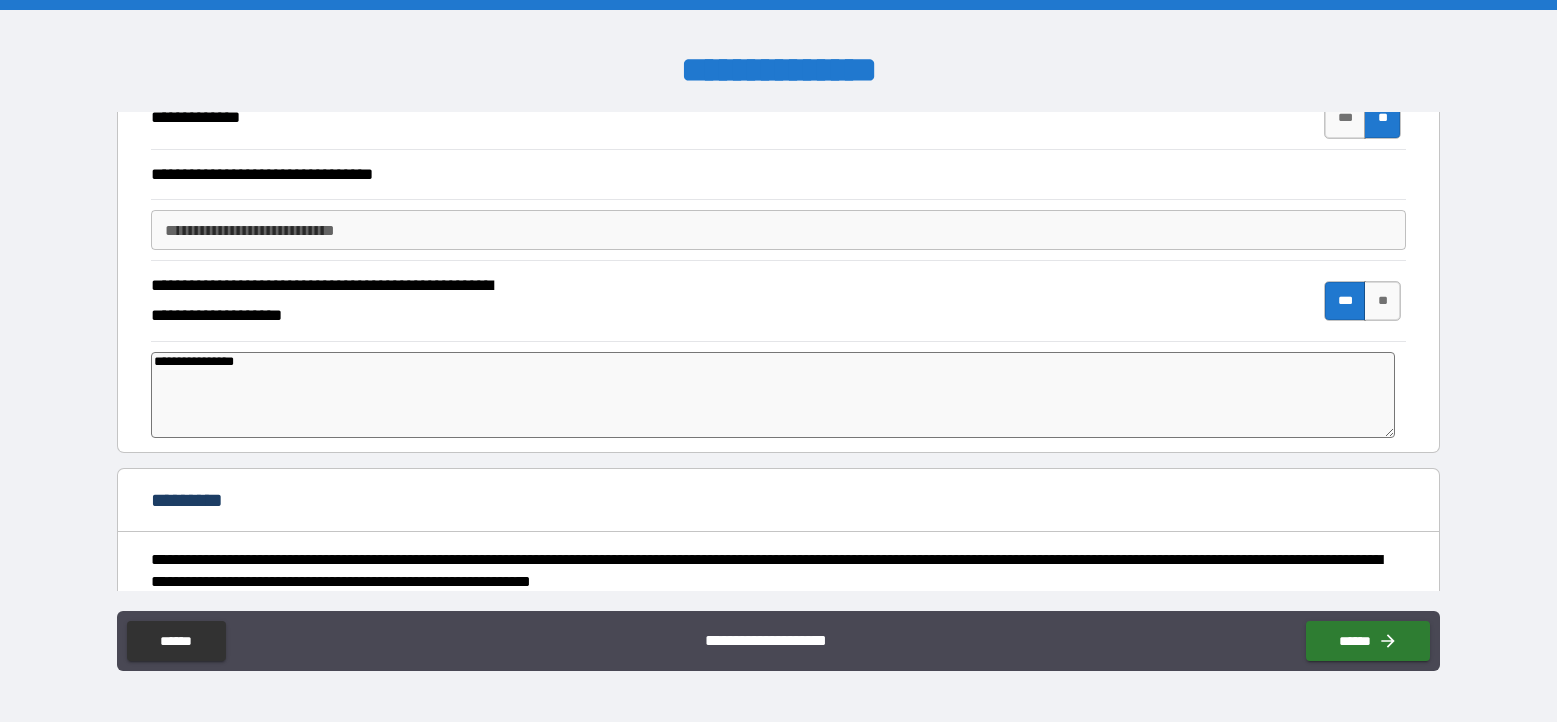 type on "*" 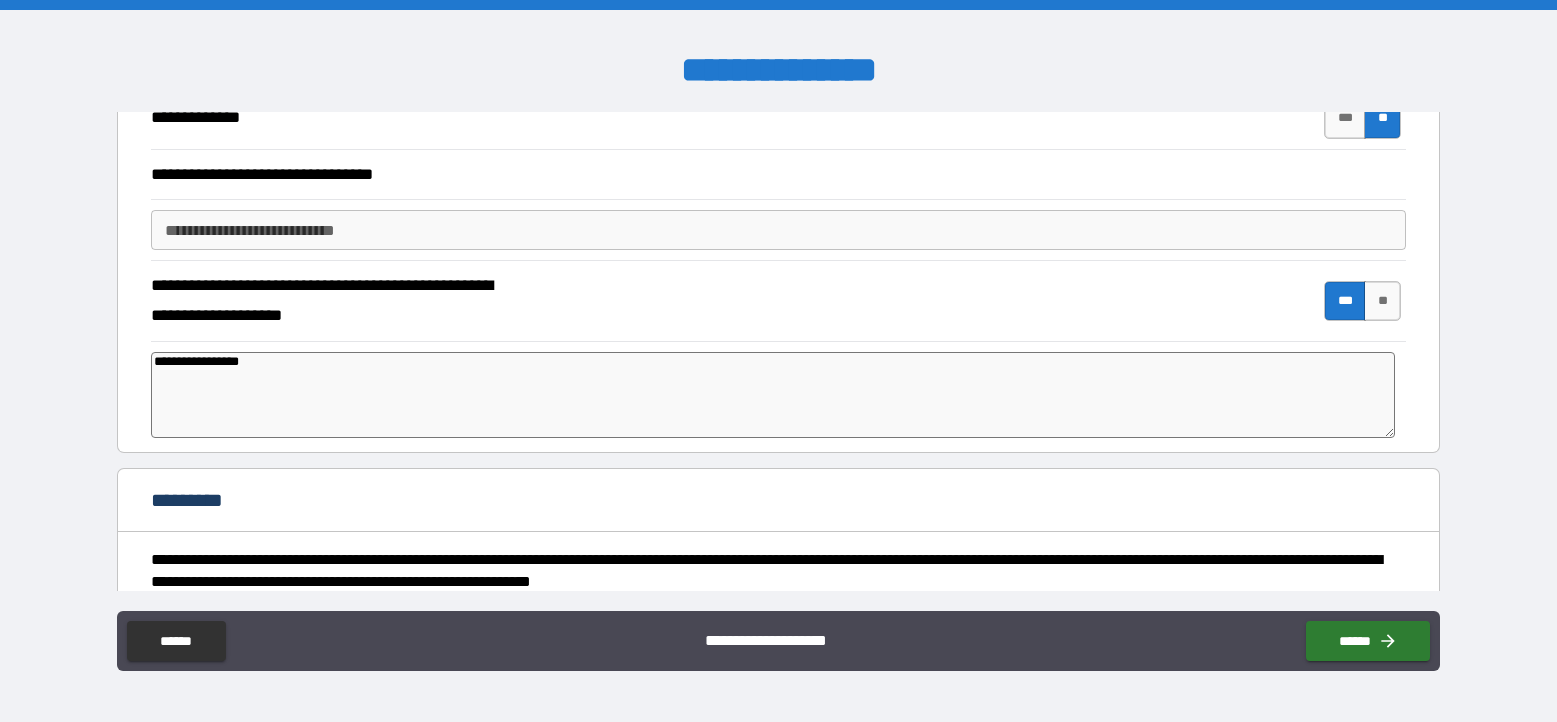 type on "**********" 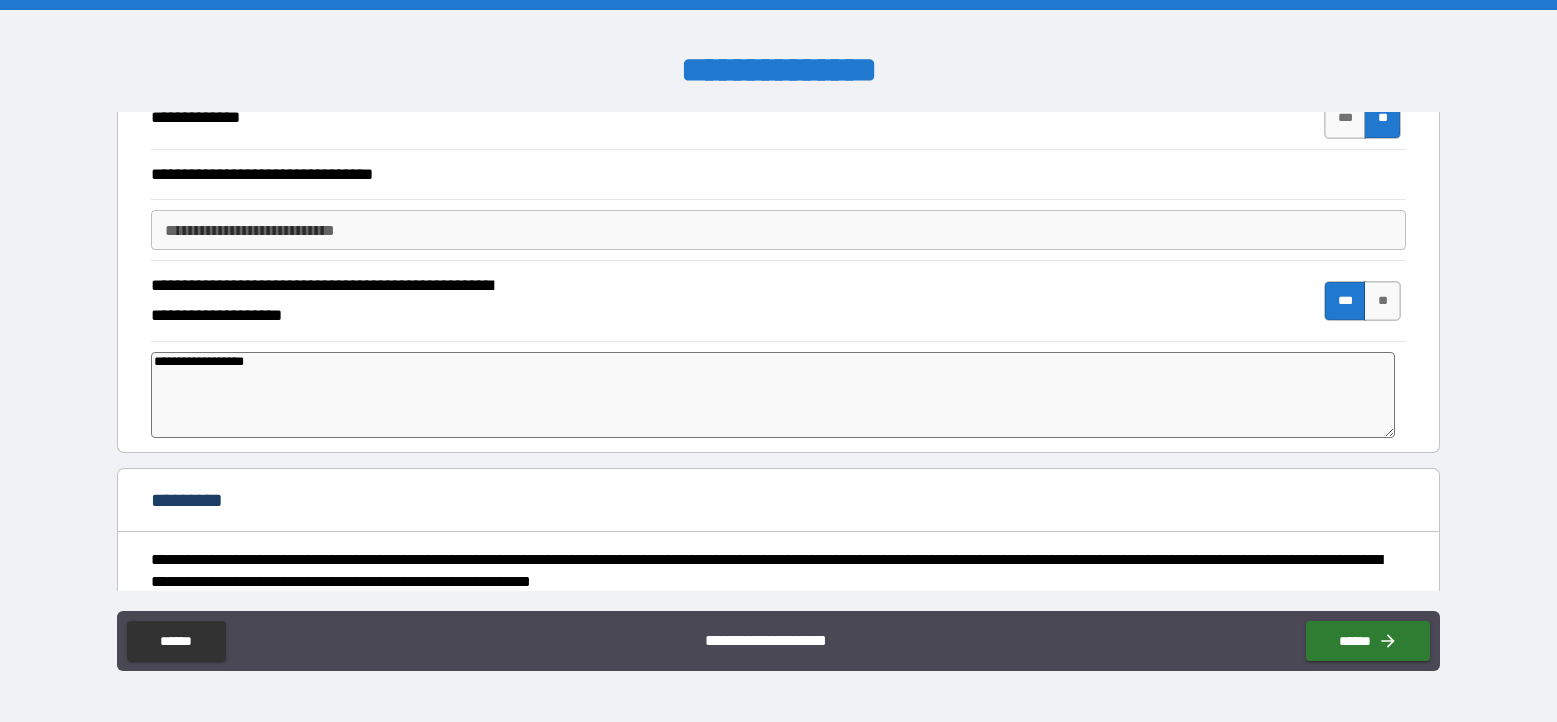 type on "**********" 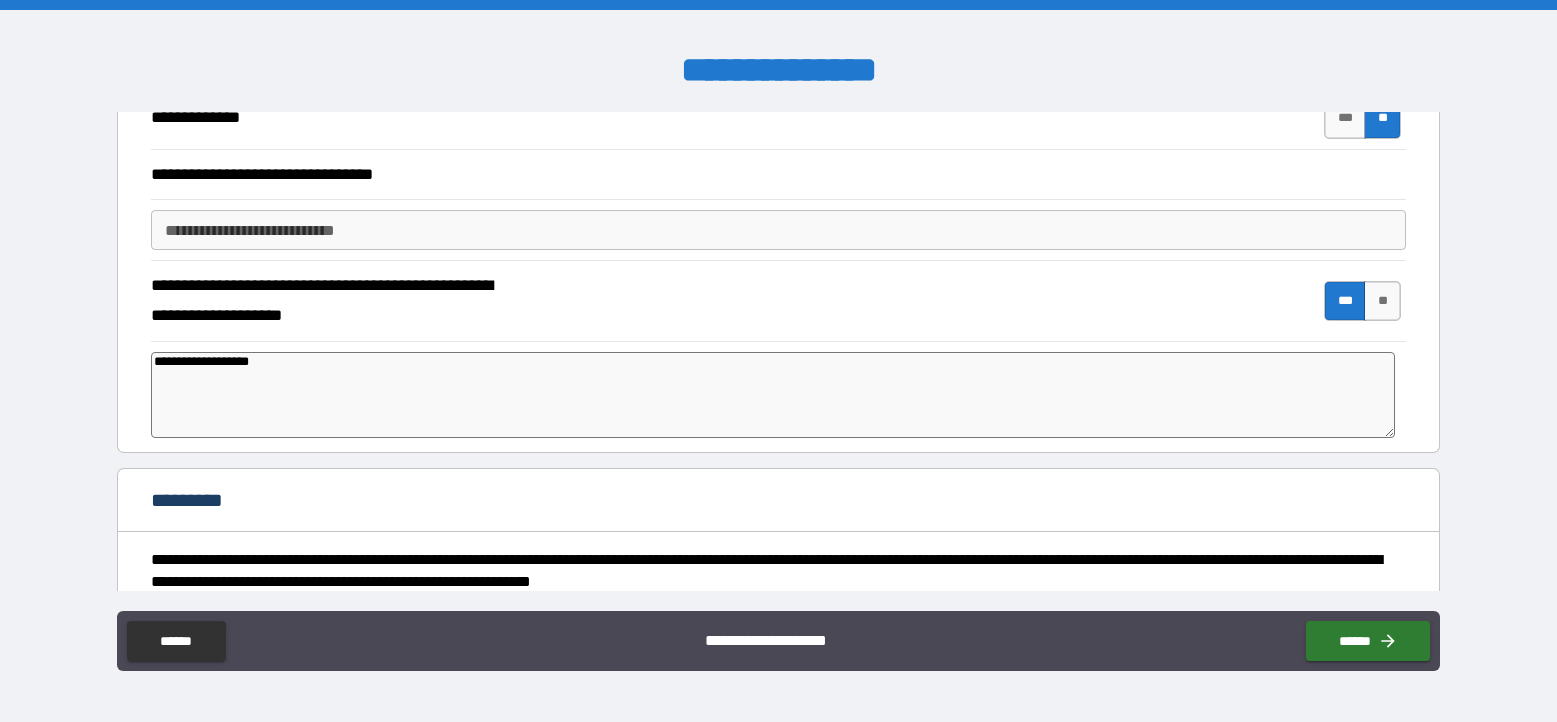 type on "*" 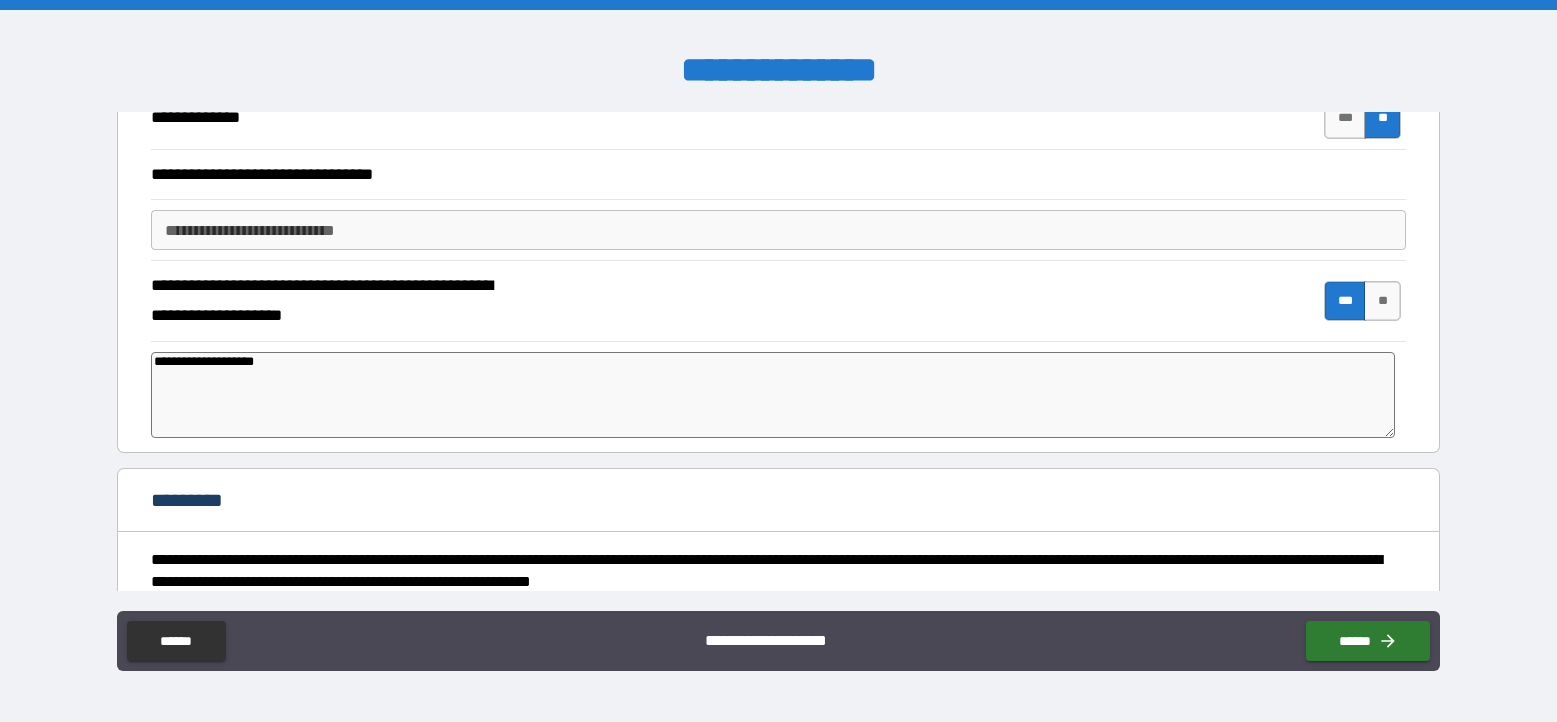 type on "*" 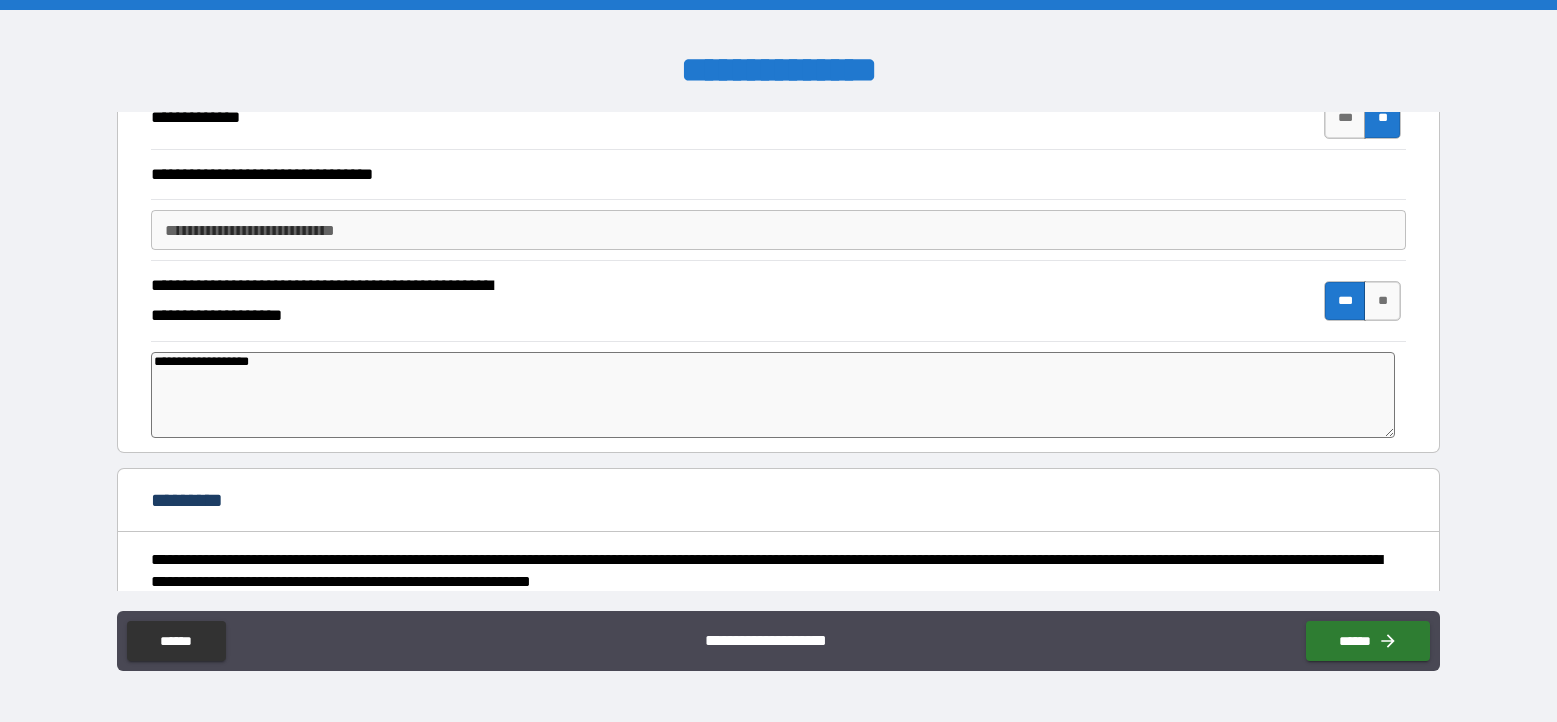 type on "*" 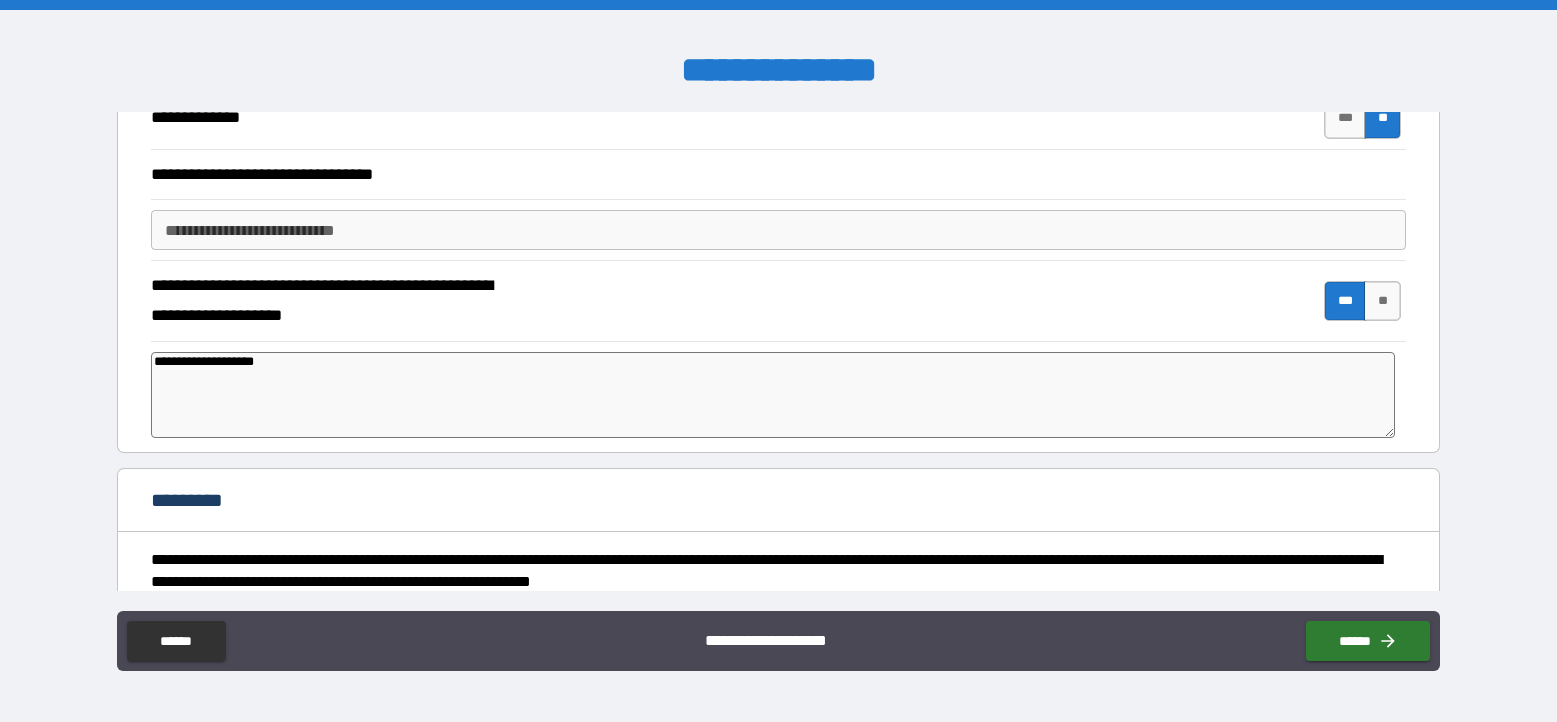 type on "**********" 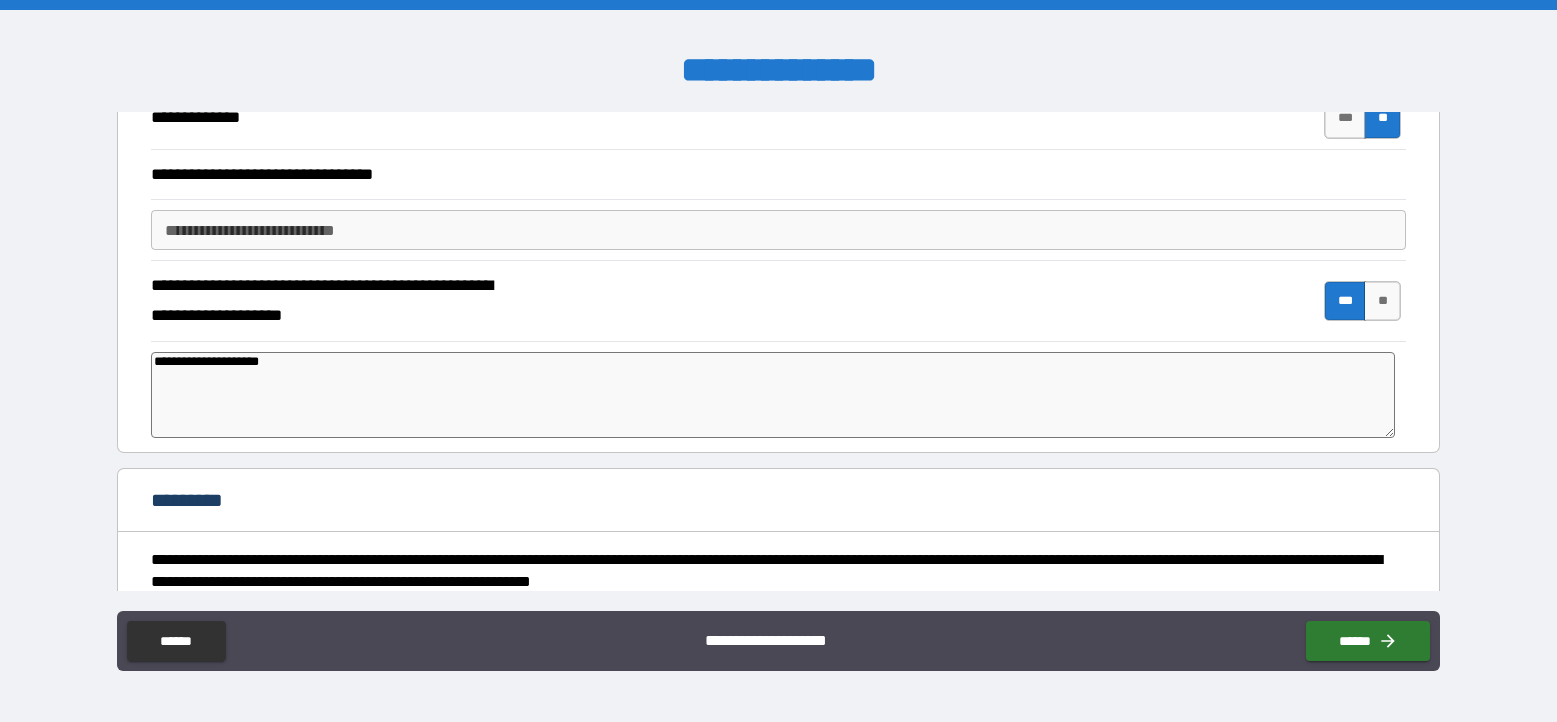 type on "**********" 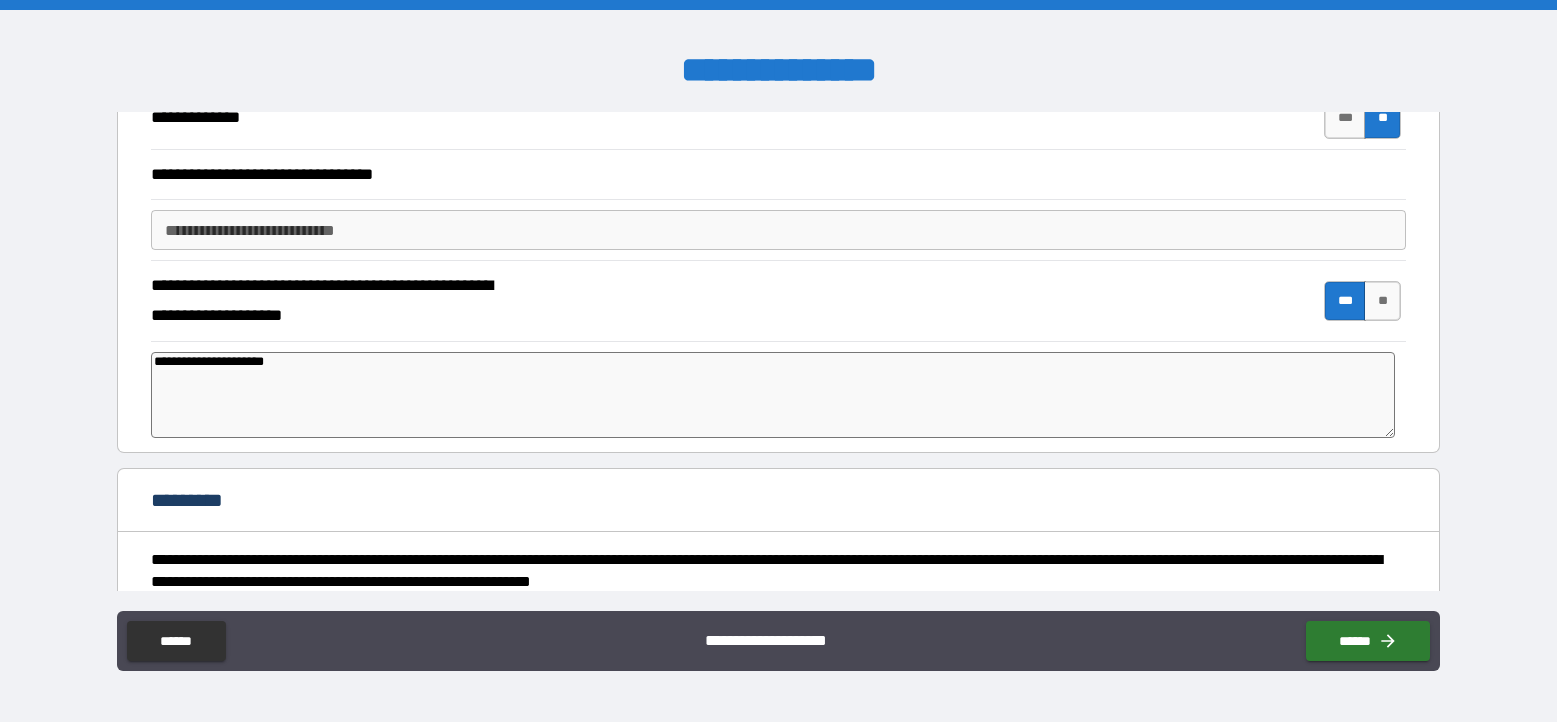 type on "*" 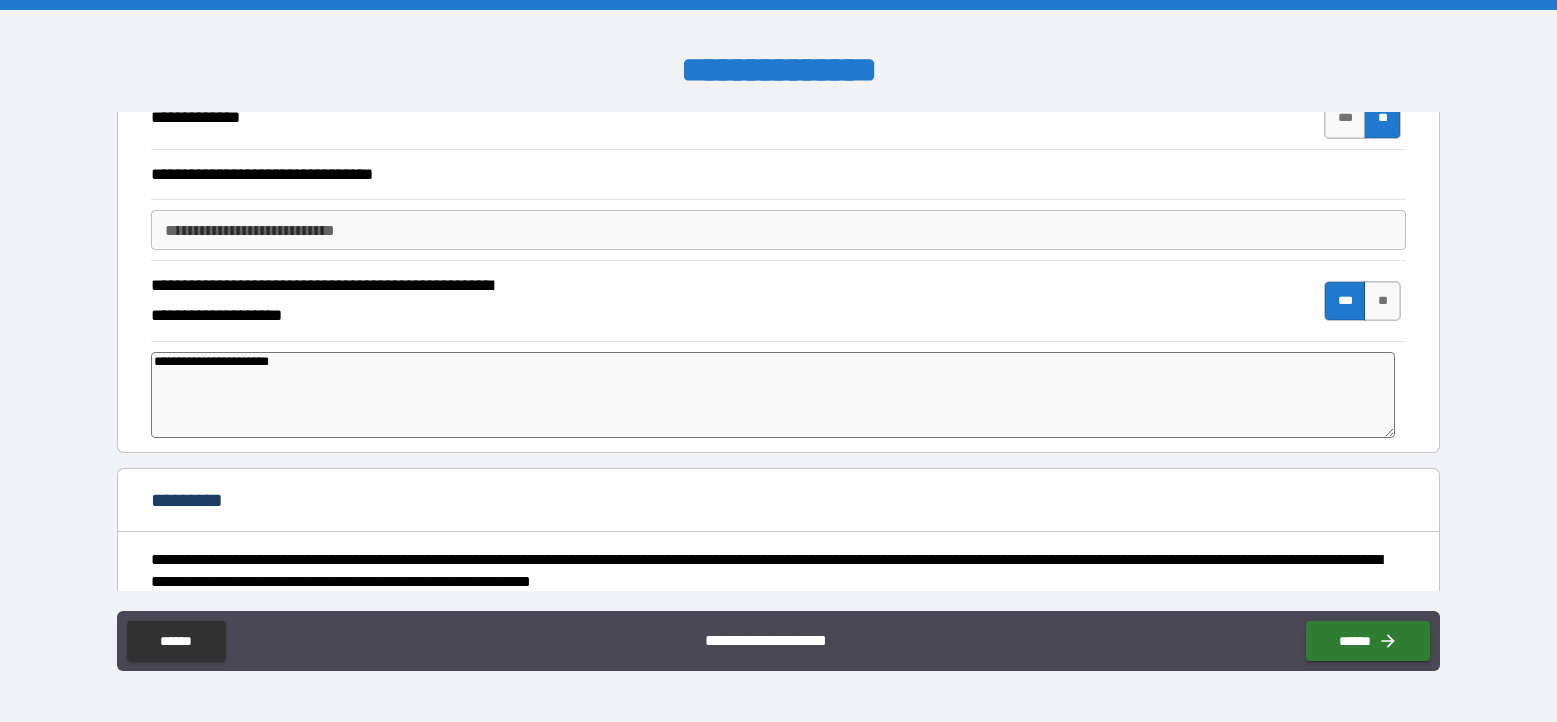type on "**********" 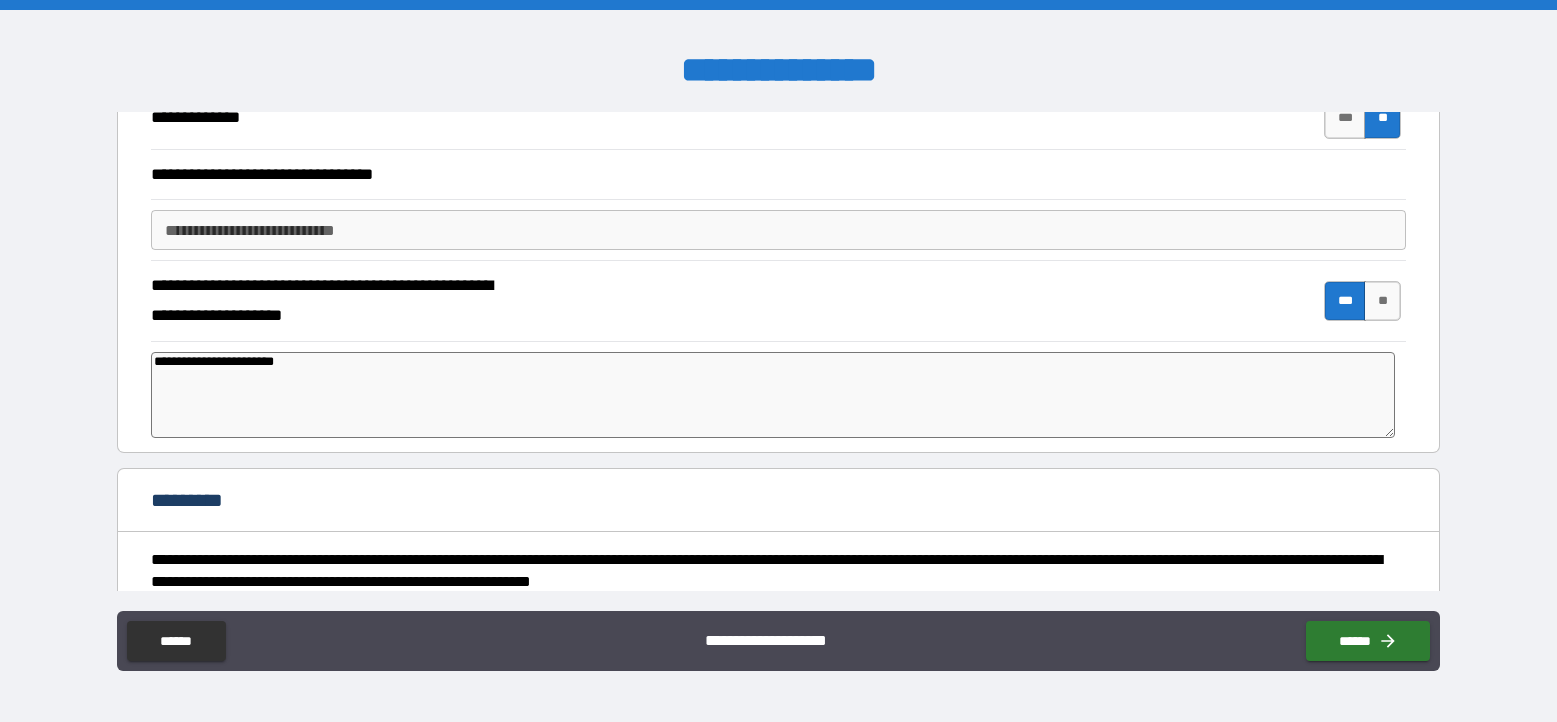 type on "**********" 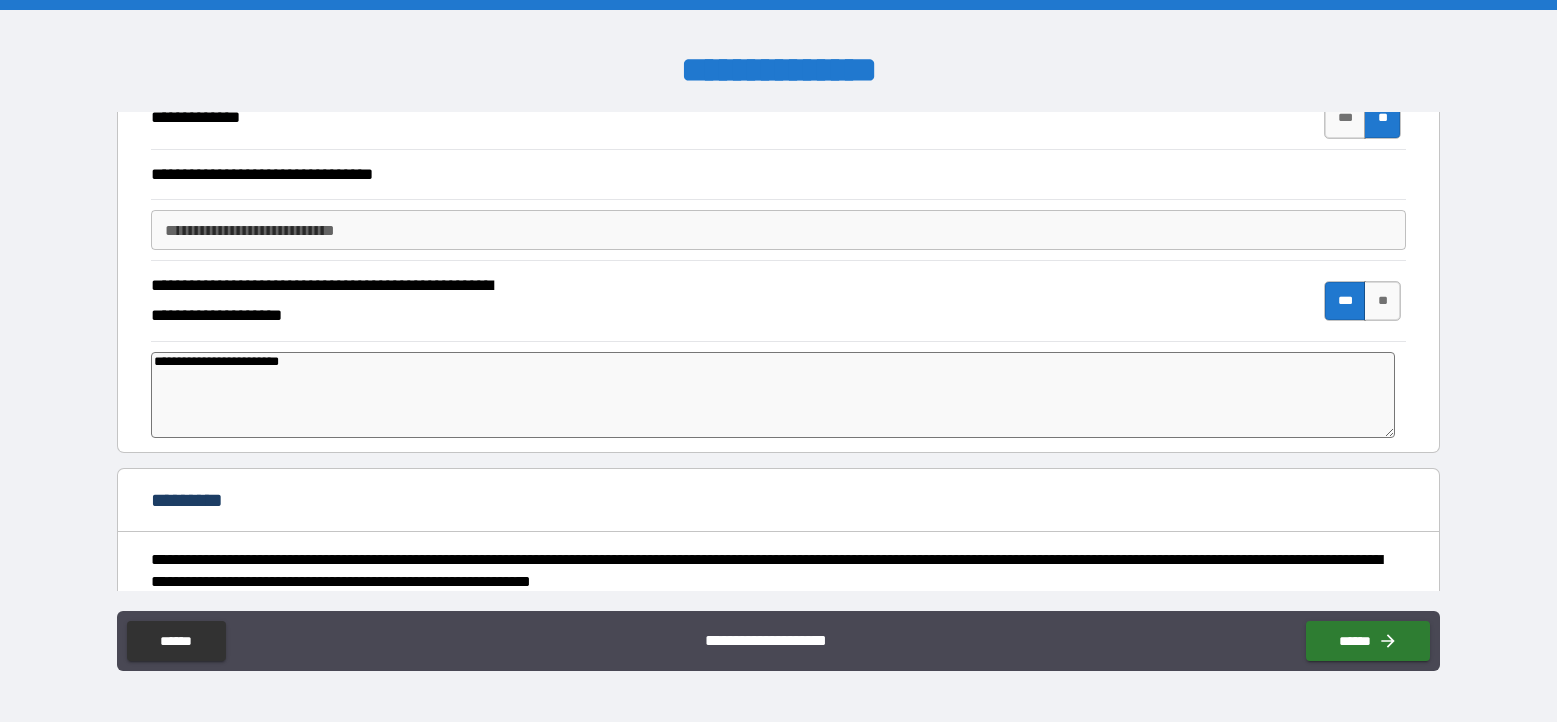type on "*" 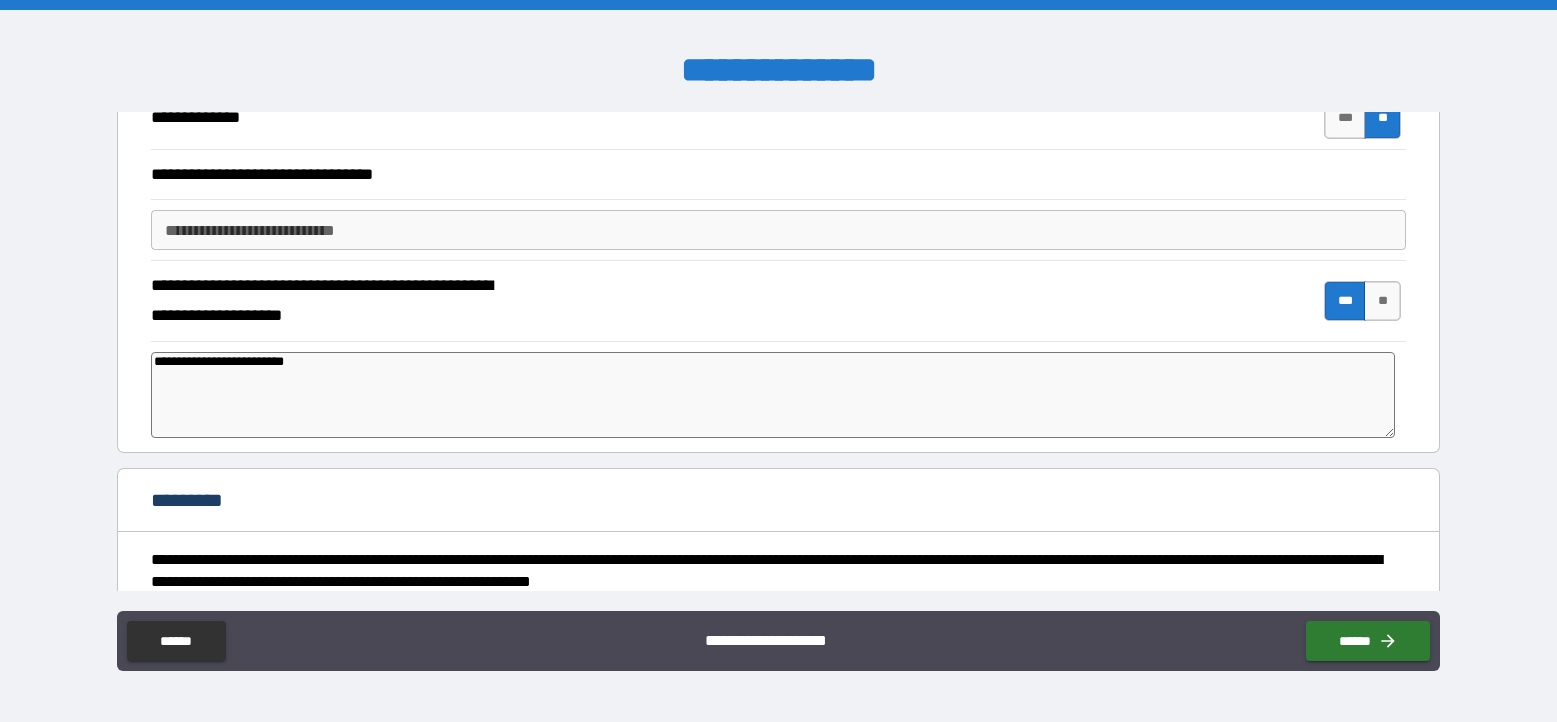 type on "*" 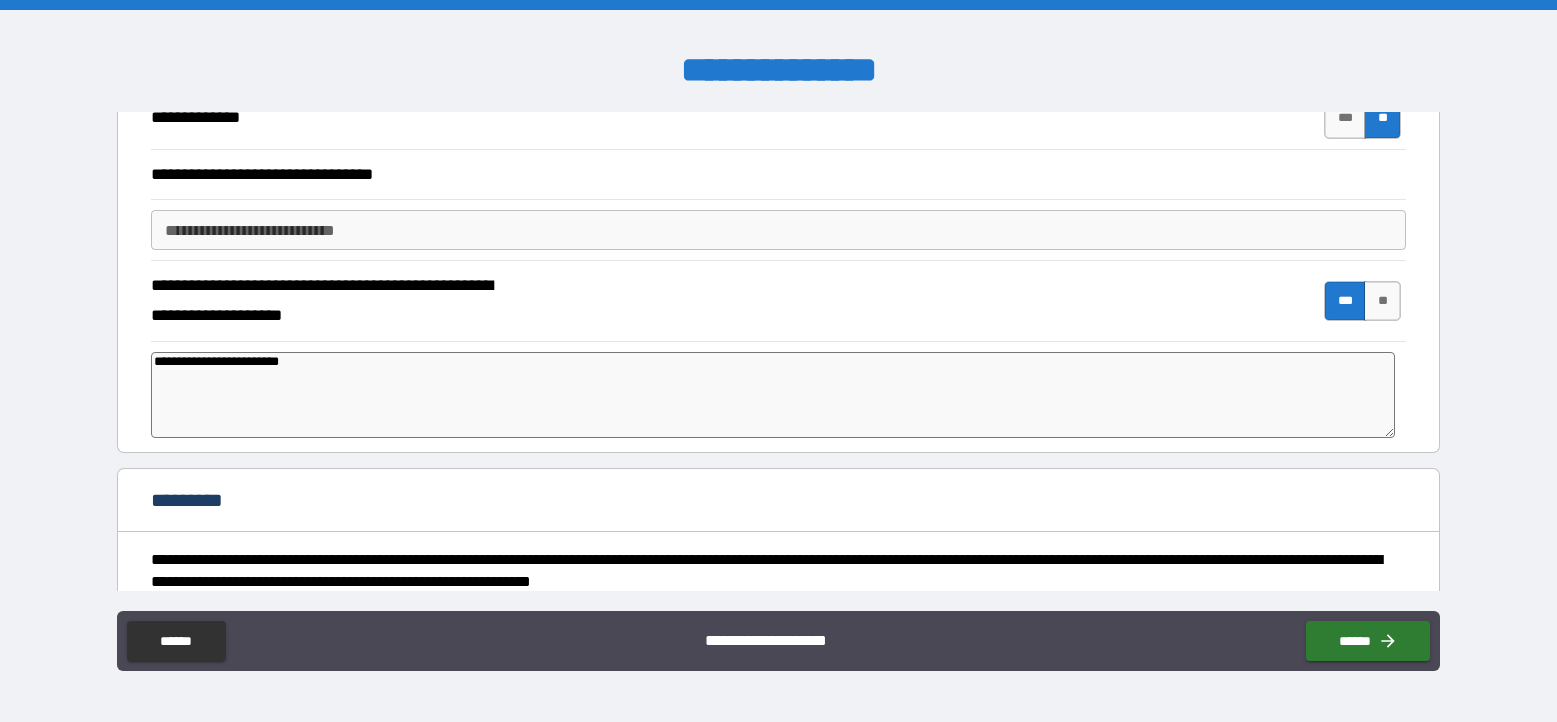 type on "*" 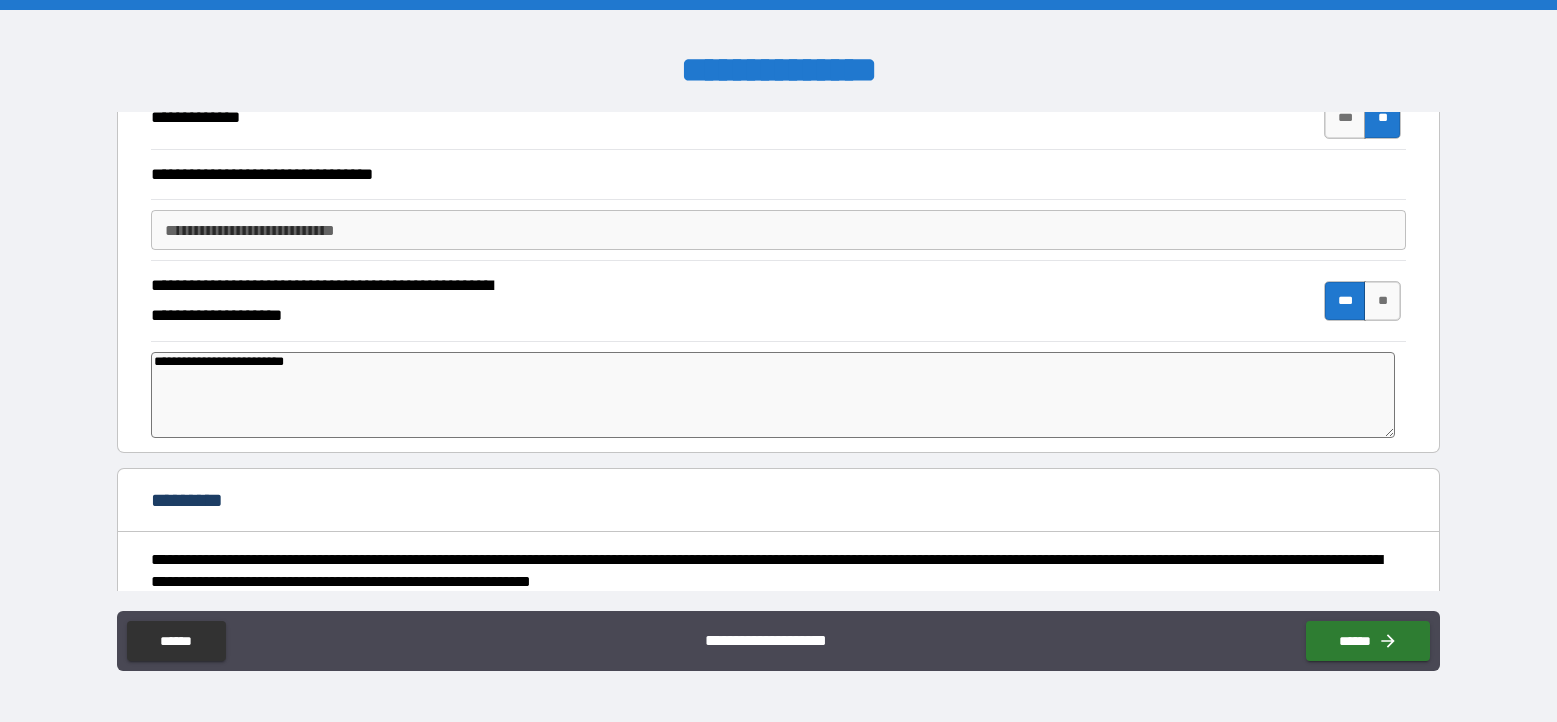 type on "*" 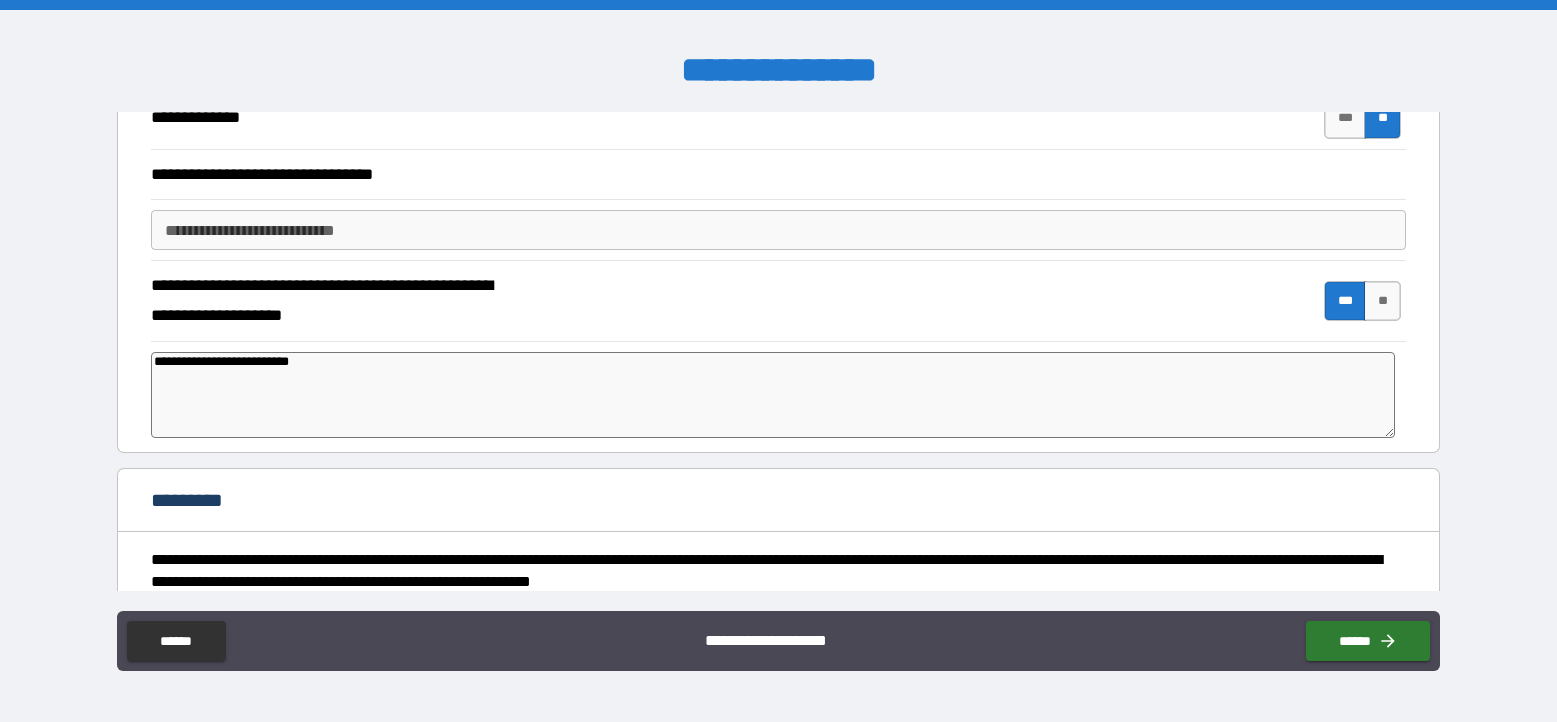 type on "*" 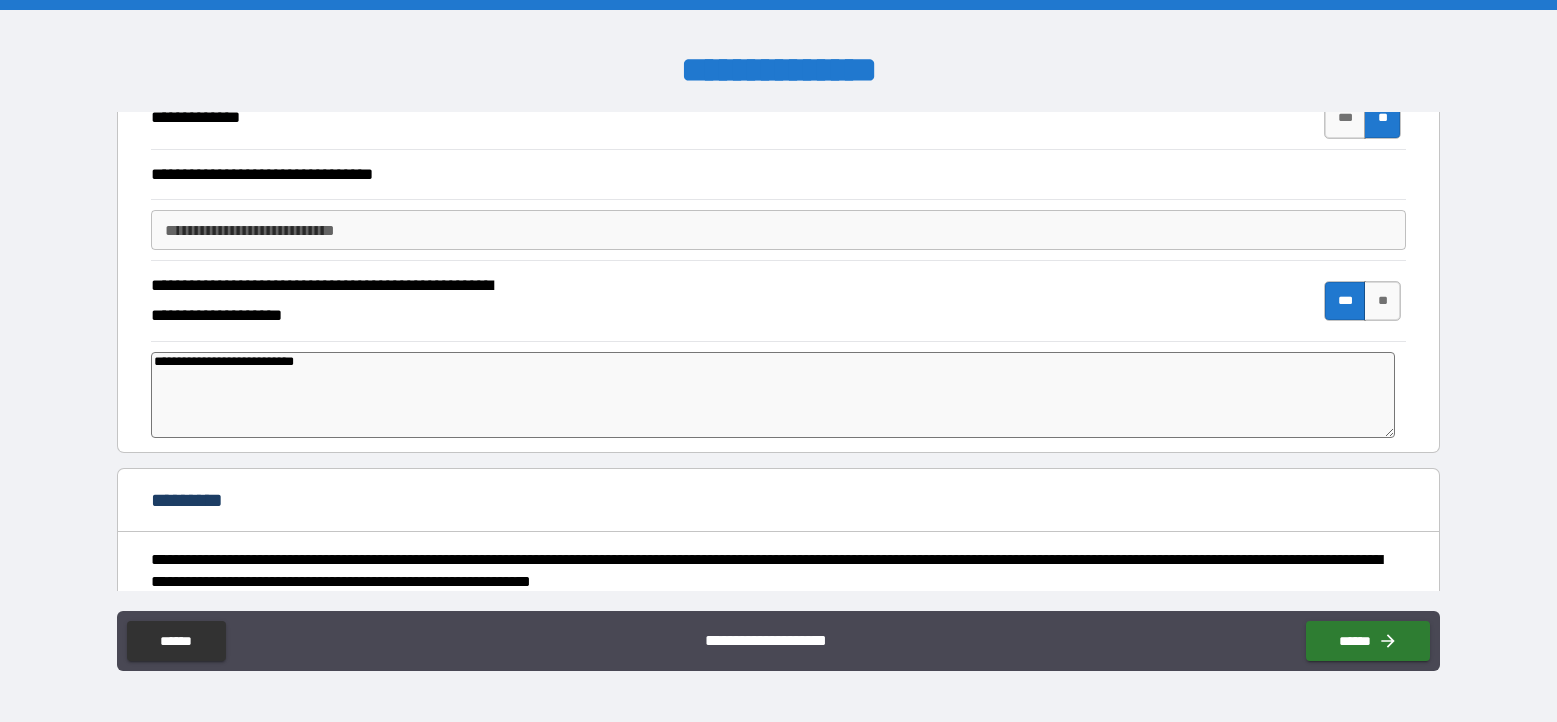 type on "*" 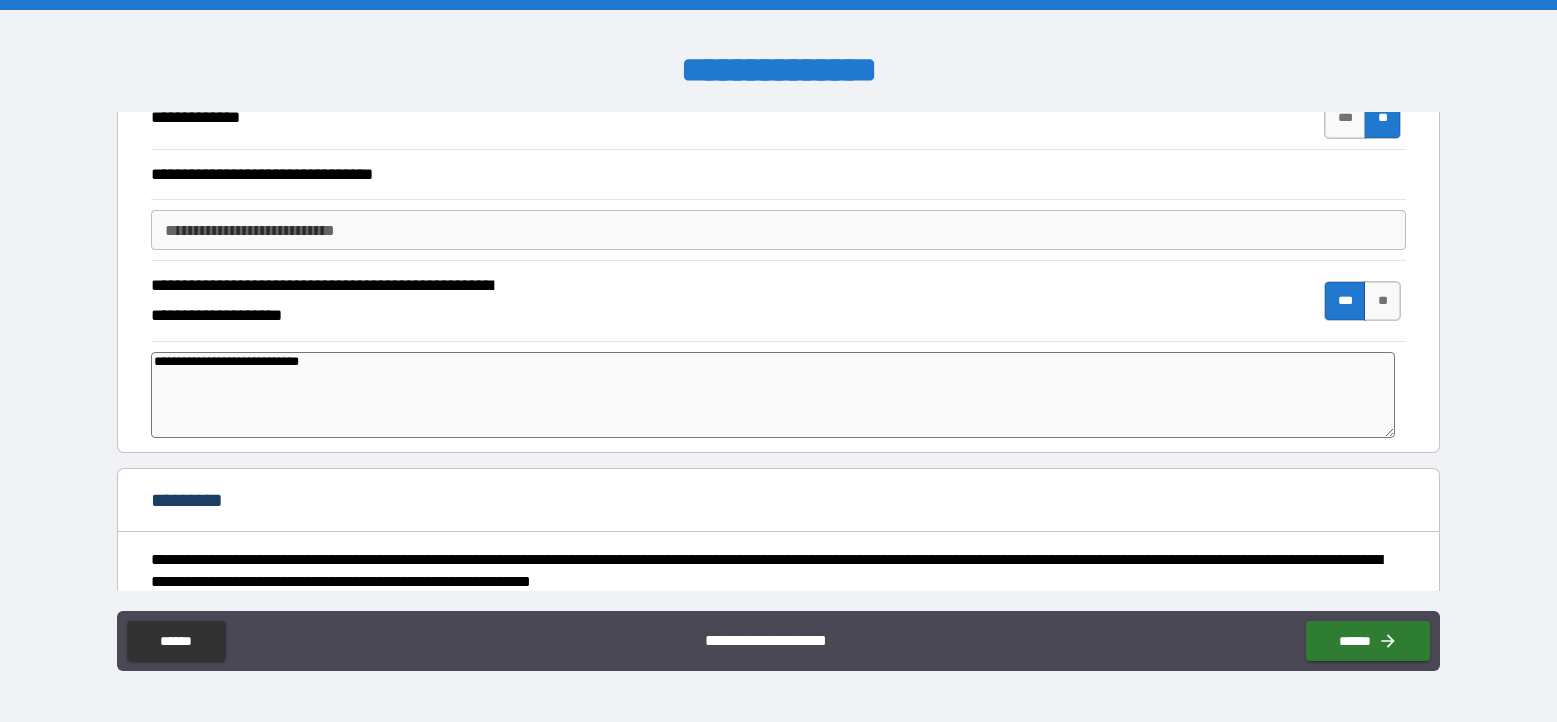 type on "*" 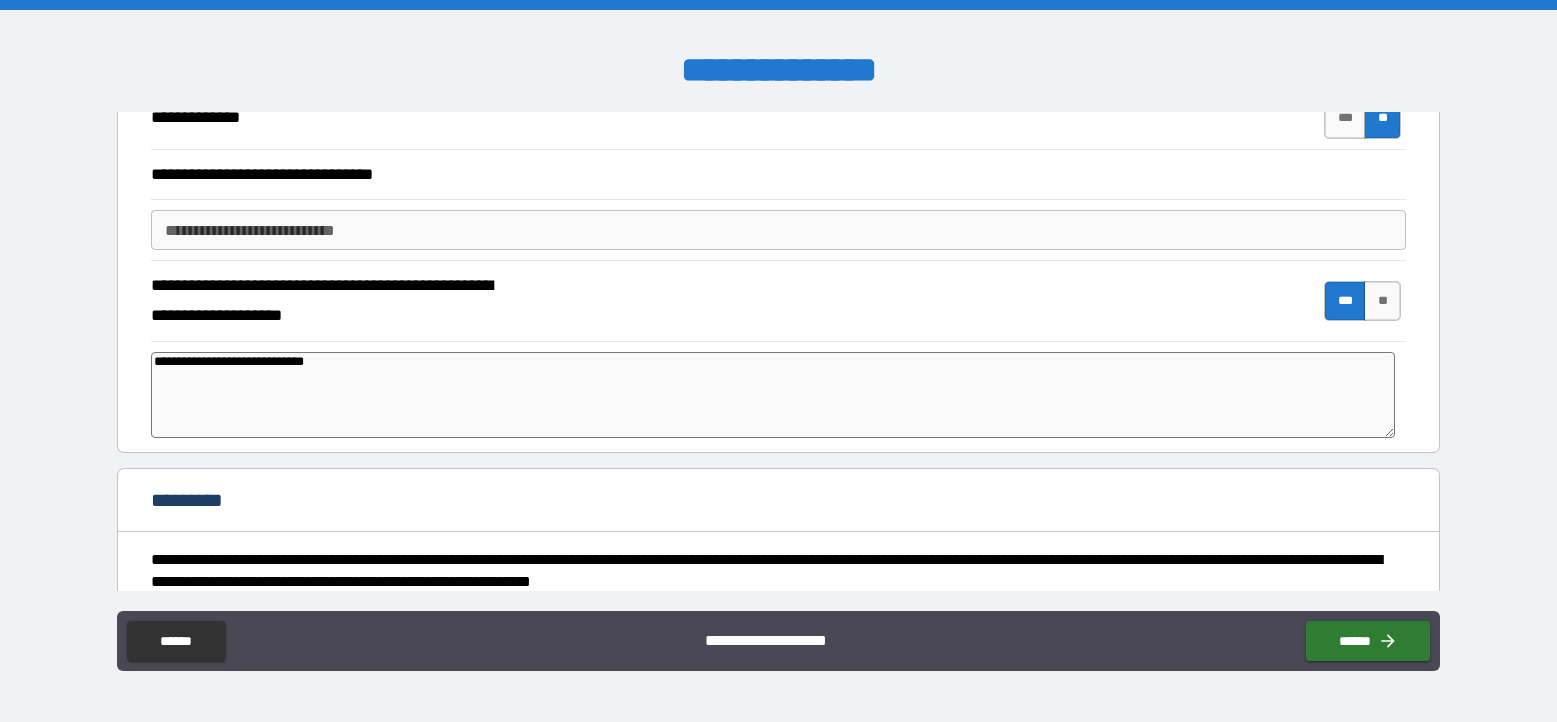 type on "**********" 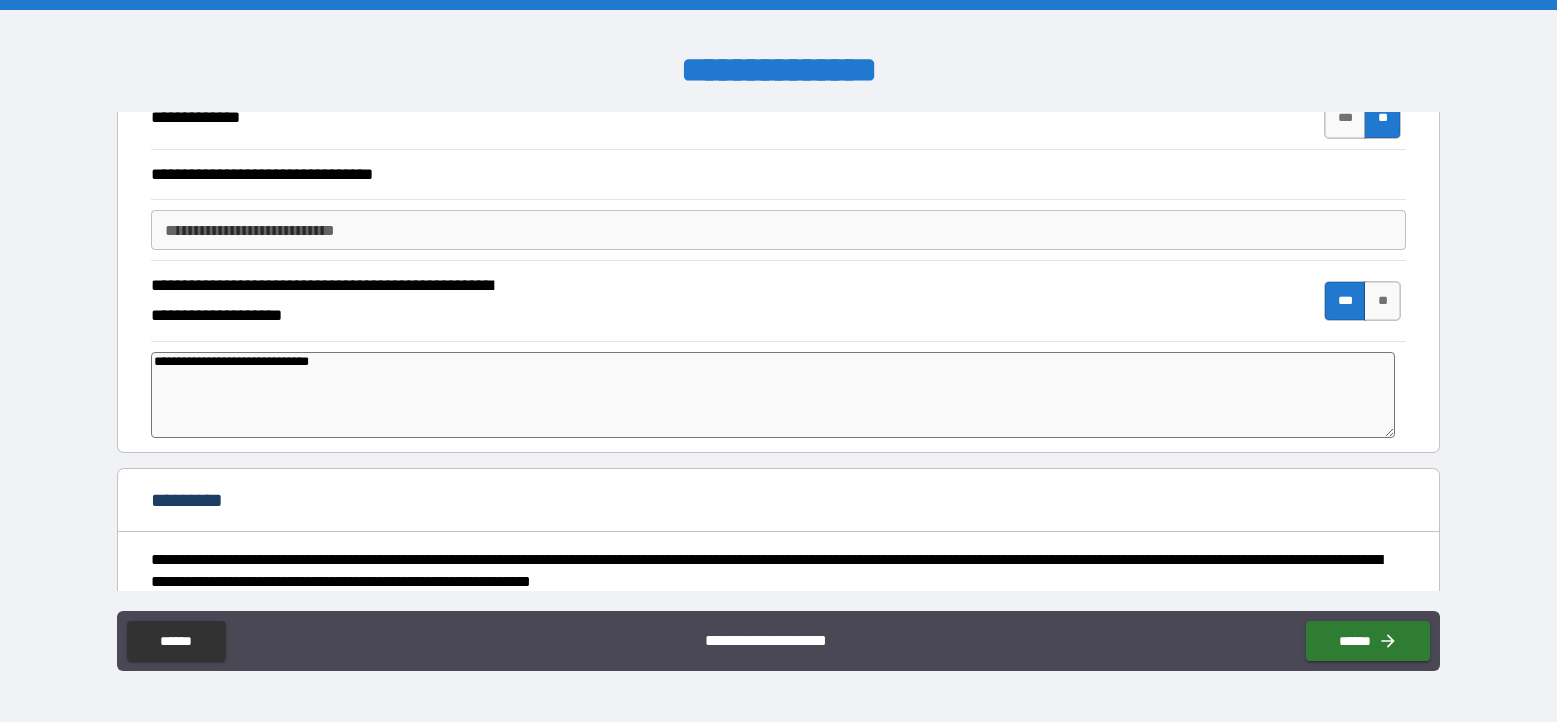 type on "*" 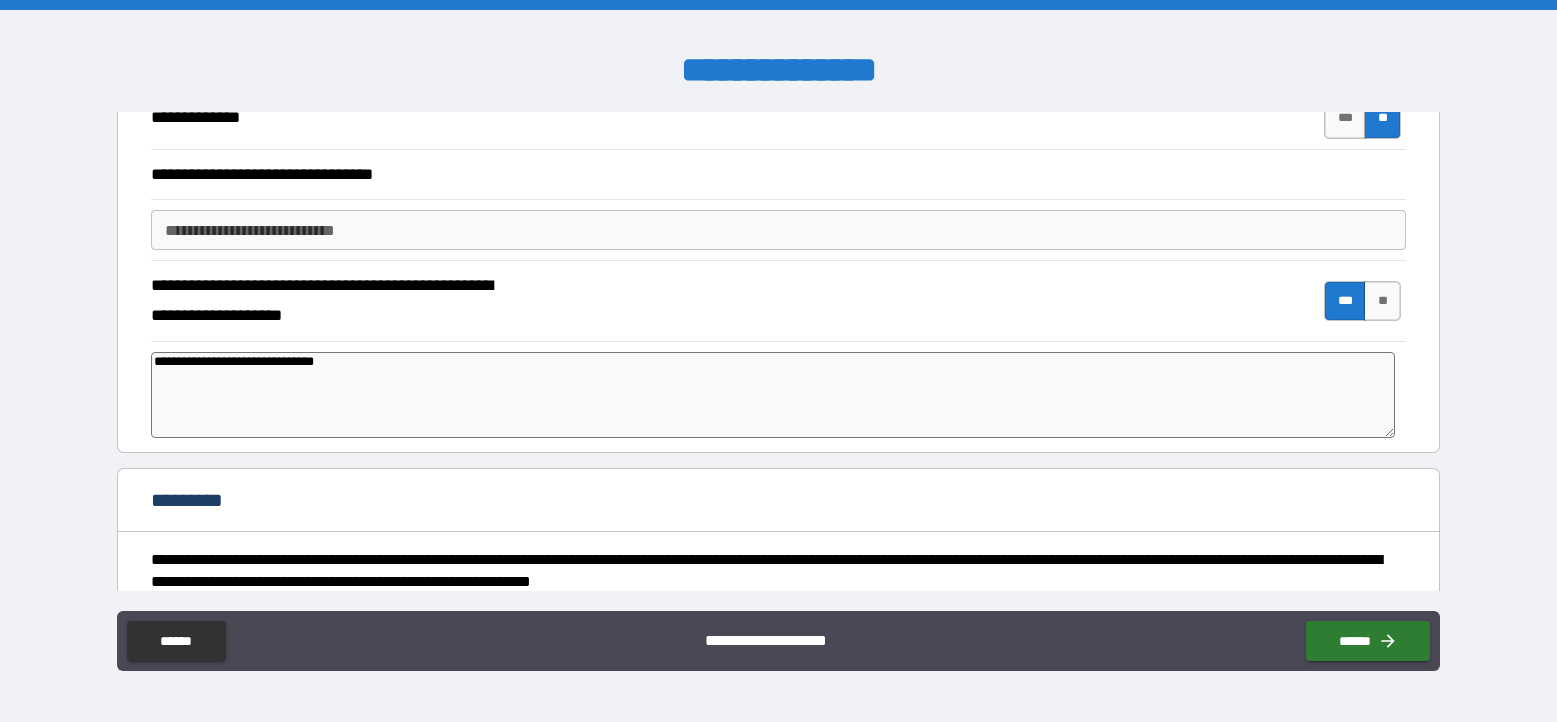 type on "**********" 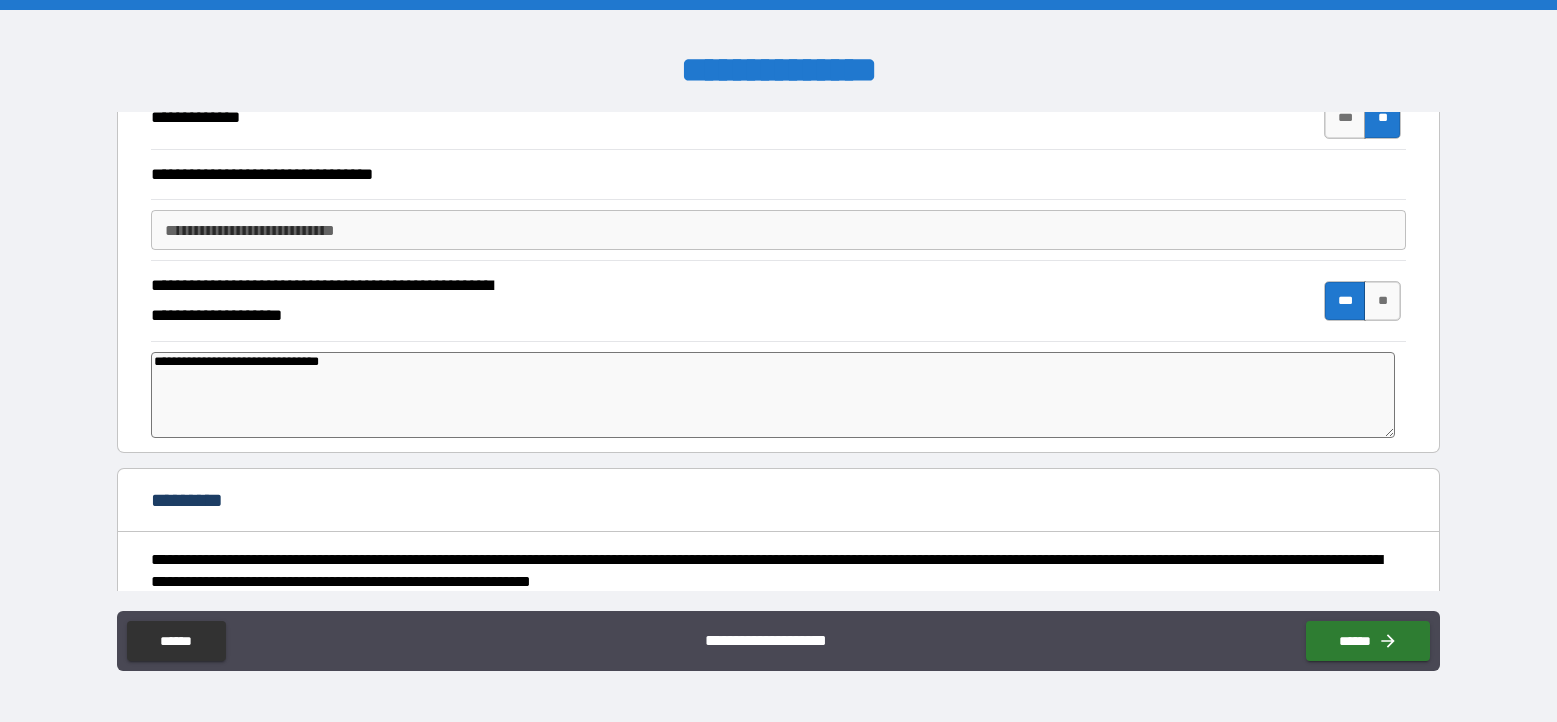 type on "**********" 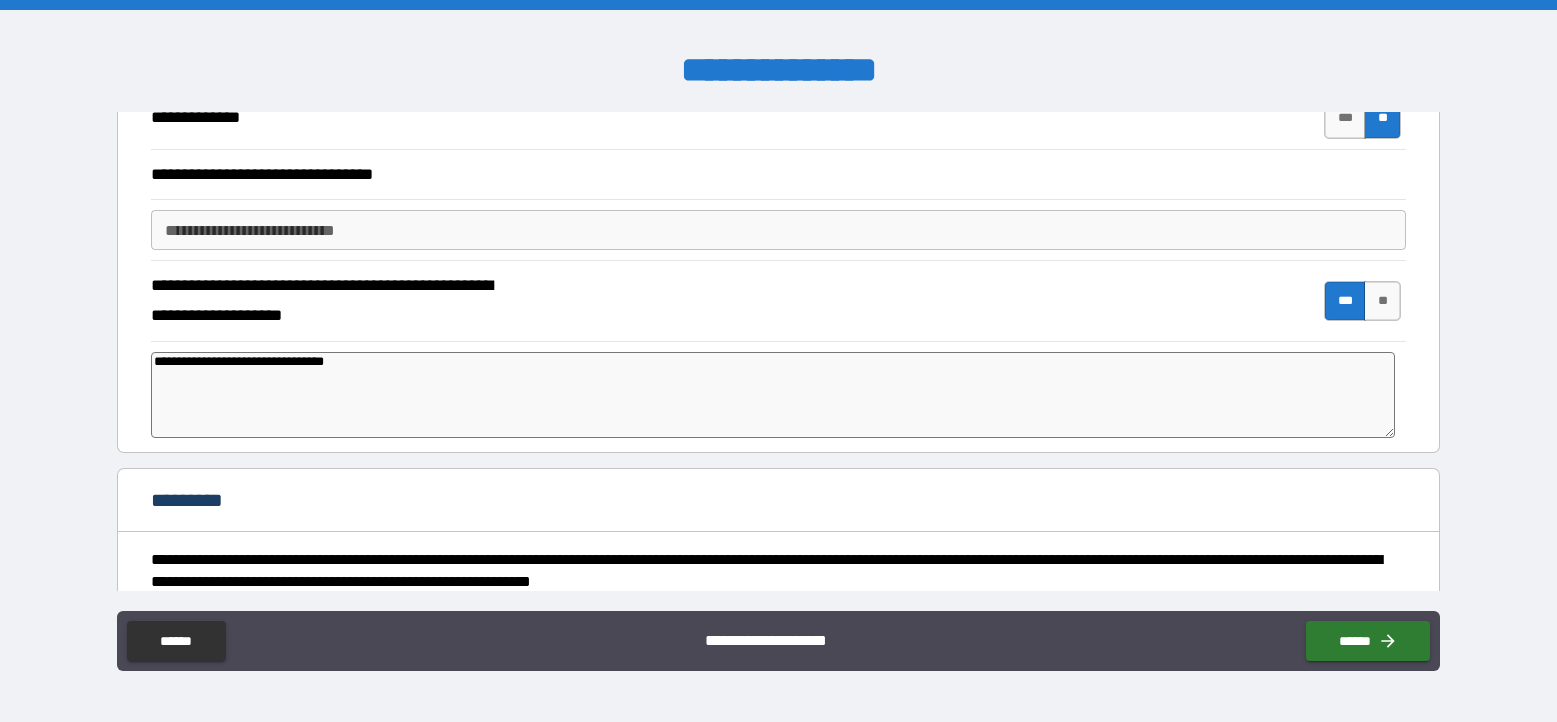 type on "**********" 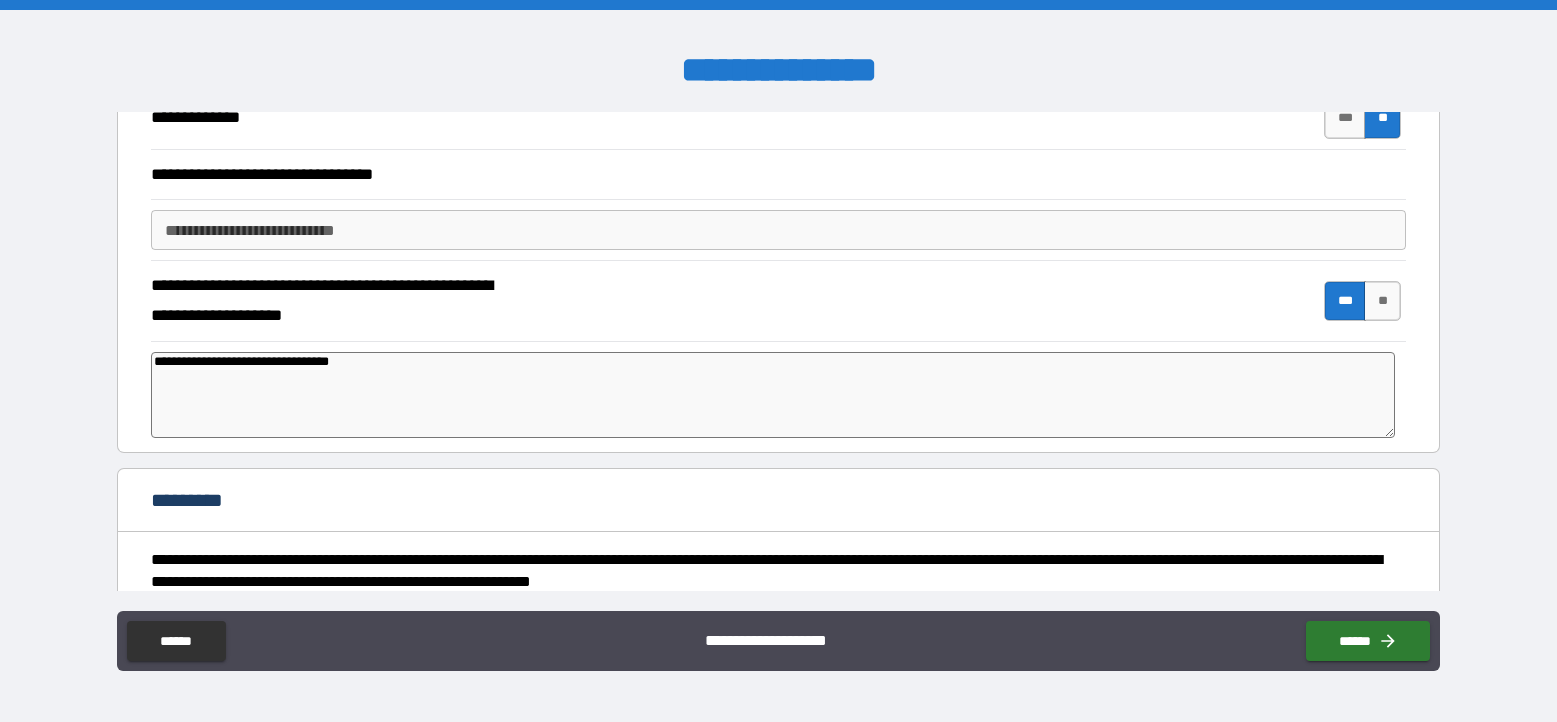 type on "*" 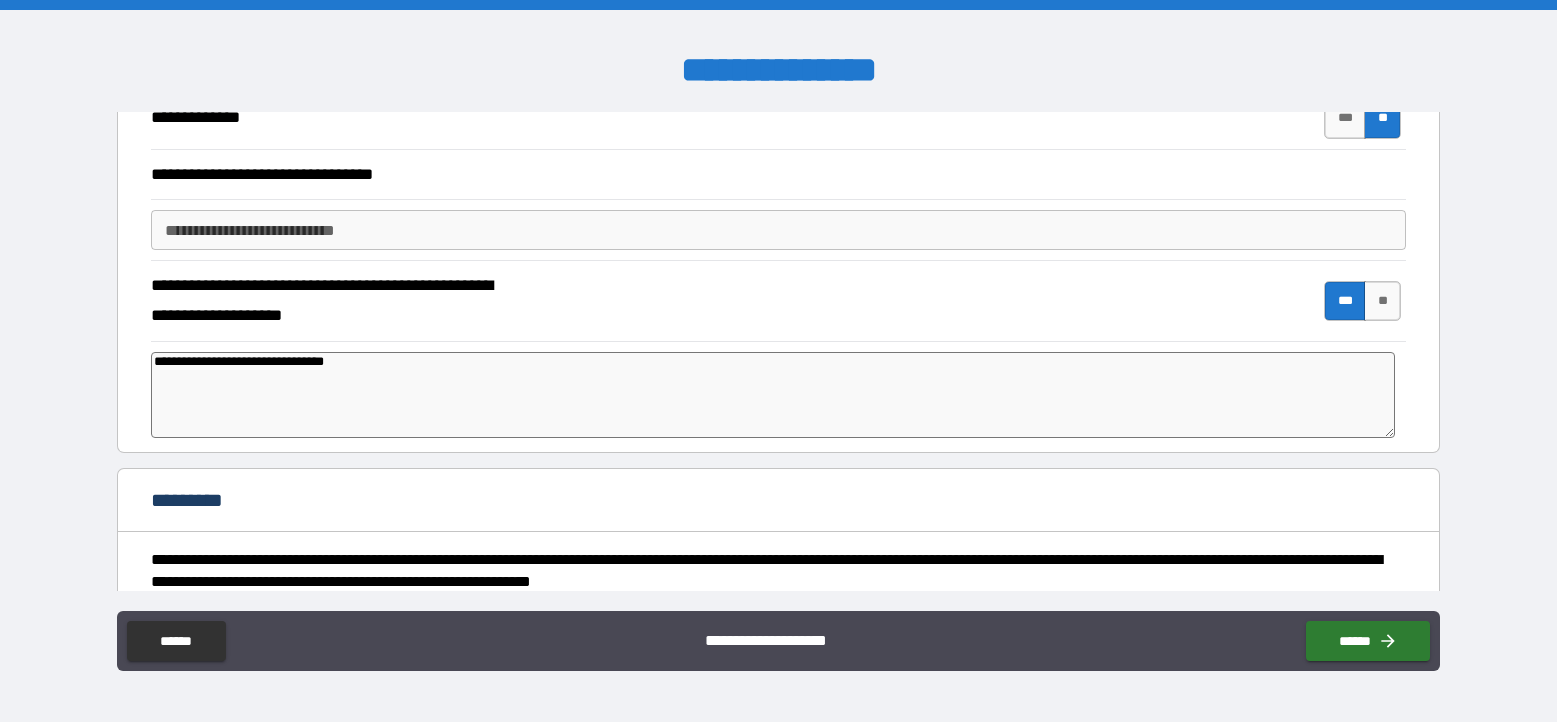 type on "**********" 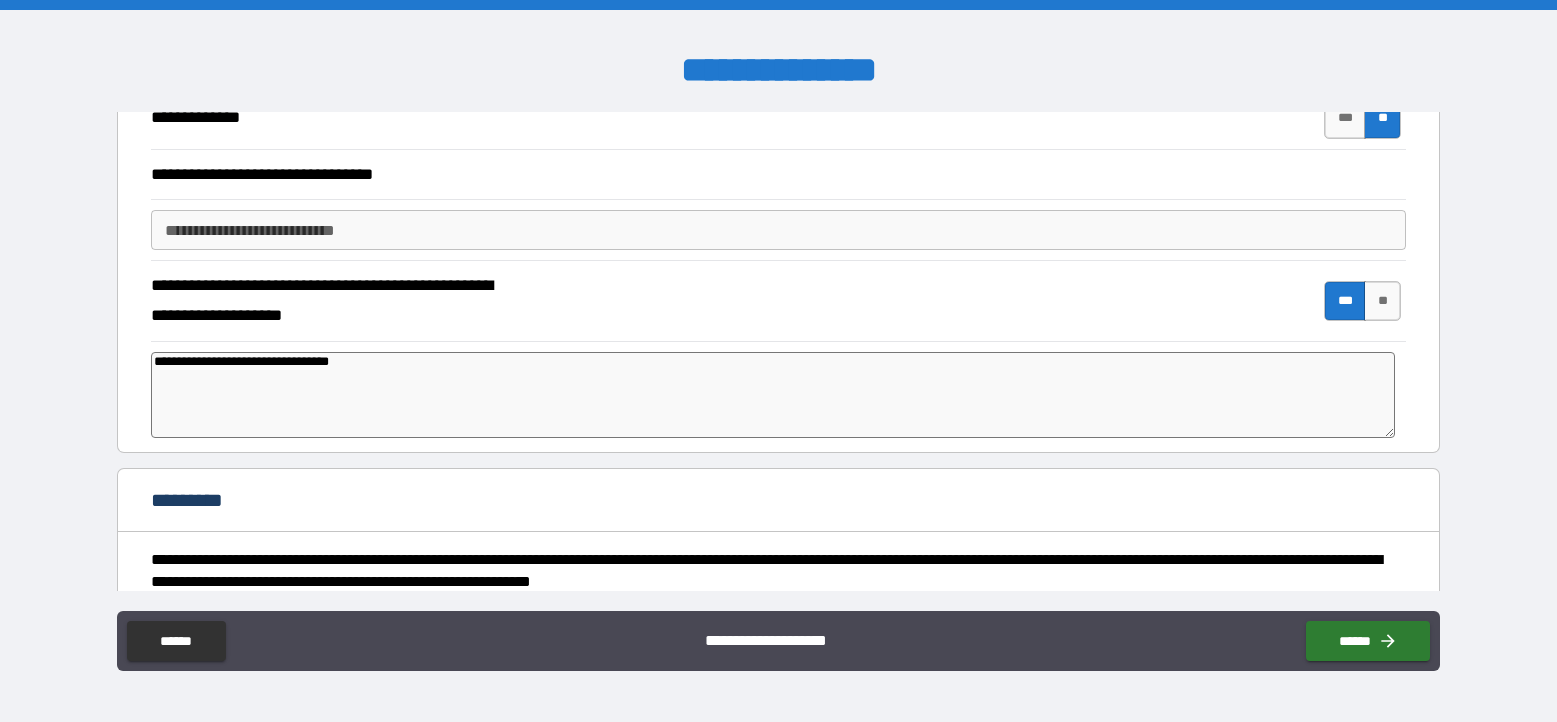 type on "*" 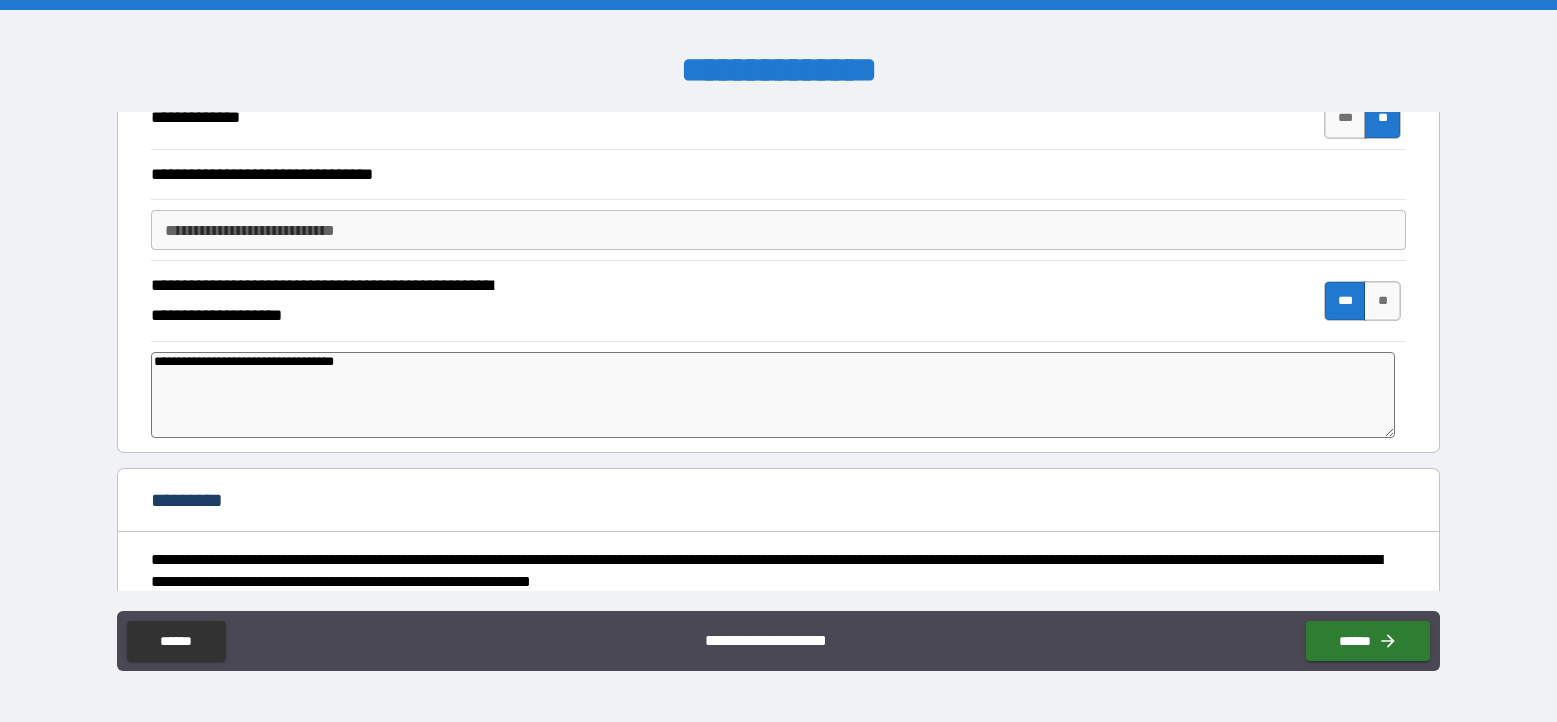 type on "*" 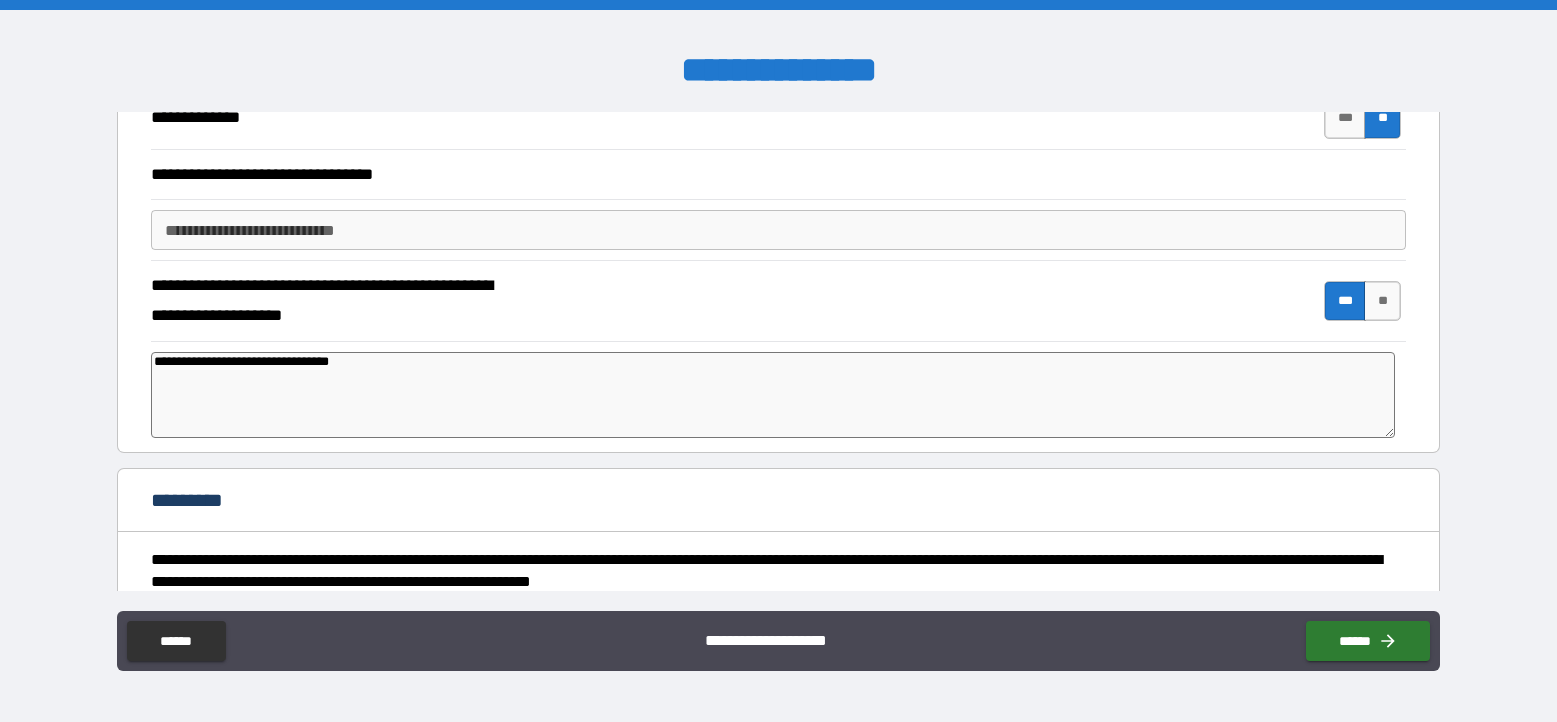 type on "*" 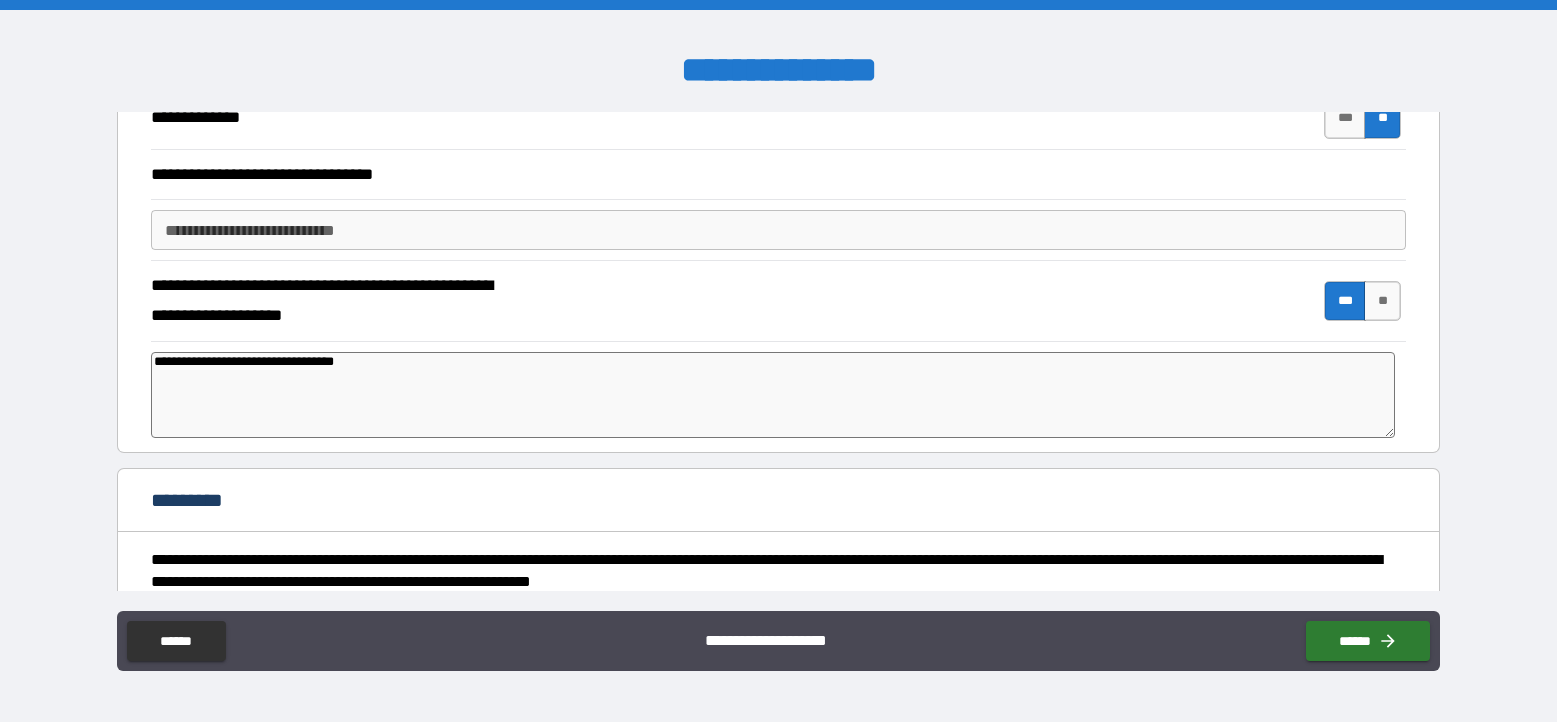 type on "*" 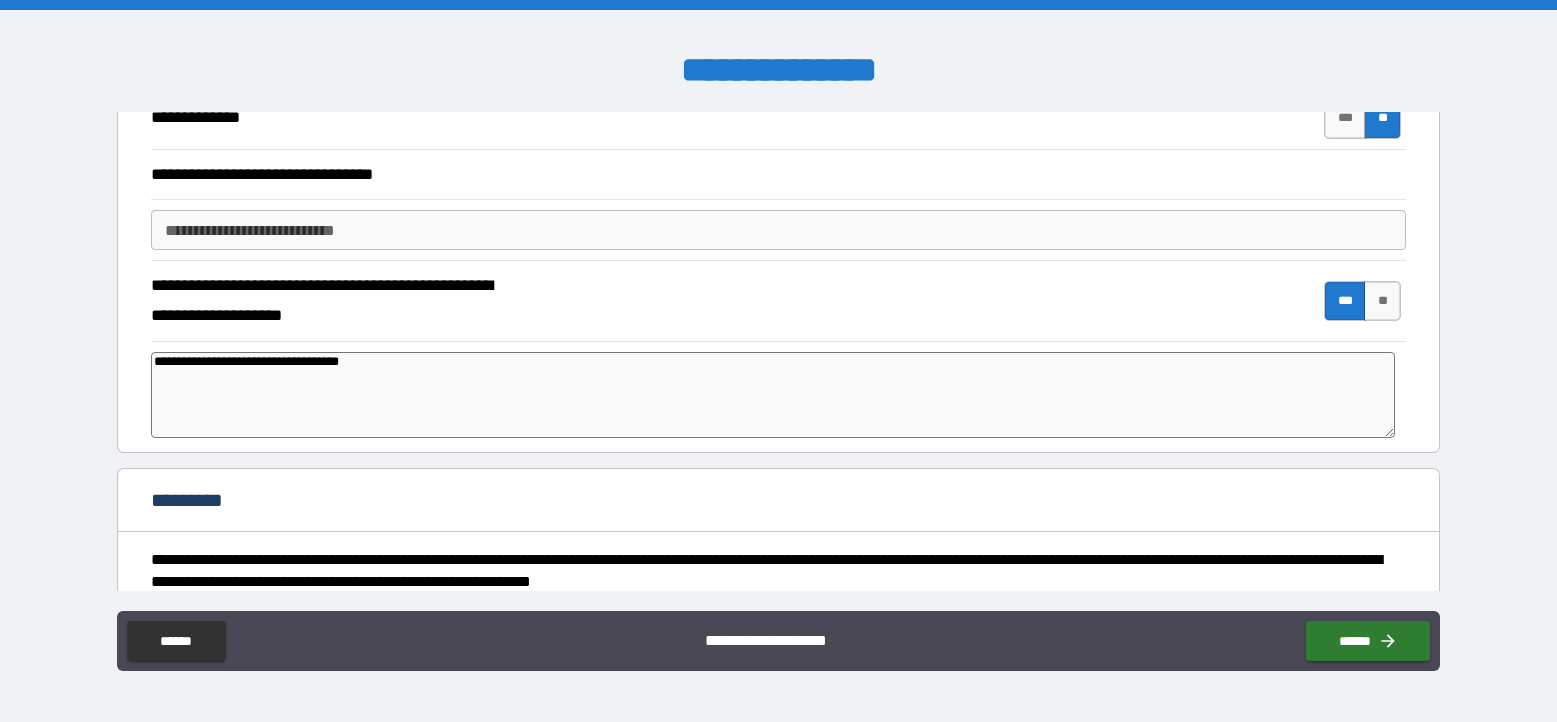 type on "*" 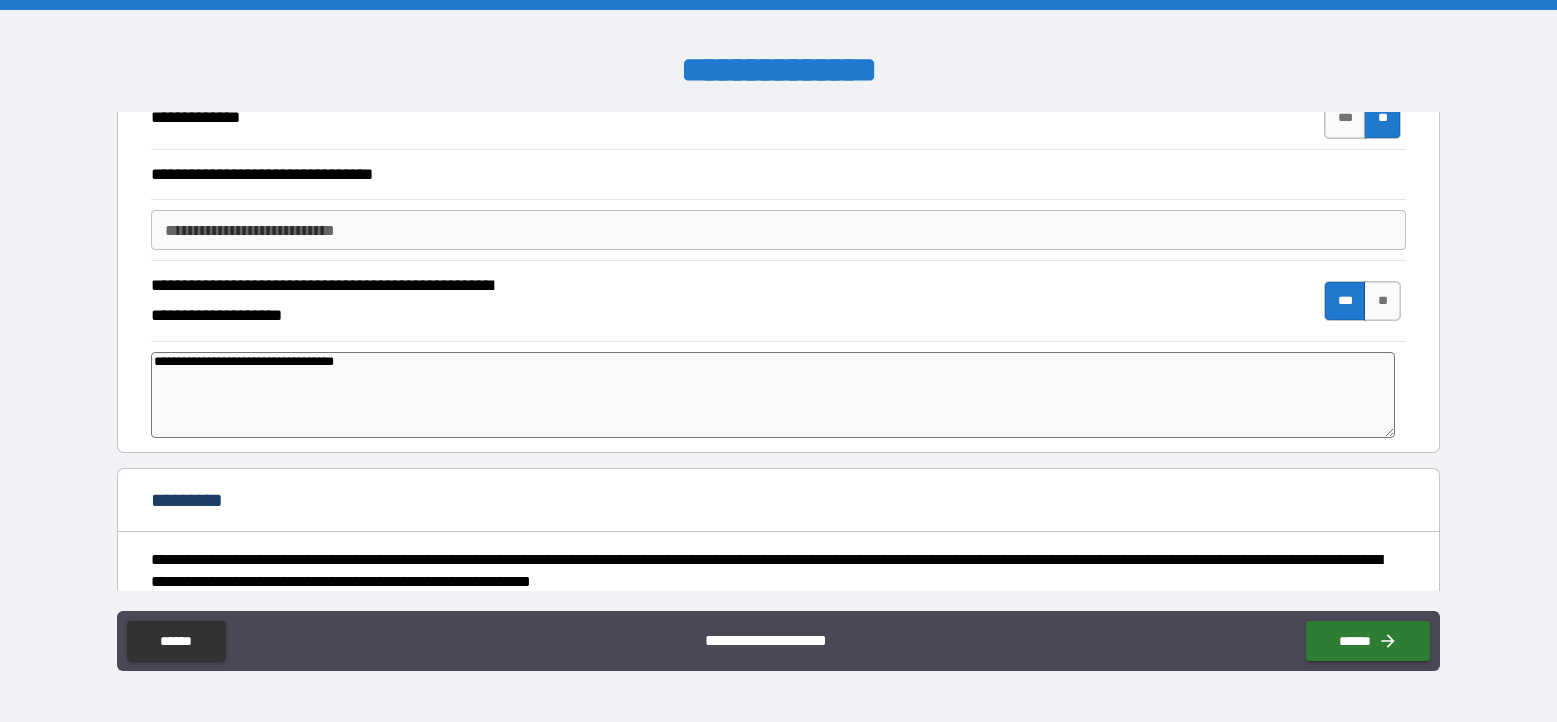 type on "*" 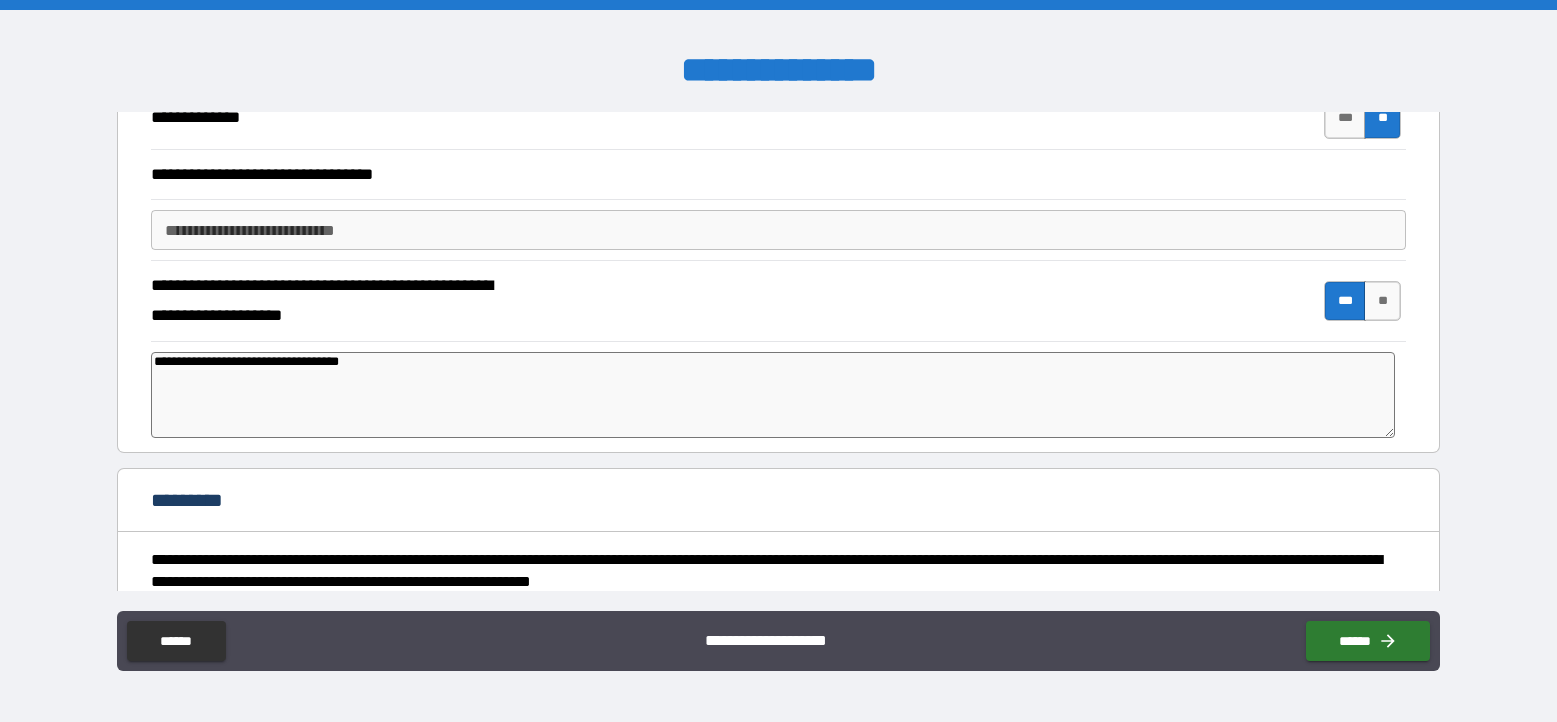 type on "**********" 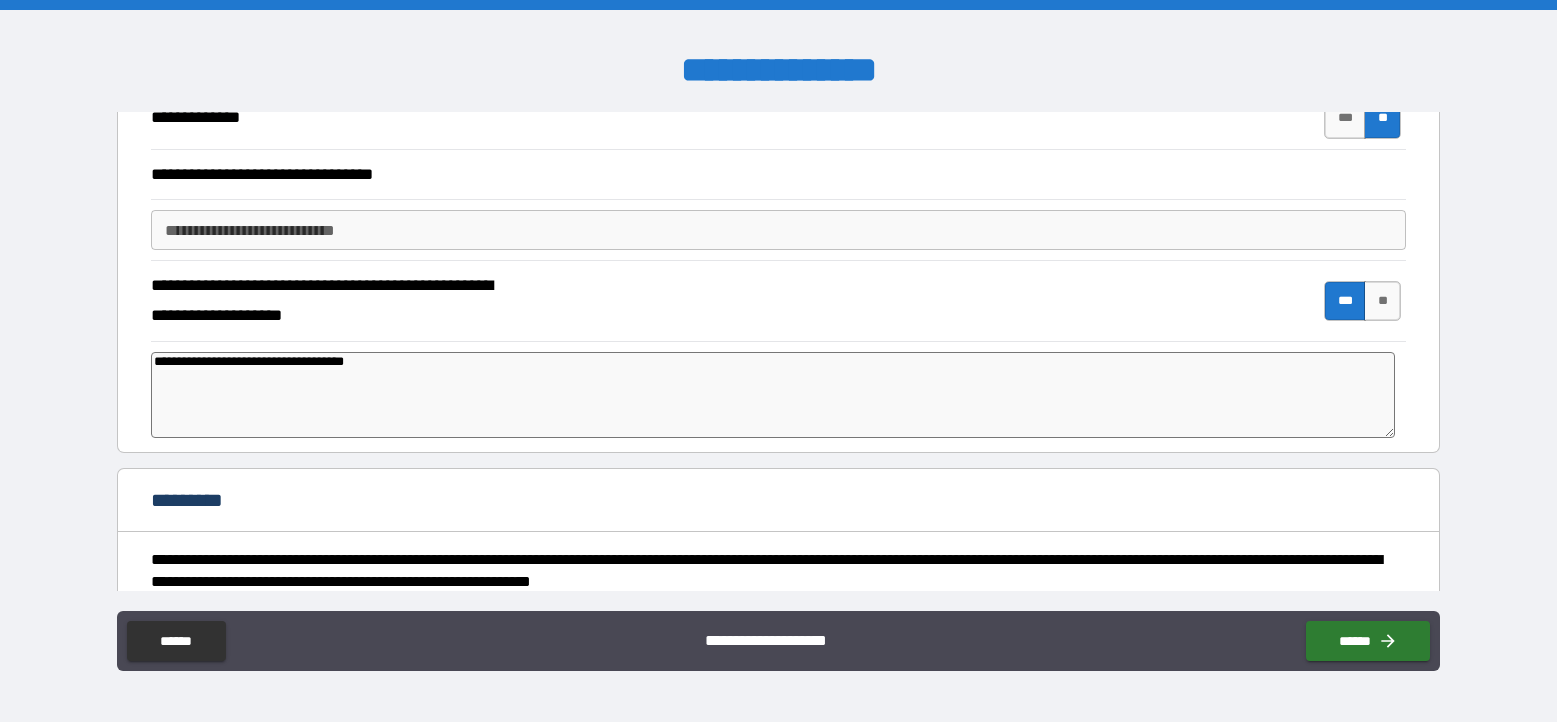 type on "**********" 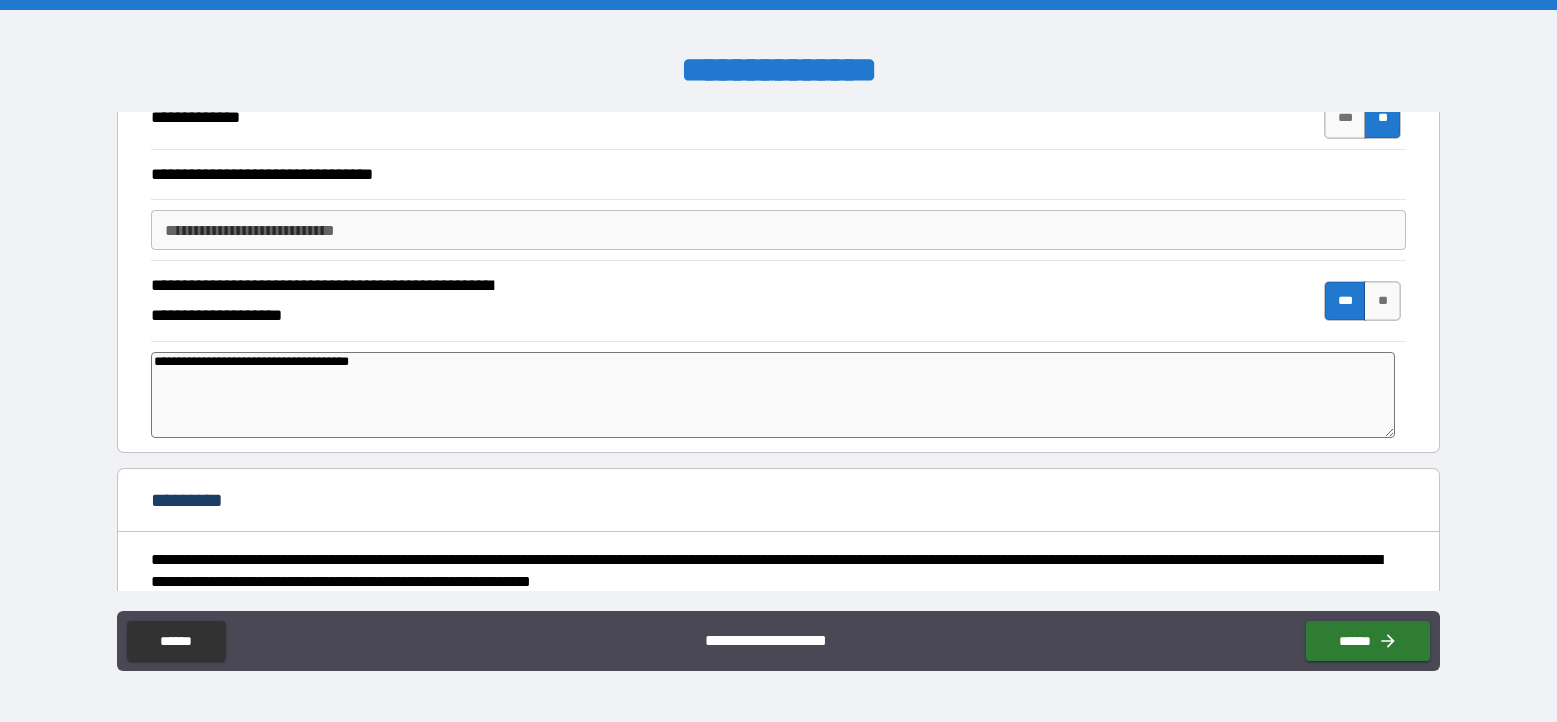 type on "**********" 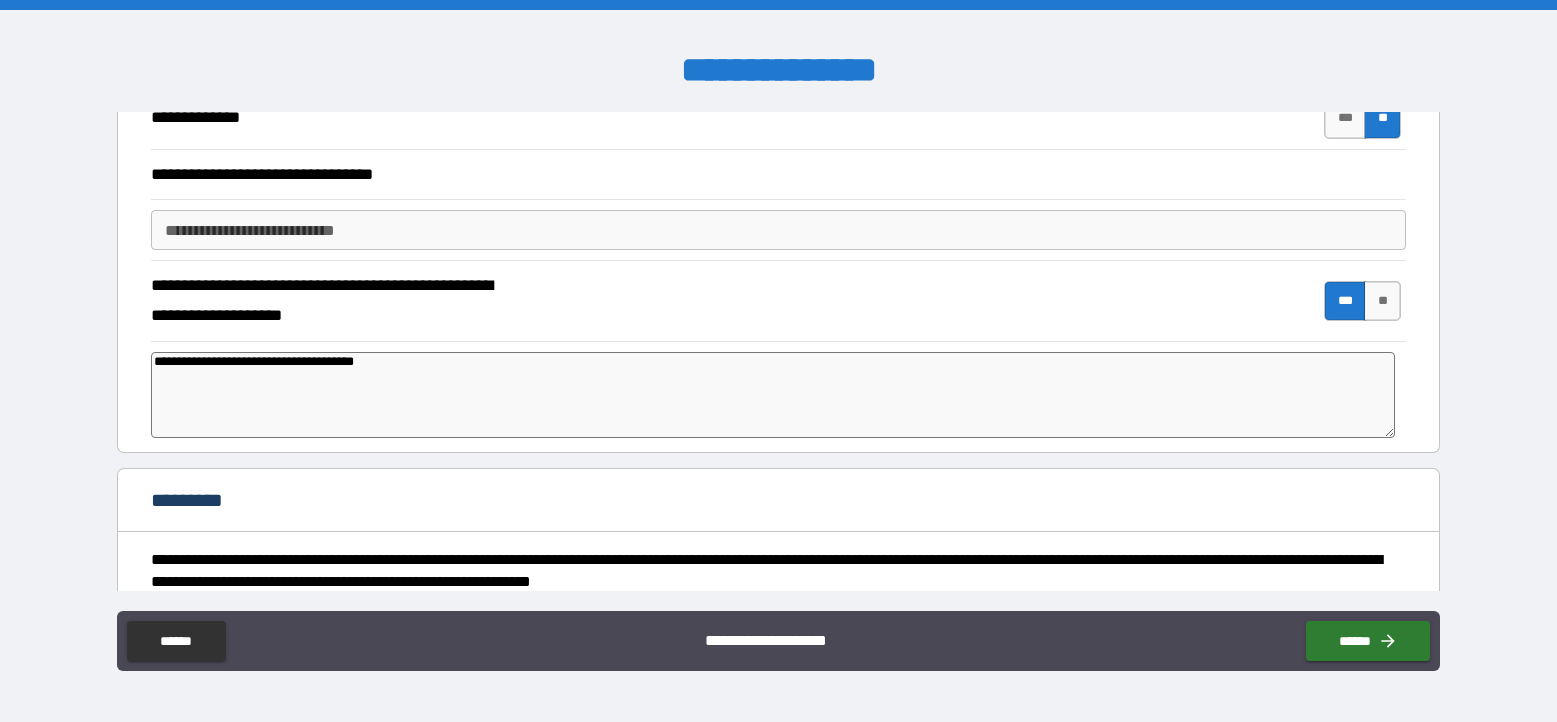 type on "*" 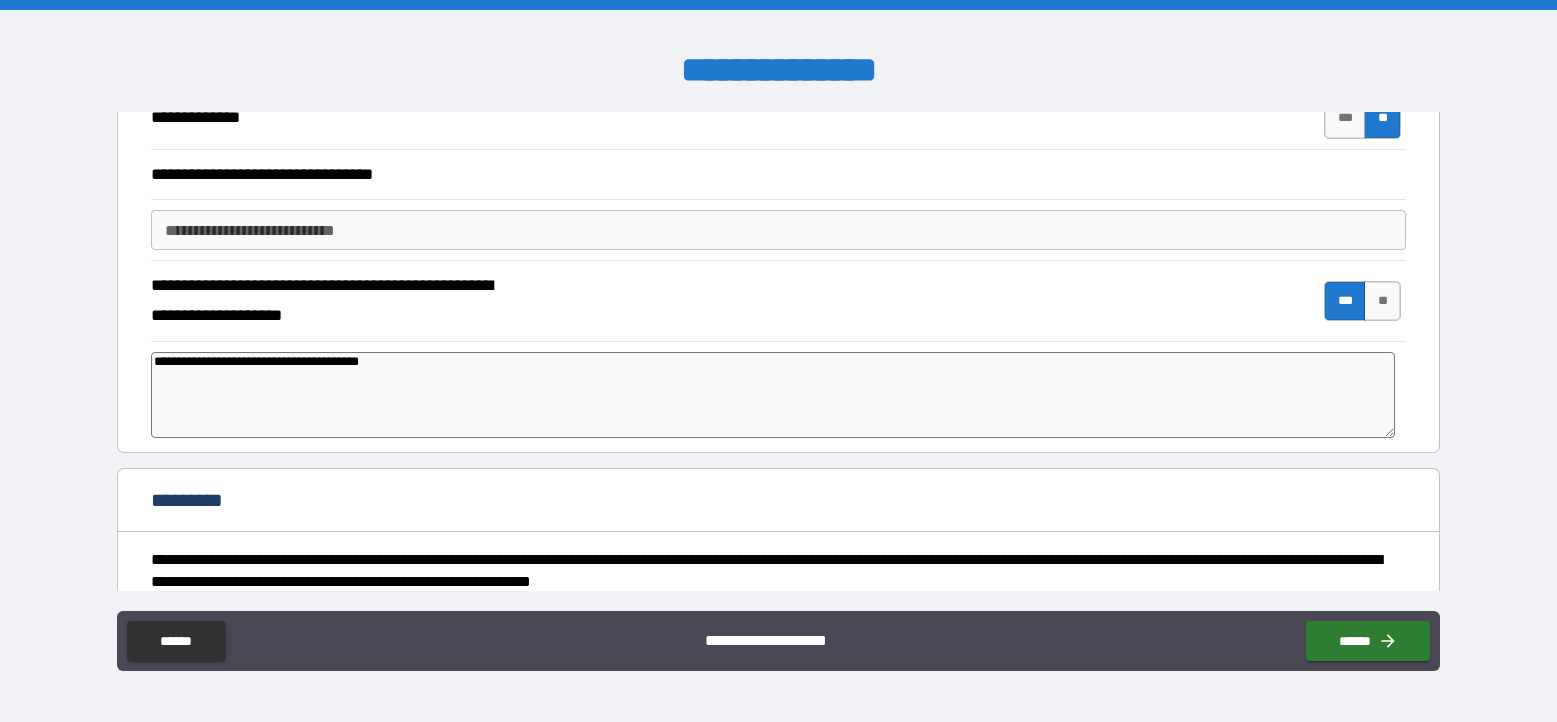type on "**********" 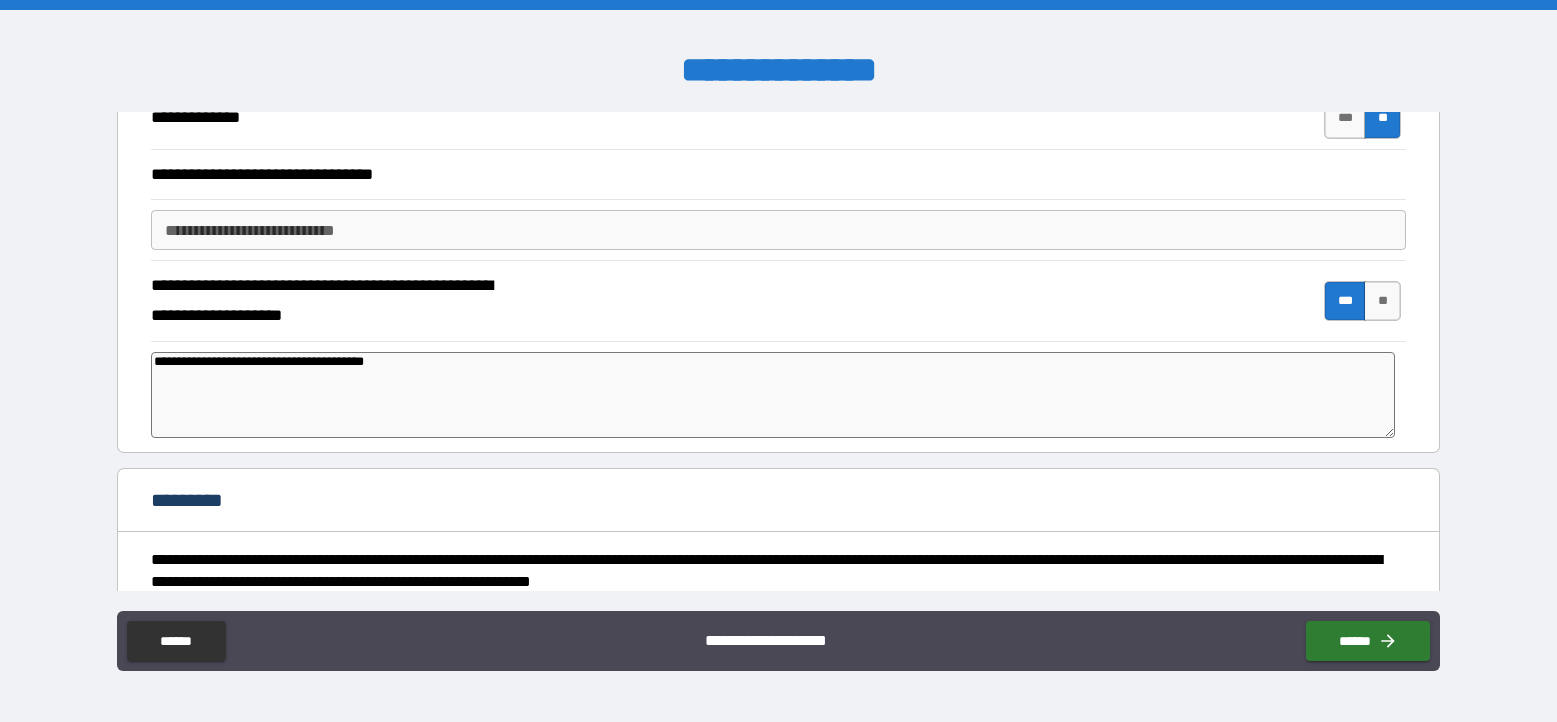 type on "*" 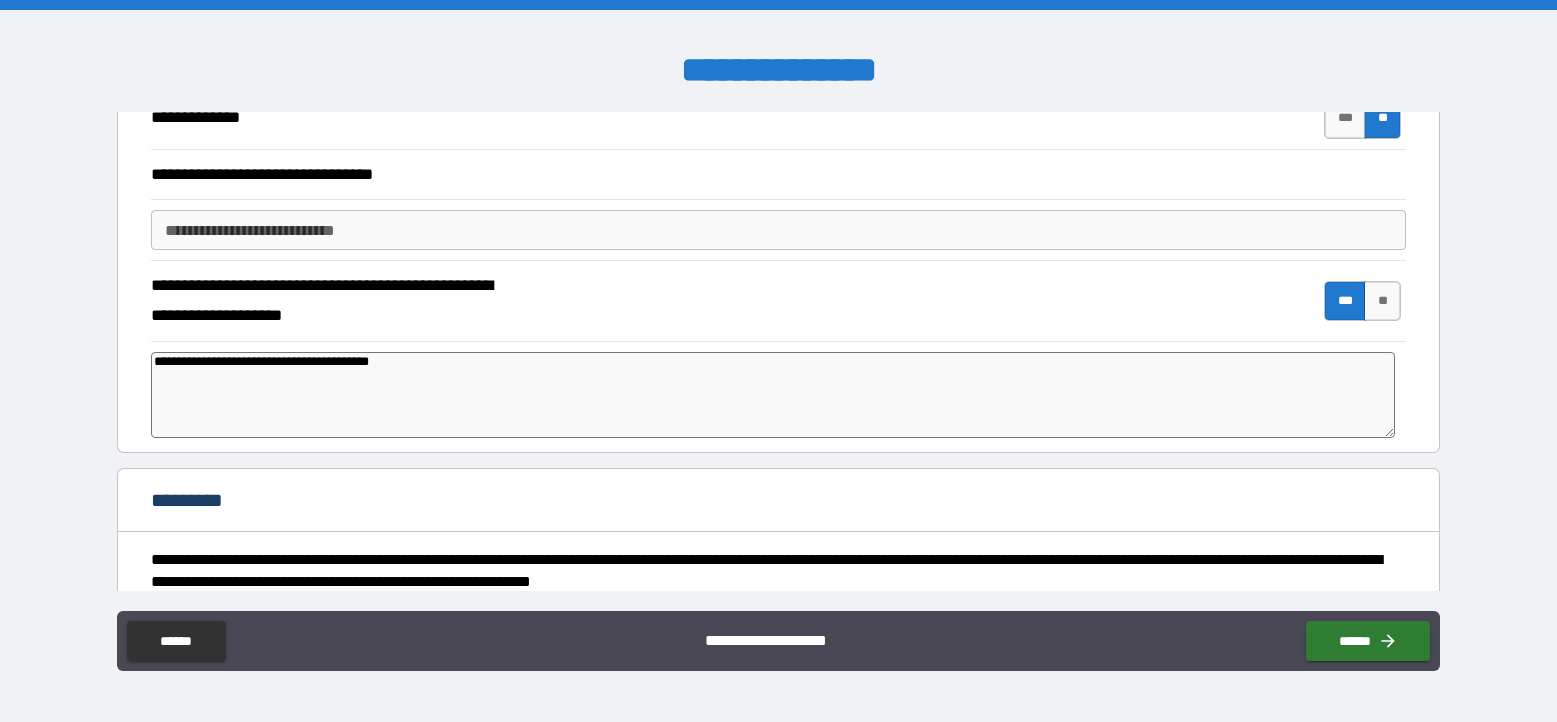 type on "**********" 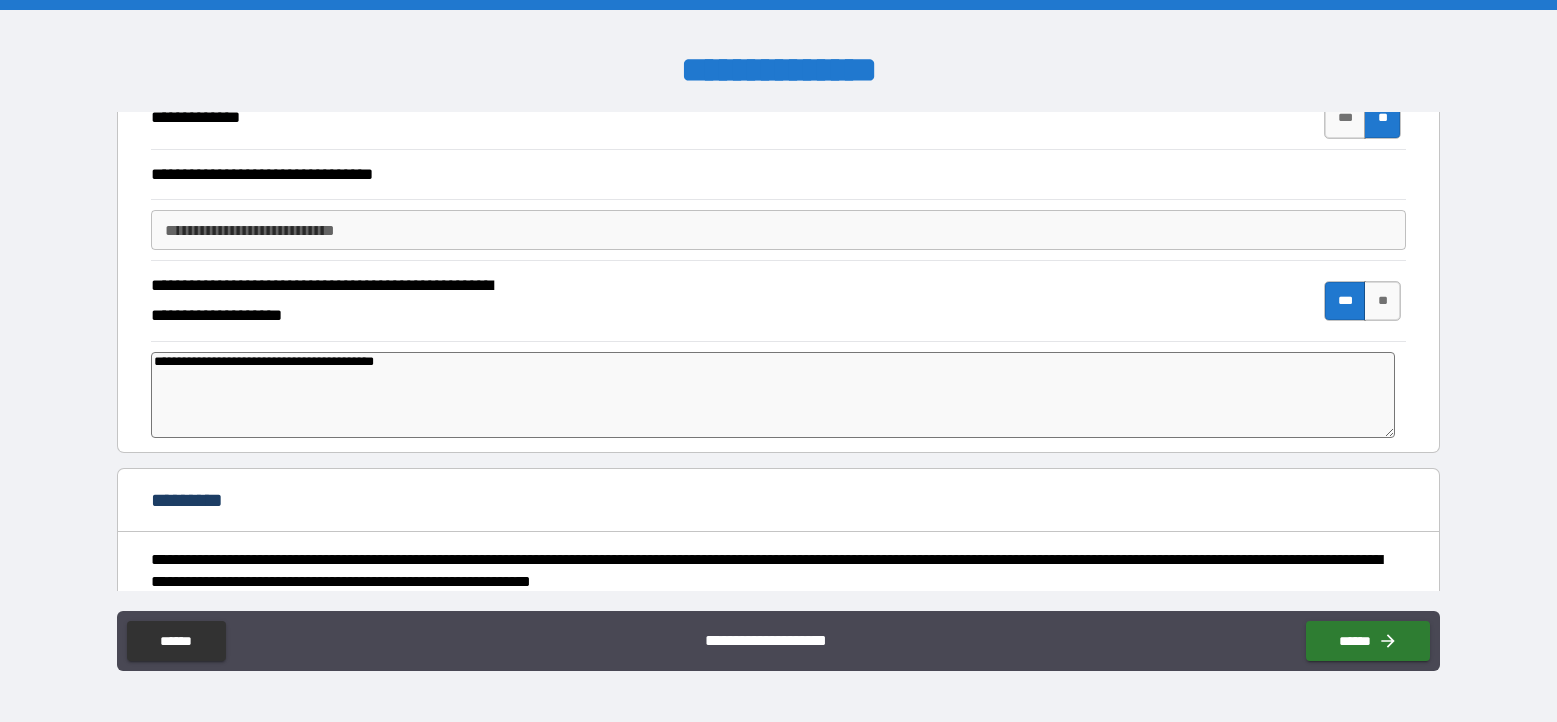 type on "**********" 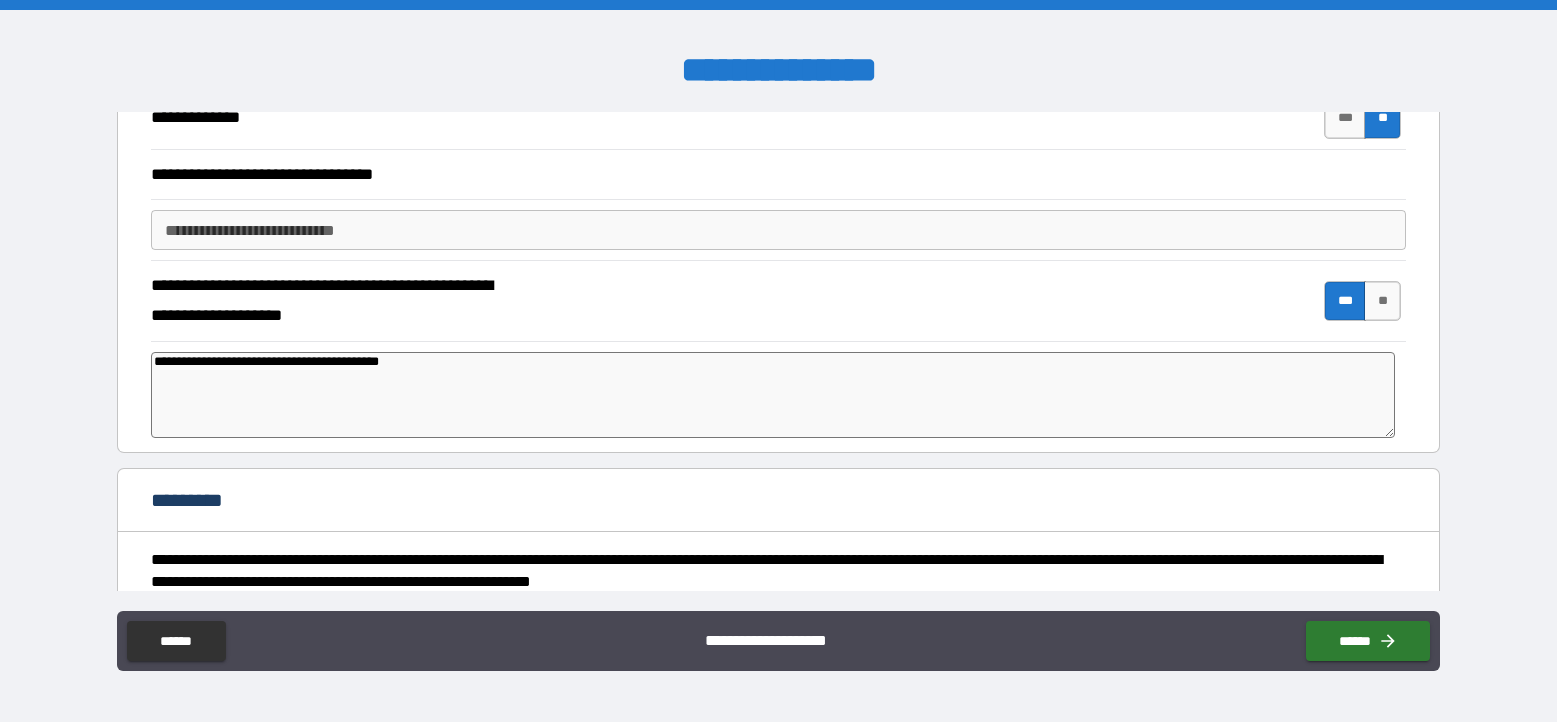 type on "**********" 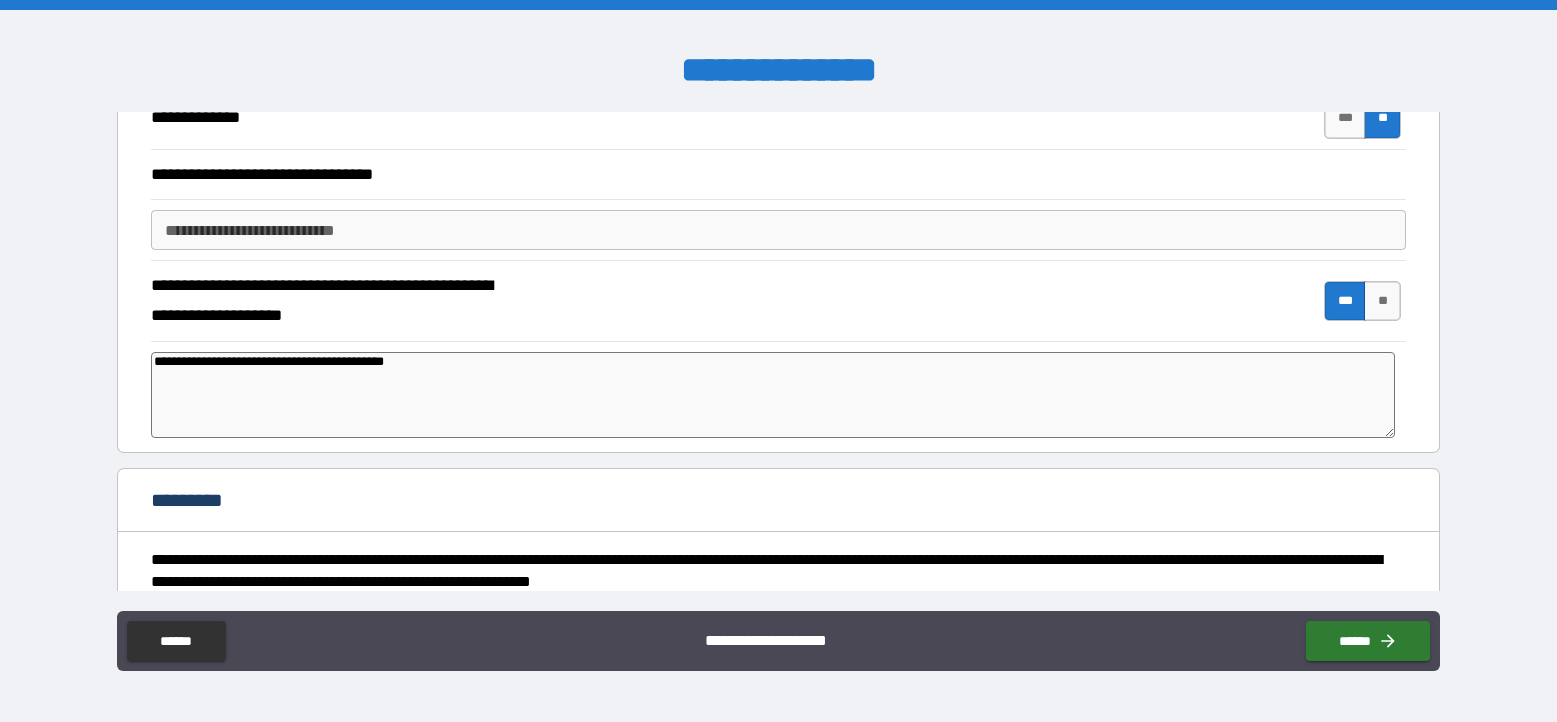 type on "**********" 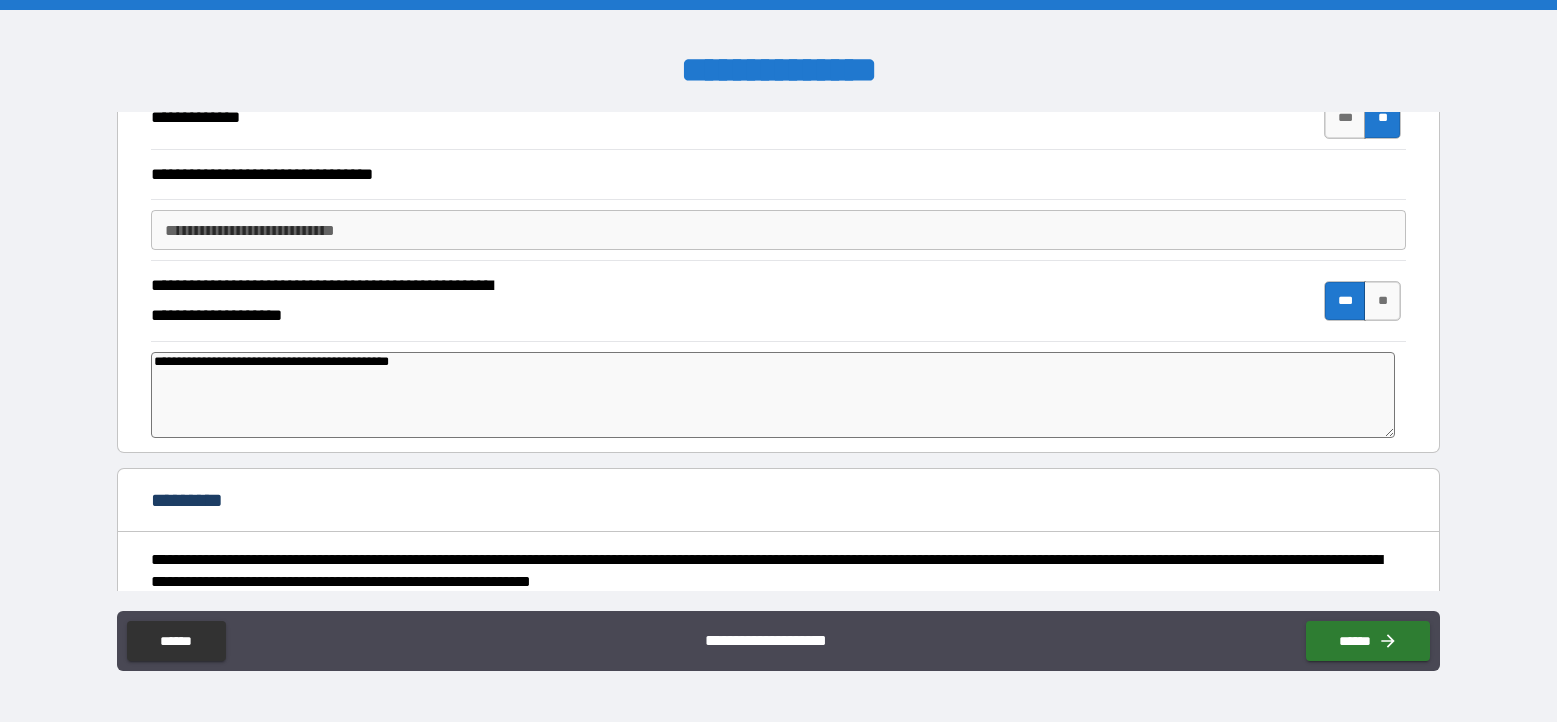 type on "*" 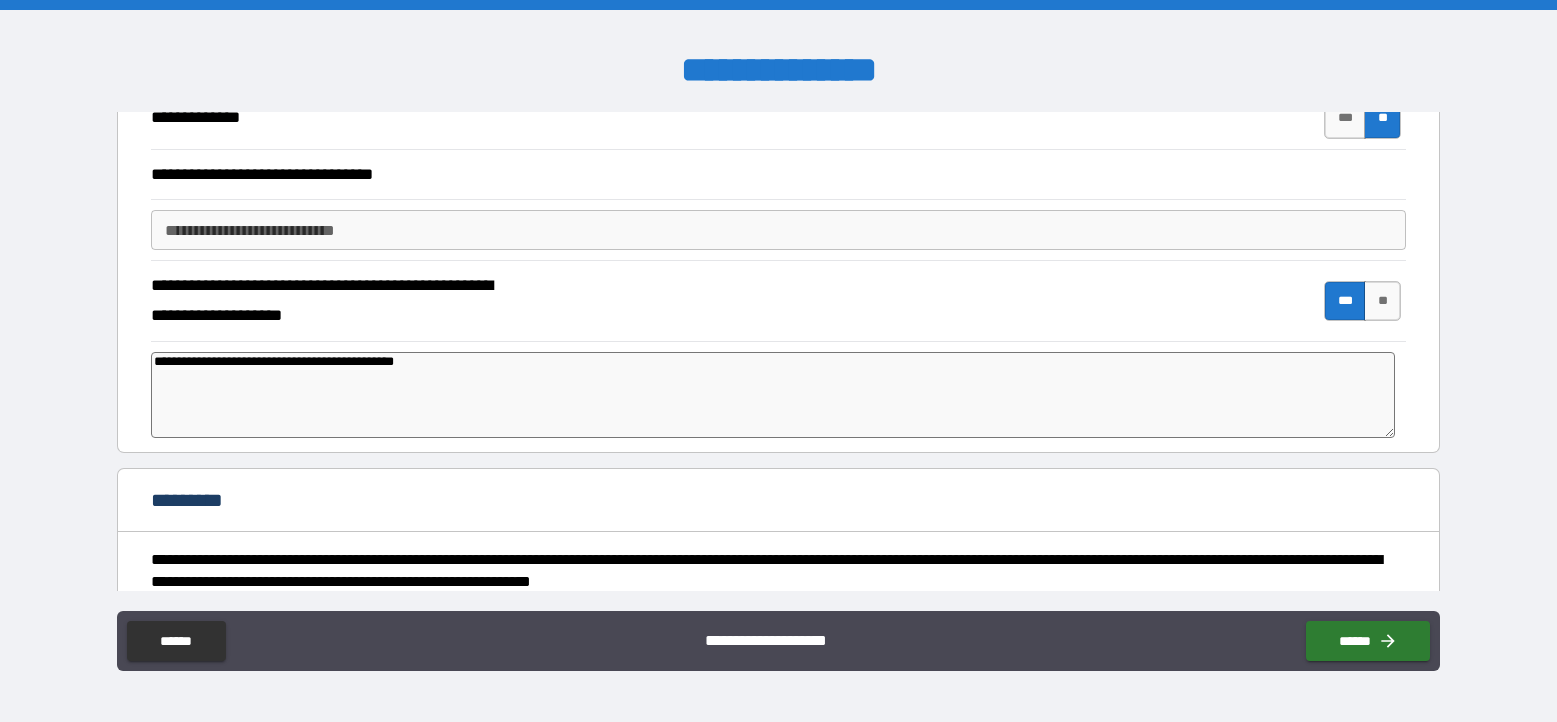 type on "**********" 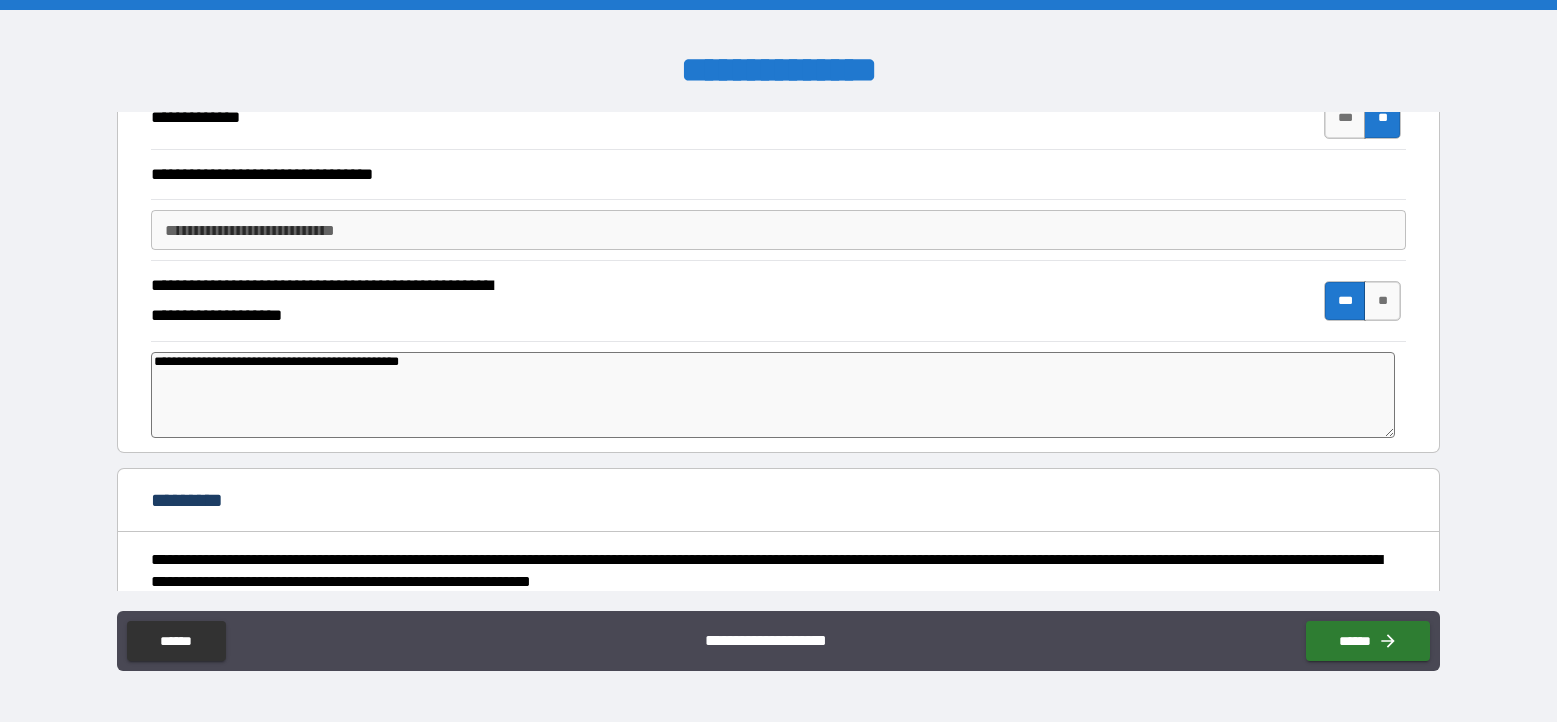 type on "**********" 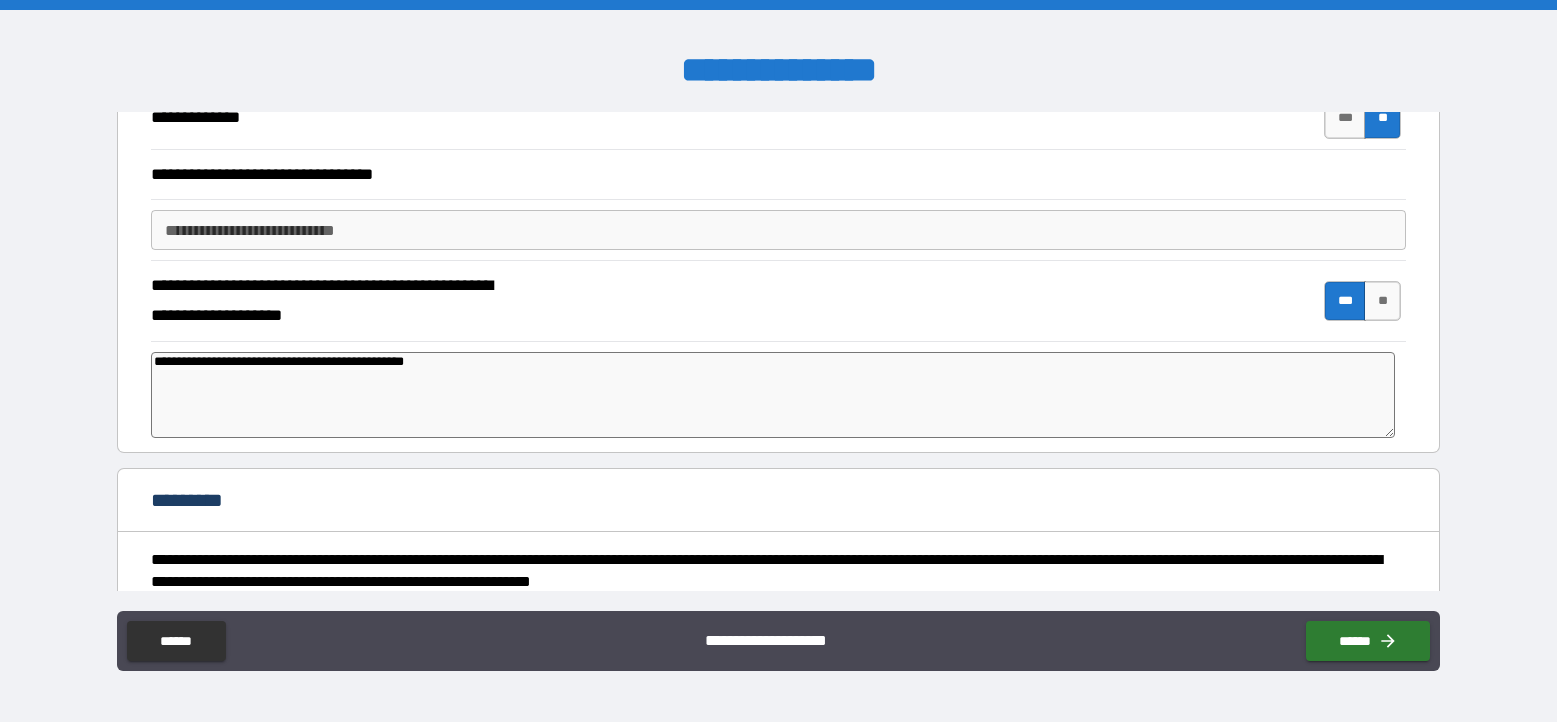 type on "*" 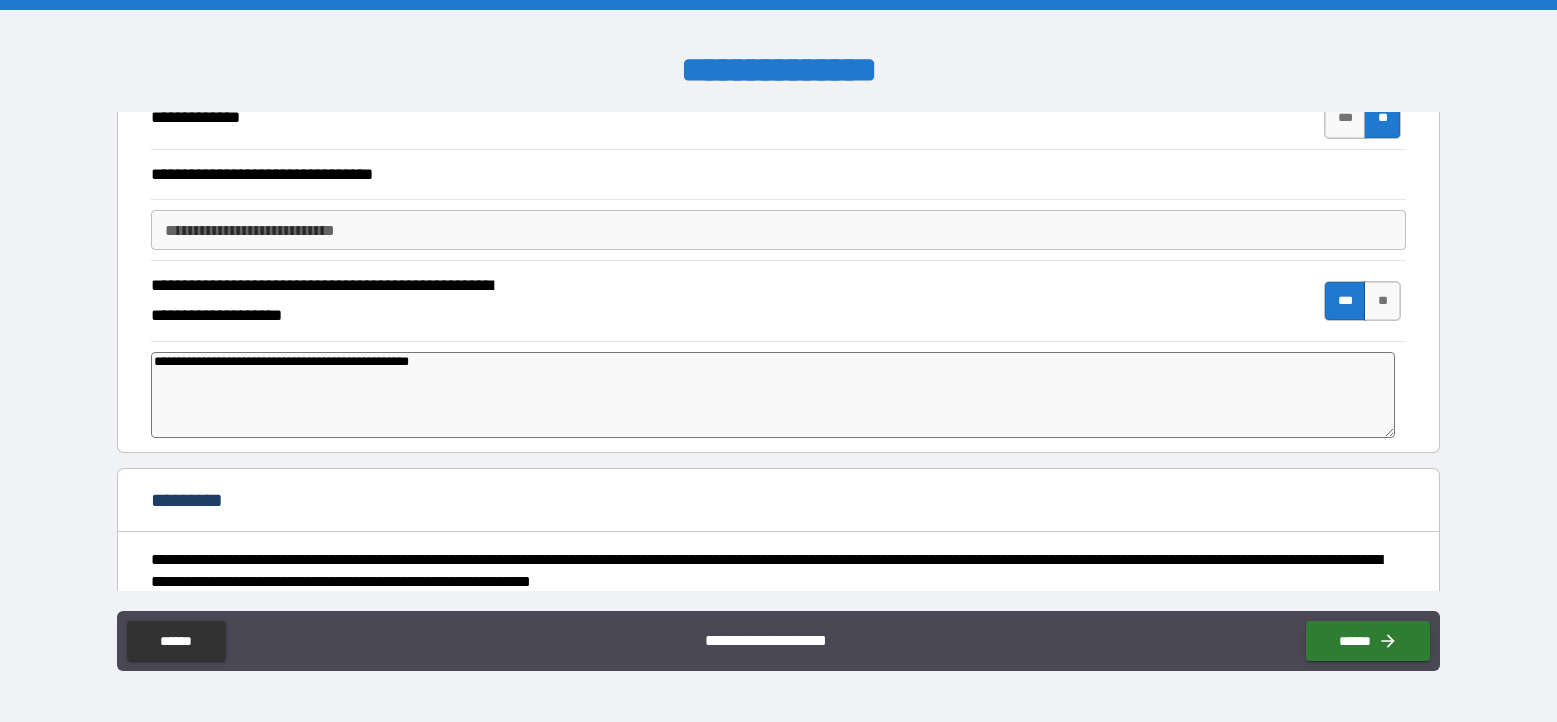 type on "*" 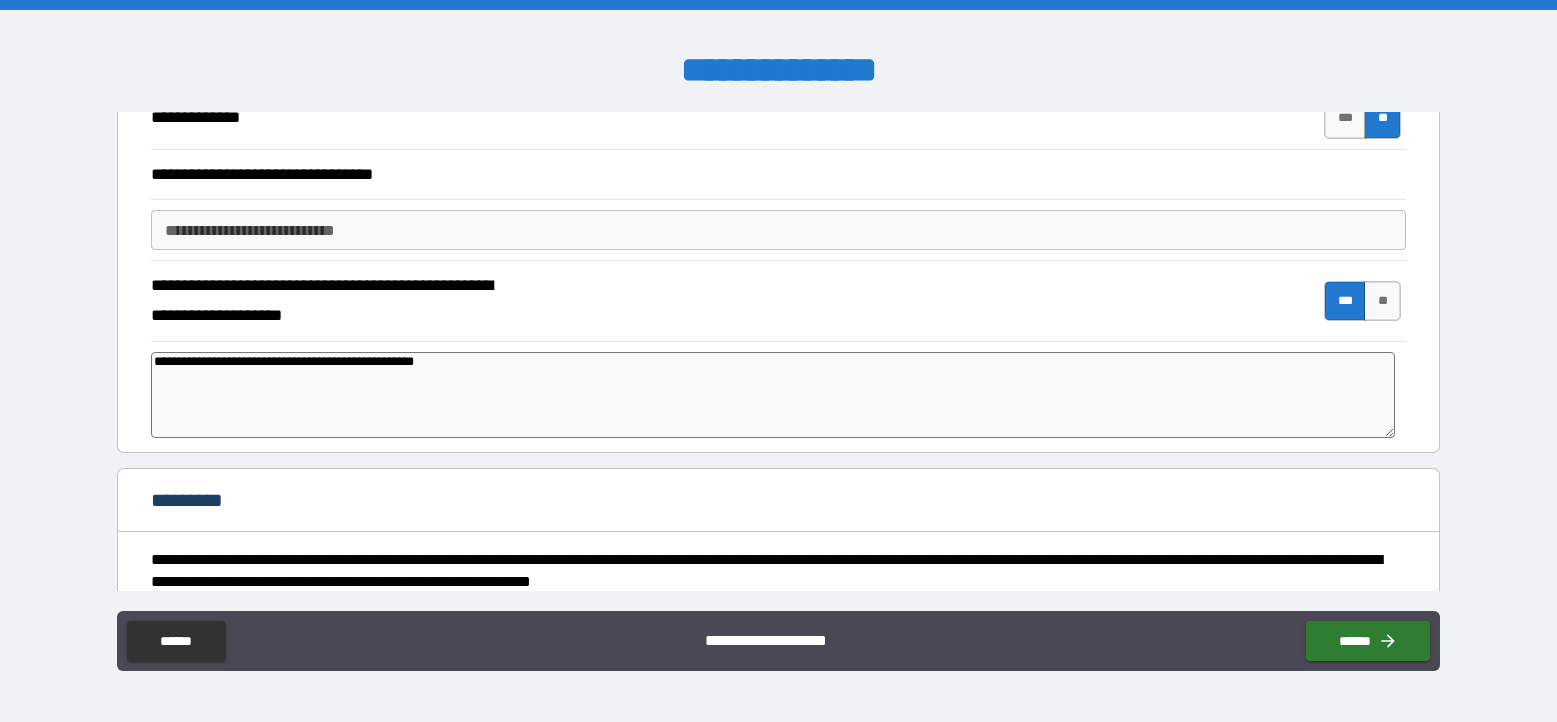 type on "**********" 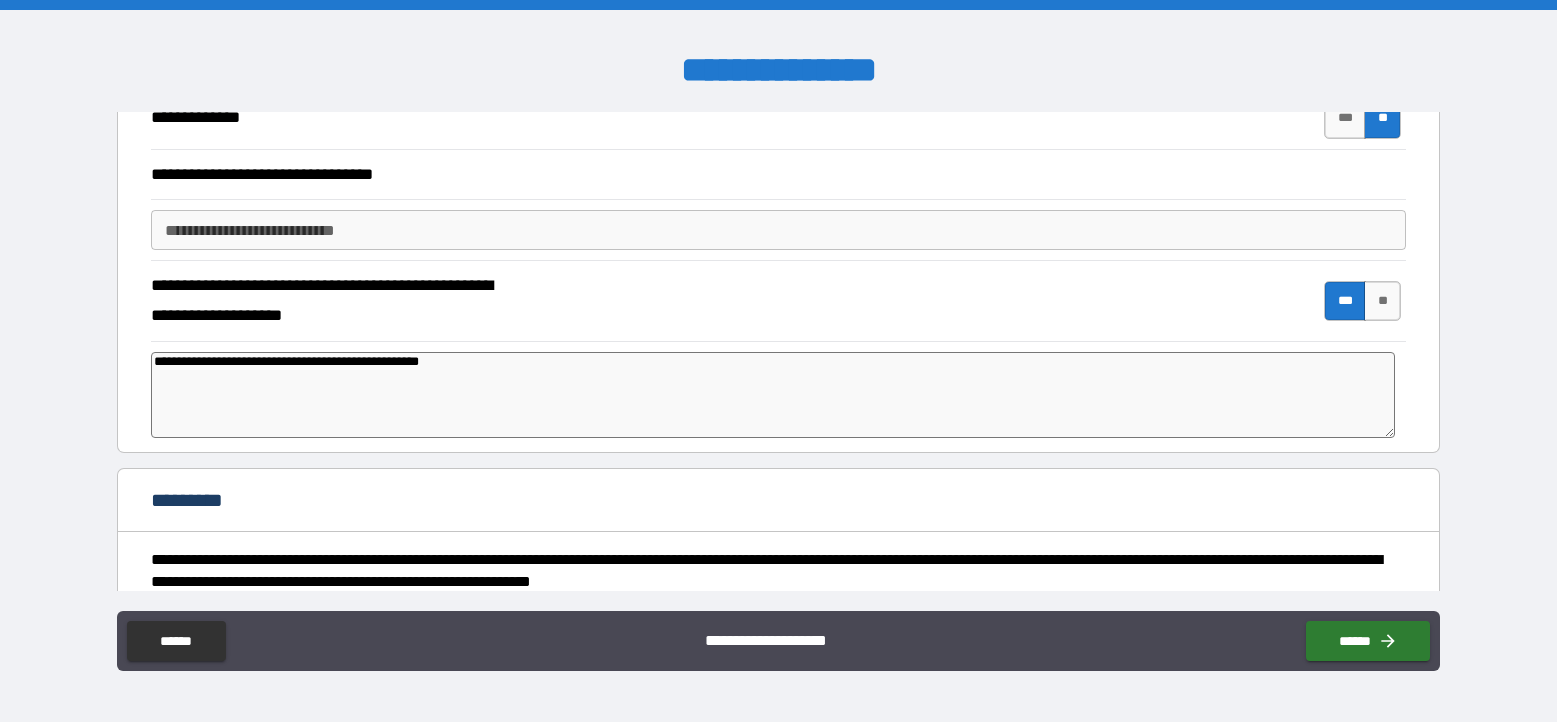 type on "*" 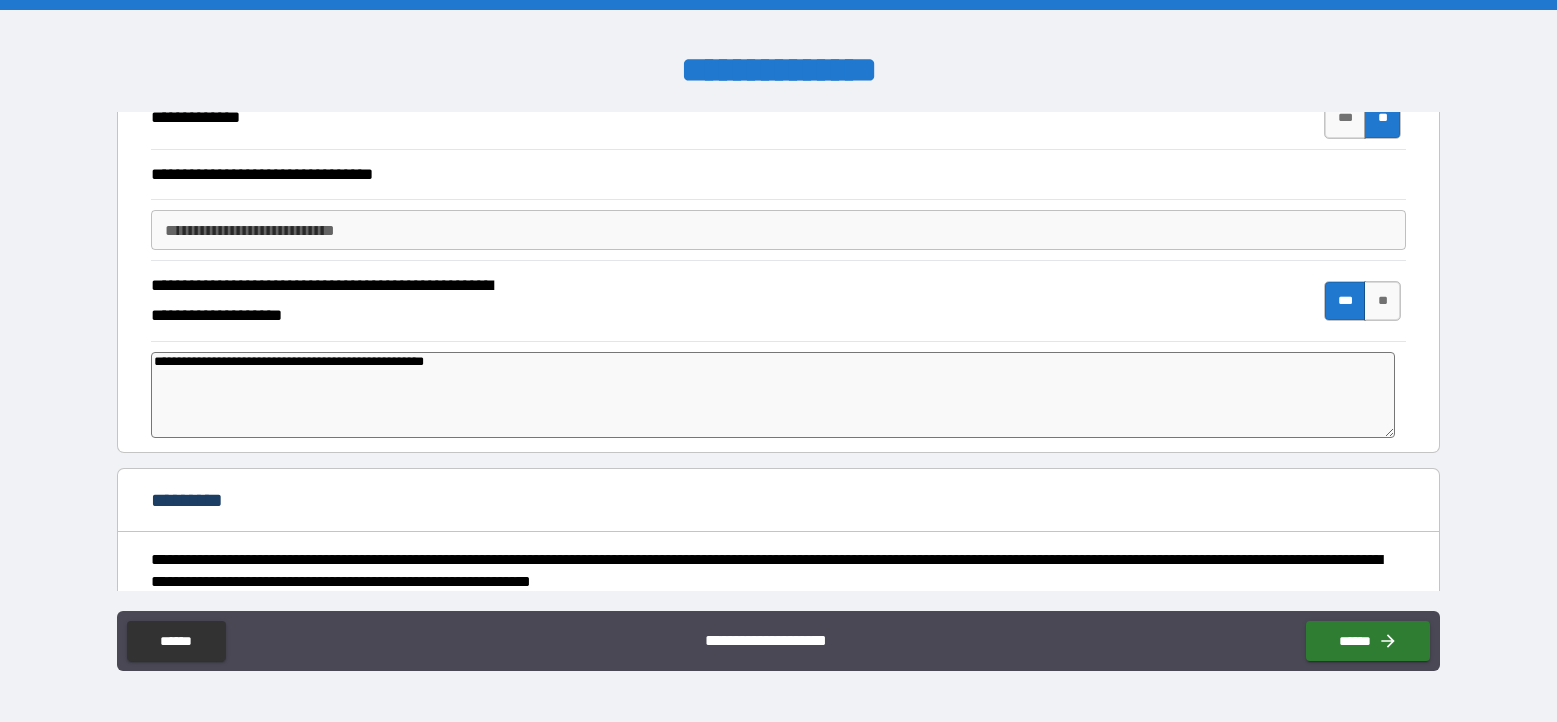 type on "*" 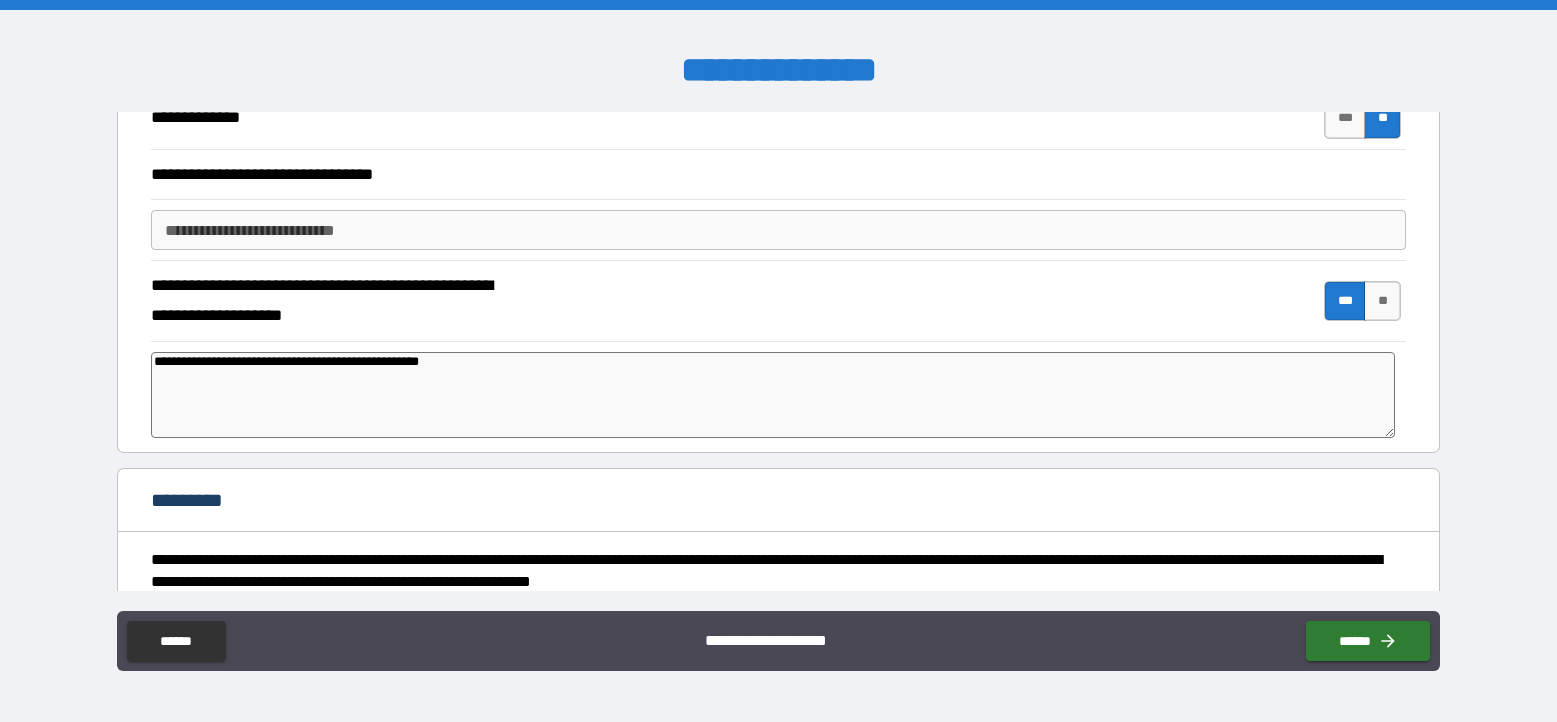 type on "**********" 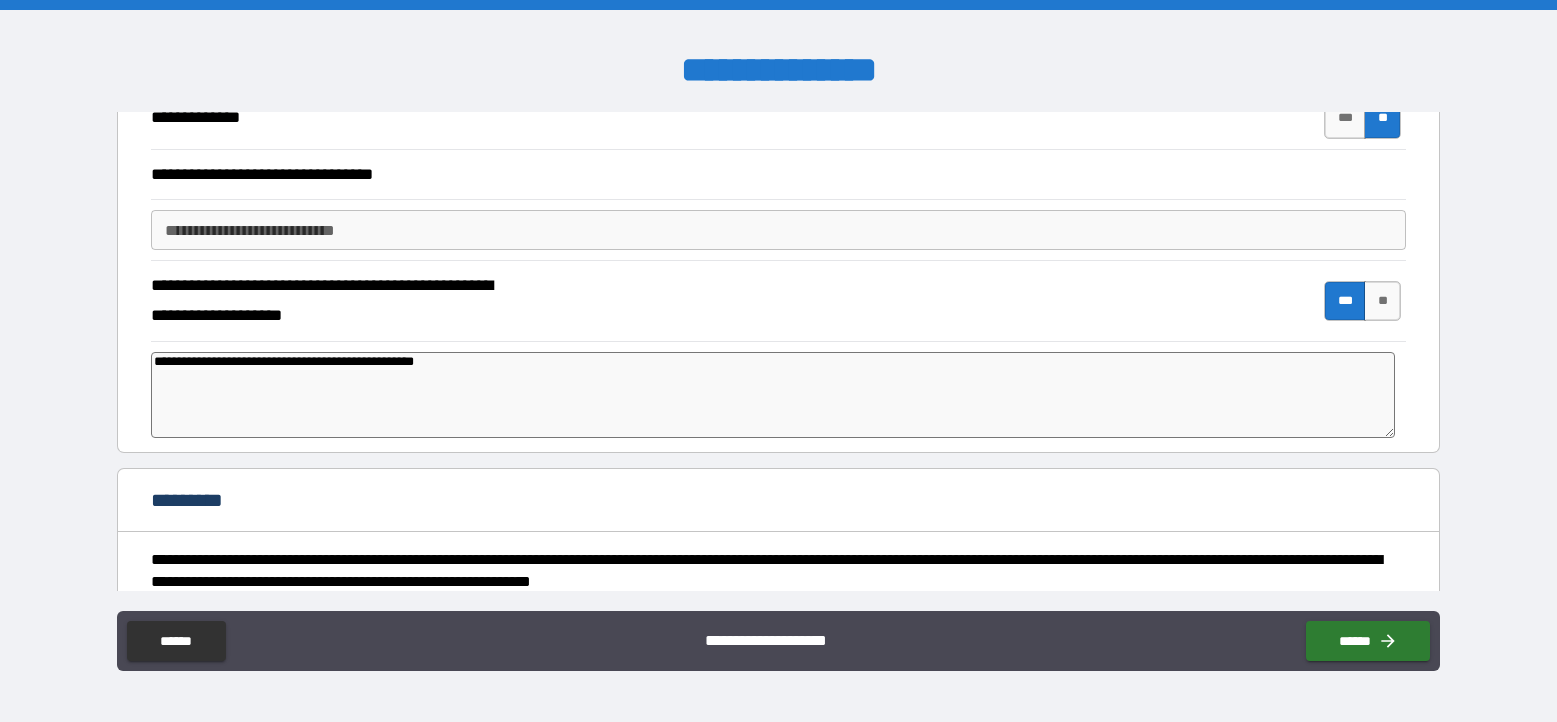 type on "**********" 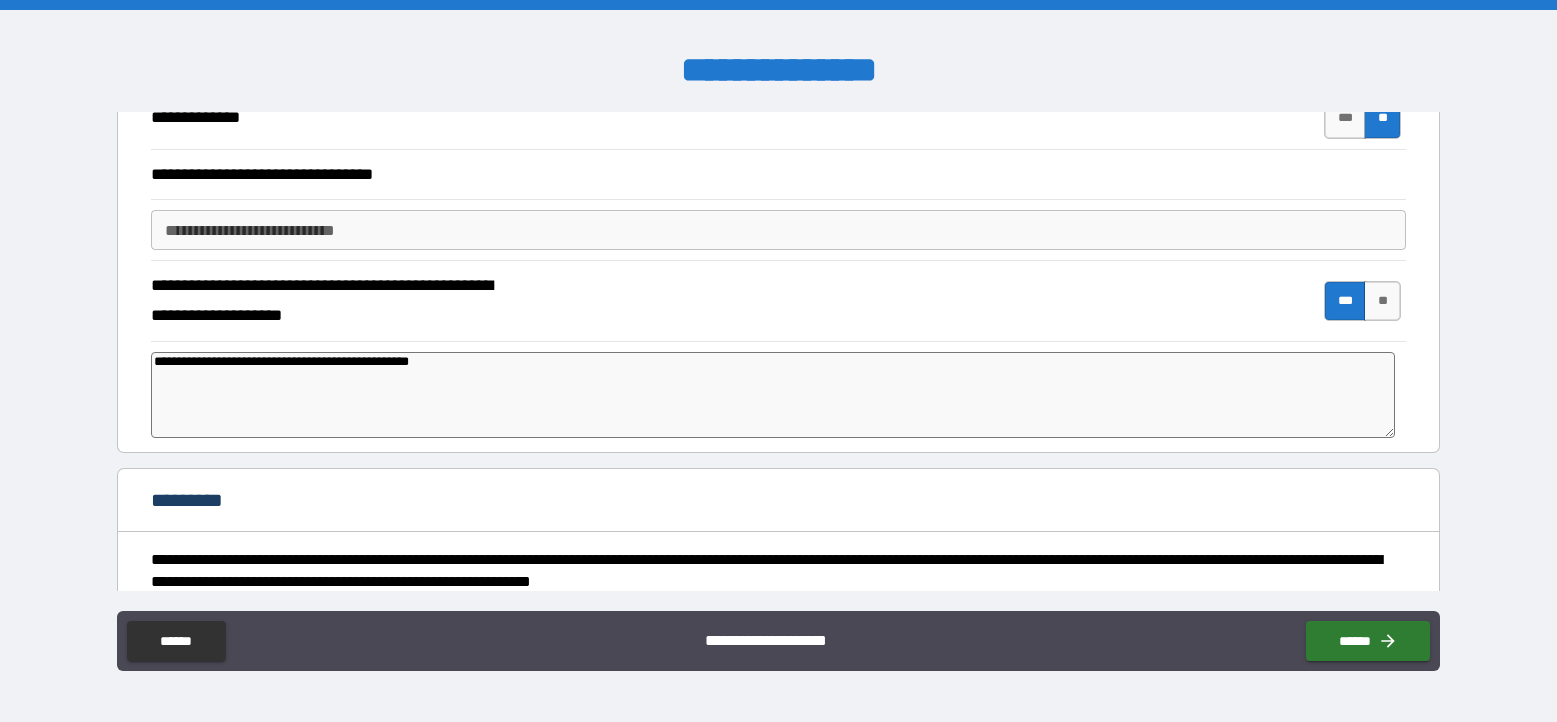 type on "**********" 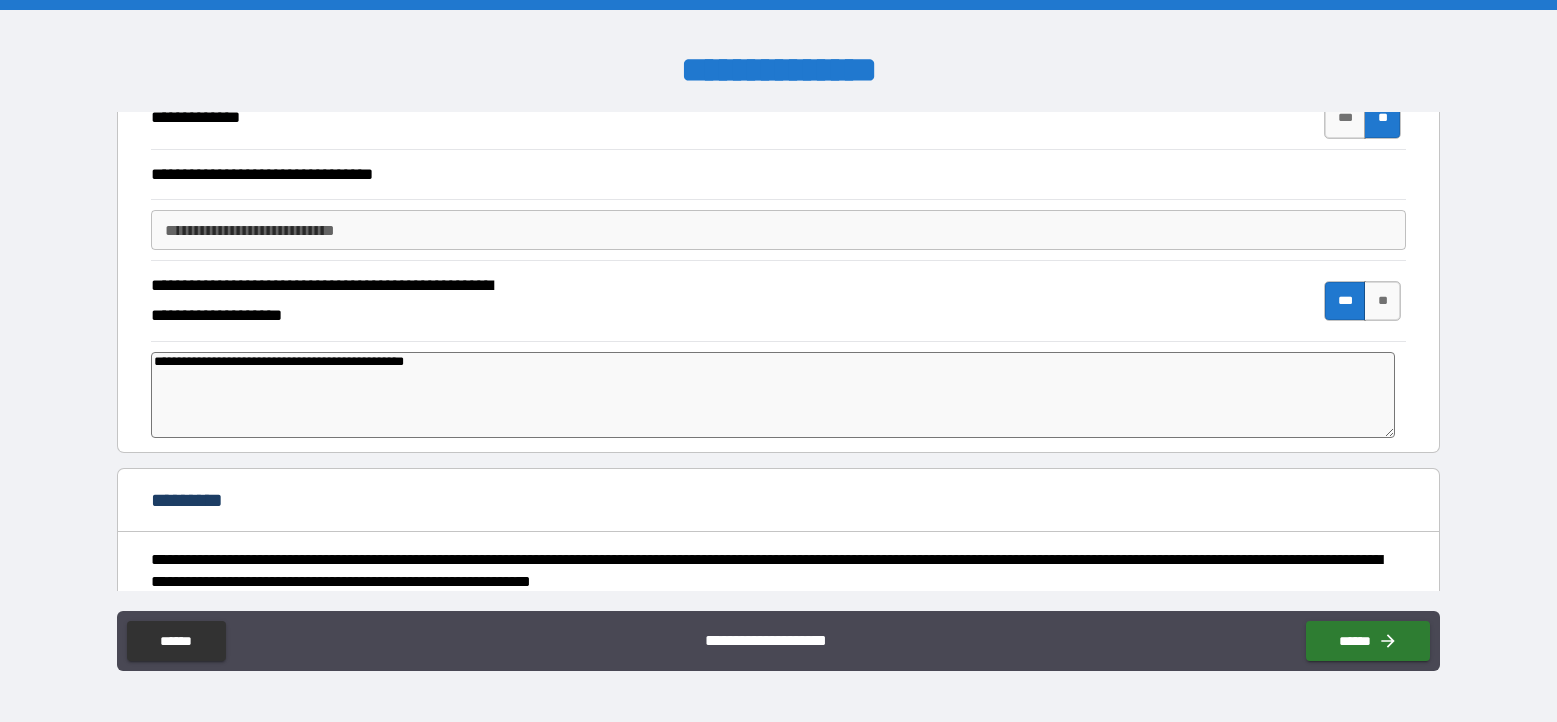 type on "**********" 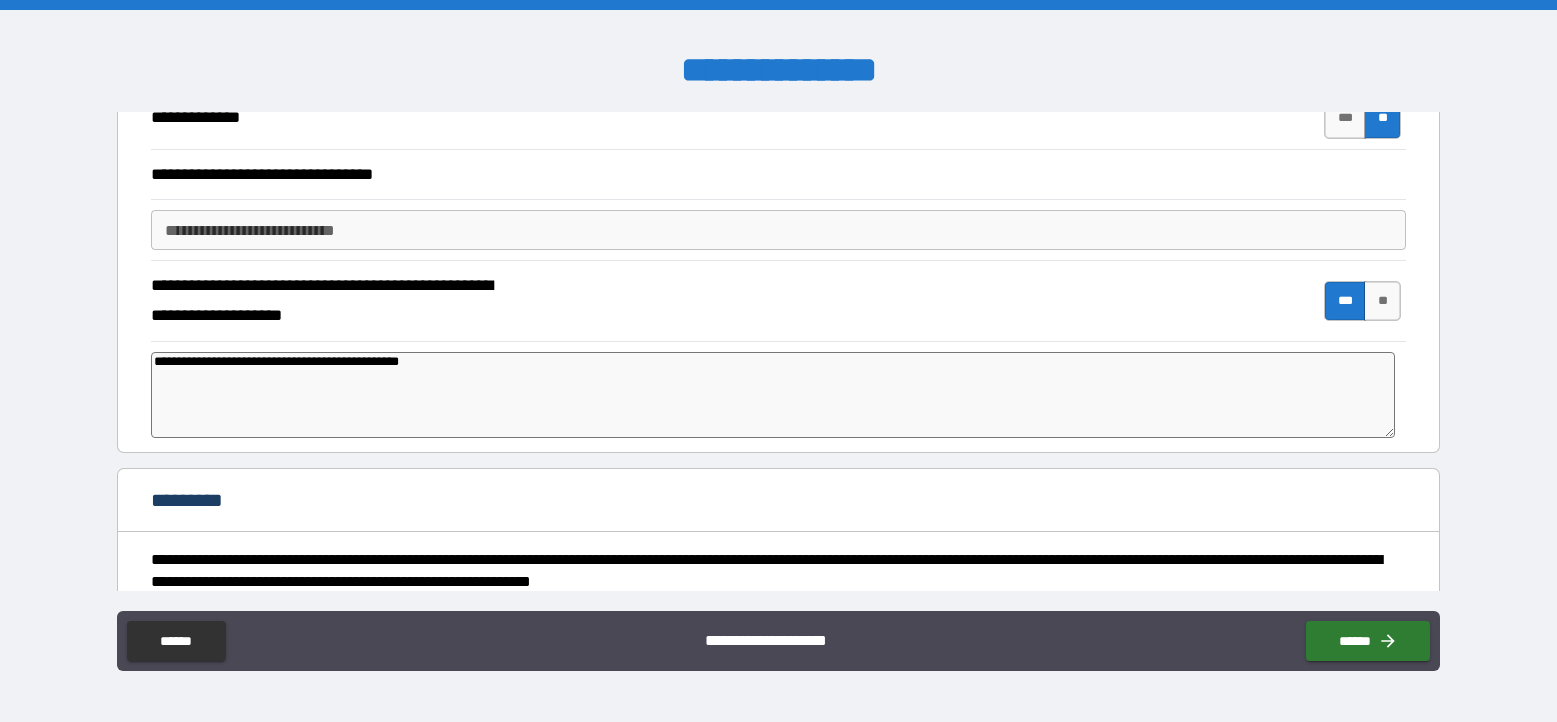 type on "**********" 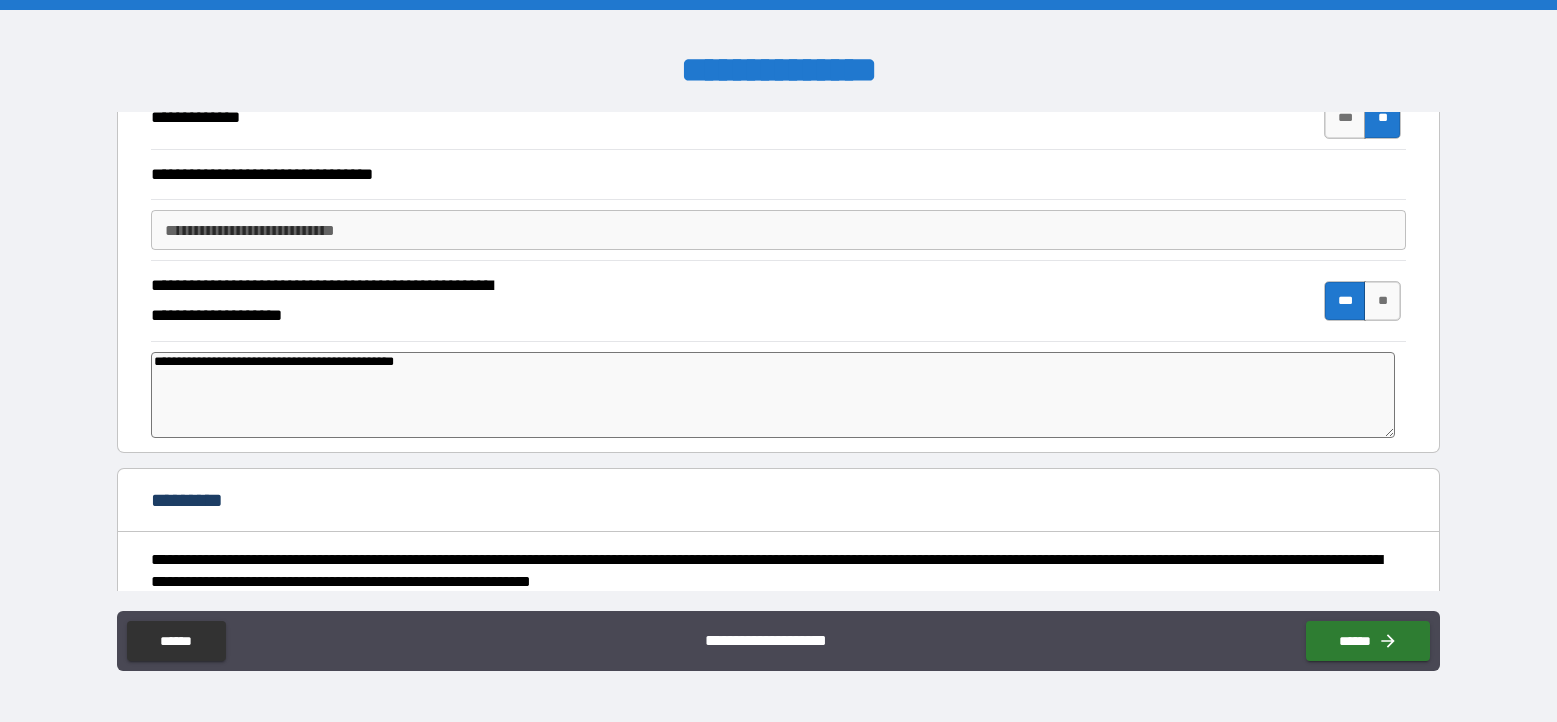 type on "*" 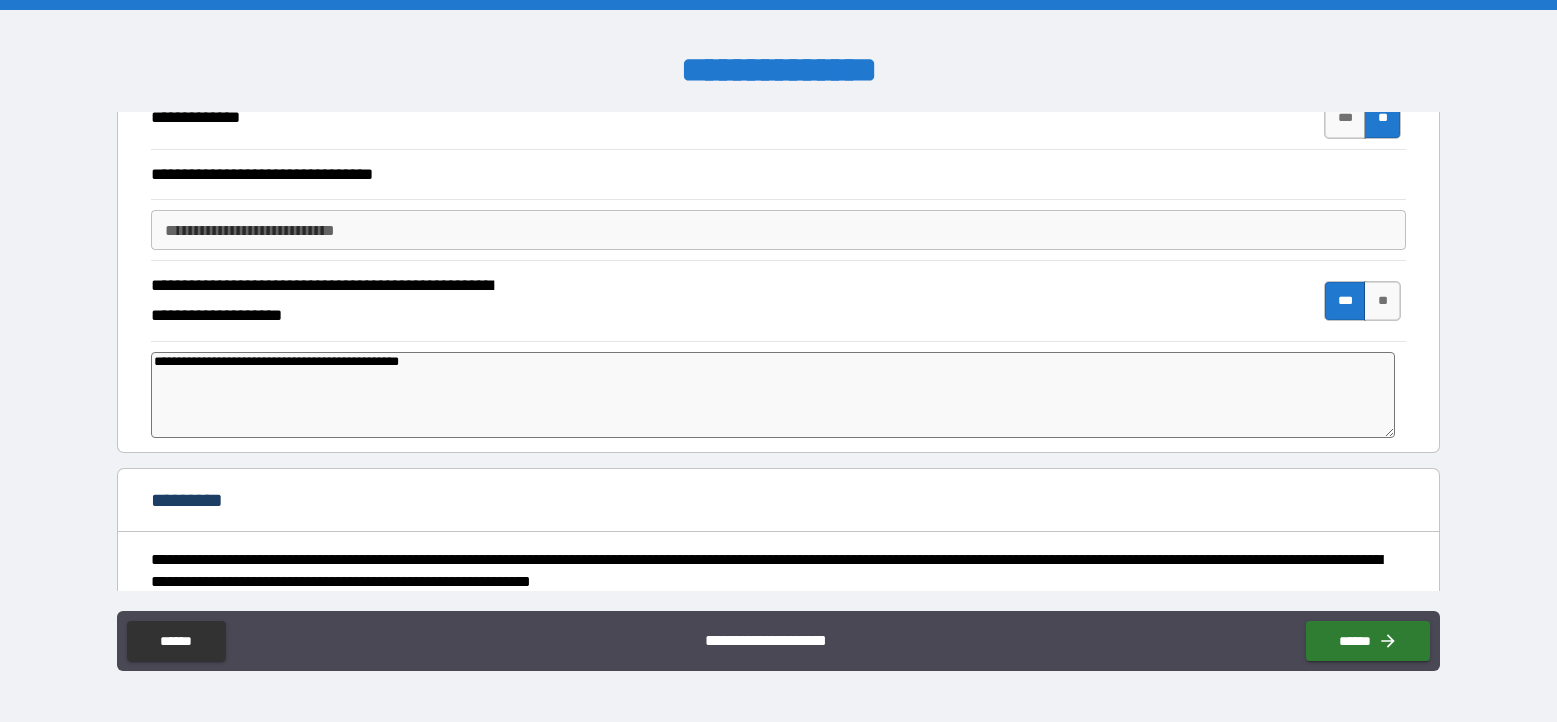 type on "**********" 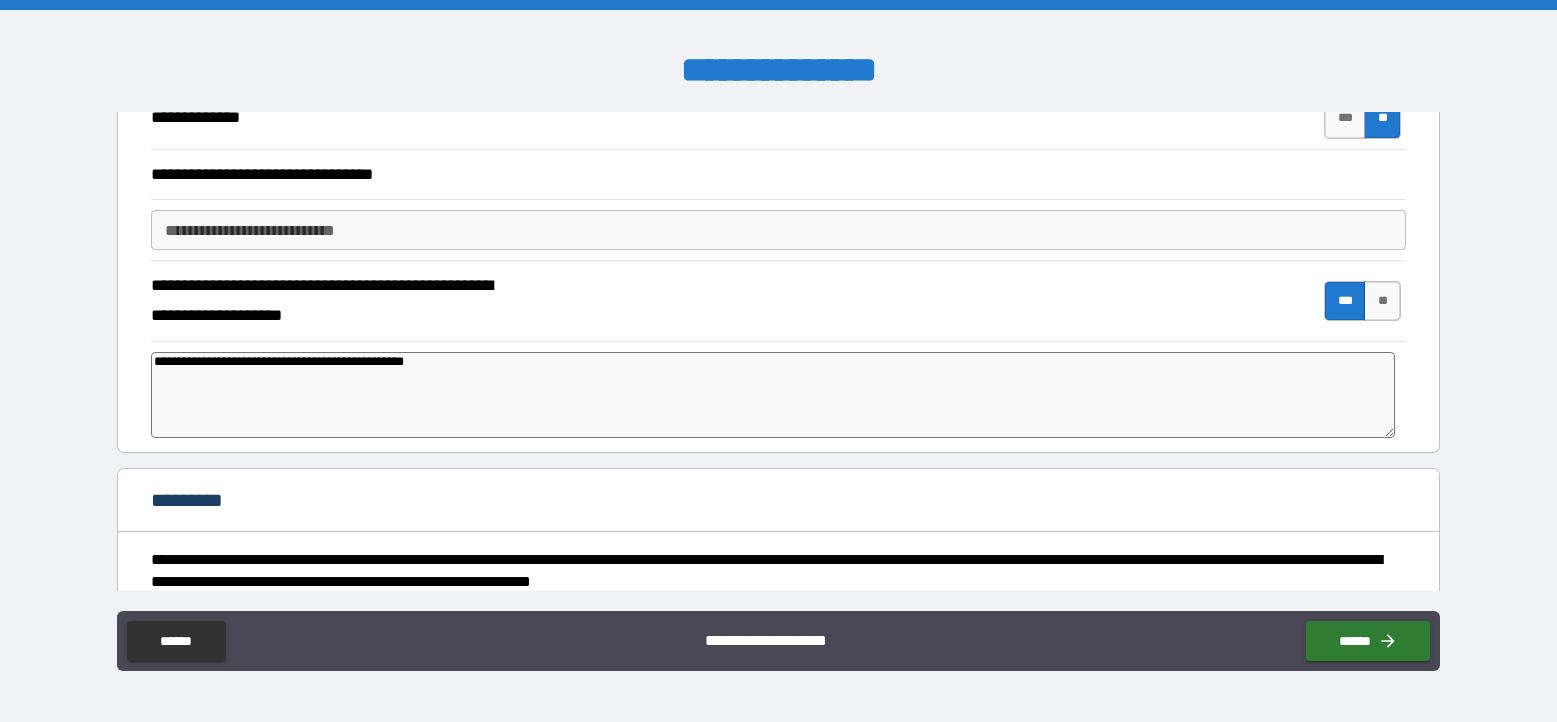 type on "*" 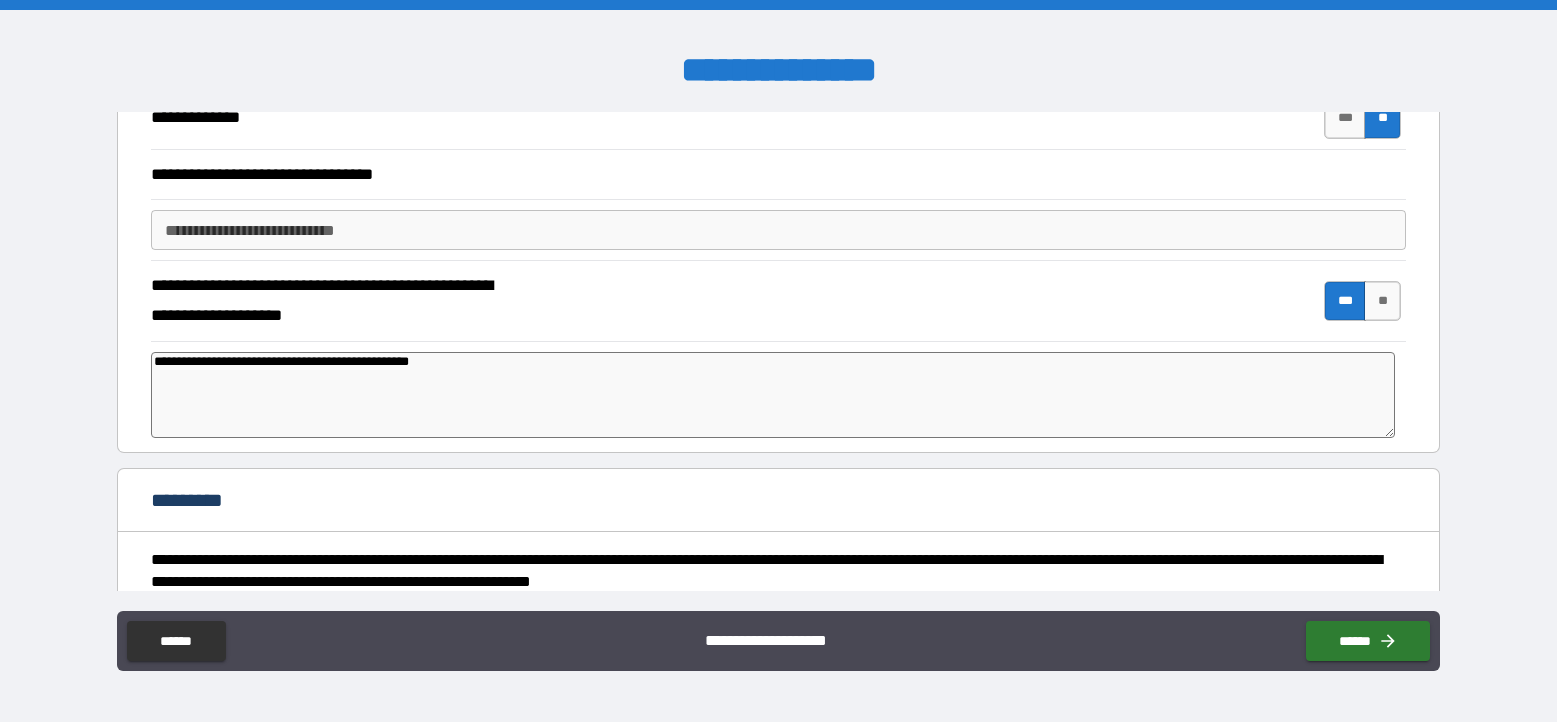 type on "*" 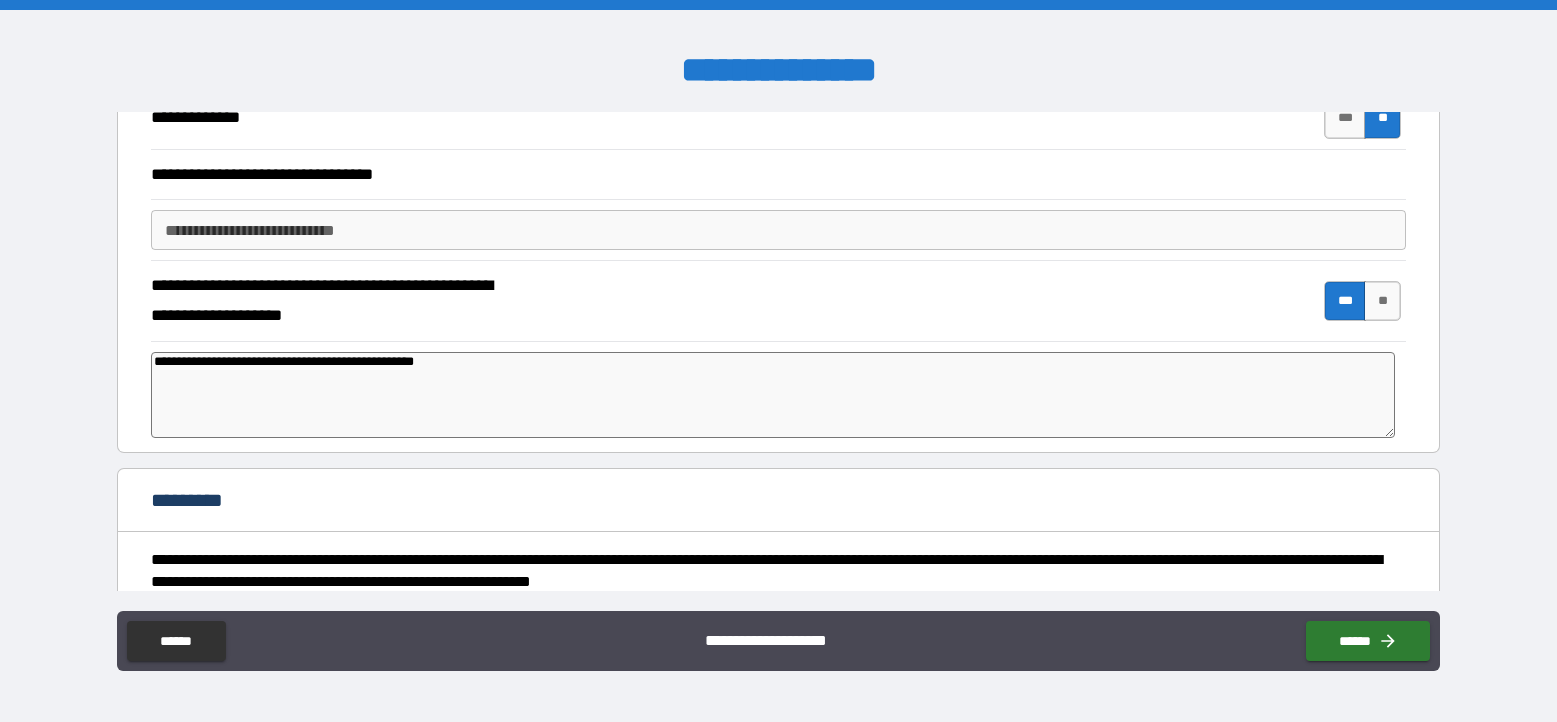 type on "**********" 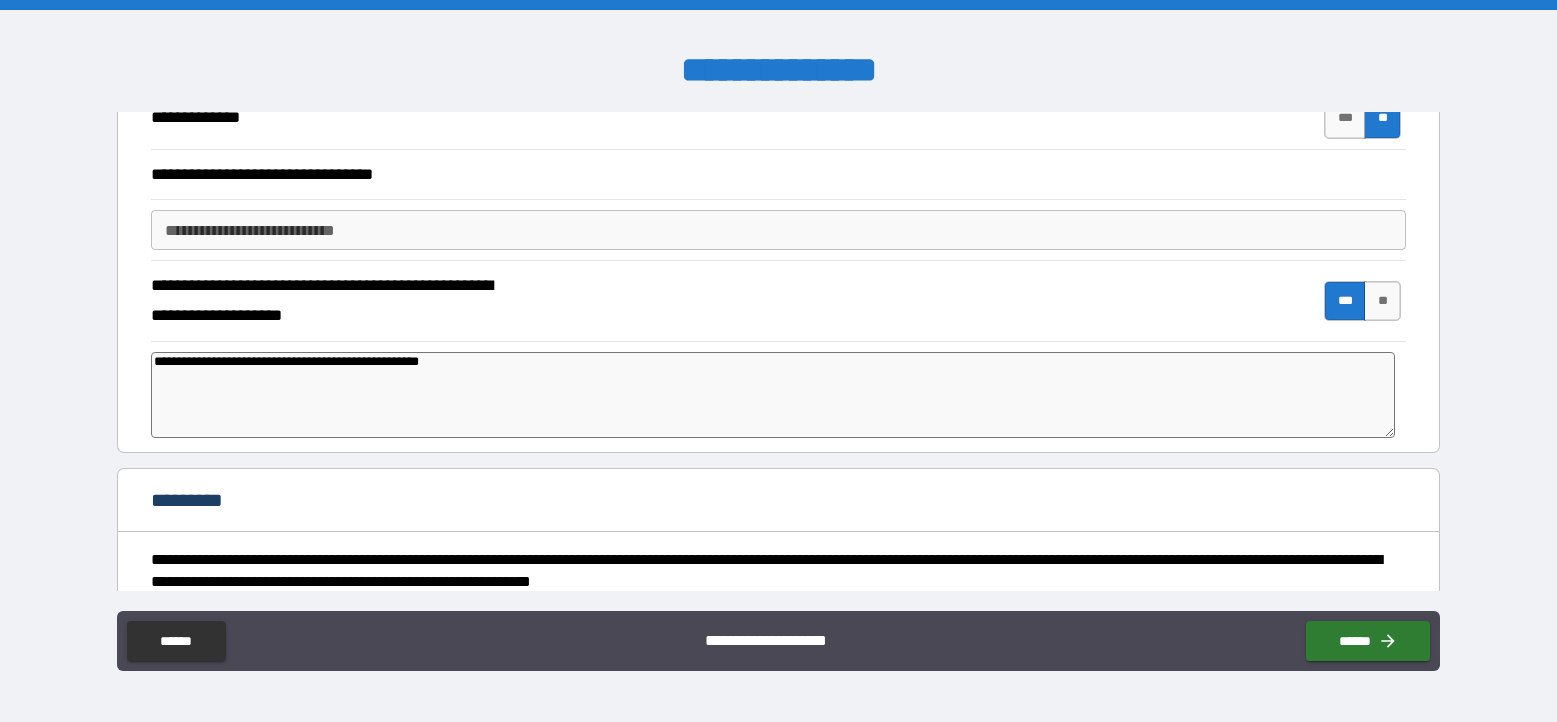 type on "*" 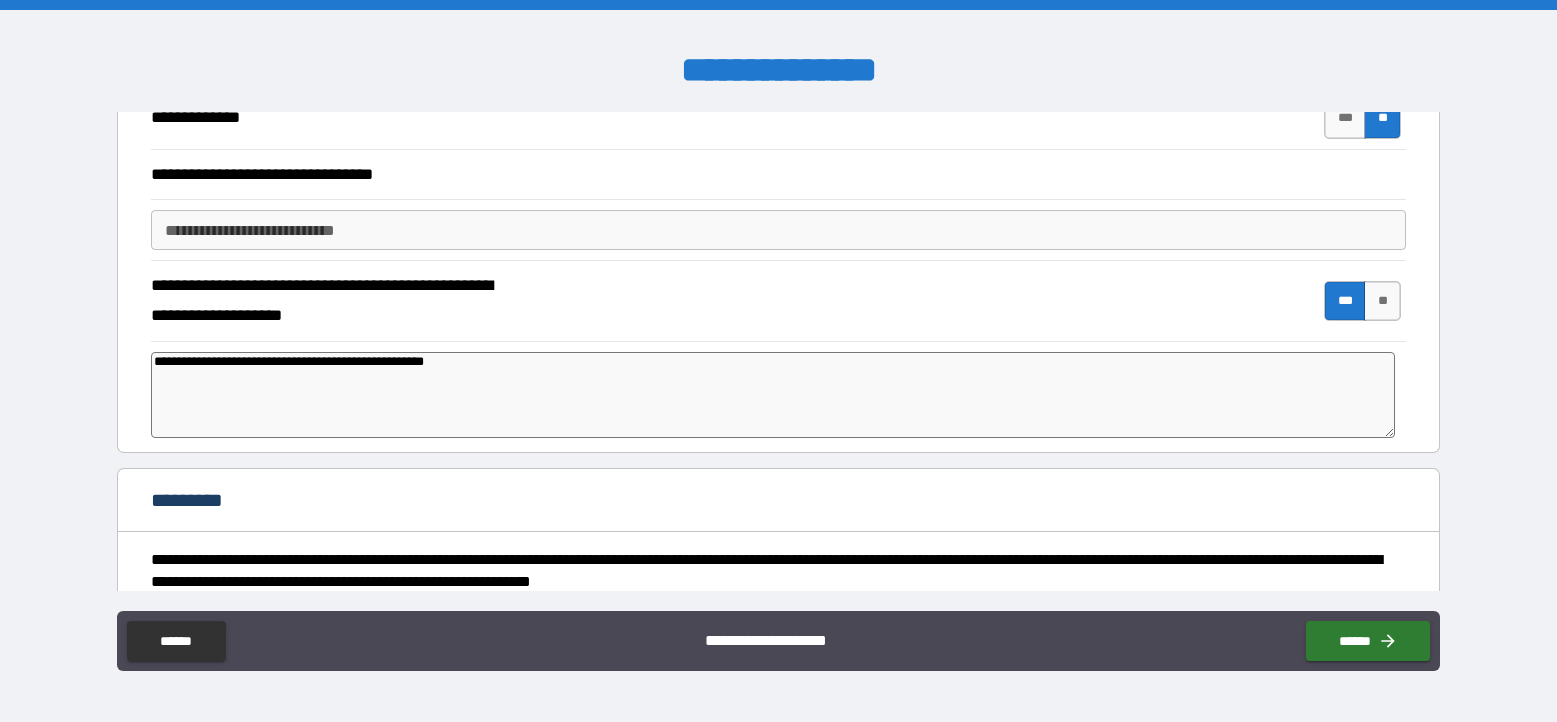 type on "**********" 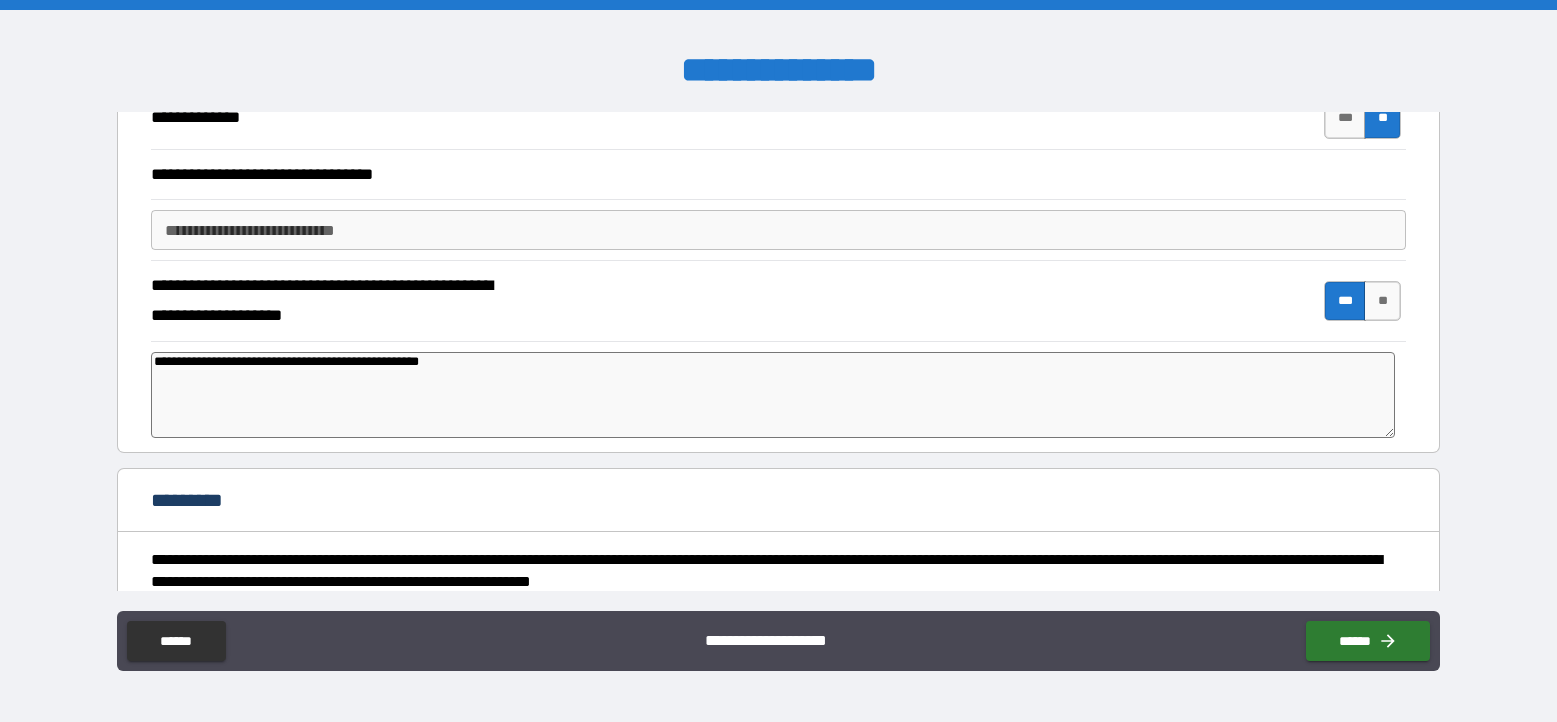 click on "**********" at bounding box center [773, 395] 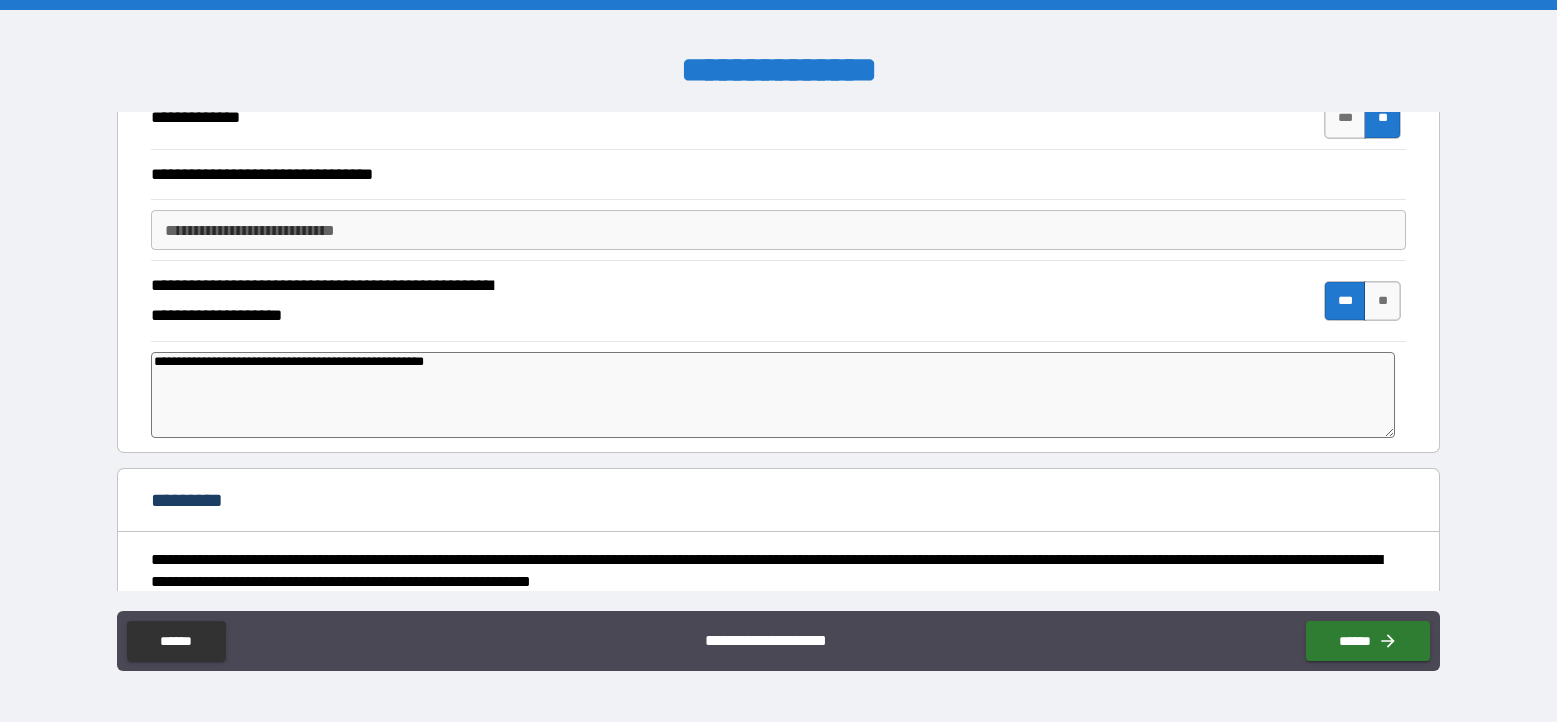 click on "**********" at bounding box center (773, 395) 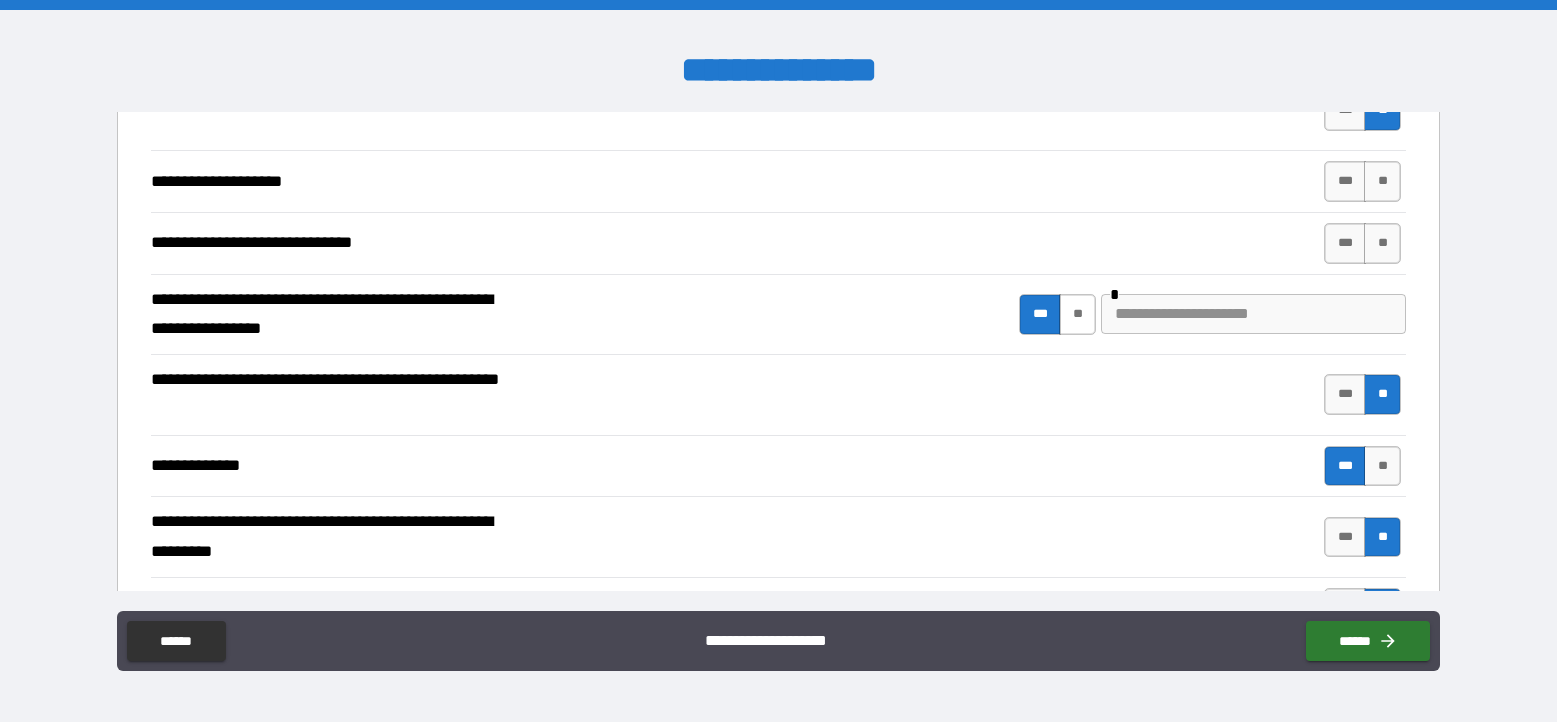 scroll, scrollTop: 164, scrollLeft: 0, axis: vertical 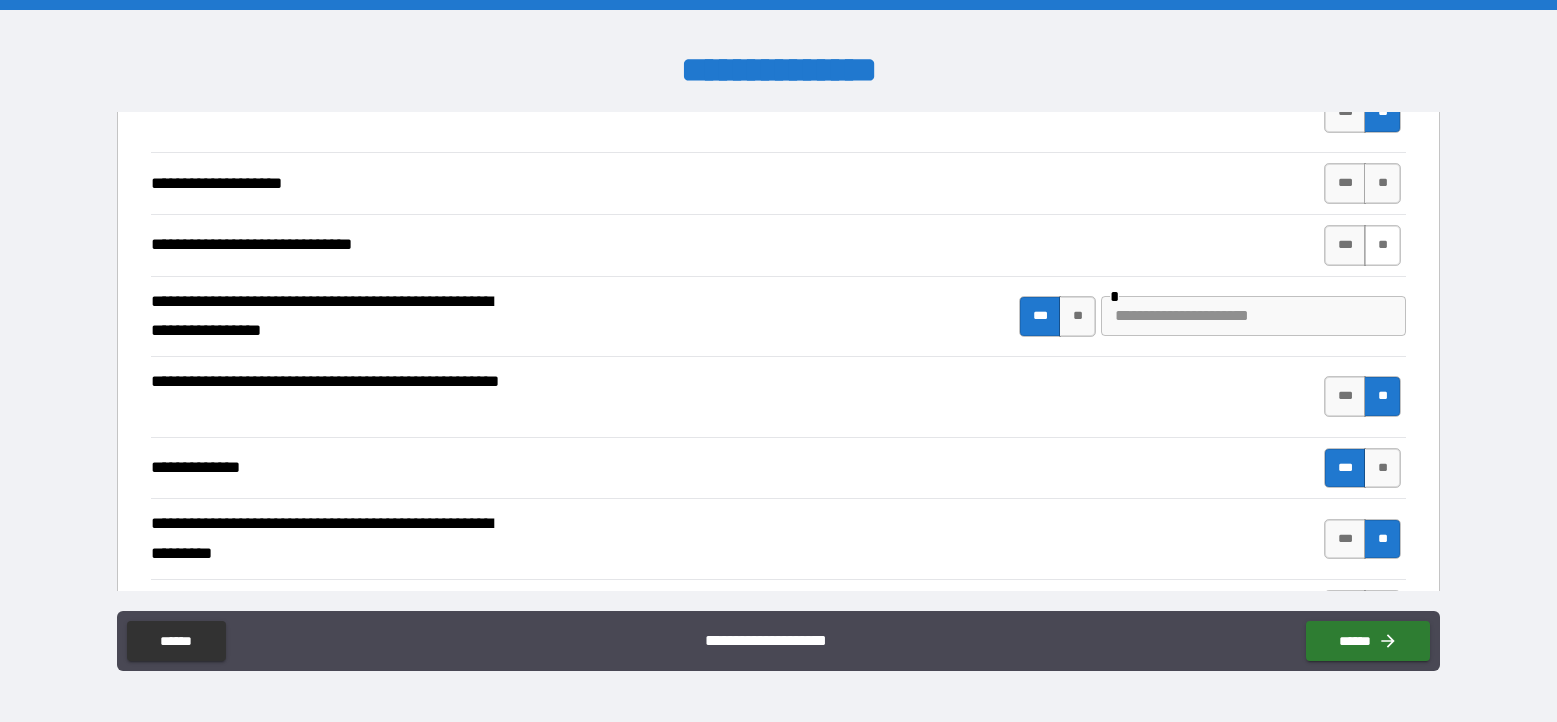 click on "**" at bounding box center [1382, 245] 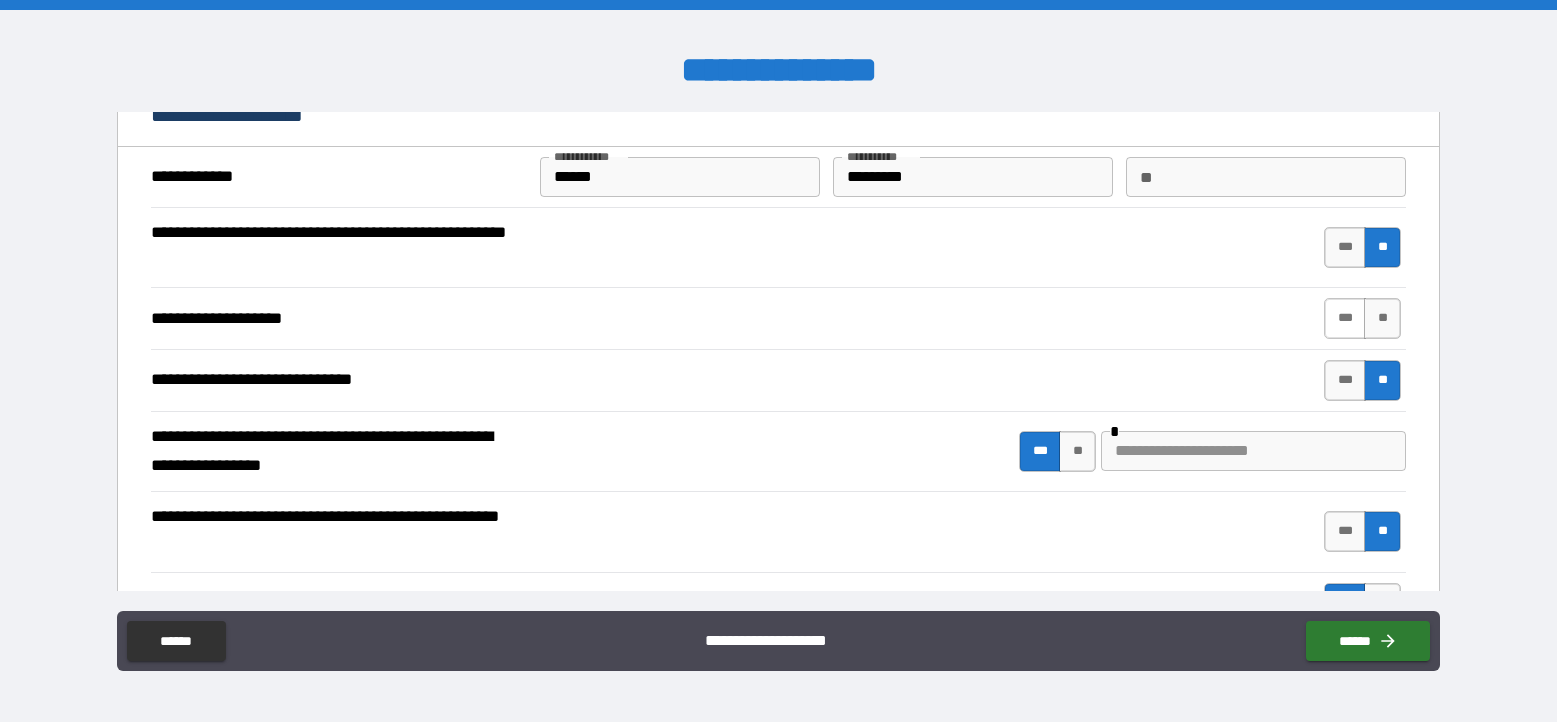 scroll, scrollTop: 21, scrollLeft: 0, axis: vertical 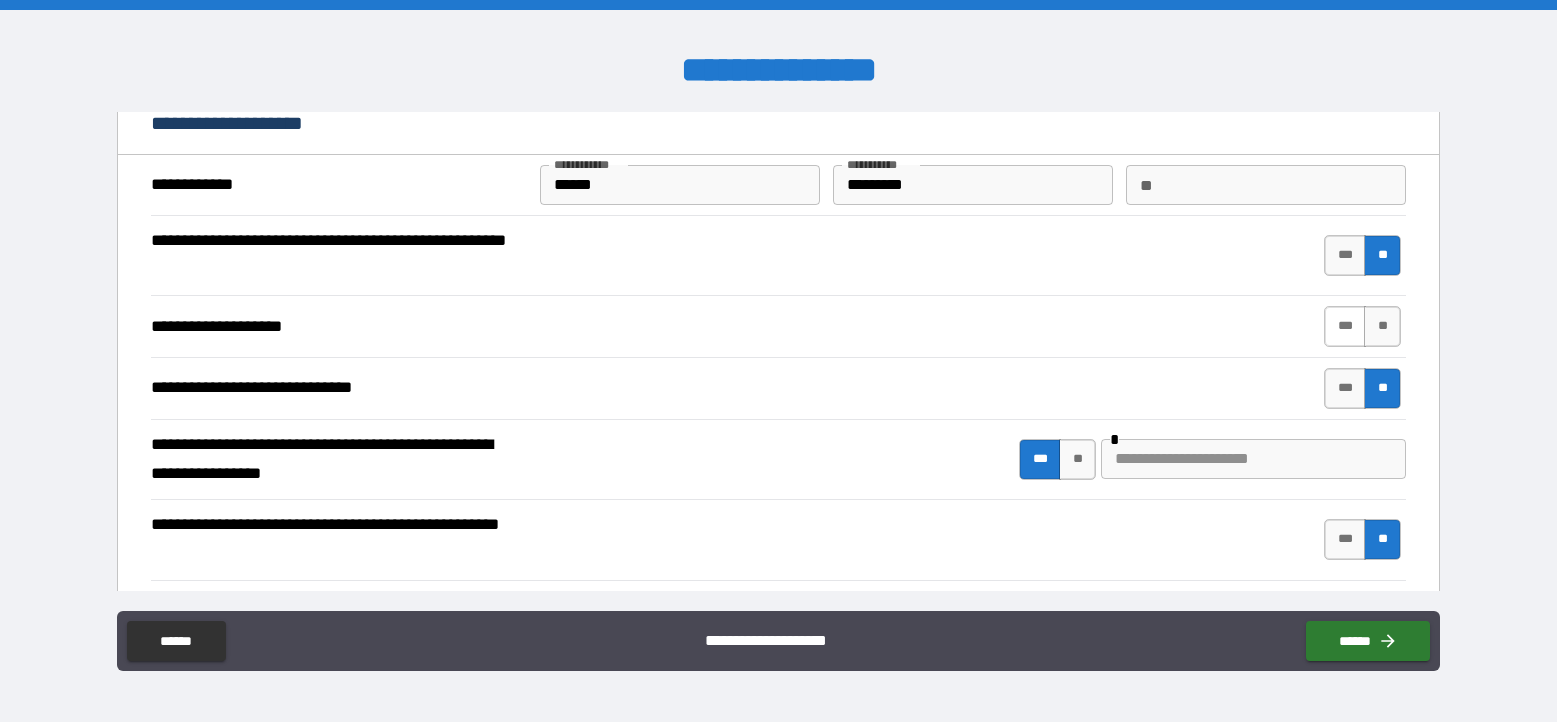 click on "***" at bounding box center [1345, 326] 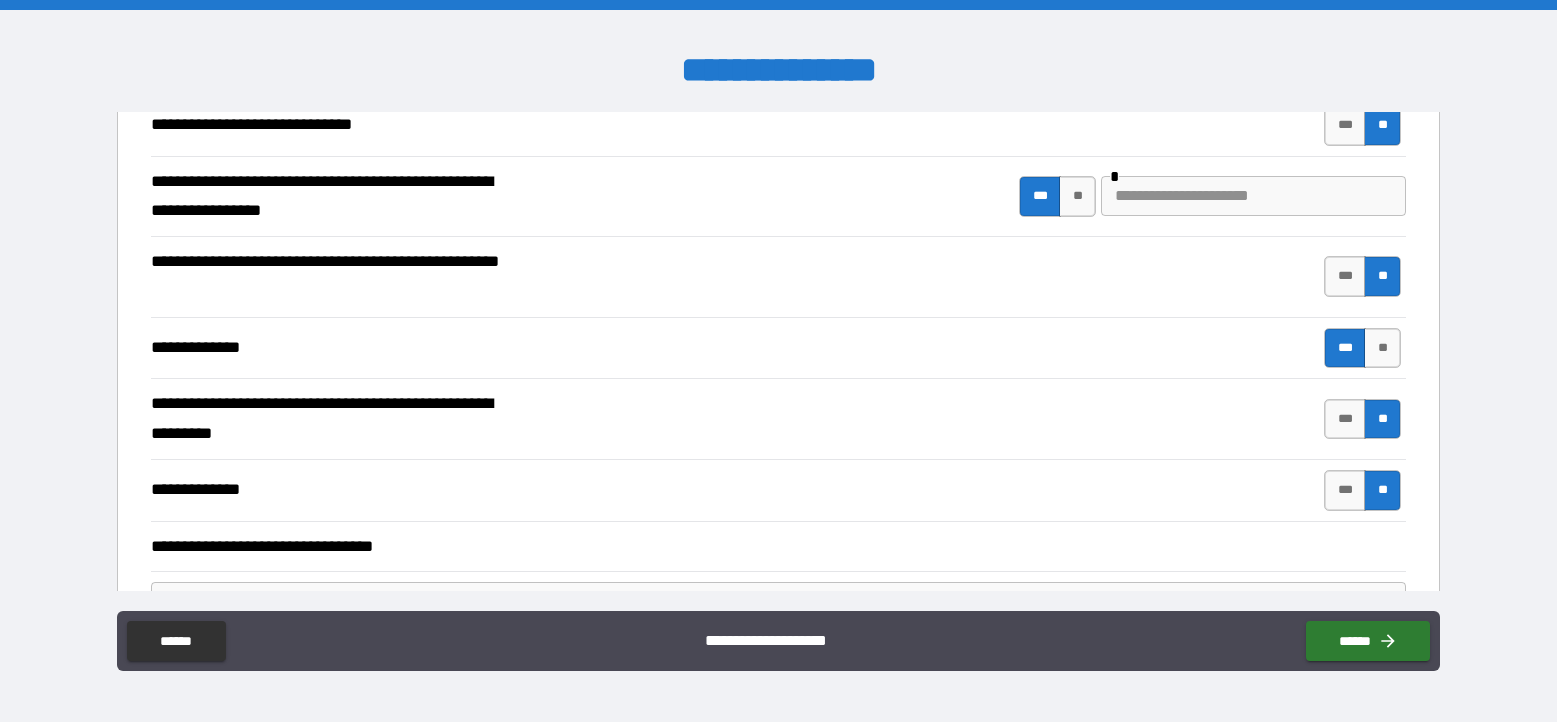 scroll, scrollTop: 60, scrollLeft: 0, axis: vertical 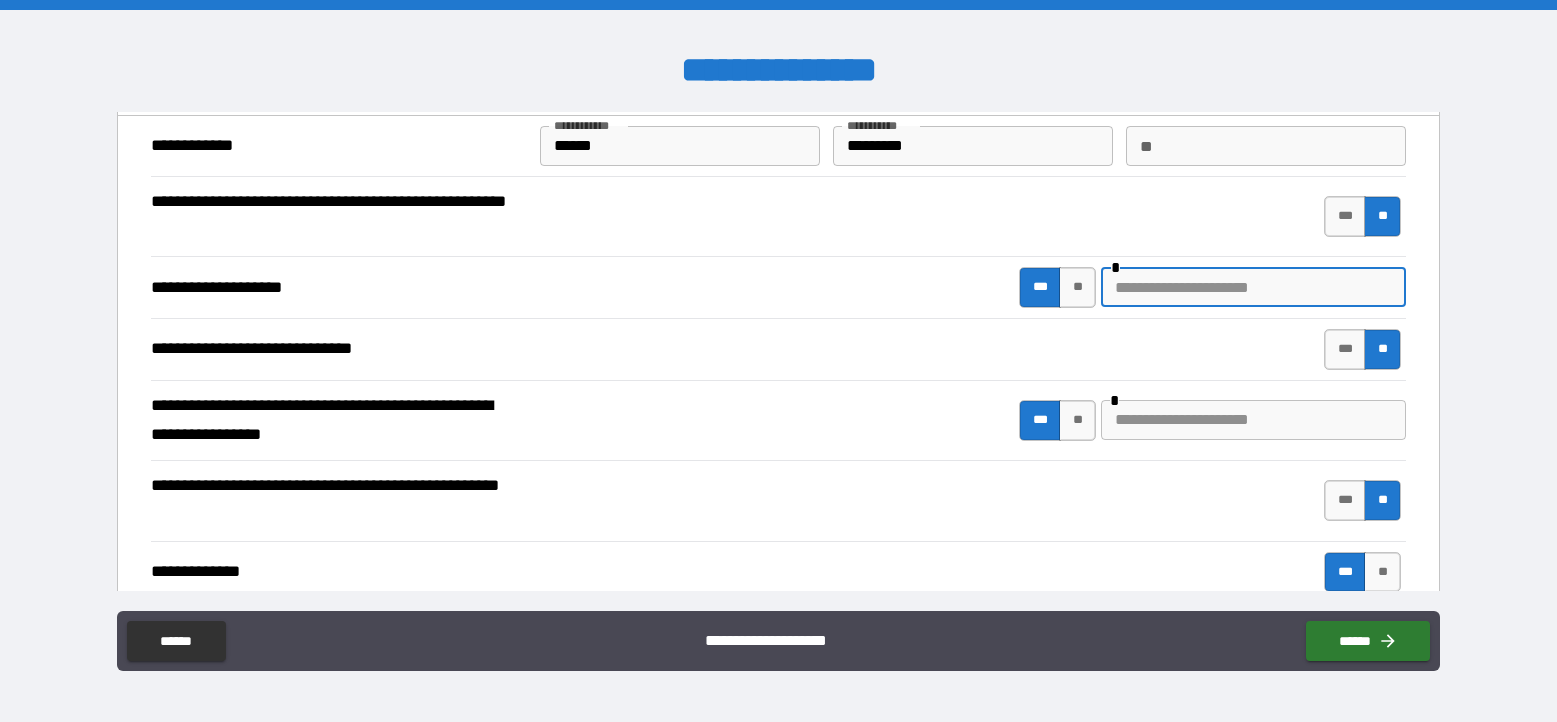 click at bounding box center [1253, 287] 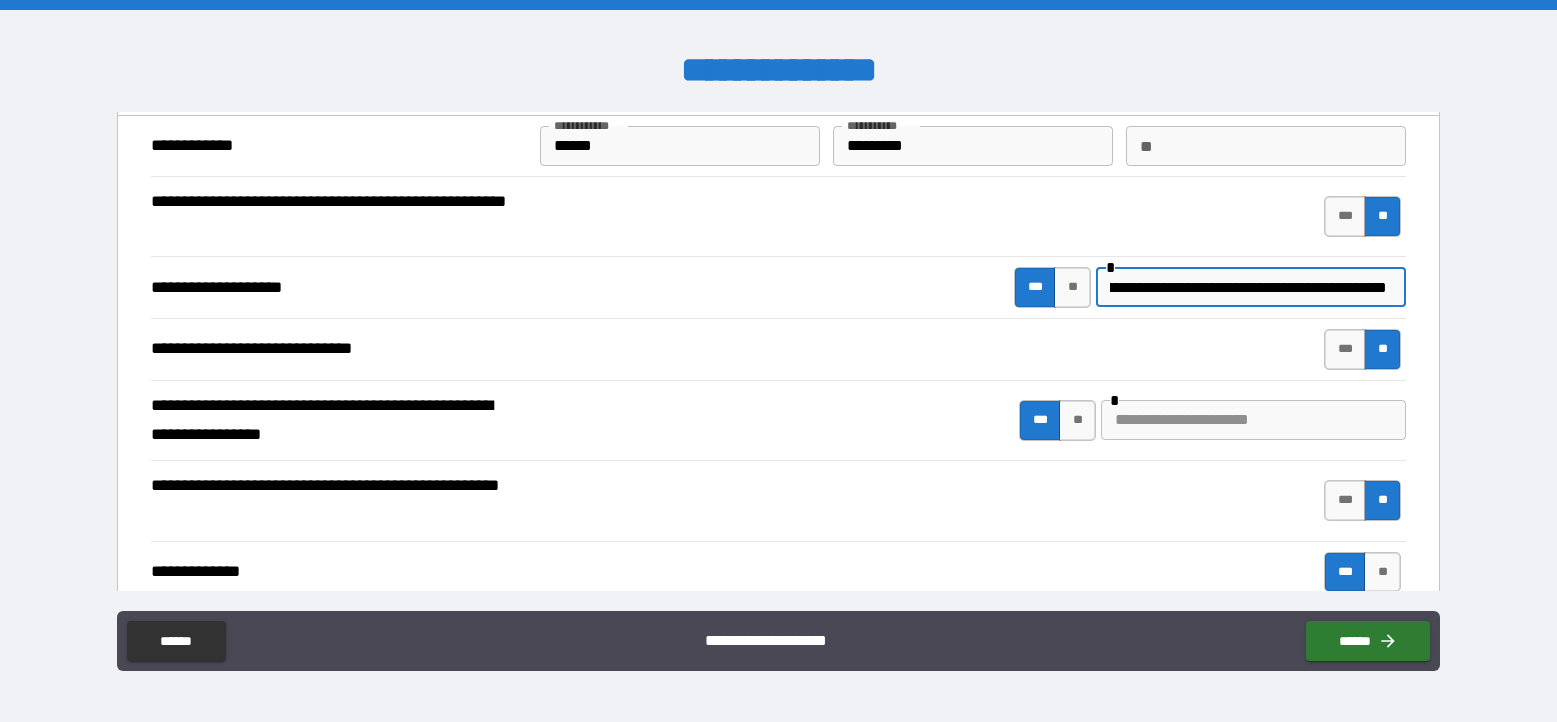 scroll, scrollTop: 0, scrollLeft: 249, axis: horizontal 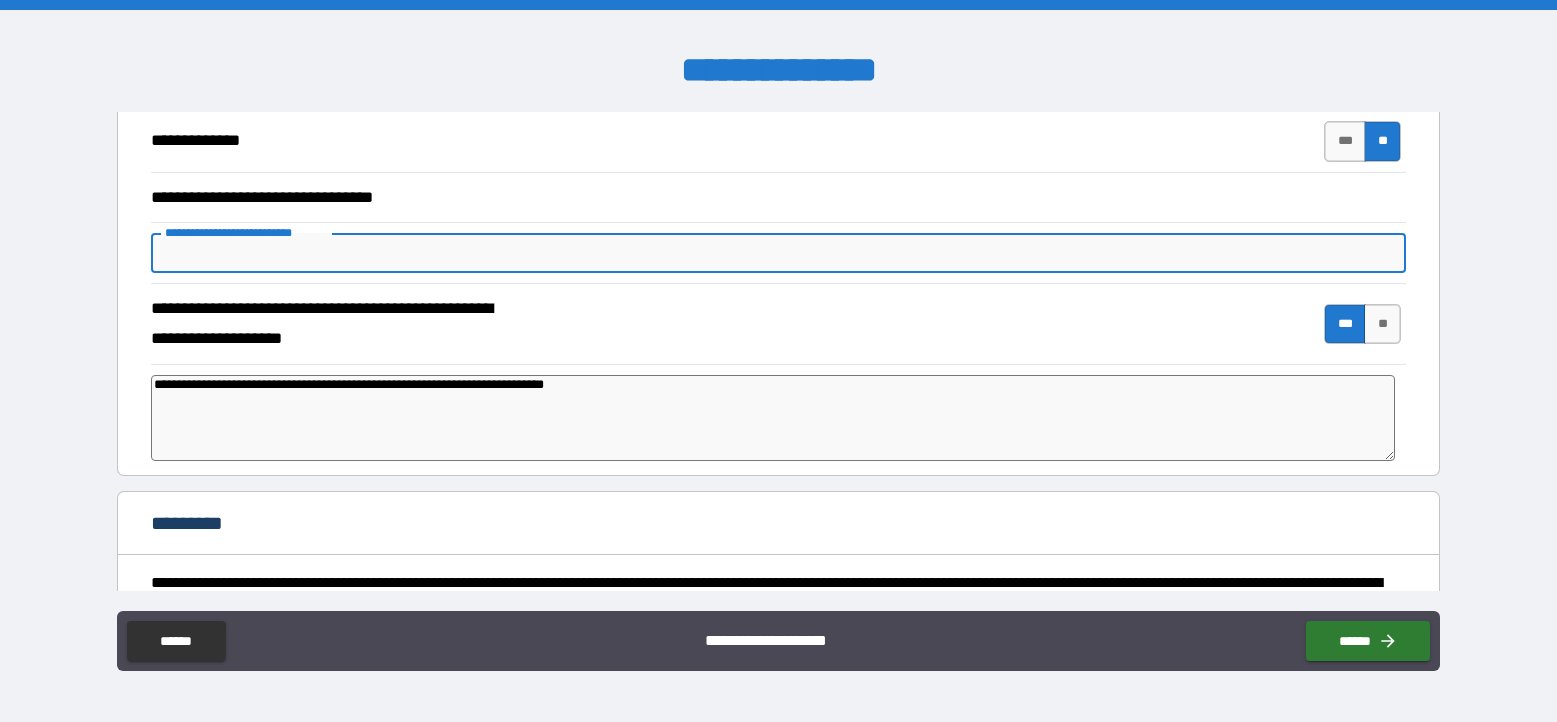 click on "**********" at bounding box center [778, 253] 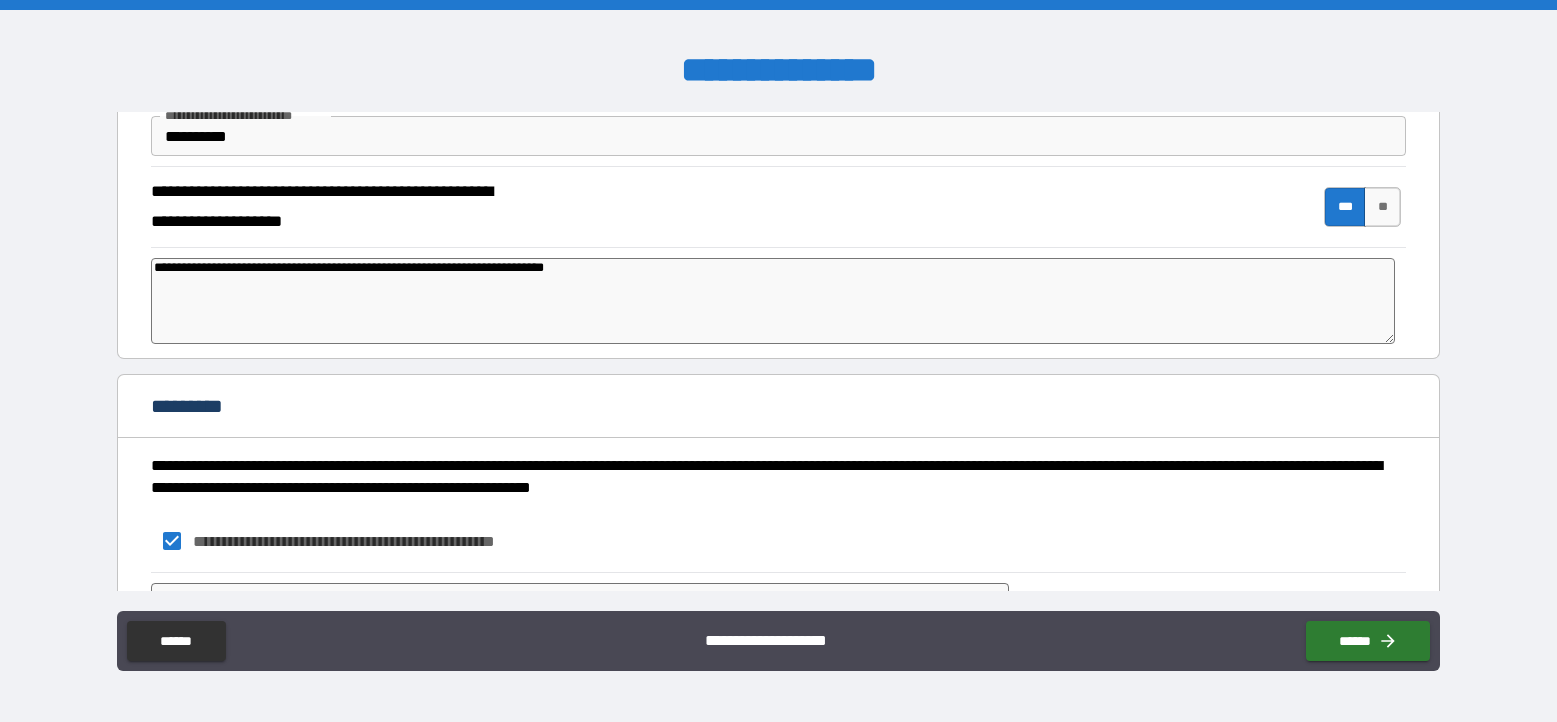 scroll, scrollTop: 853, scrollLeft: 0, axis: vertical 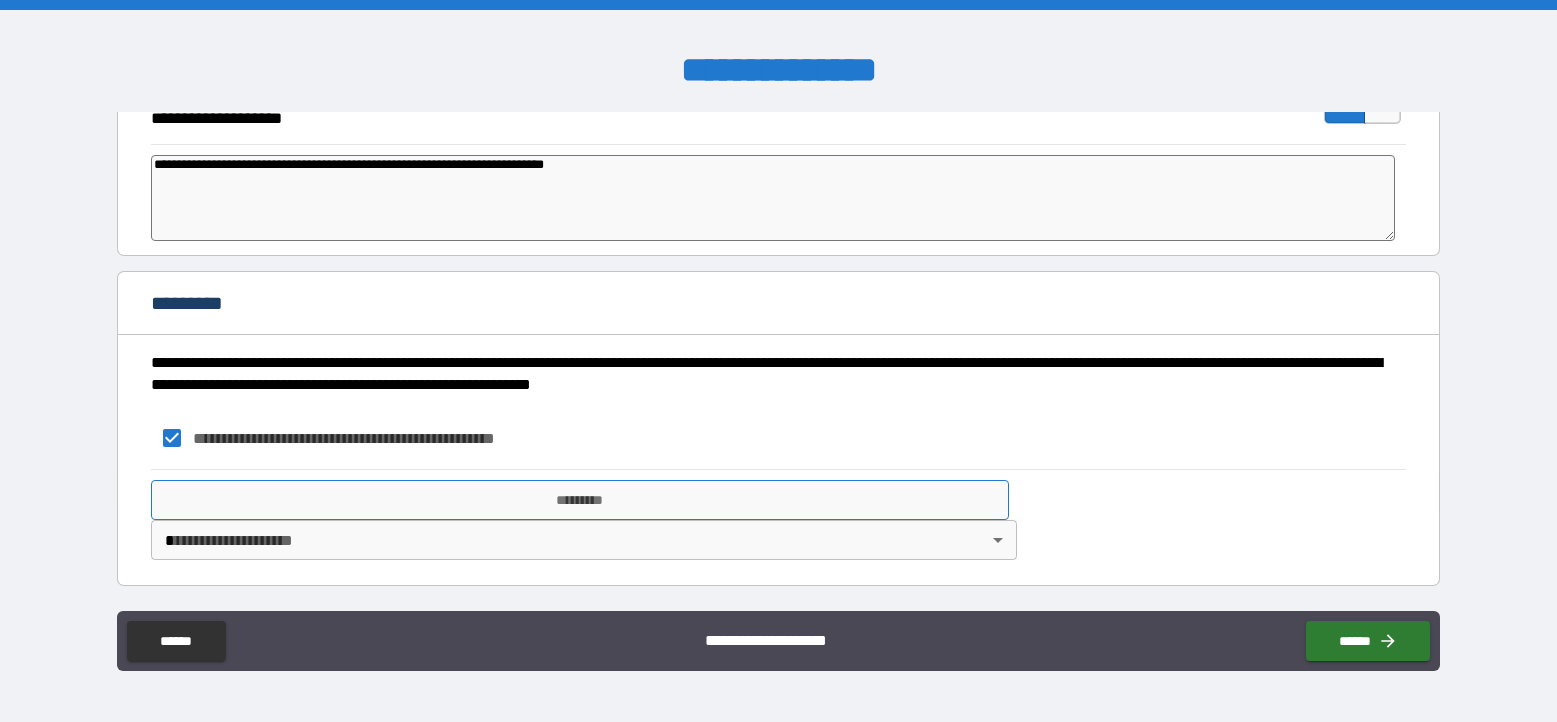 click on "*********" at bounding box center (580, 500) 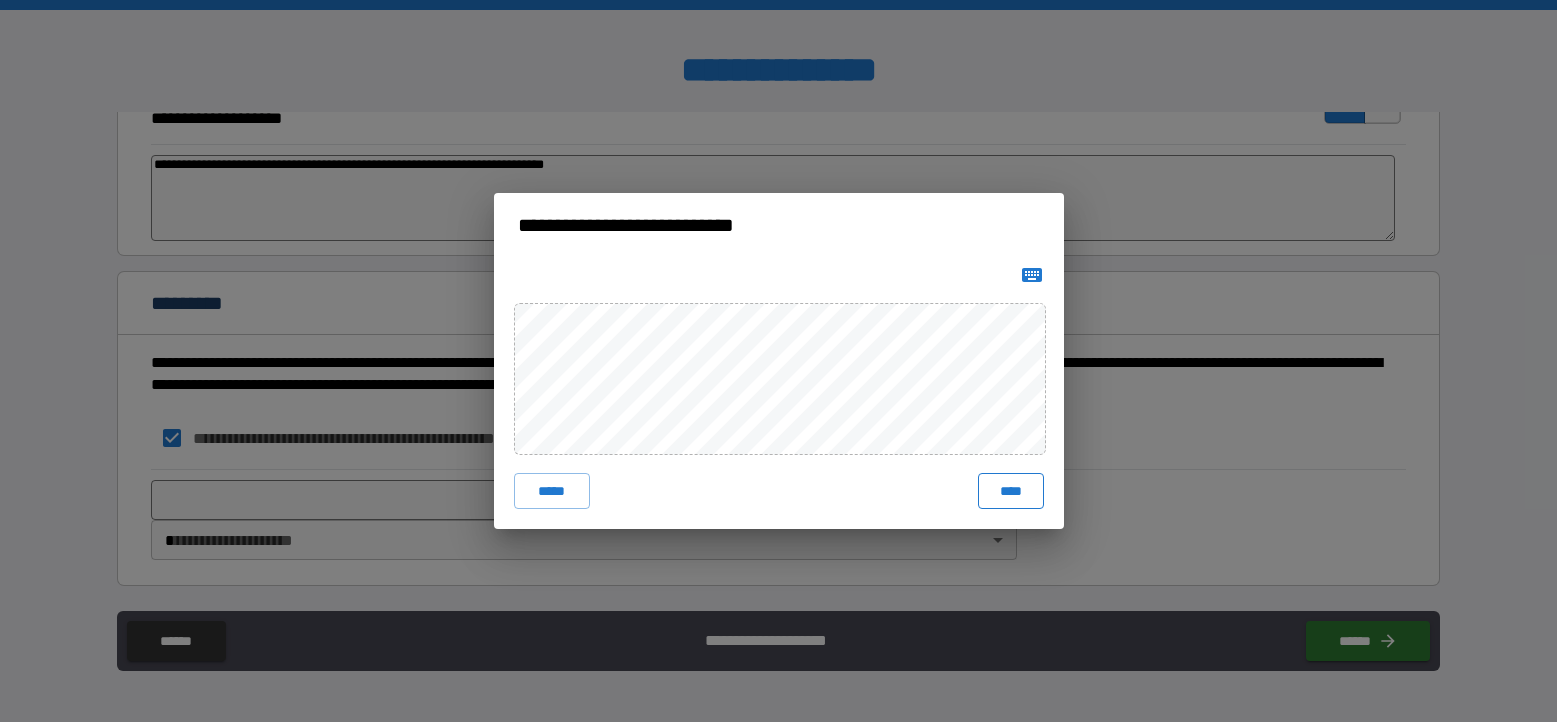 click on "****" at bounding box center (1011, 491) 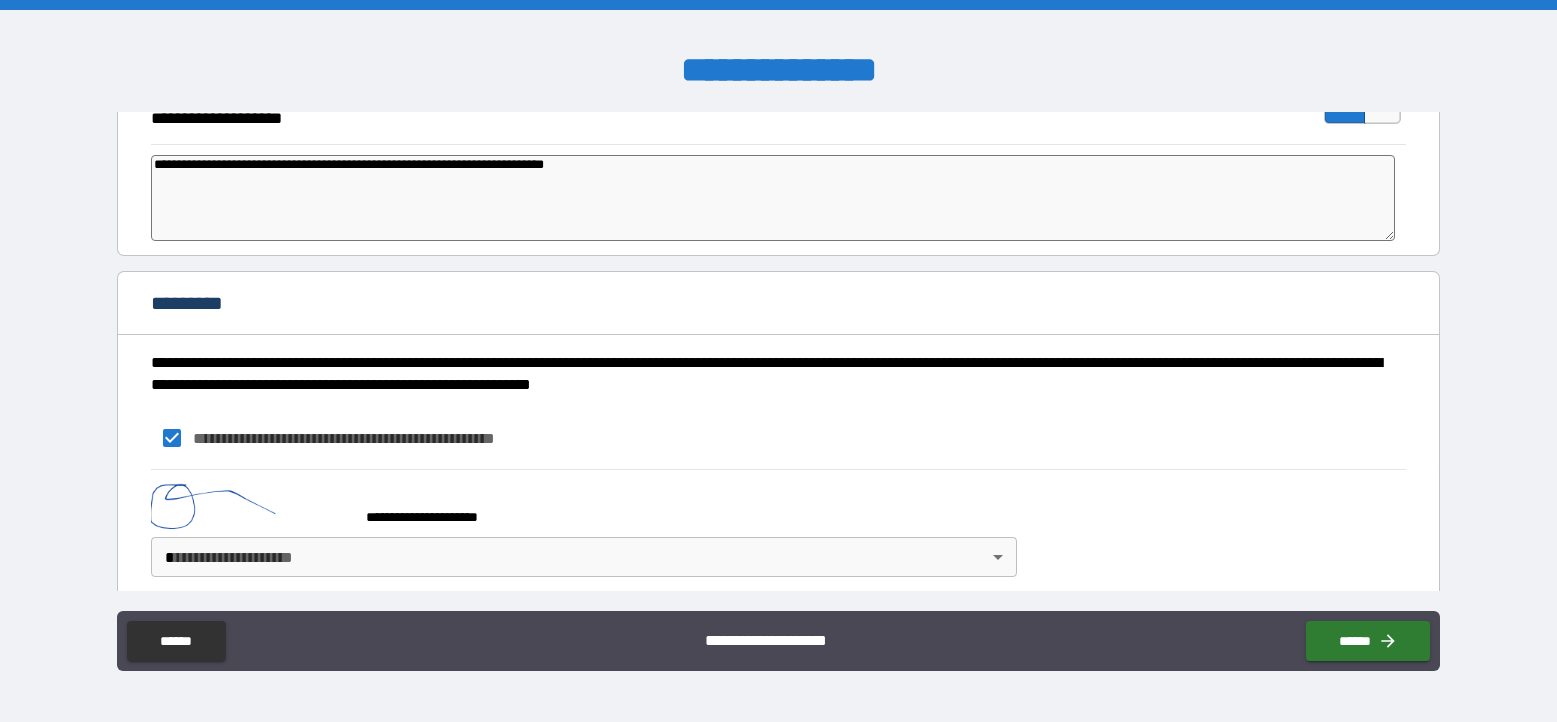 click on "**********" at bounding box center [778, 361] 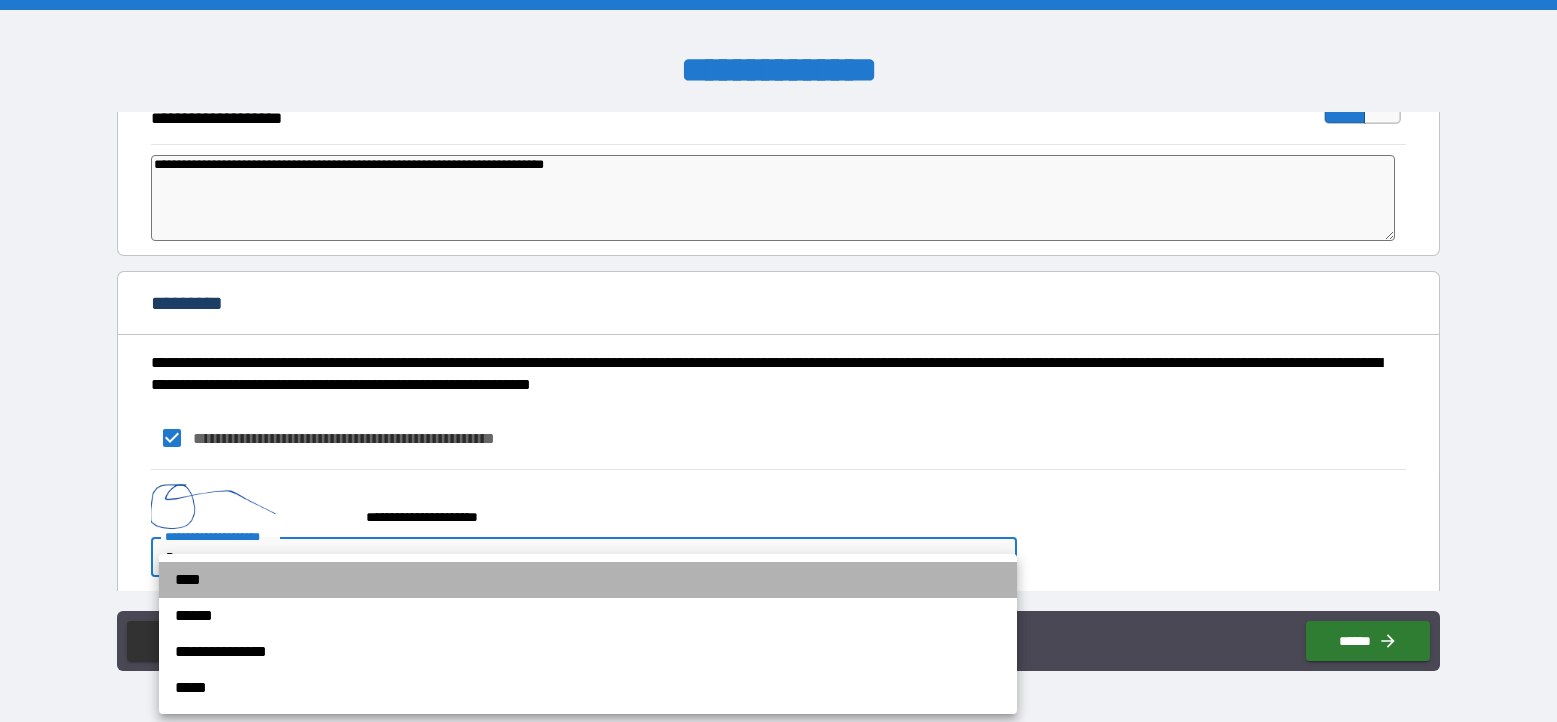 click on "****" at bounding box center (588, 580) 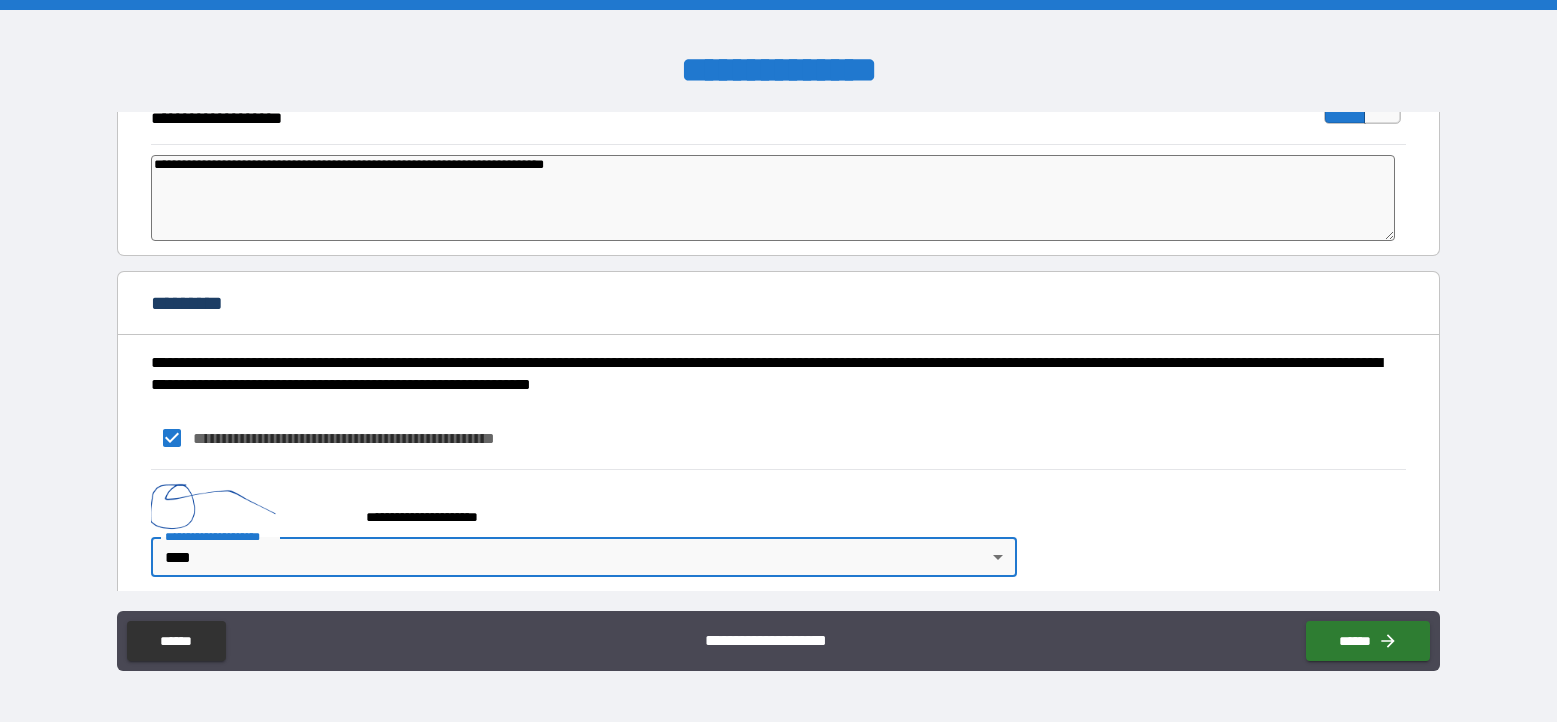 scroll, scrollTop: 870, scrollLeft: 0, axis: vertical 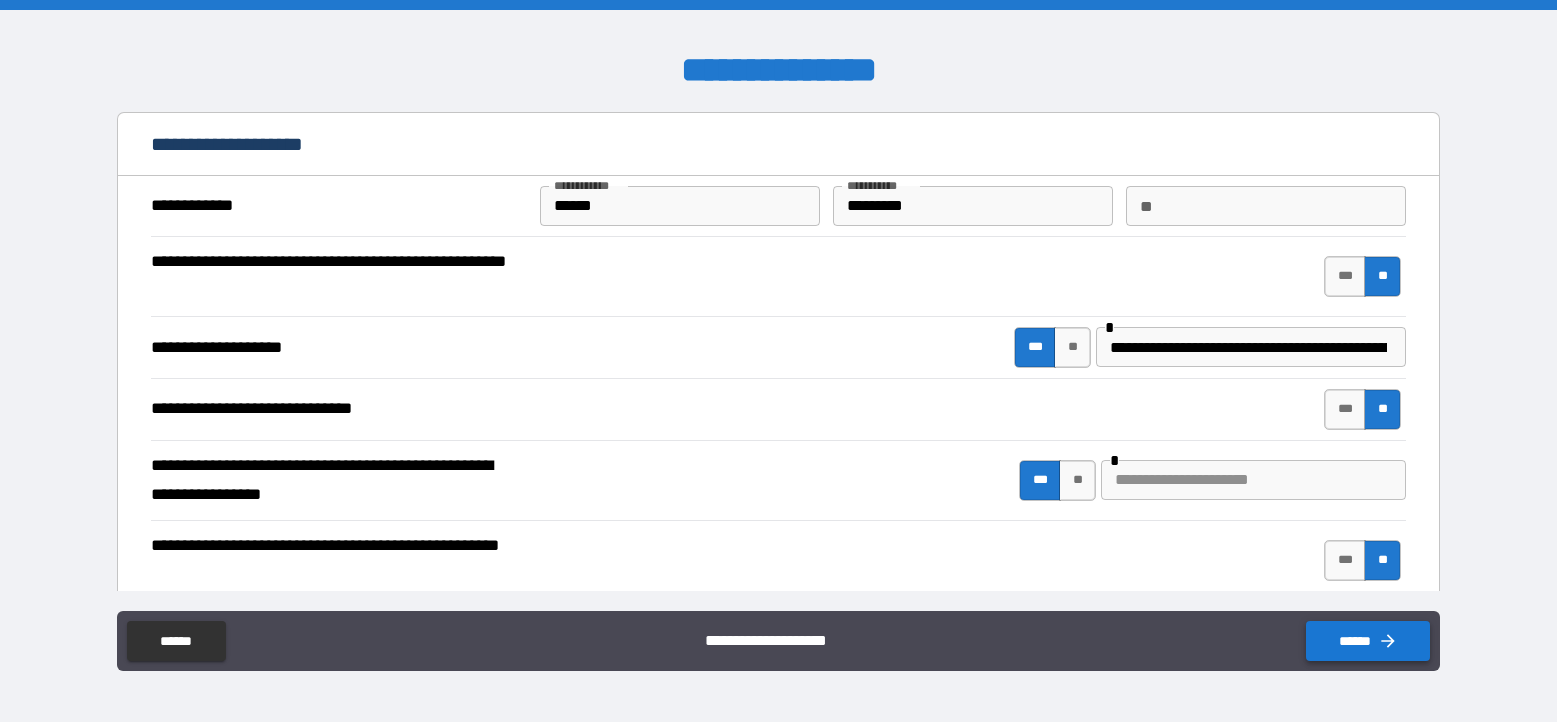 click on "******" at bounding box center (1368, 641) 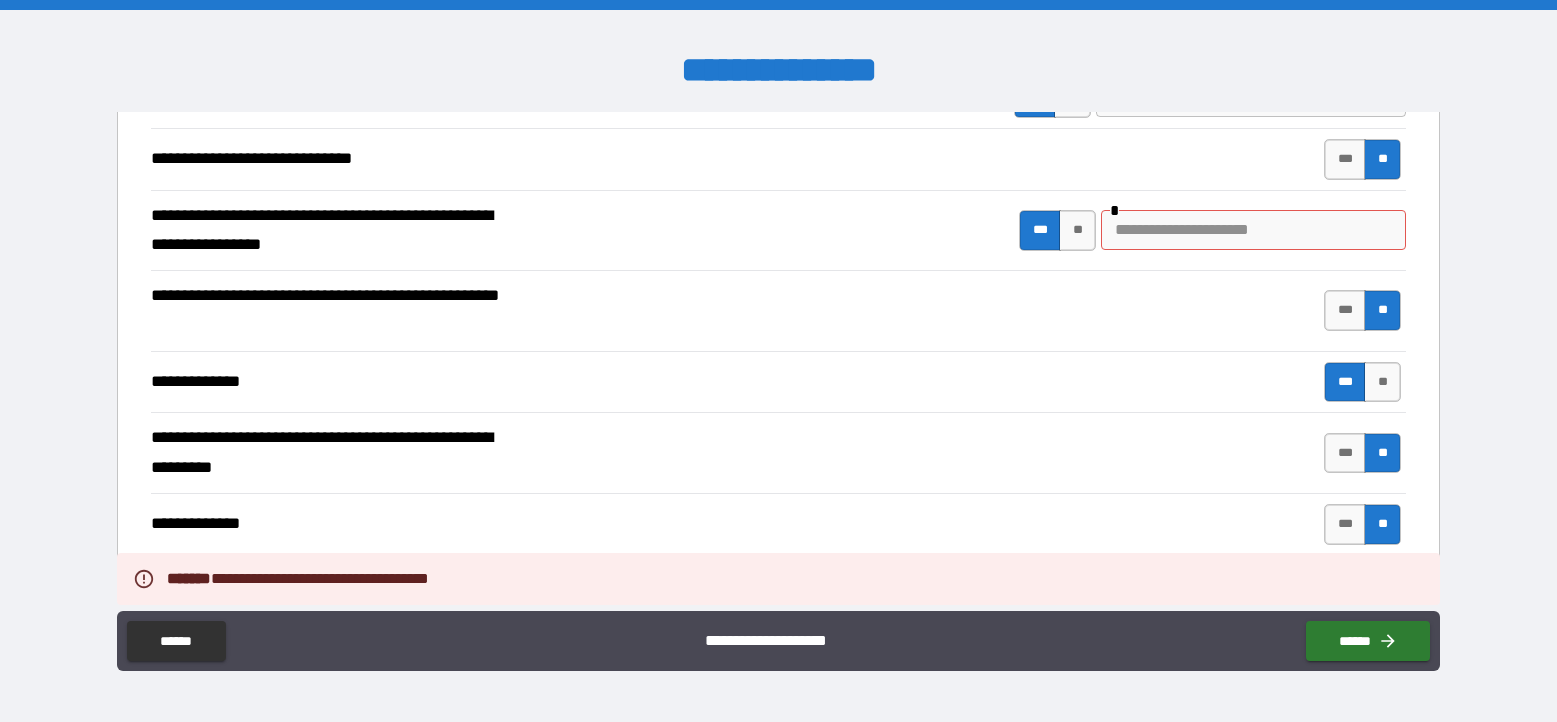 scroll, scrollTop: 252, scrollLeft: 0, axis: vertical 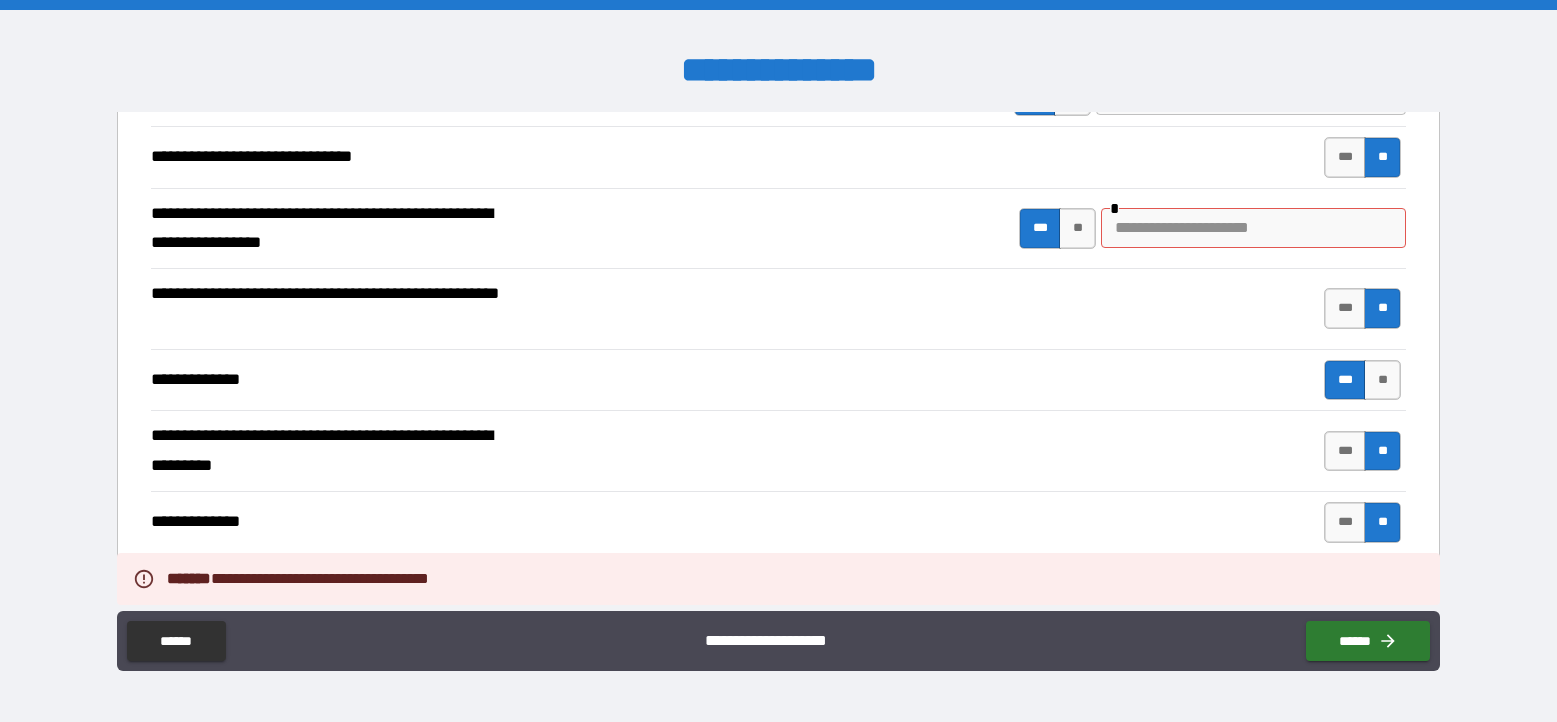 click at bounding box center (1253, 228) 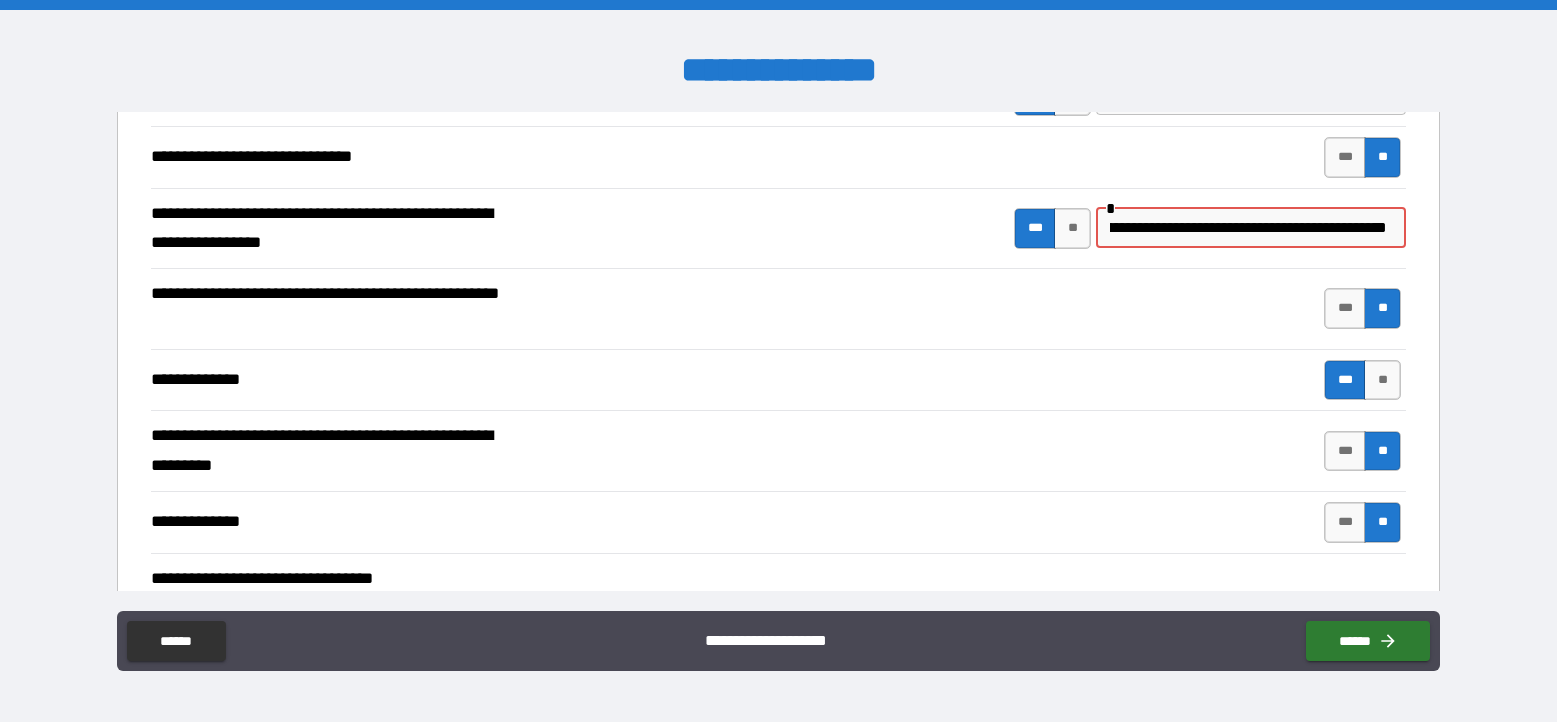 scroll, scrollTop: 0, scrollLeft: 290, axis: horizontal 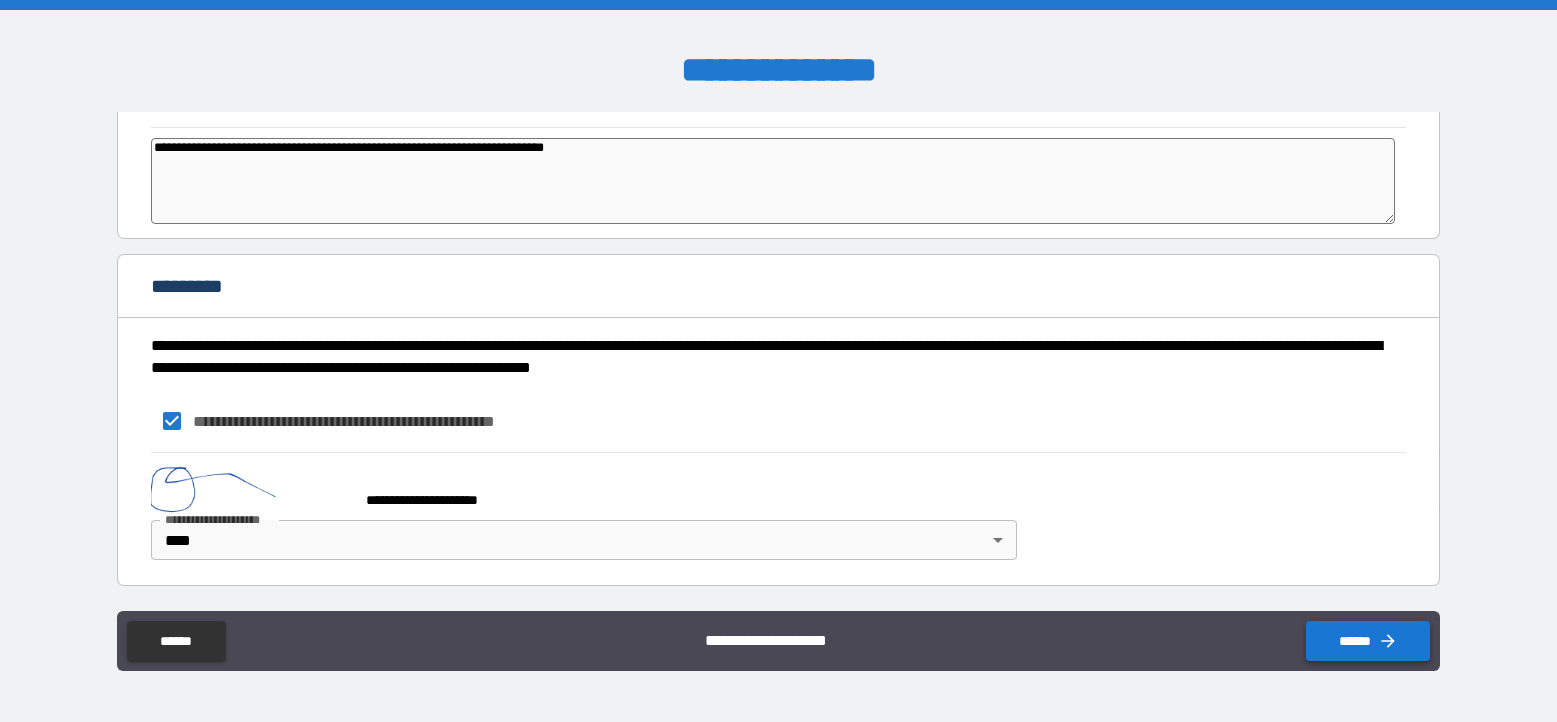 click on "******" at bounding box center (1368, 641) 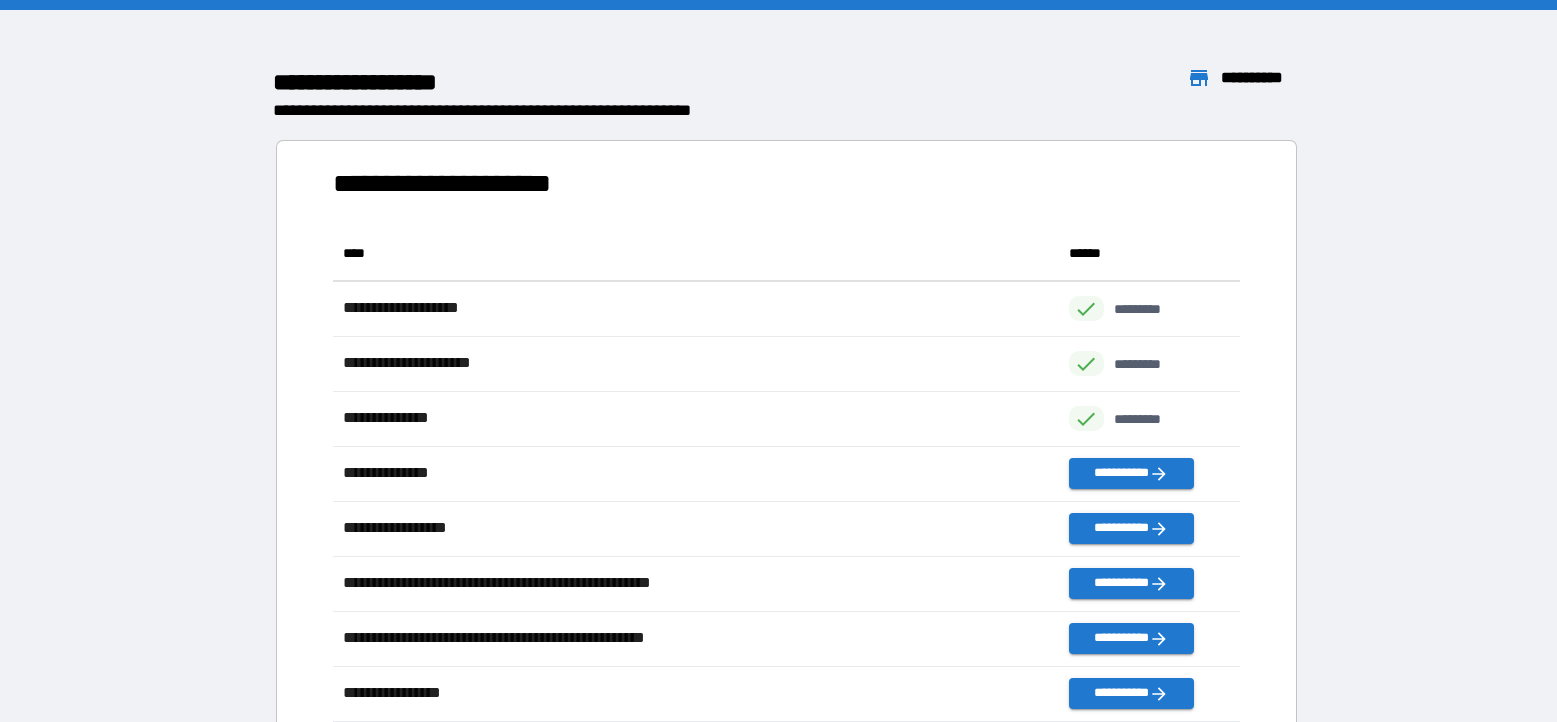 scroll, scrollTop: 1, scrollLeft: 1, axis: both 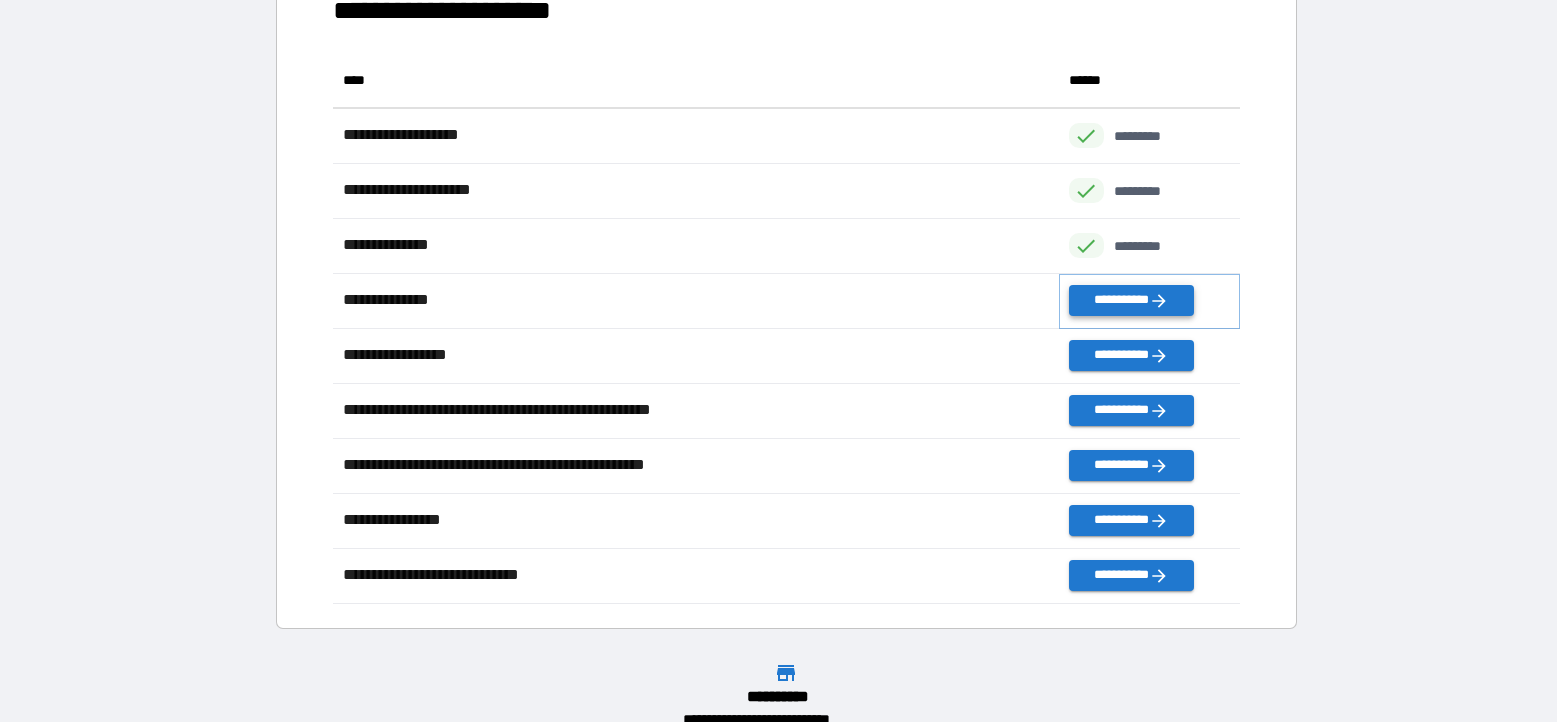click on "**********" at bounding box center (1131, 300) 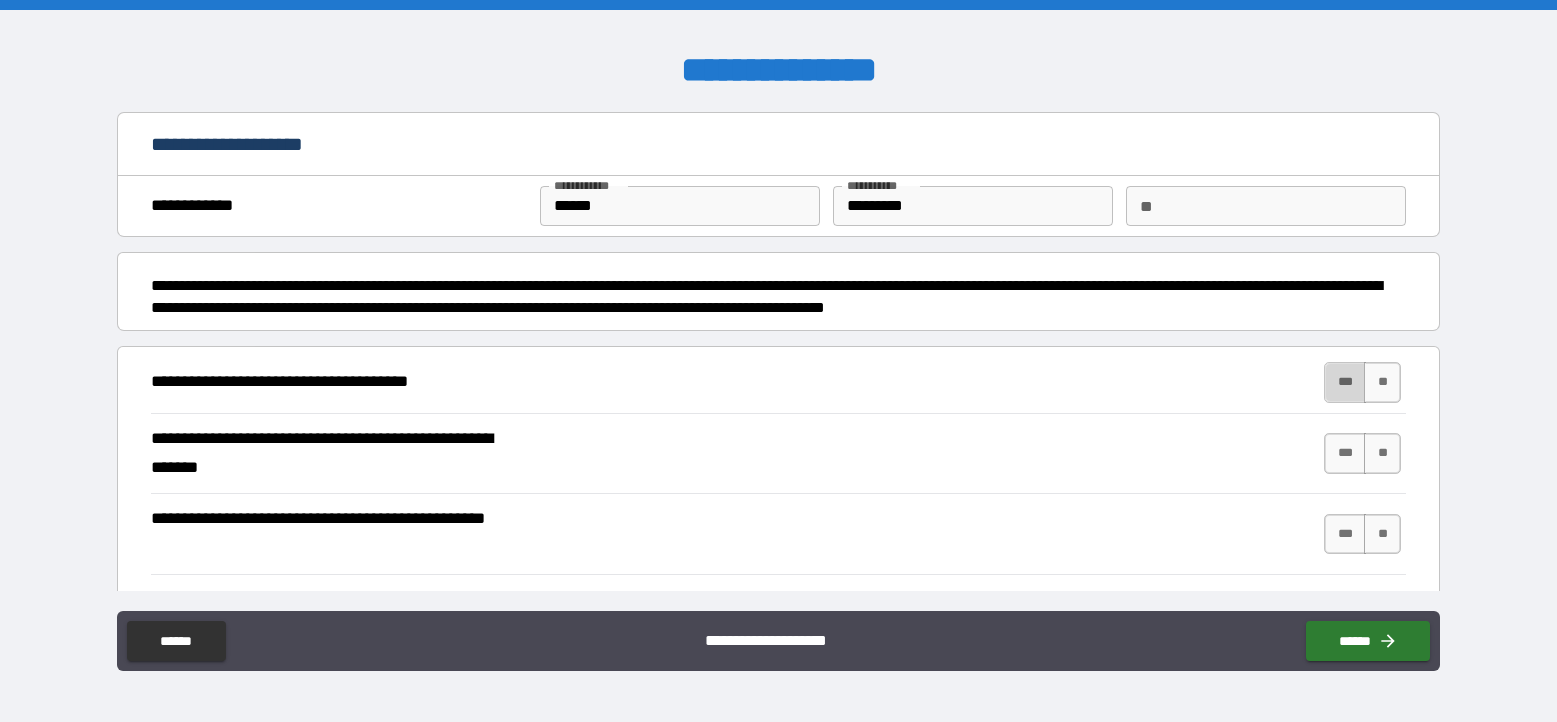 click on "***" at bounding box center [1345, 382] 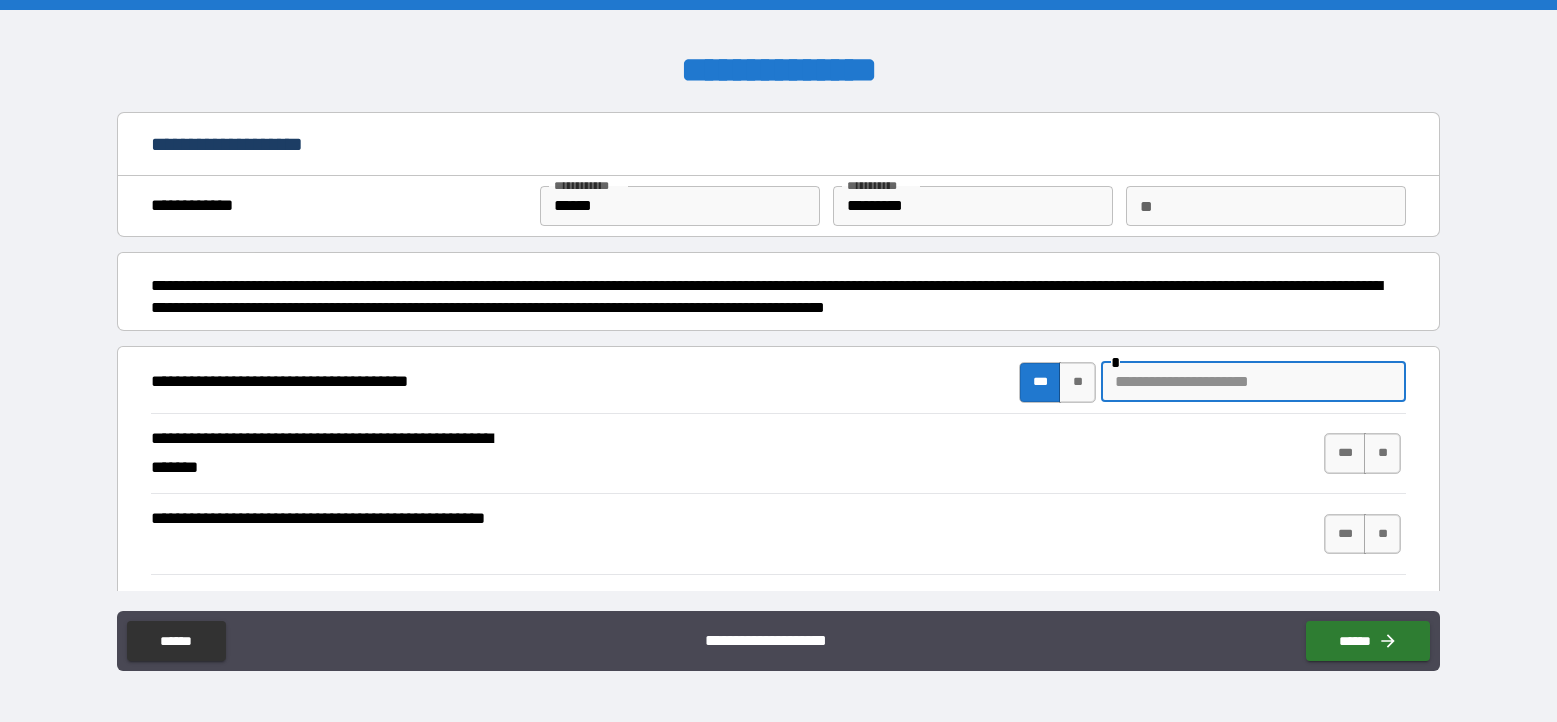 click at bounding box center (1253, 382) 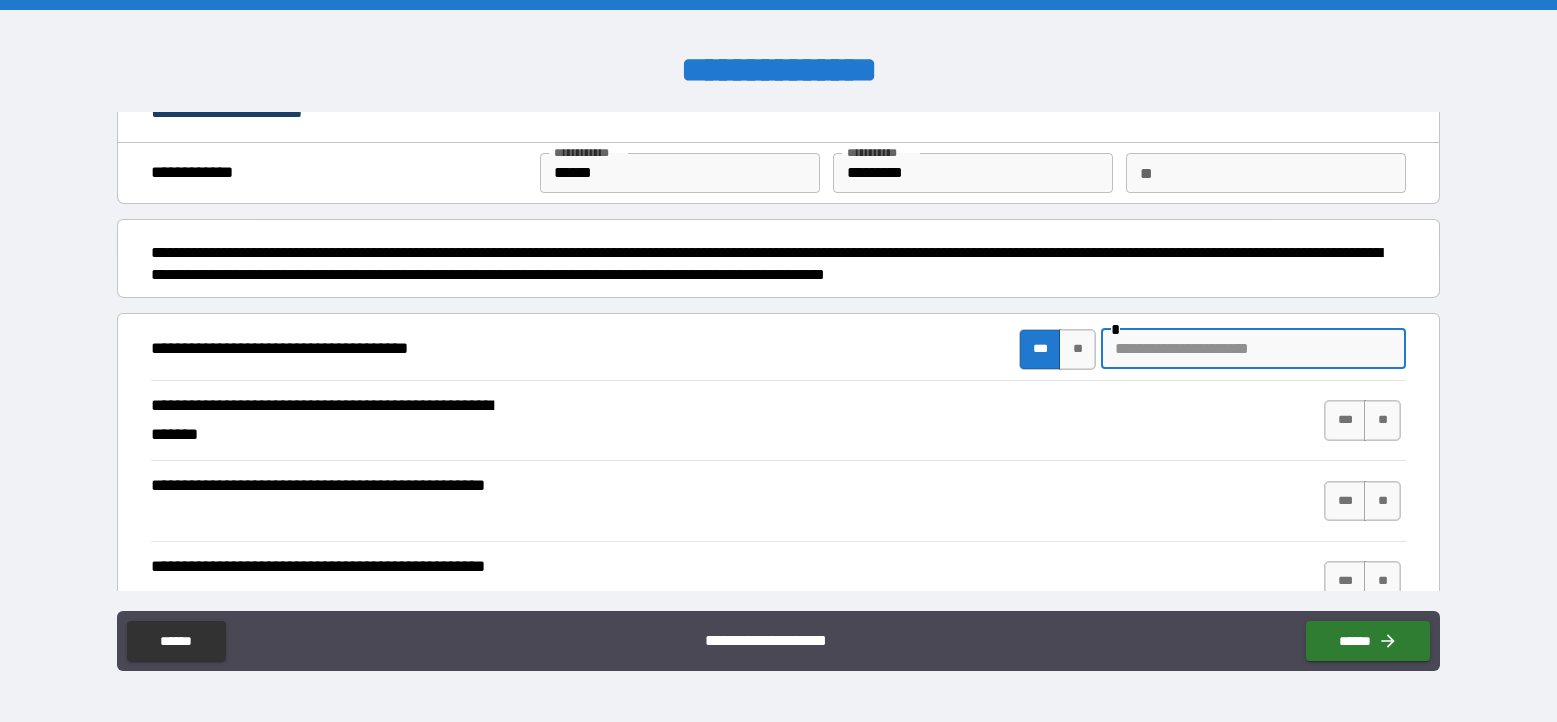 scroll, scrollTop: 40, scrollLeft: 0, axis: vertical 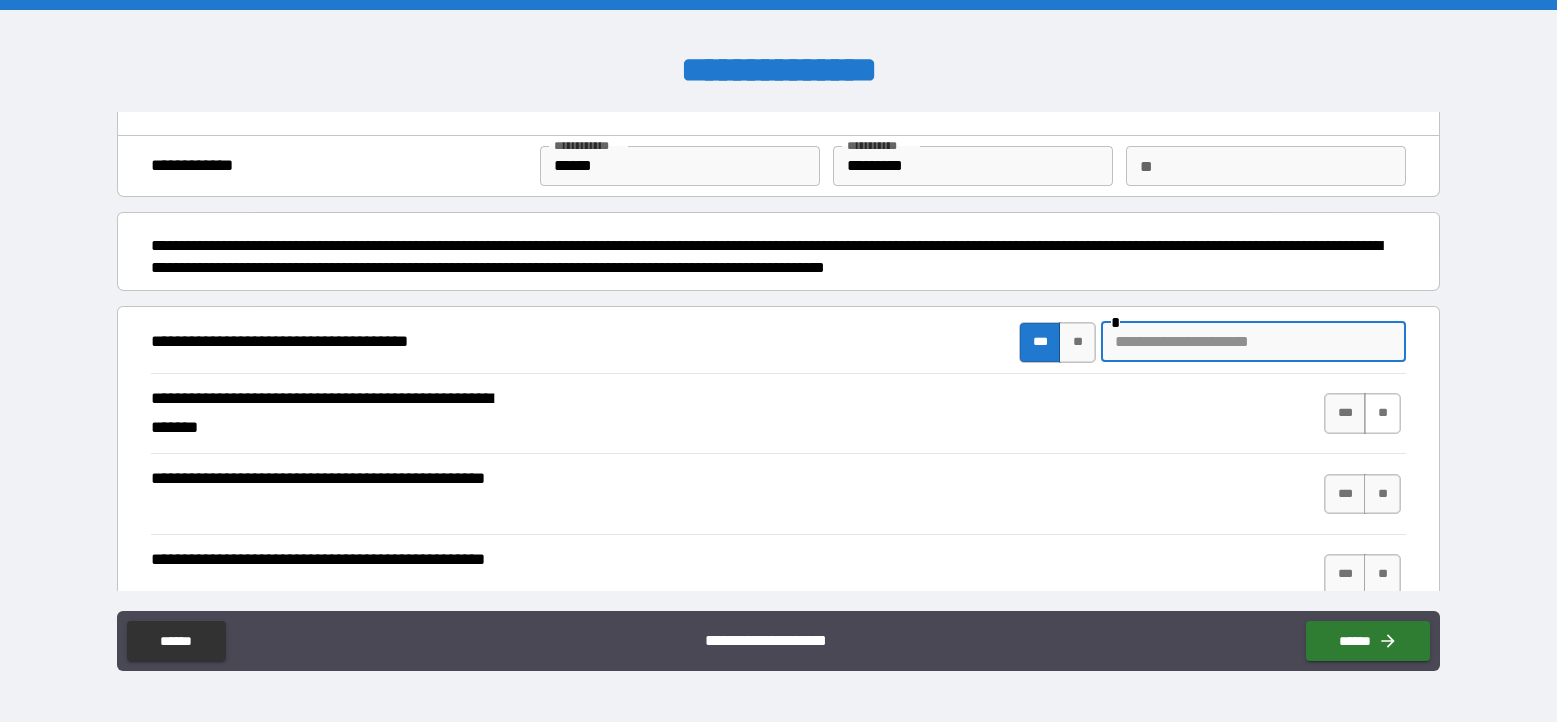 click on "**" at bounding box center [1382, 413] 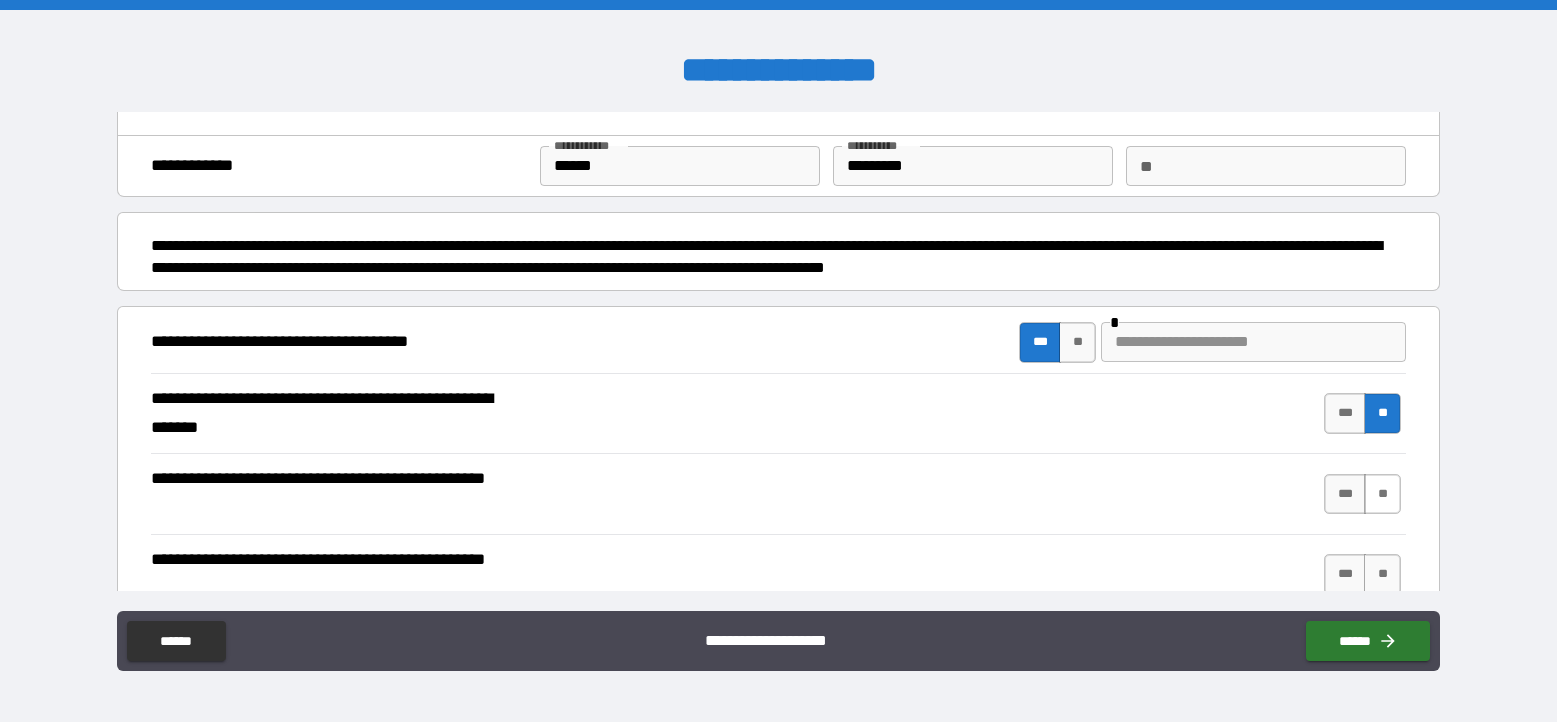 click on "**" at bounding box center [1382, 494] 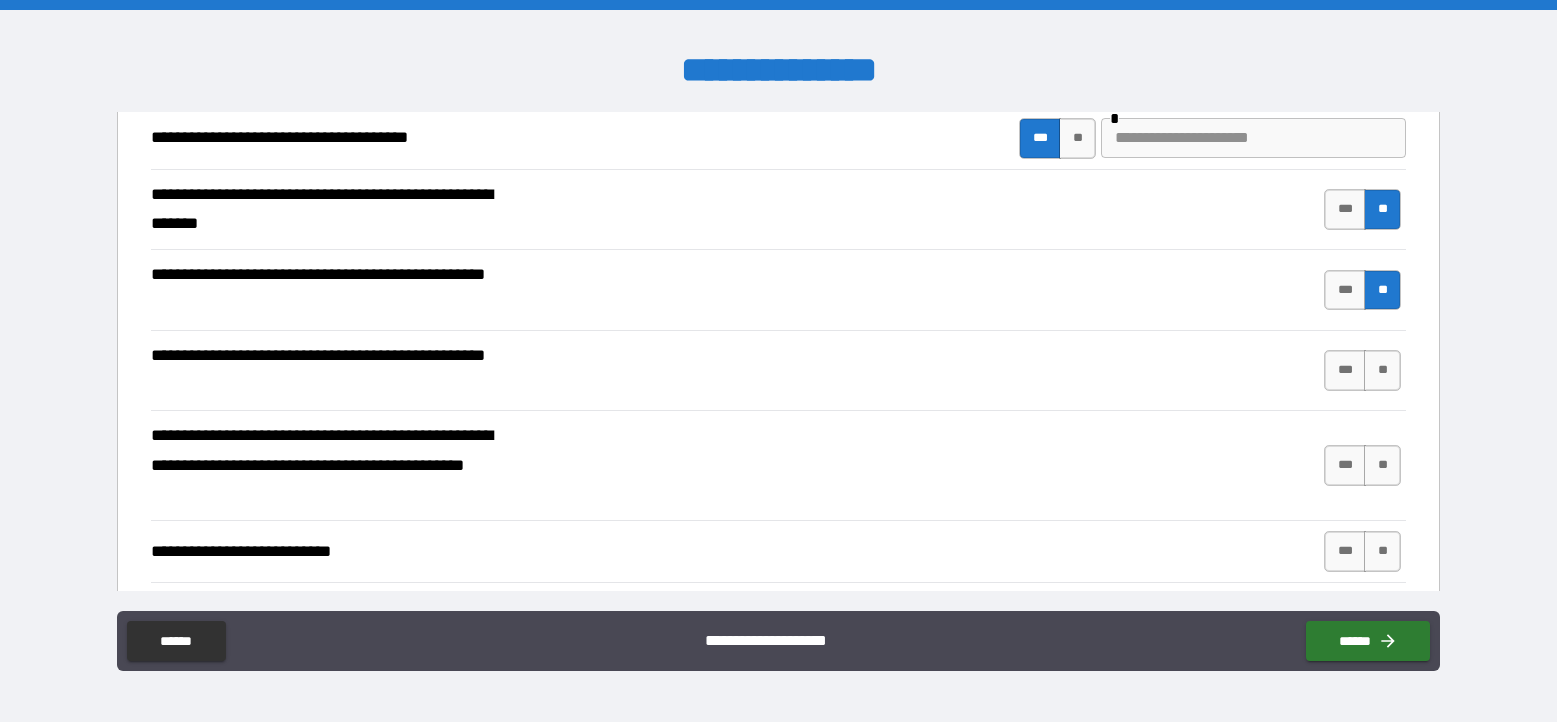 scroll, scrollTop: 262, scrollLeft: 0, axis: vertical 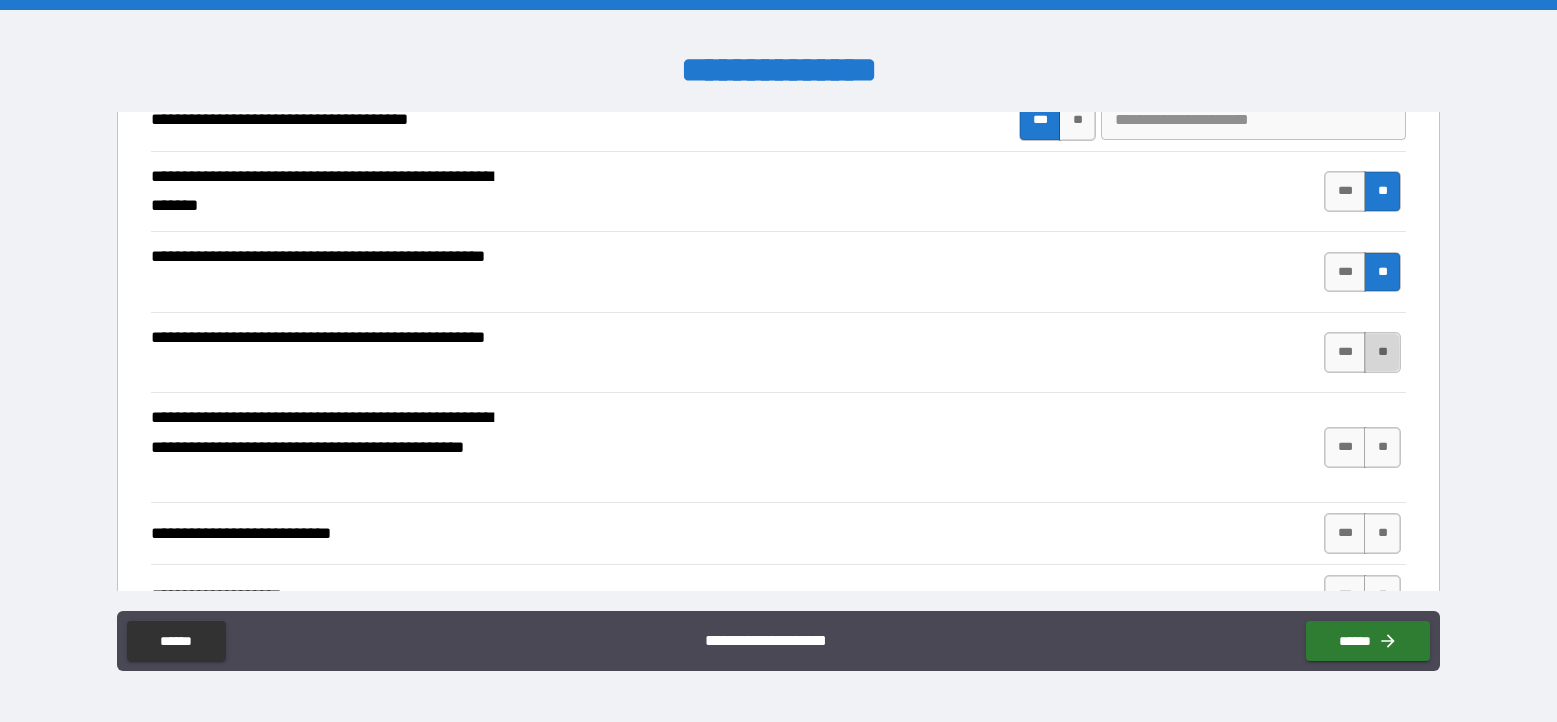 click on "**" at bounding box center (1382, 352) 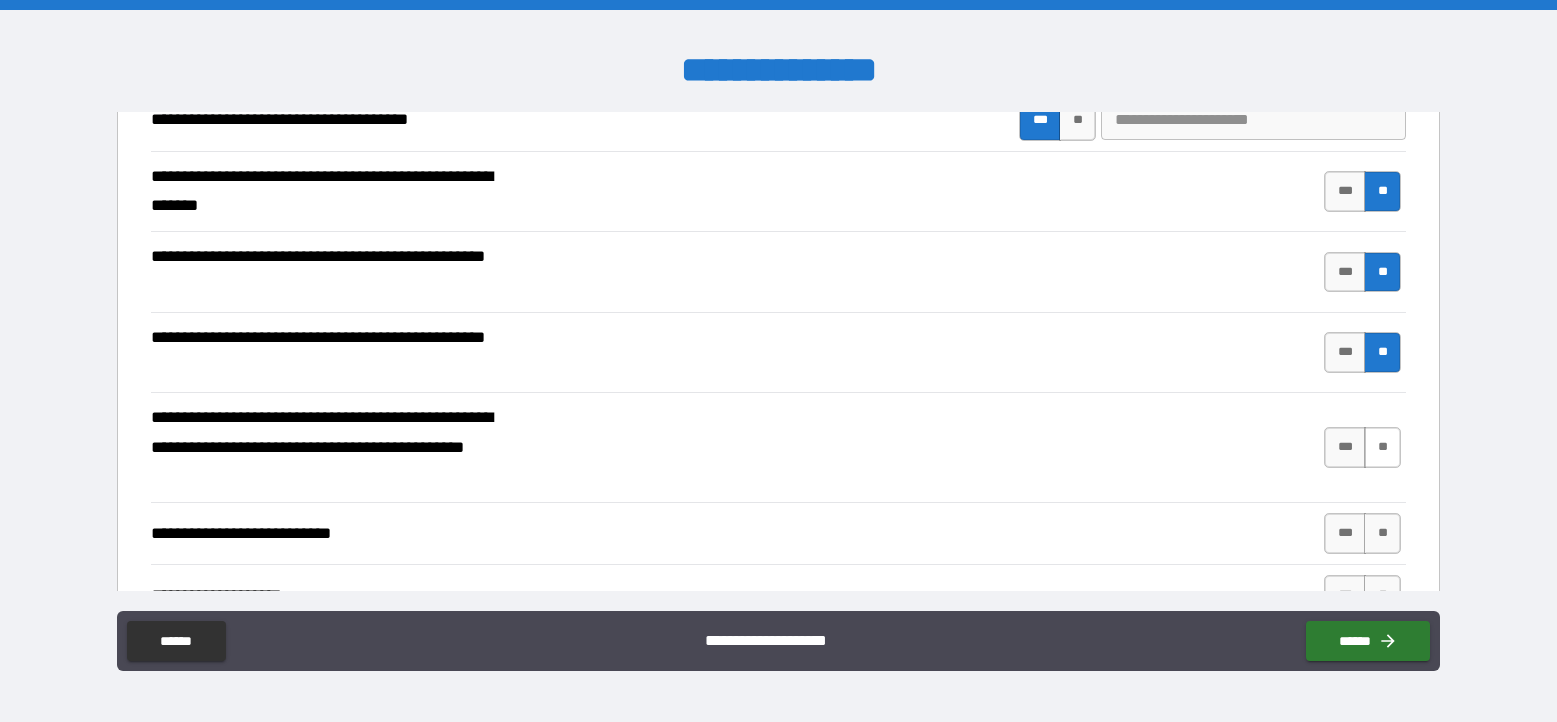 click on "**" at bounding box center [1382, 447] 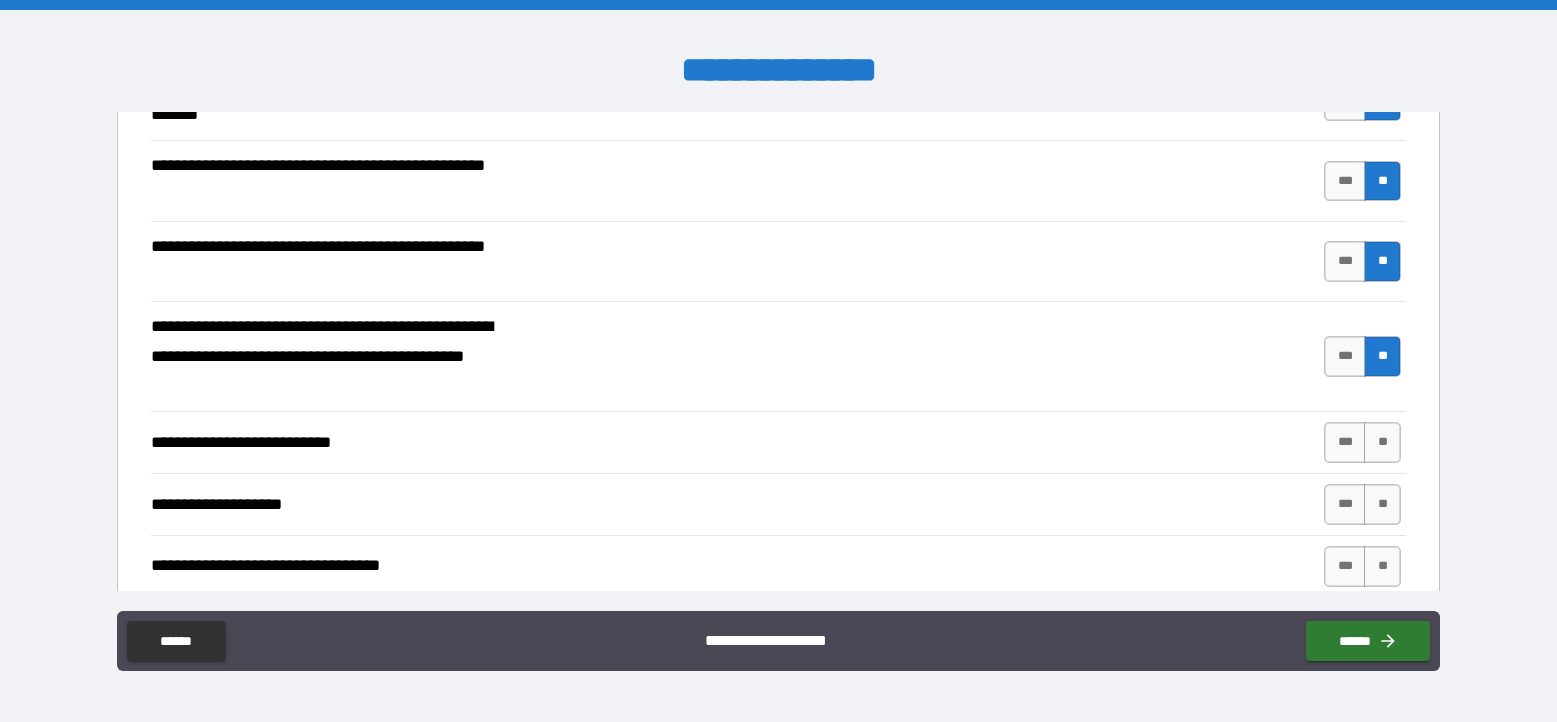 scroll, scrollTop: 358, scrollLeft: 0, axis: vertical 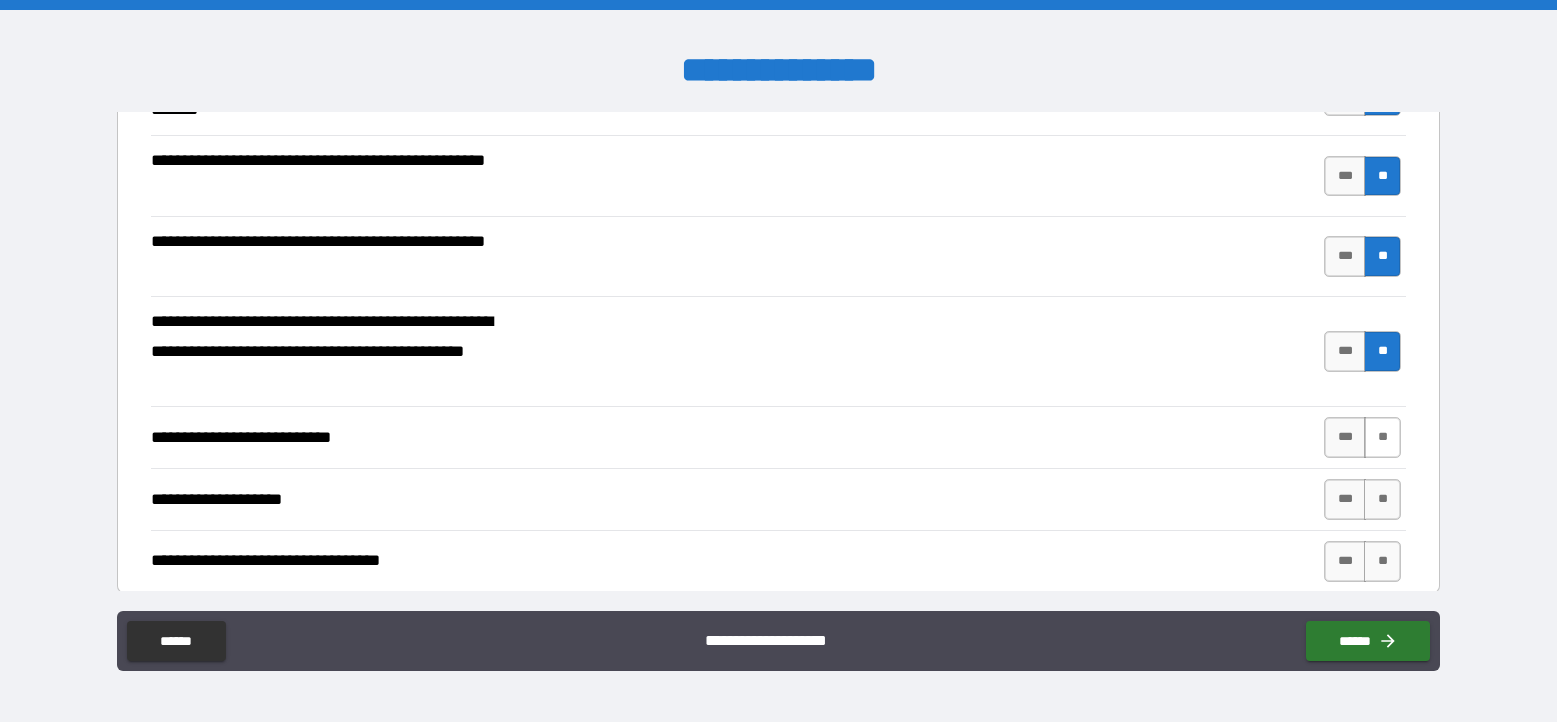 click on "**" at bounding box center (1382, 437) 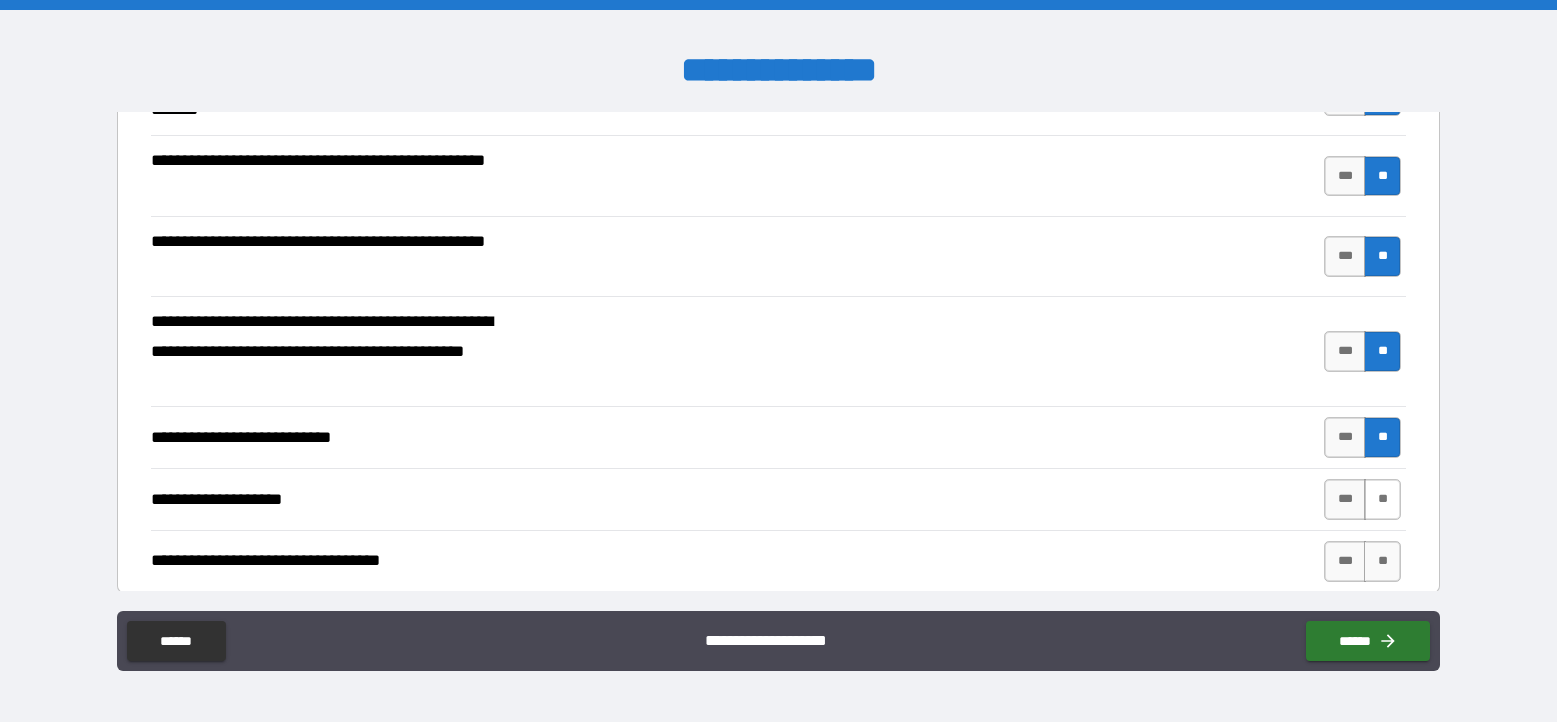 click on "**" at bounding box center (1382, 499) 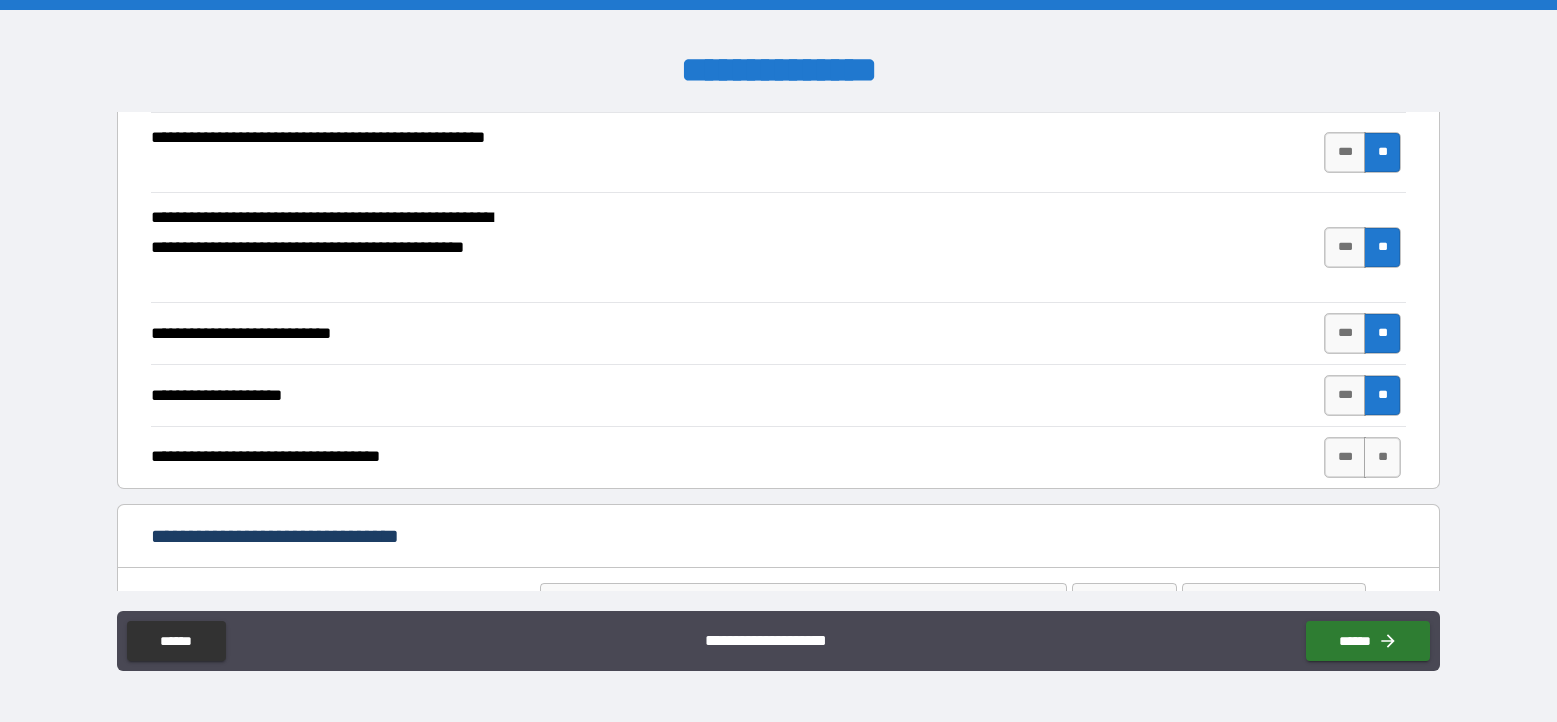 scroll, scrollTop: 461, scrollLeft: 0, axis: vertical 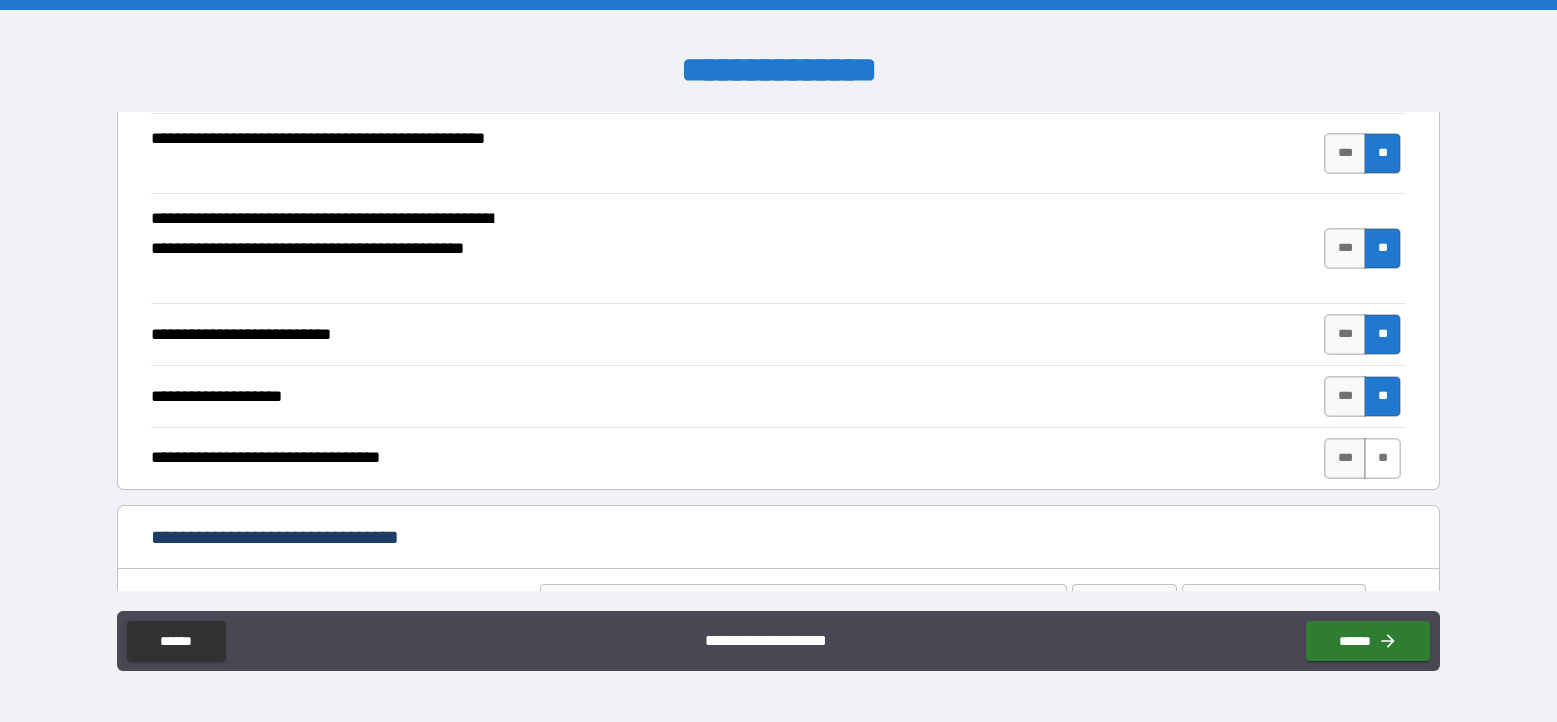 click on "**" at bounding box center (1382, 458) 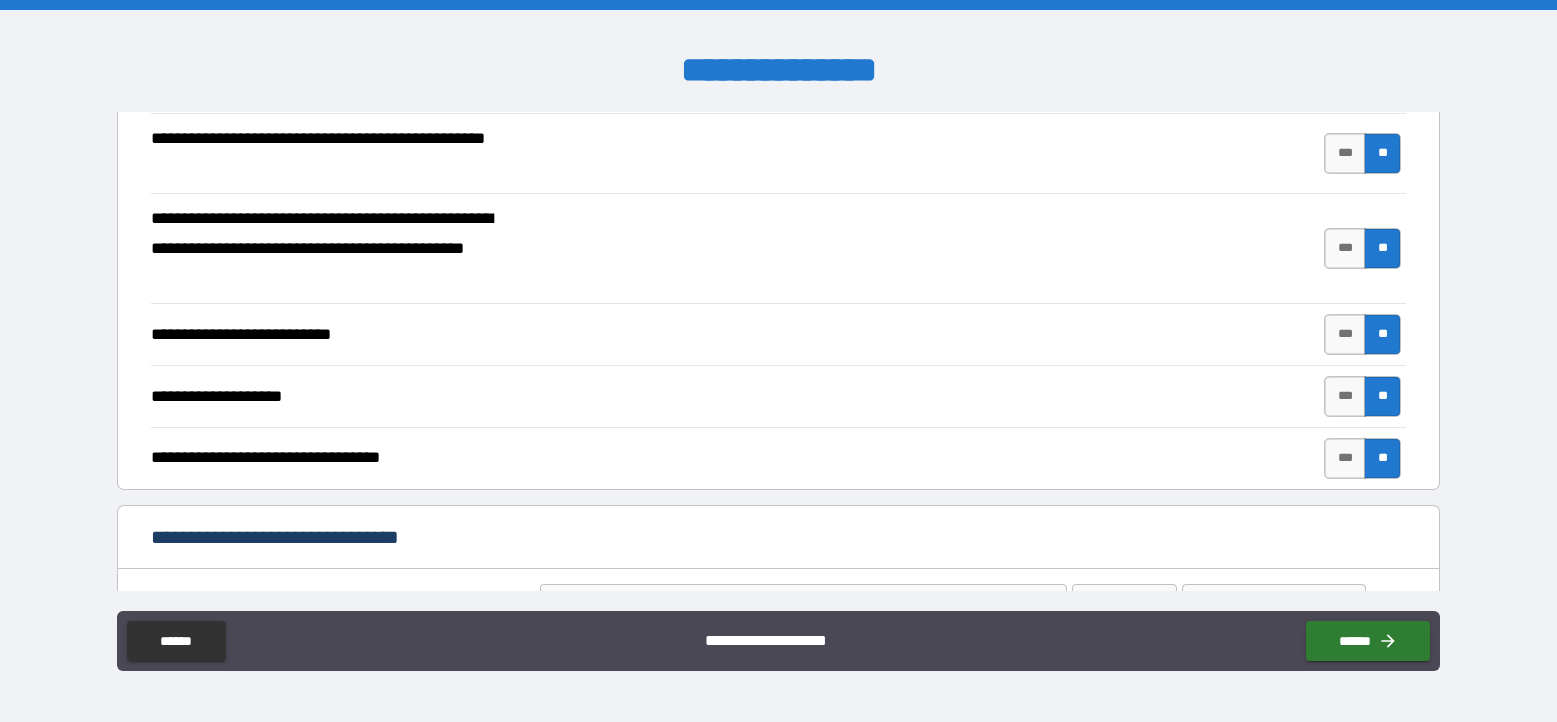 scroll, scrollTop: 652, scrollLeft: 0, axis: vertical 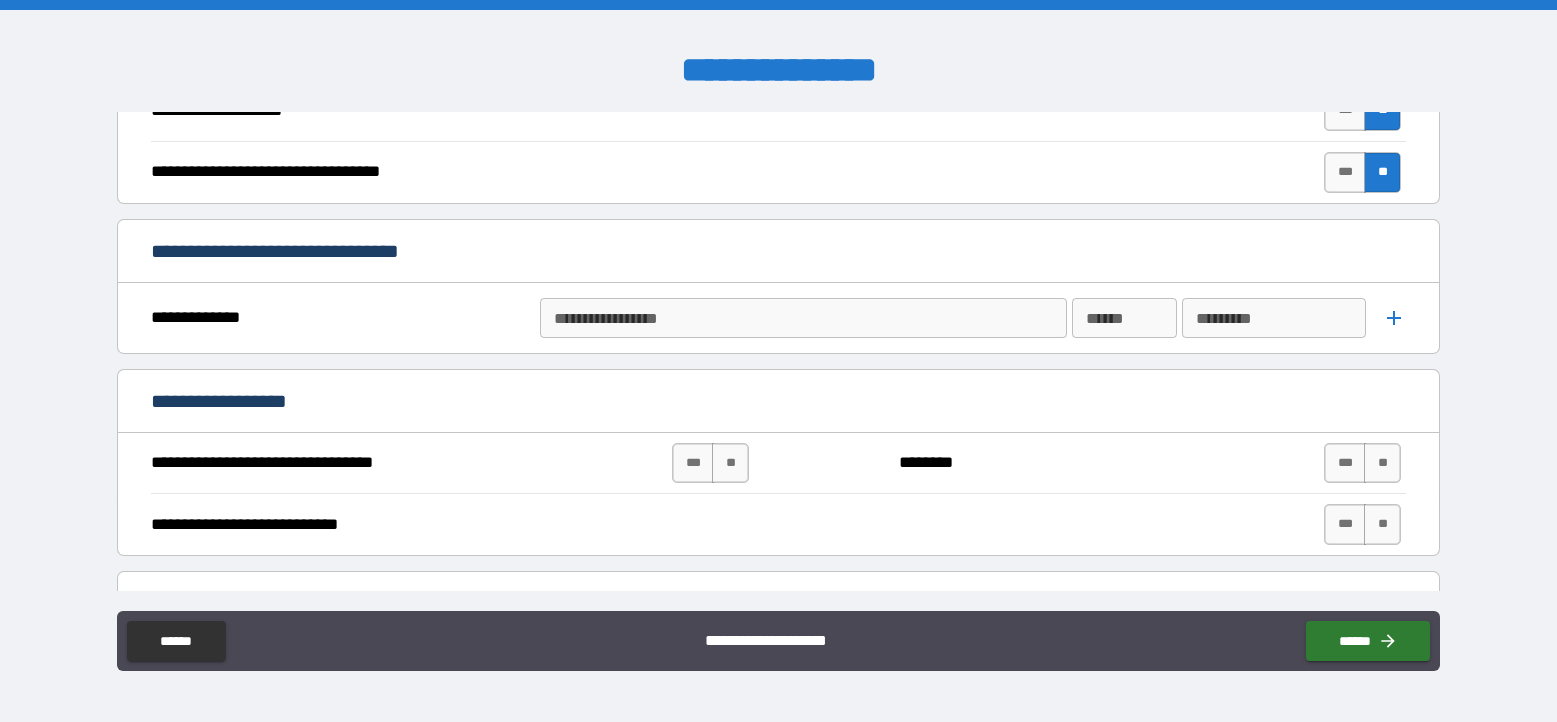click on "*** **" at bounding box center (713, 463) 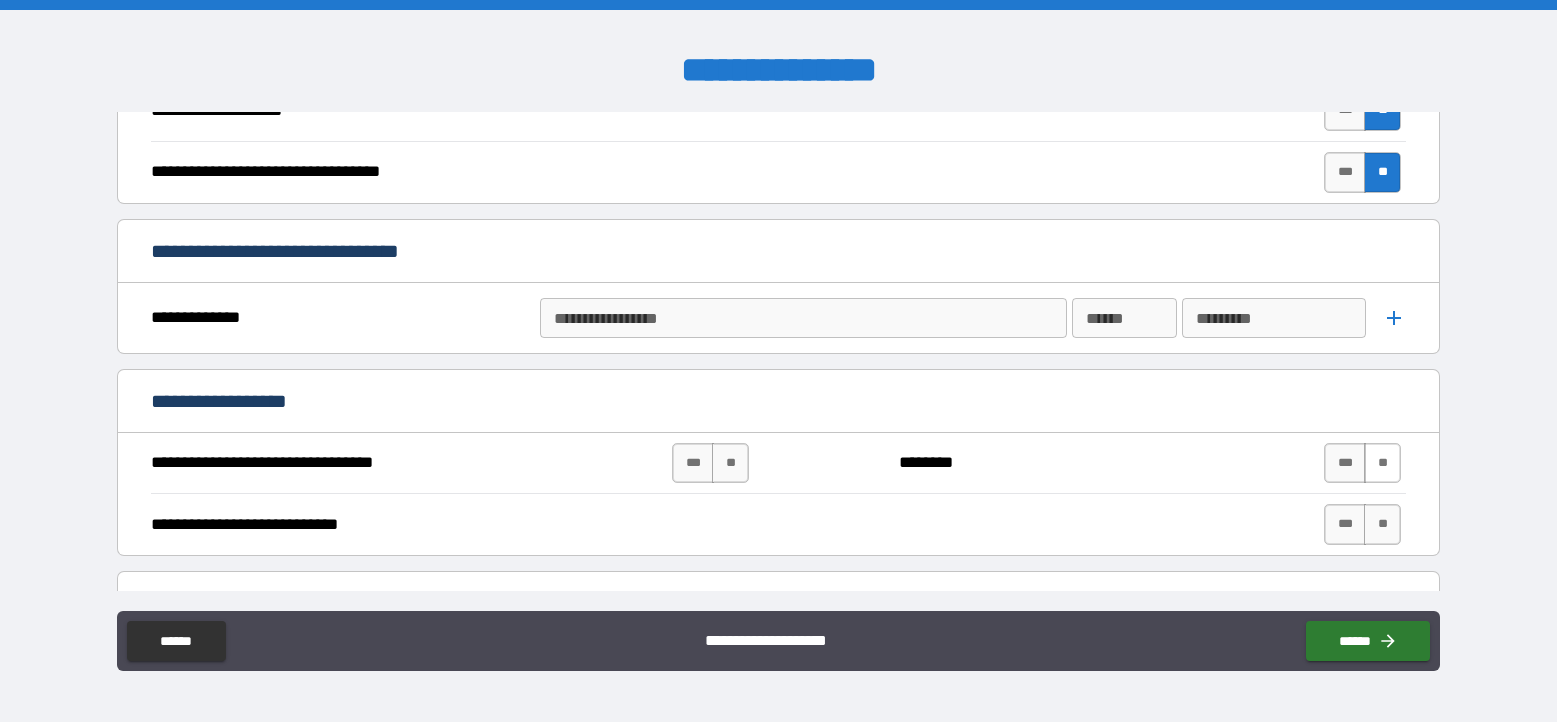 click on "**" at bounding box center [1382, 463] 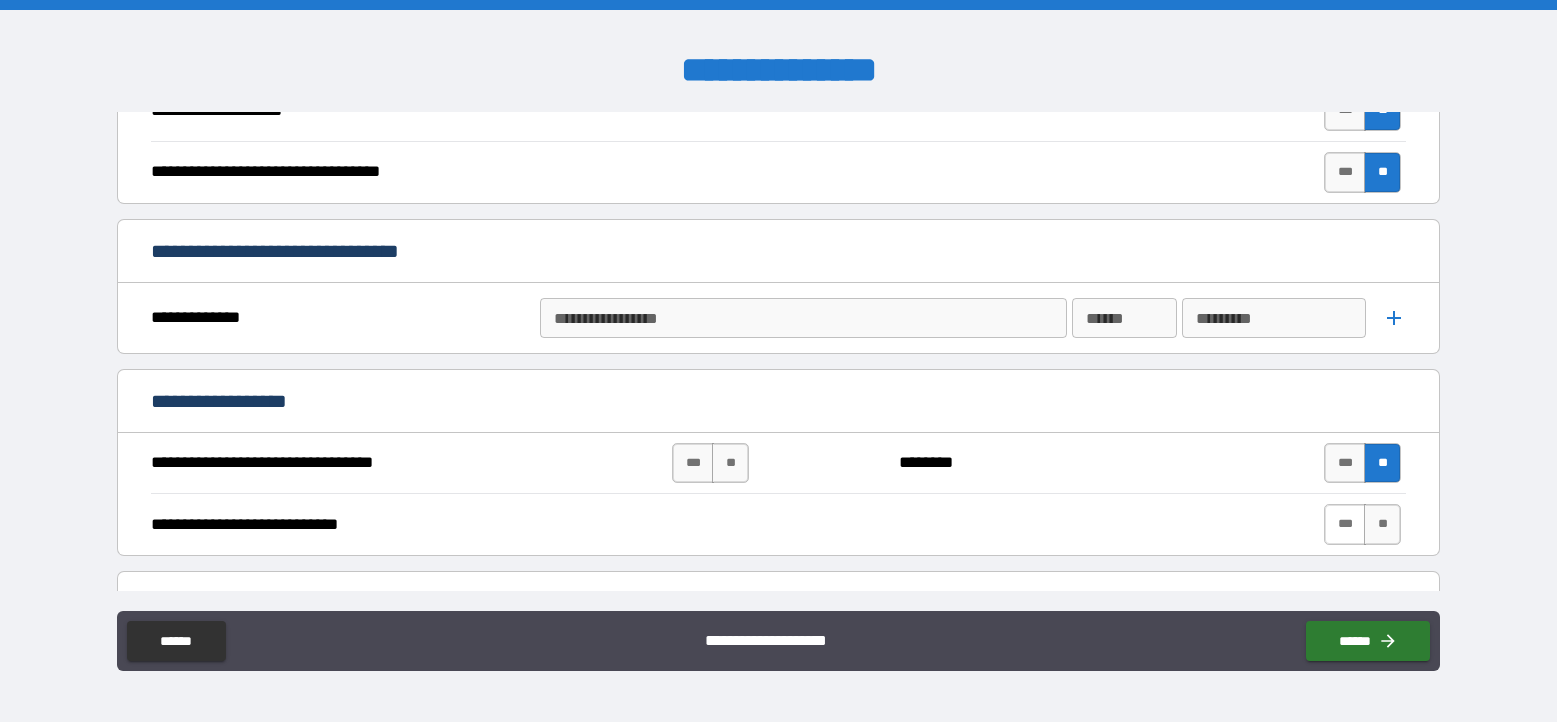 click on "***" at bounding box center [1345, 524] 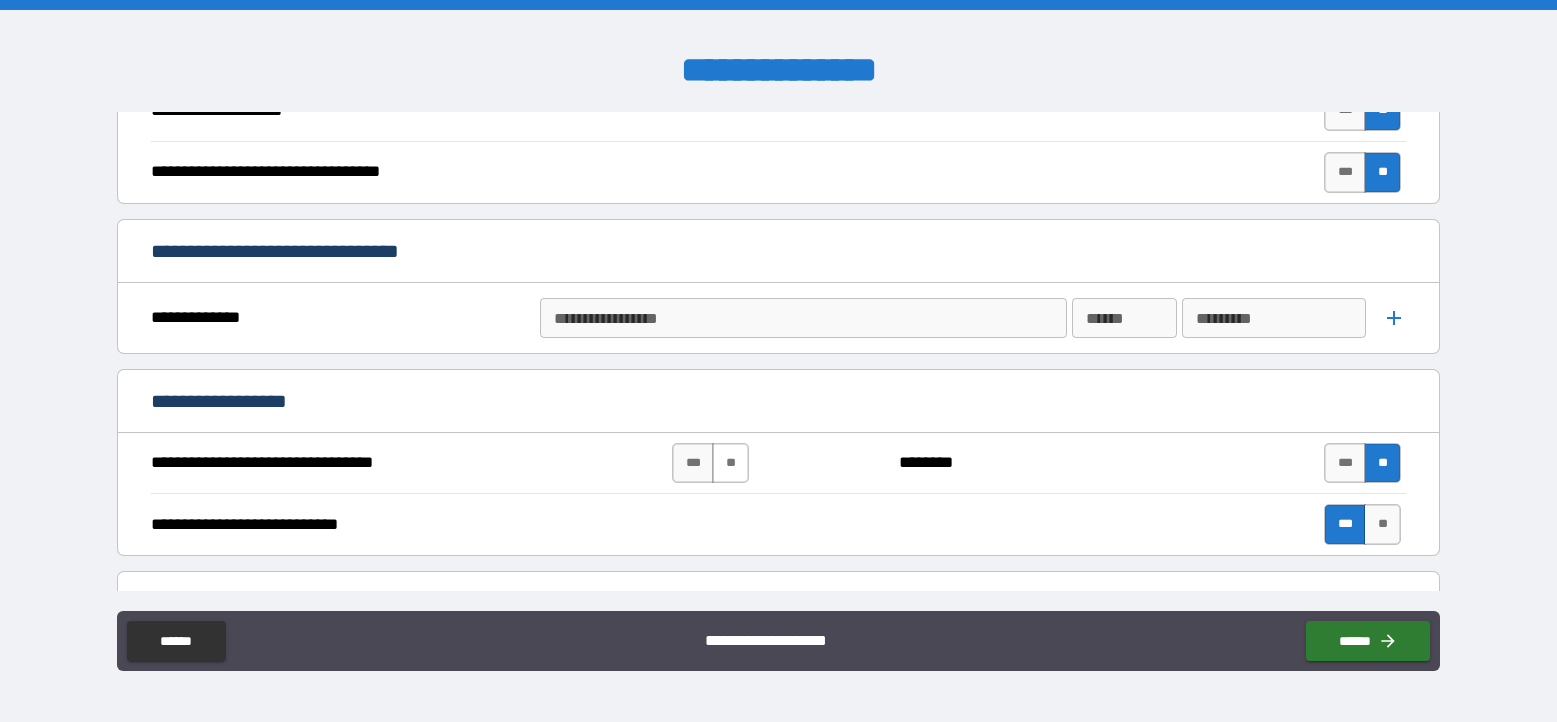 click on "**" at bounding box center (730, 463) 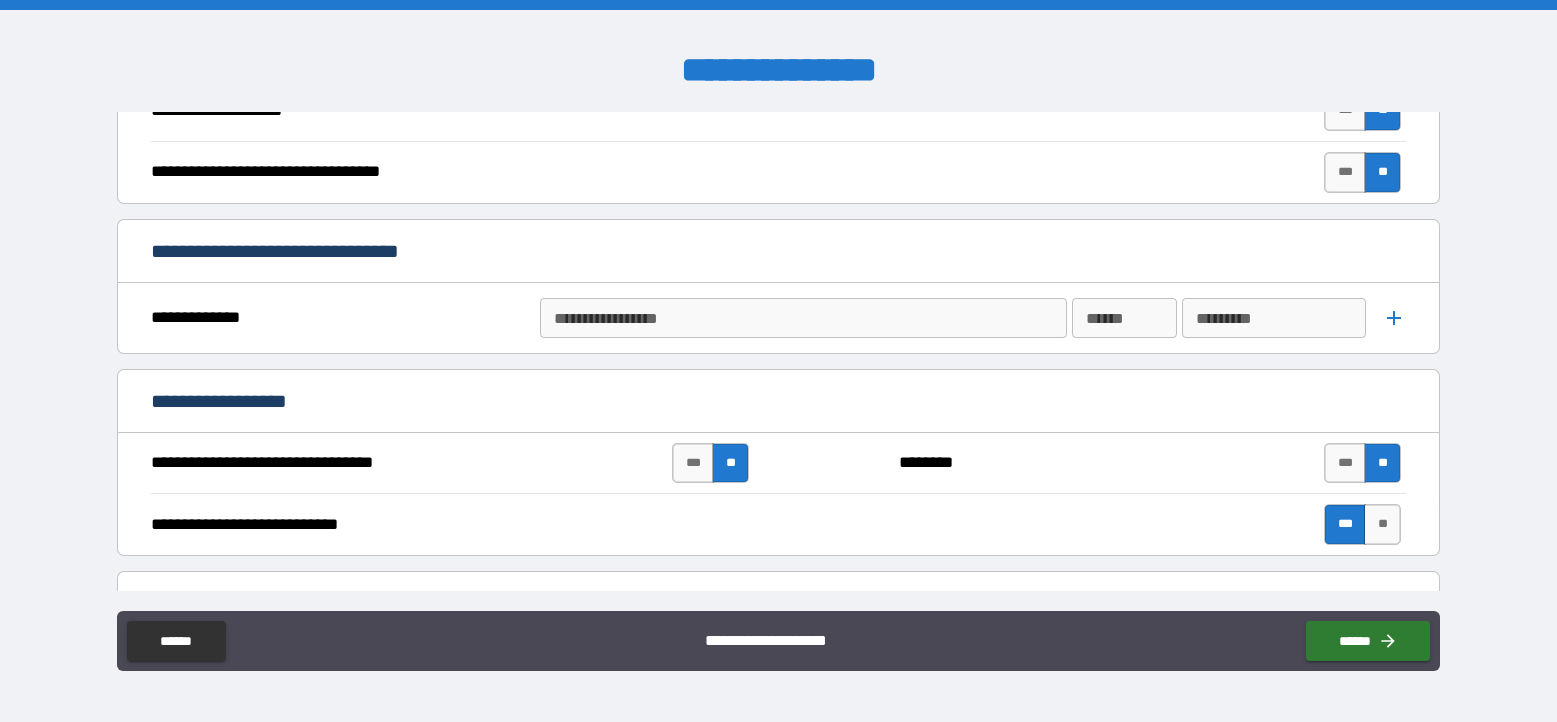 click on "**********" at bounding box center (802, 318) 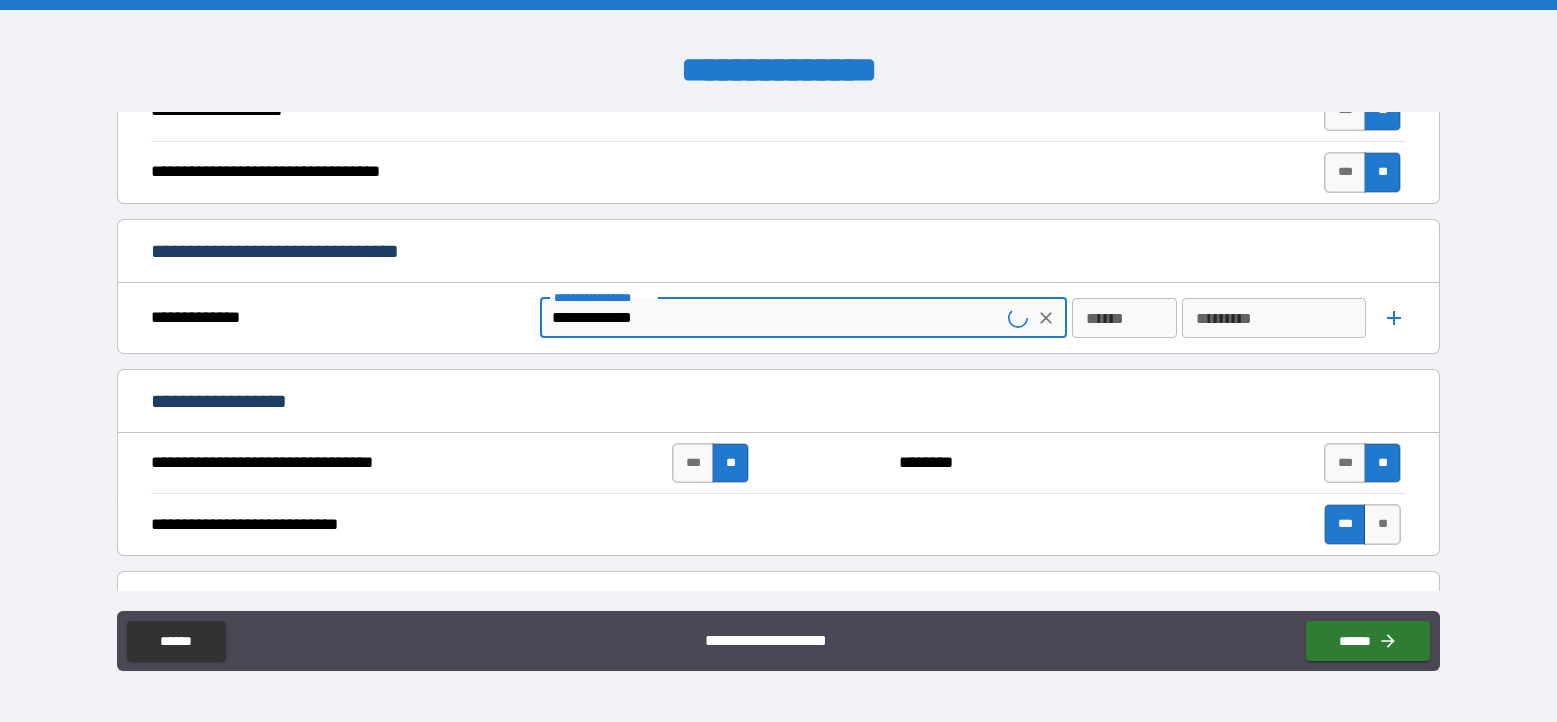 click on "******" at bounding box center [1124, 318] 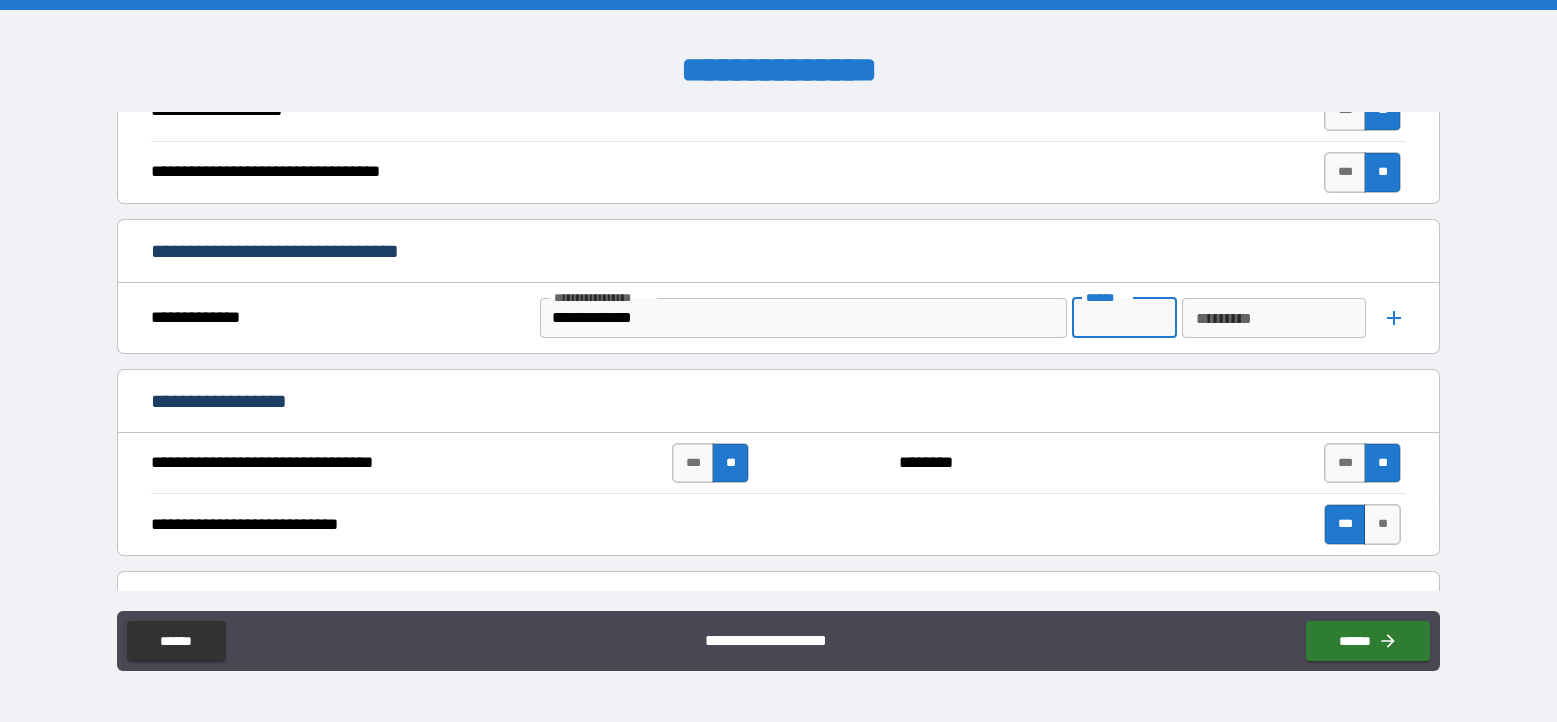 click on "**********" at bounding box center [778, 318] 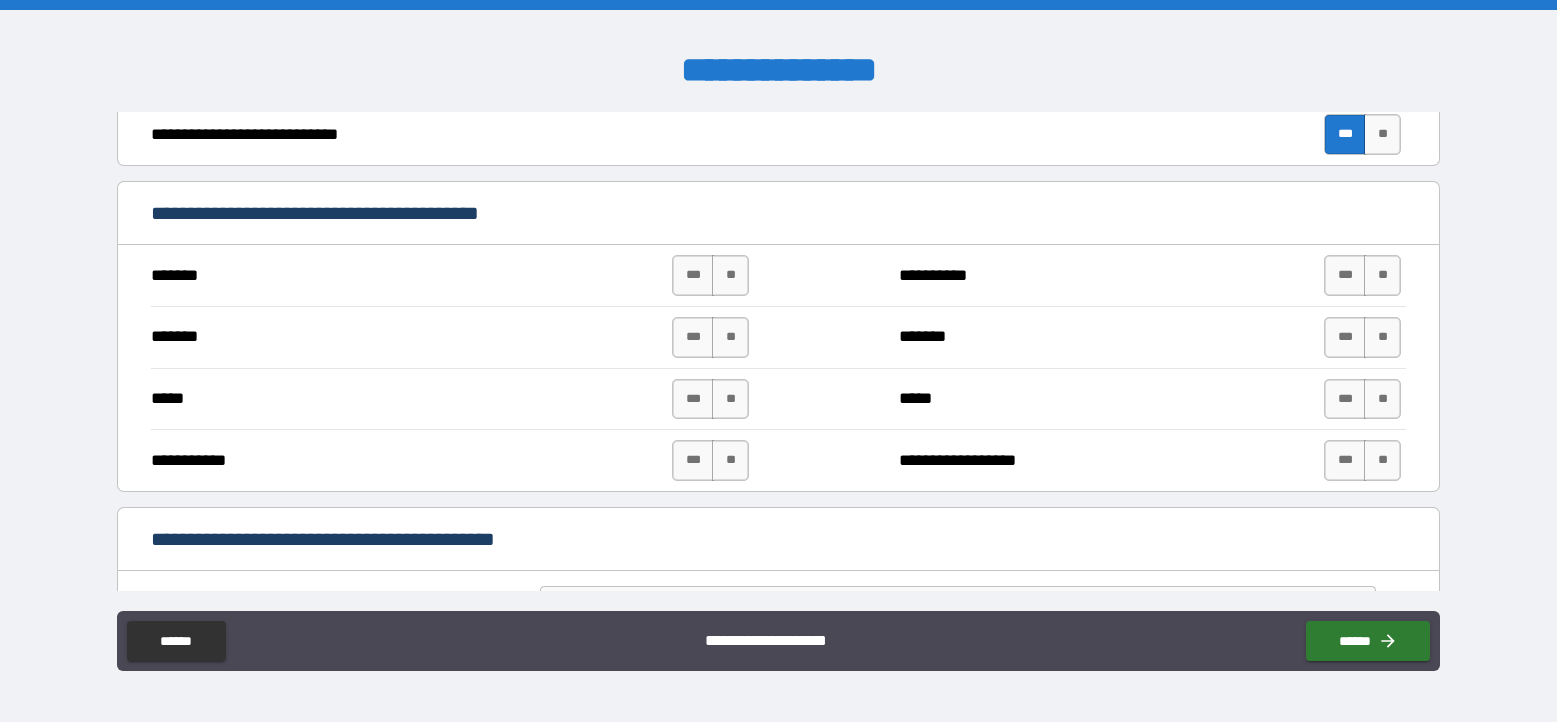 scroll, scrollTop: 1154, scrollLeft: 0, axis: vertical 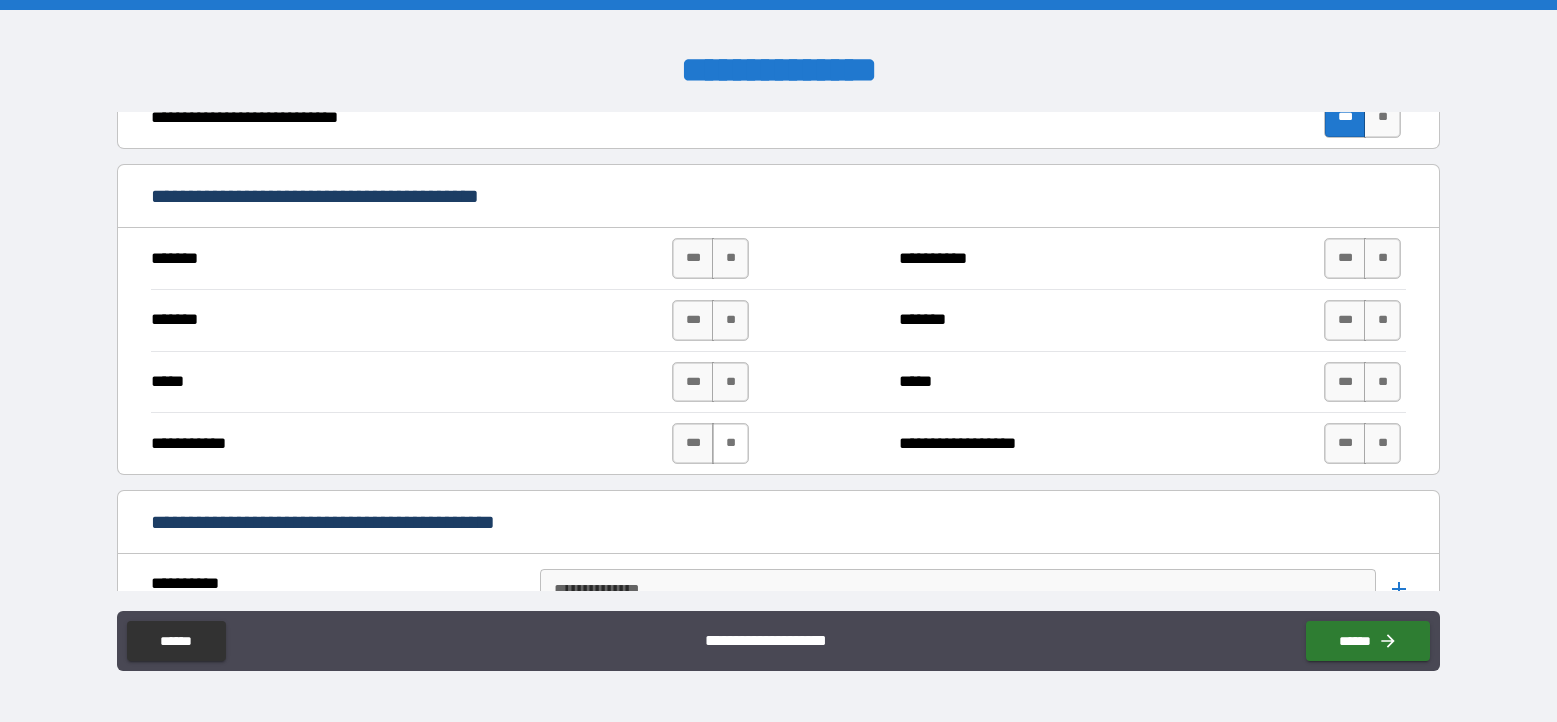 click on "**" at bounding box center [730, 443] 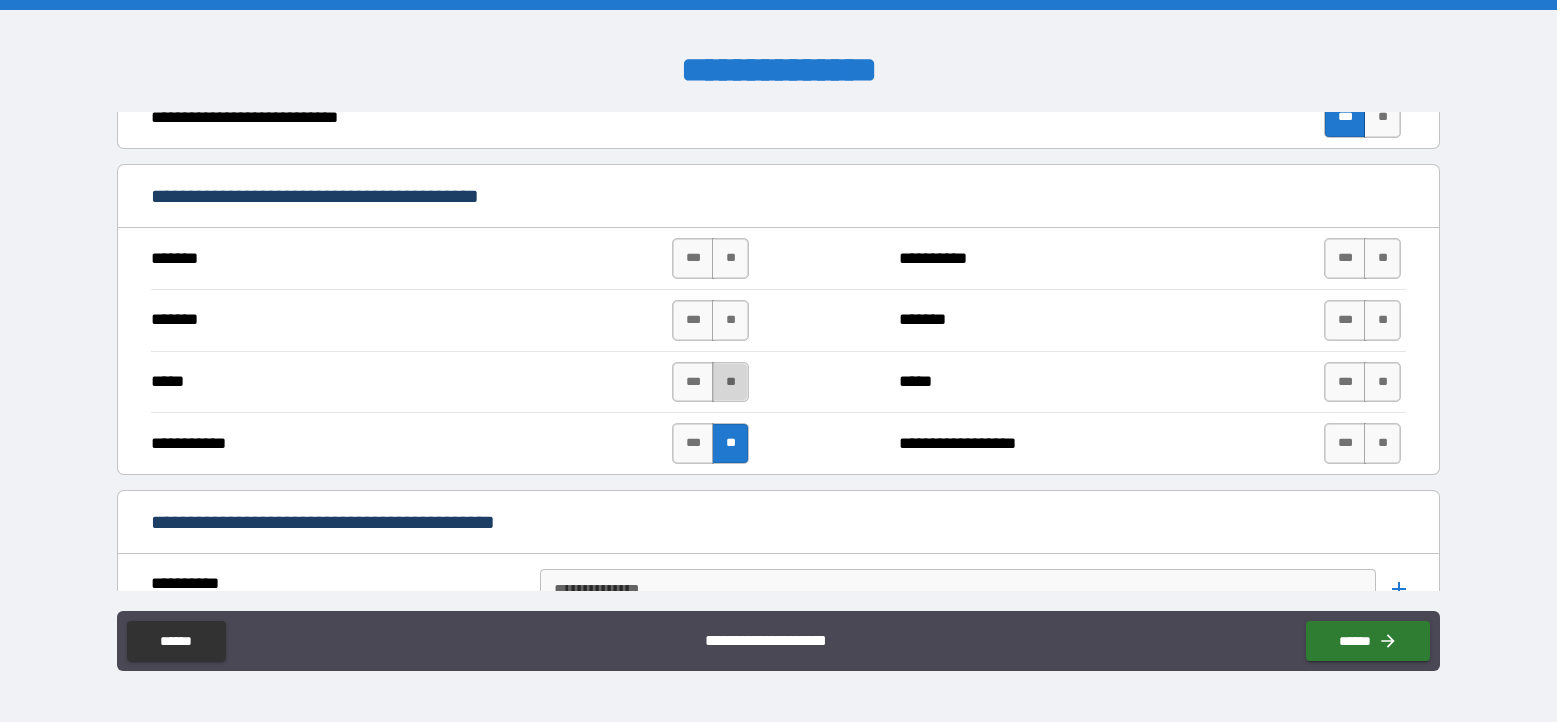 click on "**" at bounding box center (730, 382) 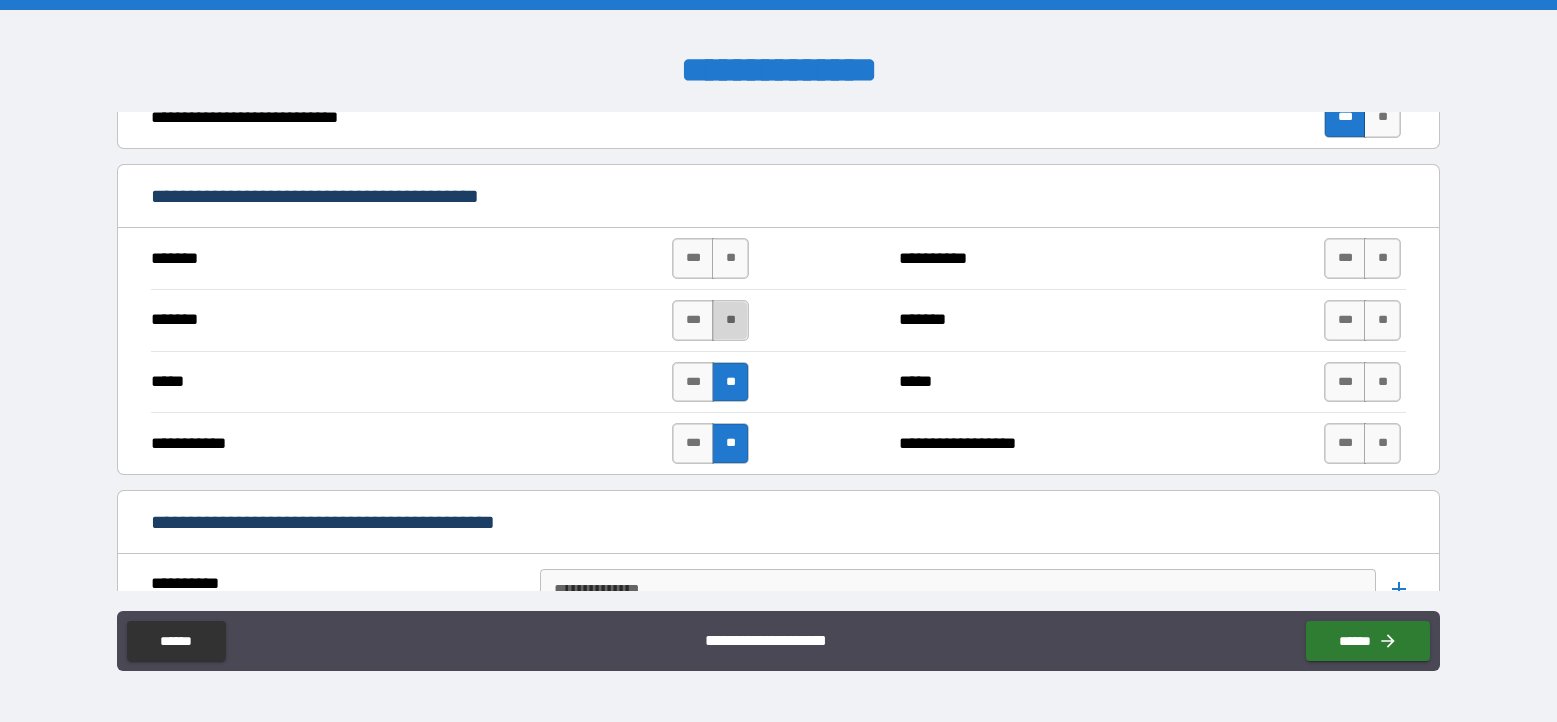 click on "**" at bounding box center [730, 320] 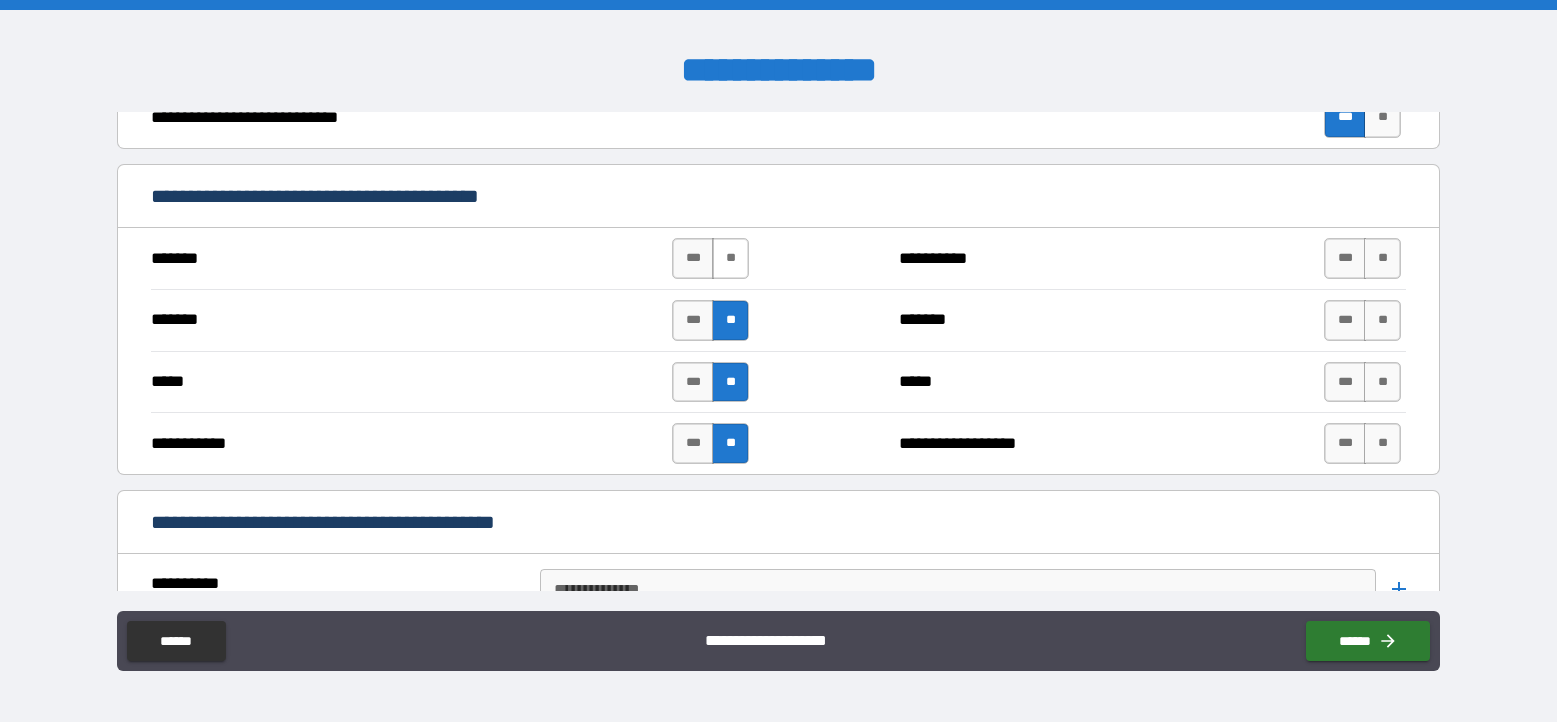 click on "**" at bounding box center [730, 258] 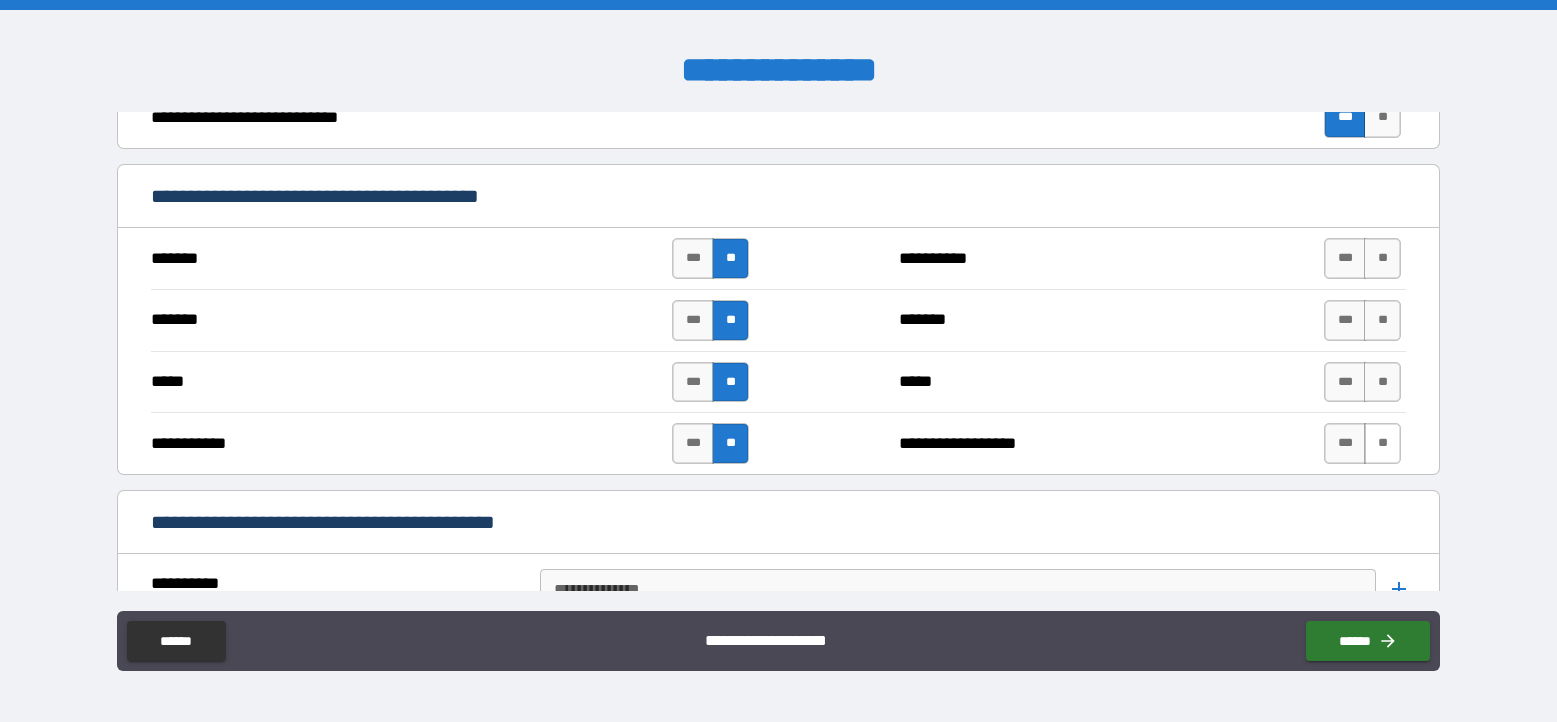 click on "**" at bounding box center (1382, 443) 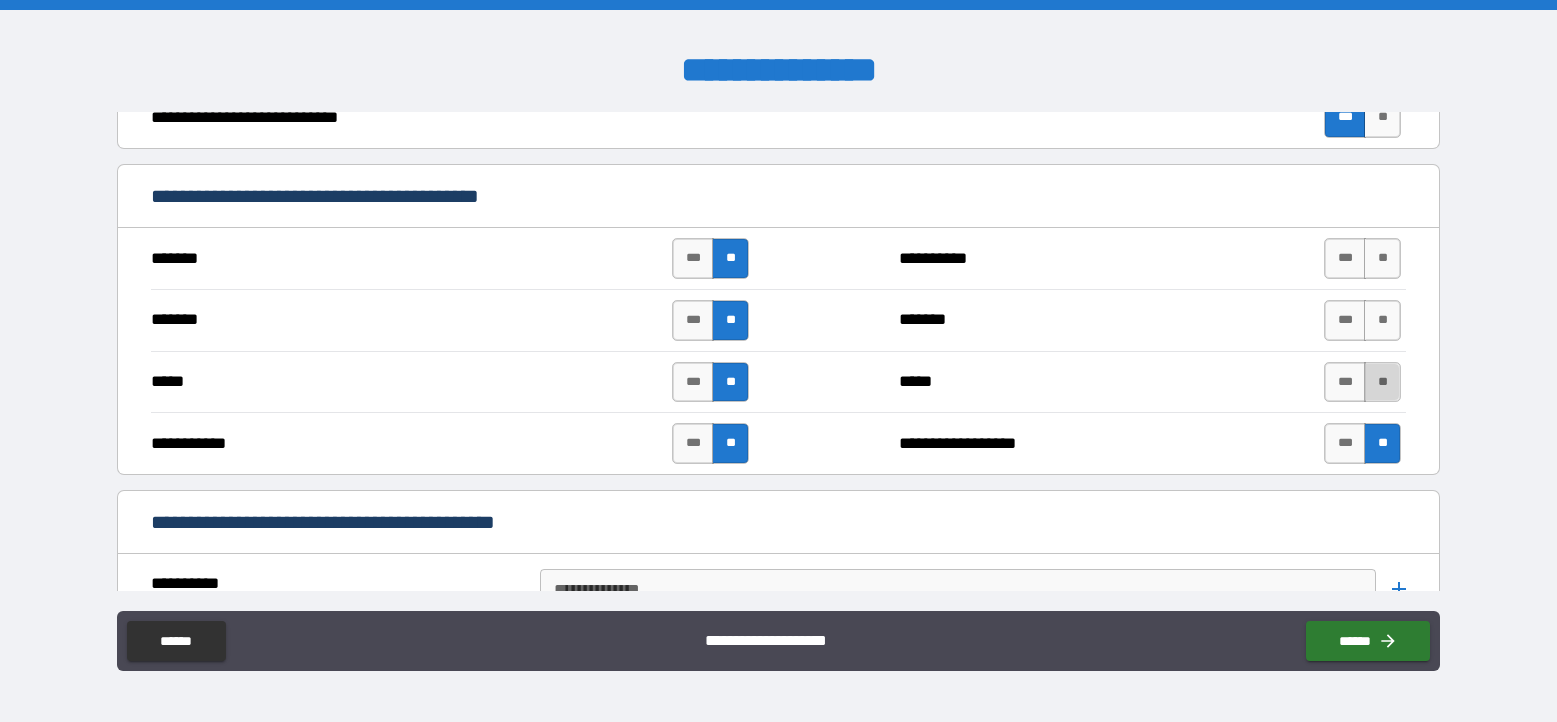 click on "**" at bounding box center (1382, 382) 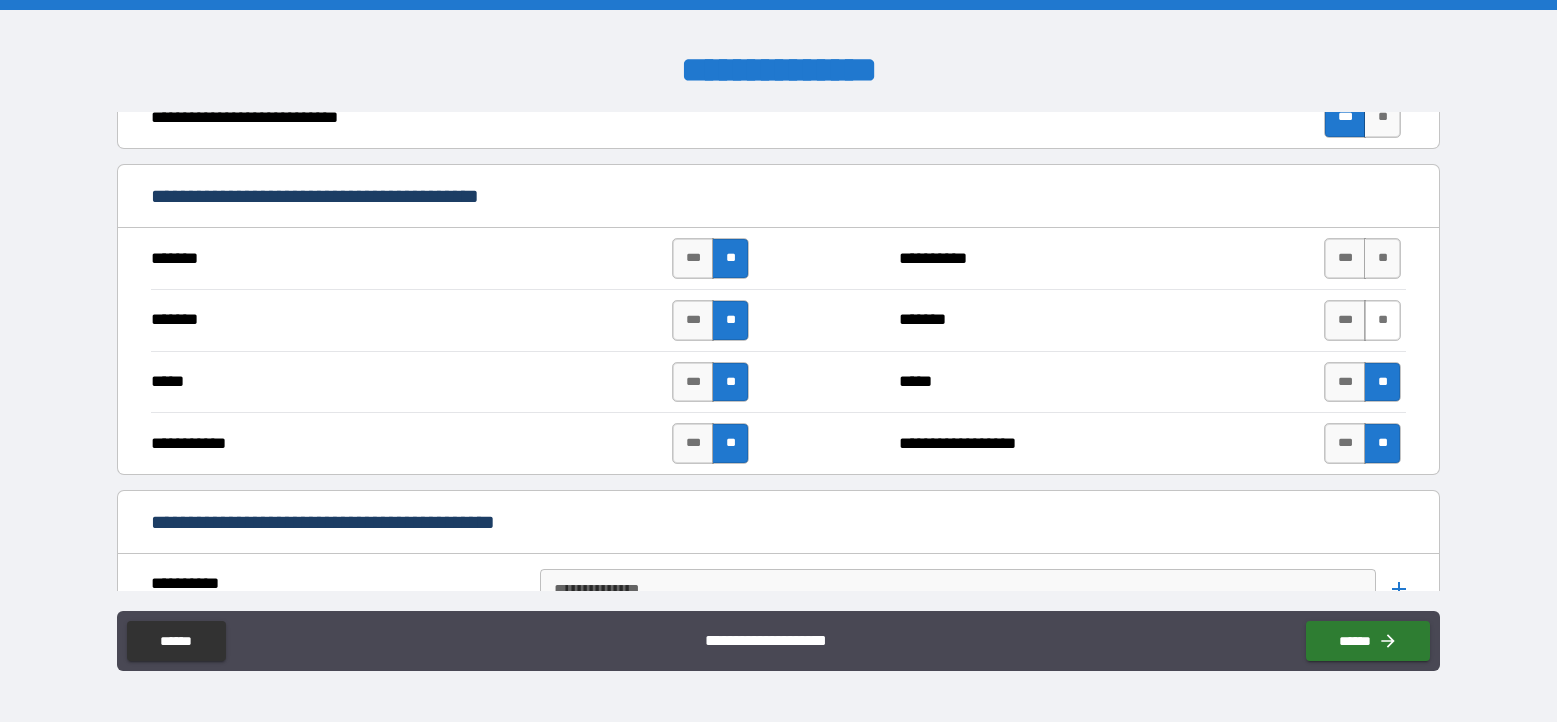 click on "**" at bounding box center [1382, 320] 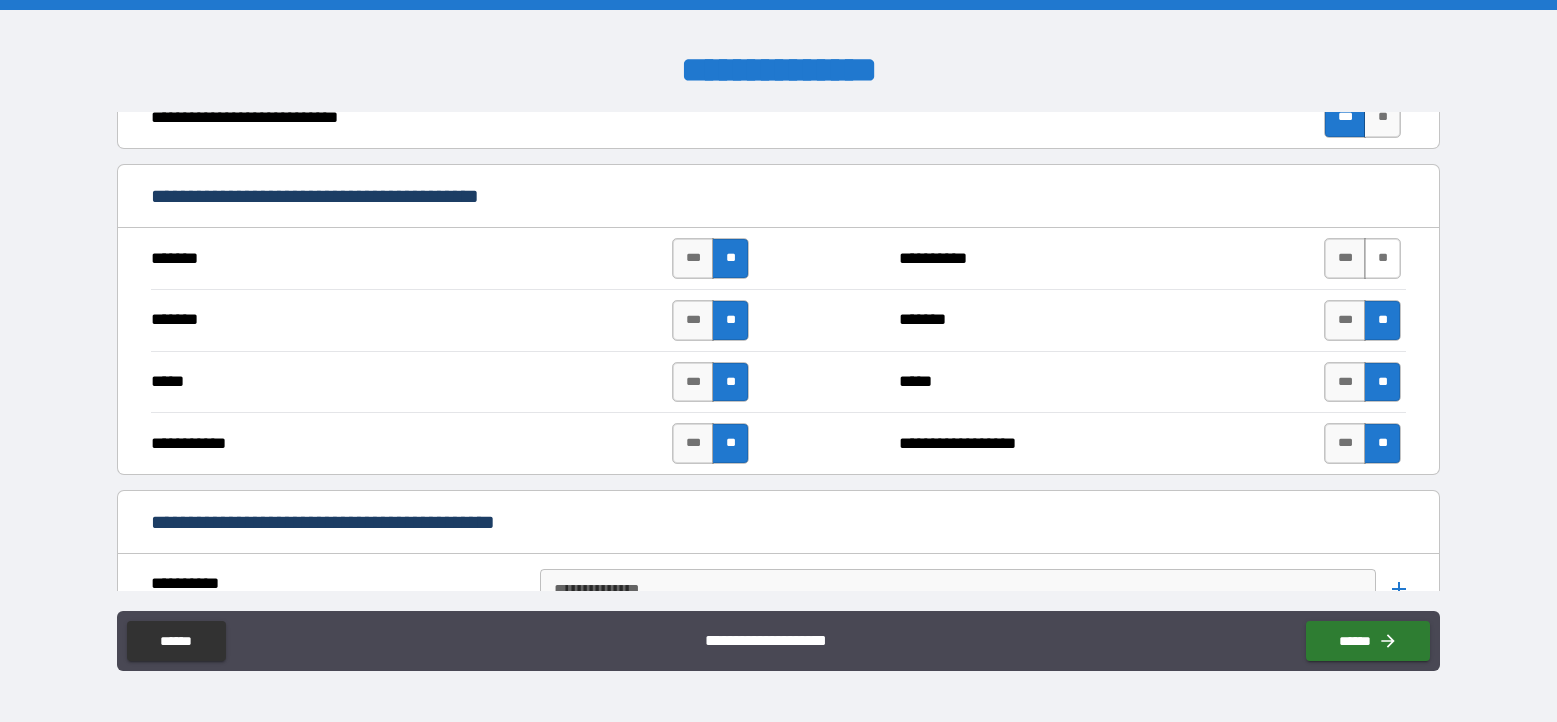 click on "**" at bounding box center (1382, 258) 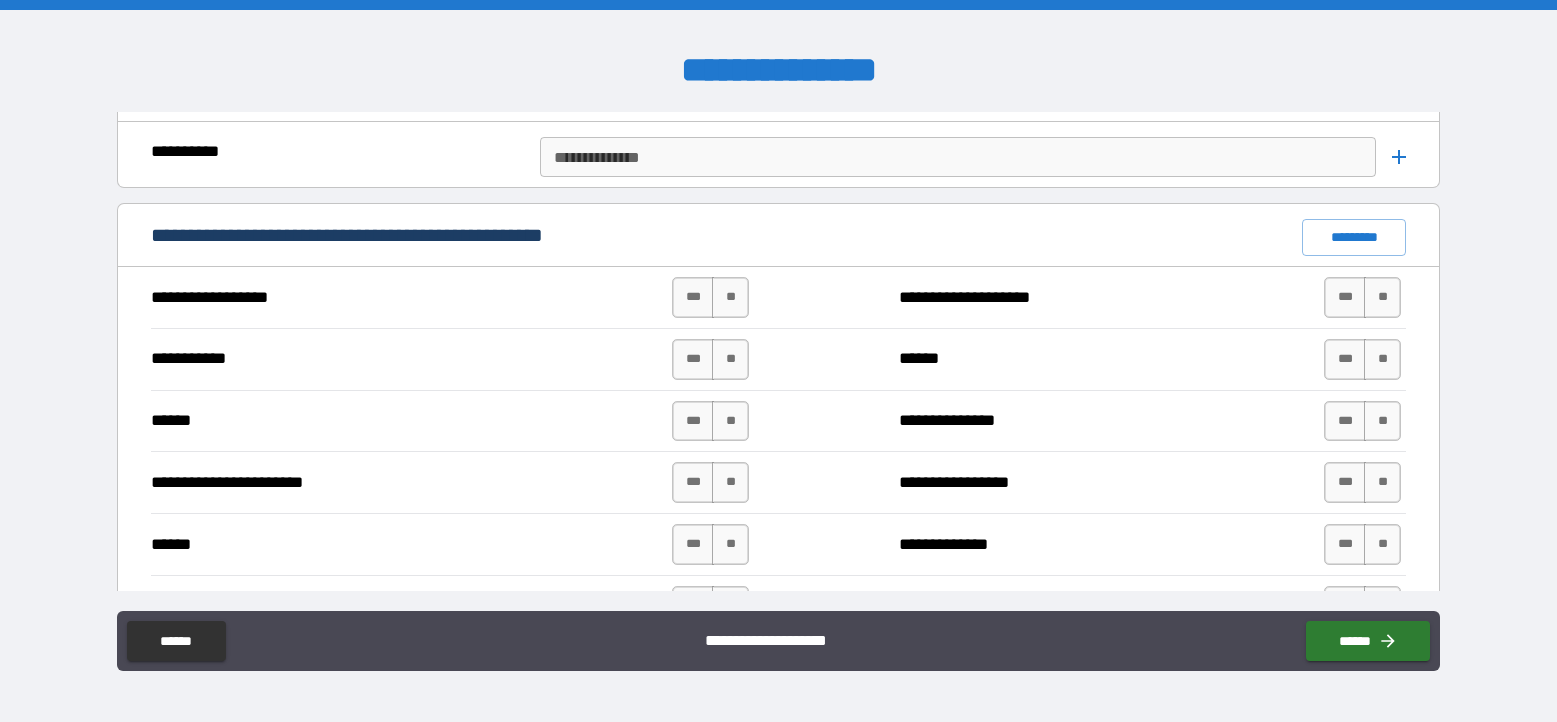 scroll, scrollTop: 1523, scrollLeft: 0, axis: vertical 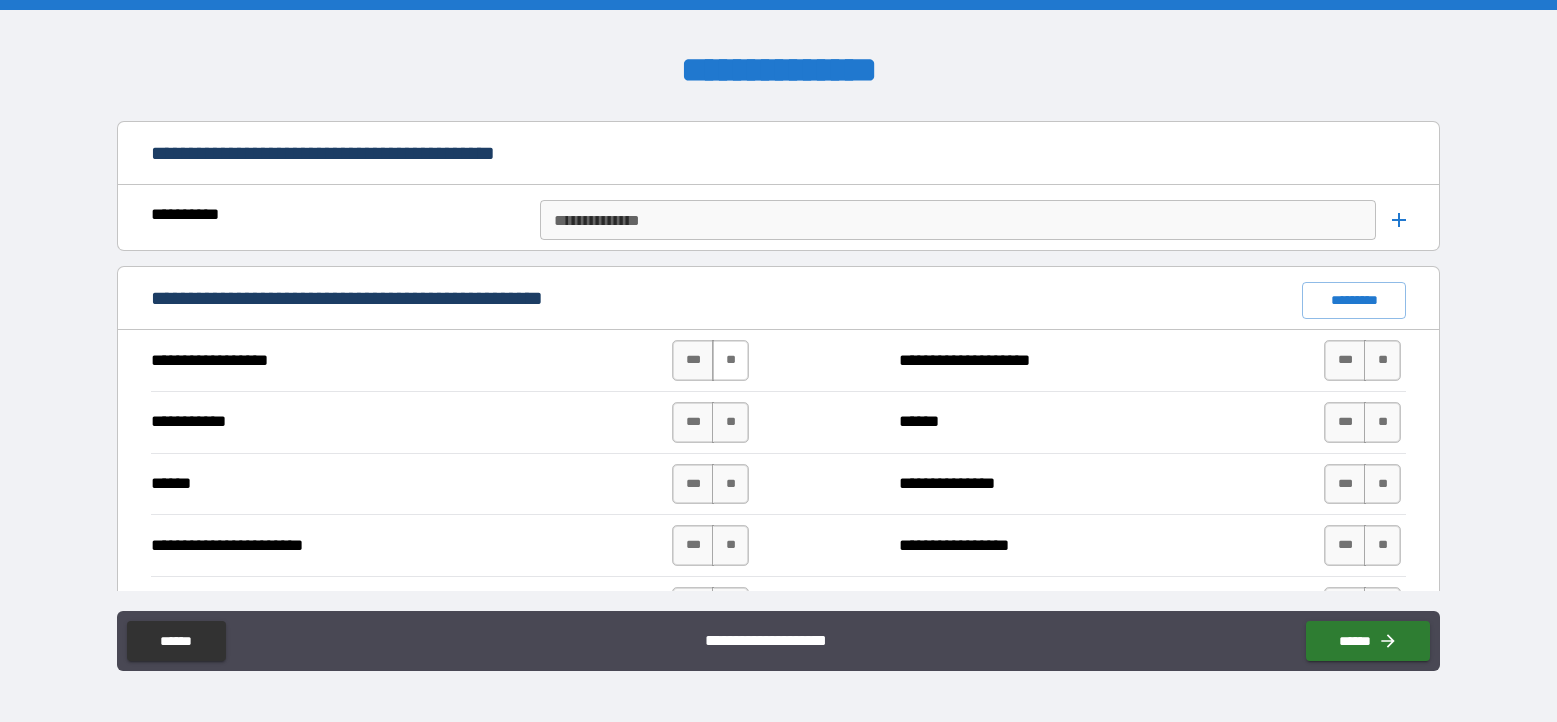 click on "**" at bounding box center (730, 360) 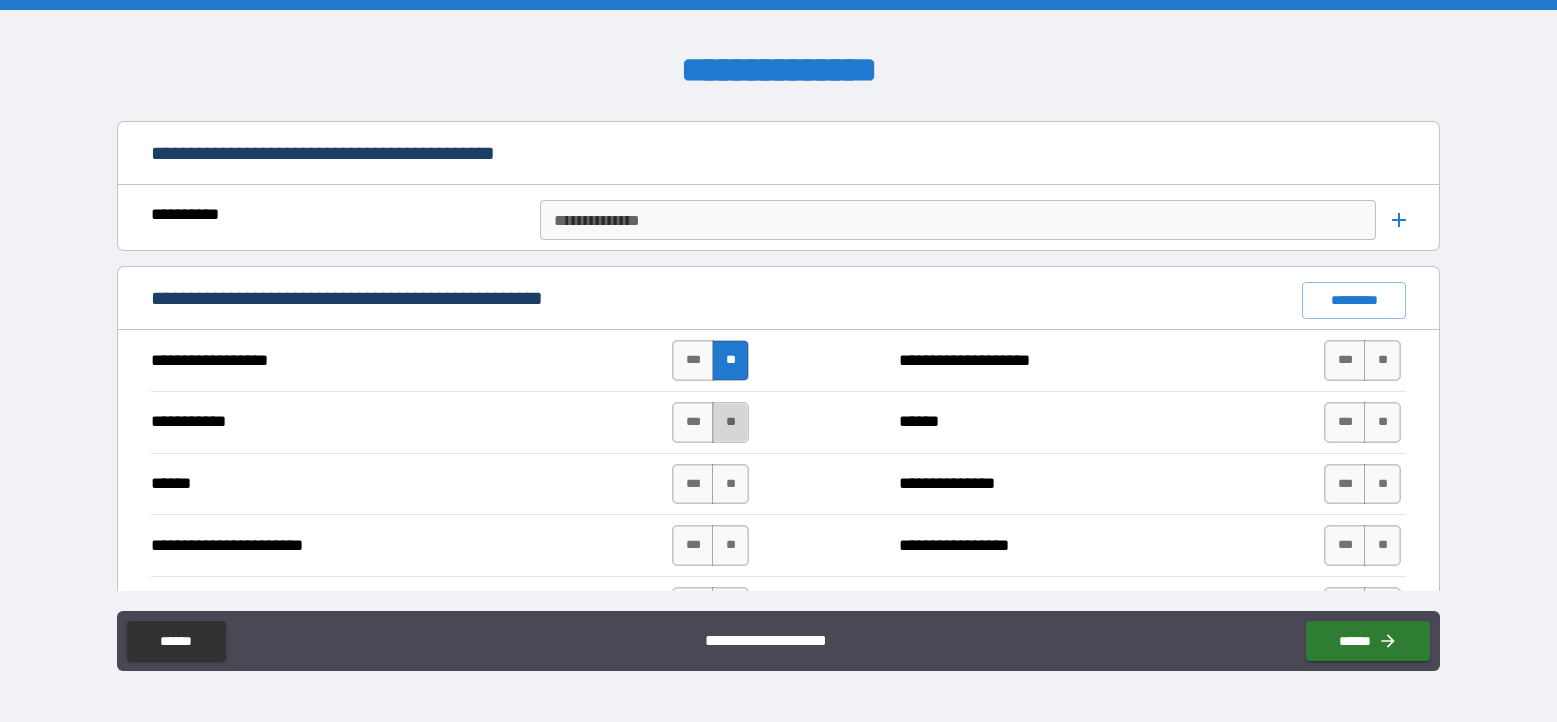 click on "**" at bounding box center (730, 422) 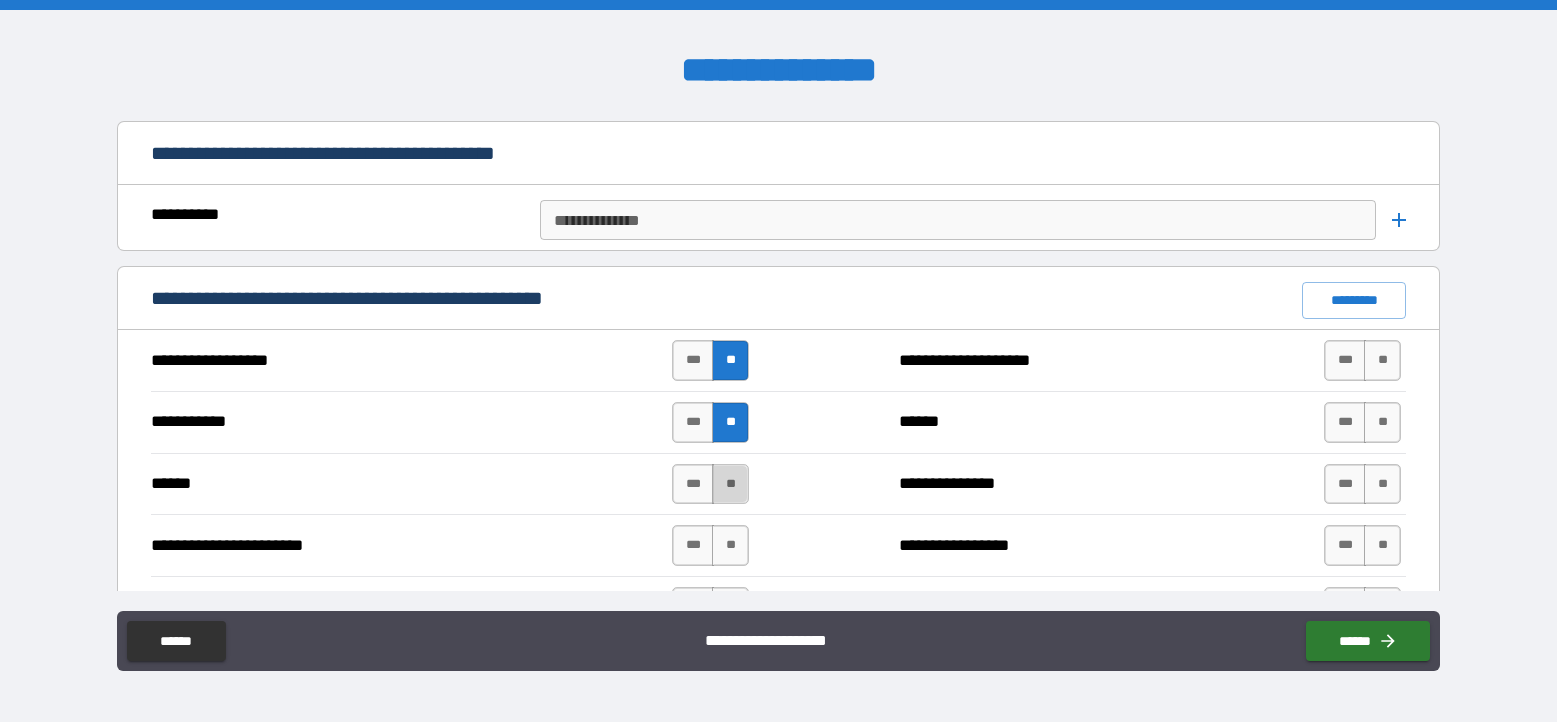 click on "**" at bounding box center (730, 484) 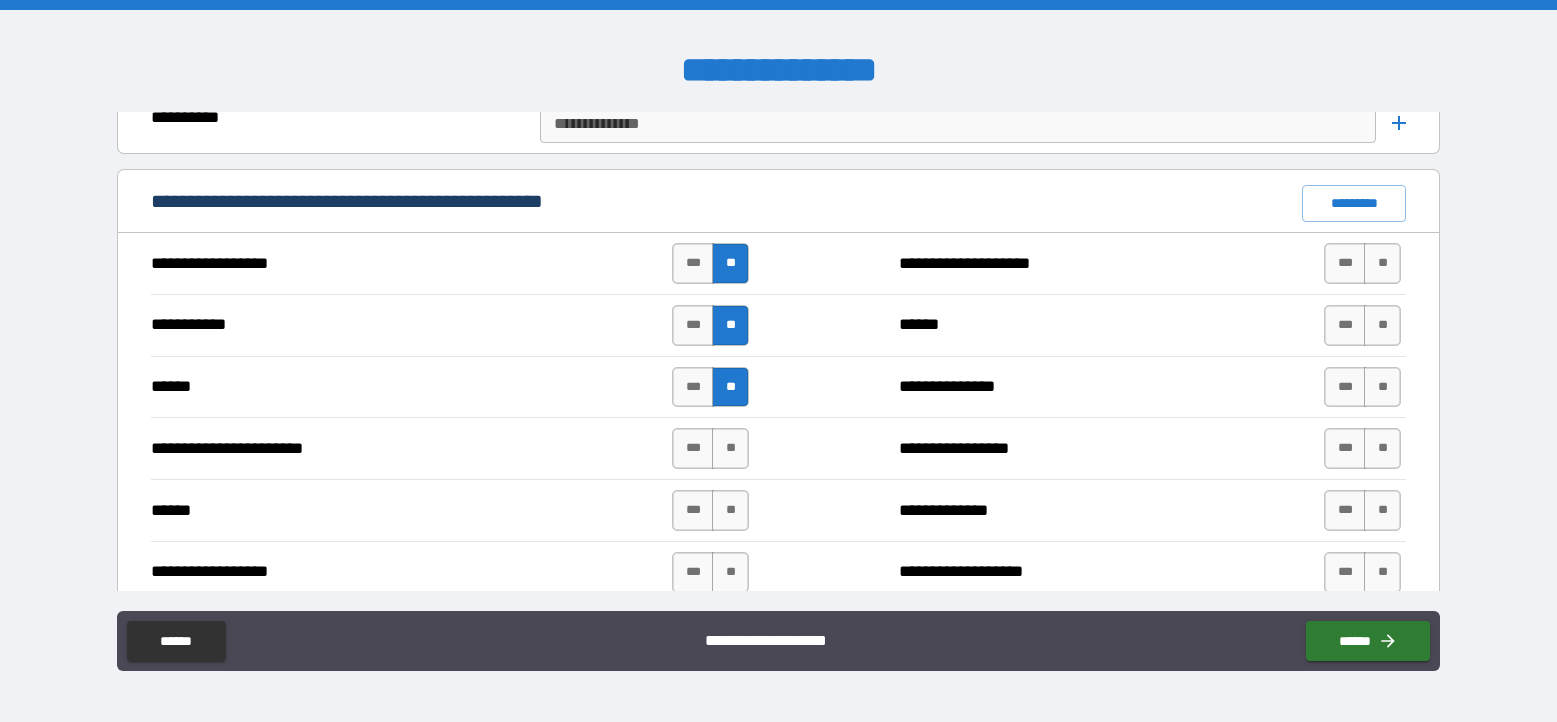 scroll, scrollTop: 1621, scrollLeft: 0, axis: vertical 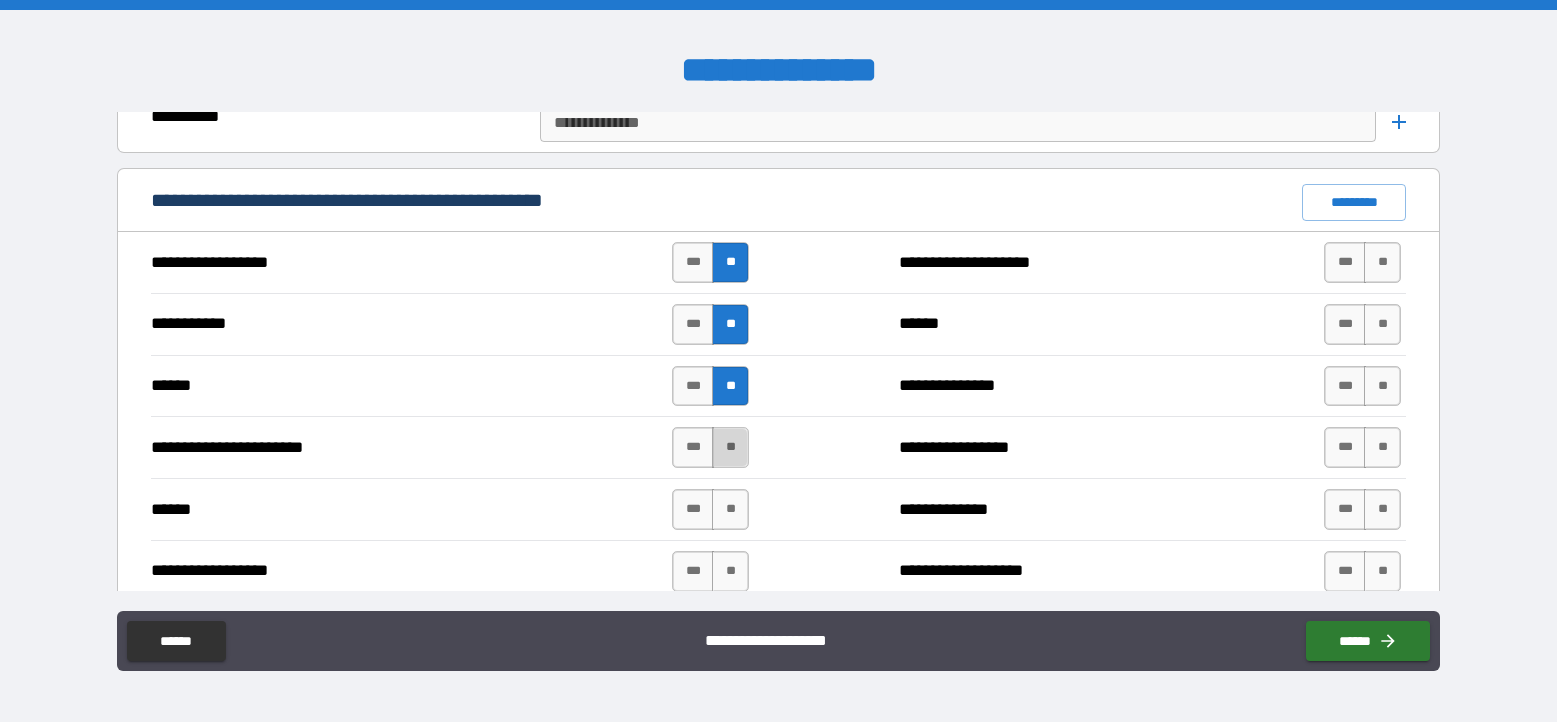 click on "**" at bounding box center [730, 447] 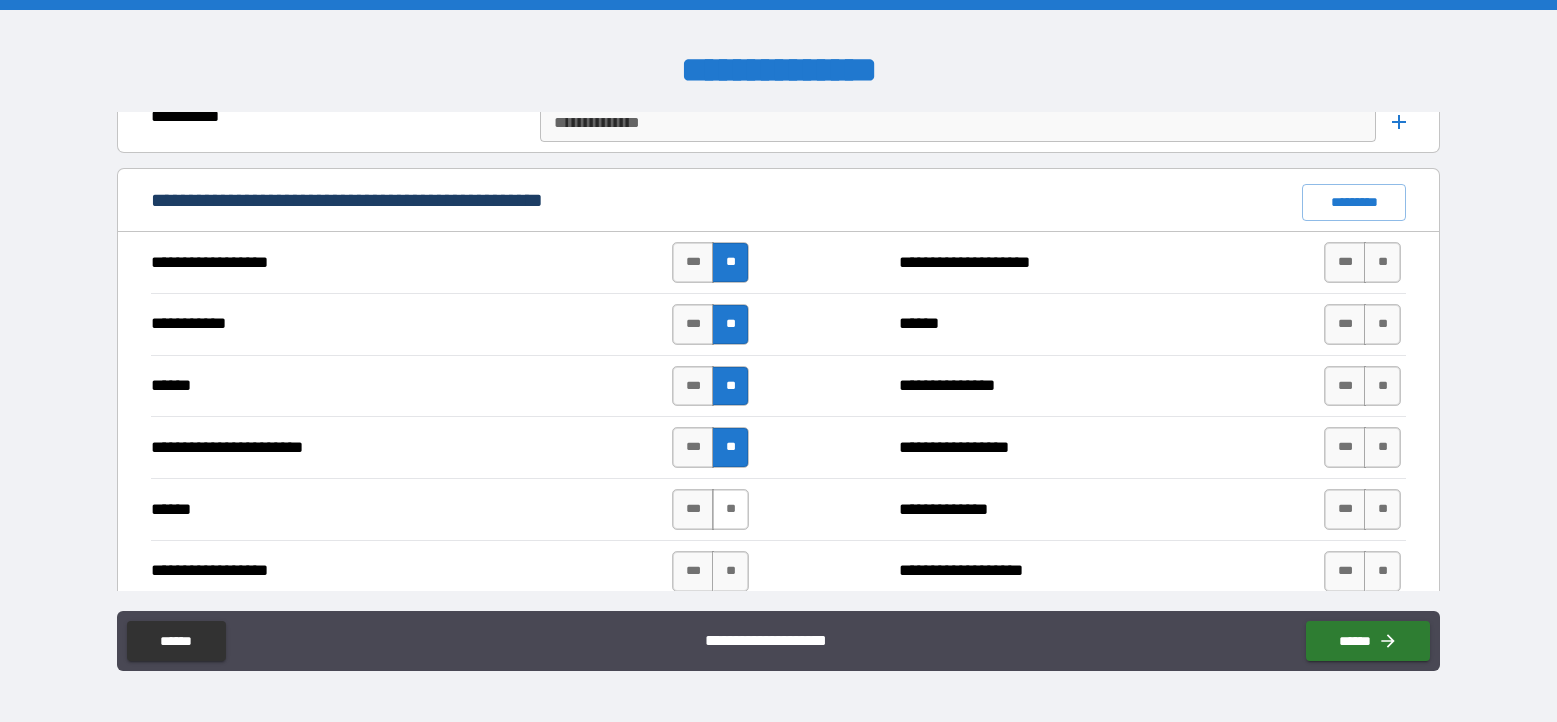 click on "**" at bounding box center [730, 509] 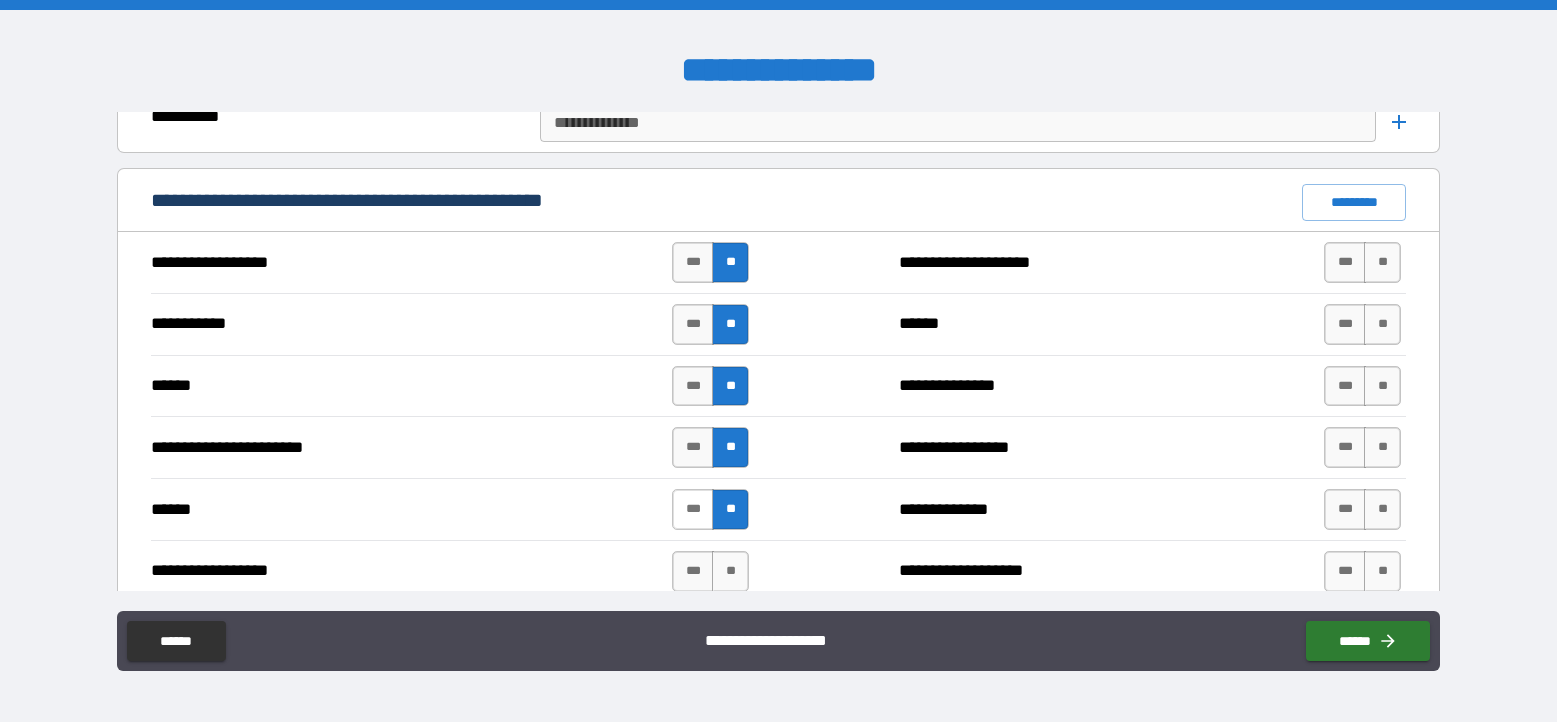 click on "***" at bounding box center (693, 509) 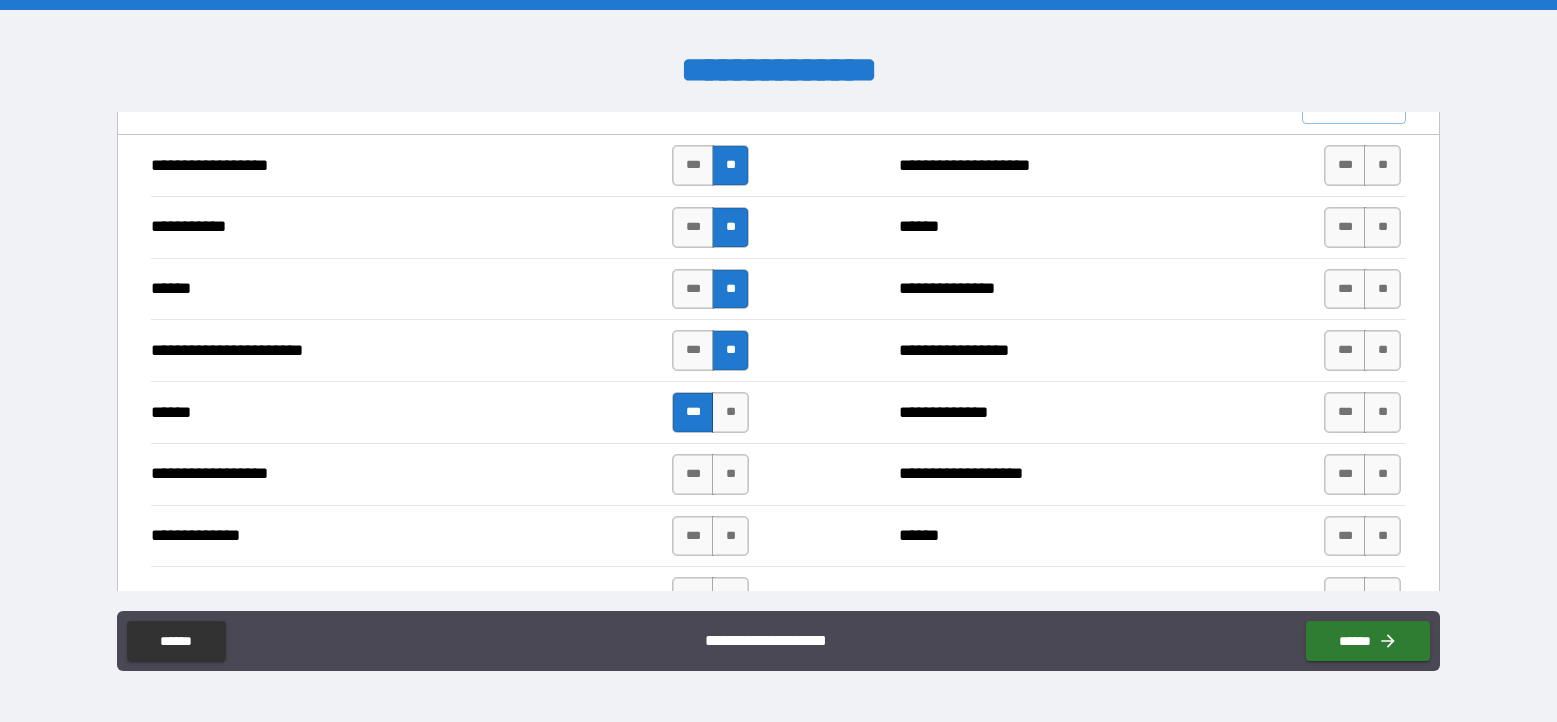 scroll, scrollTop: 1719, scrollLeft: 0, axis: vertical 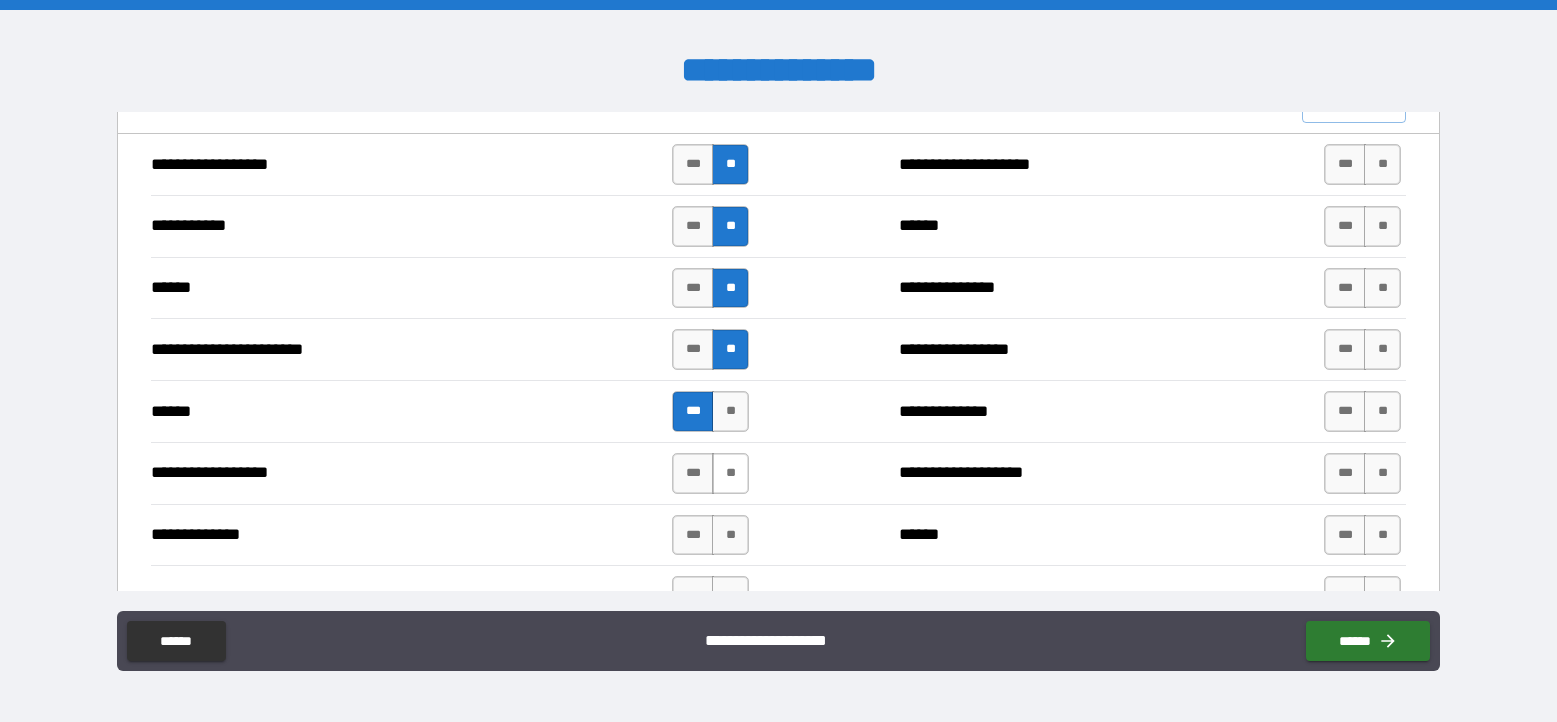 click on "**" at bounding box center [730, 473] 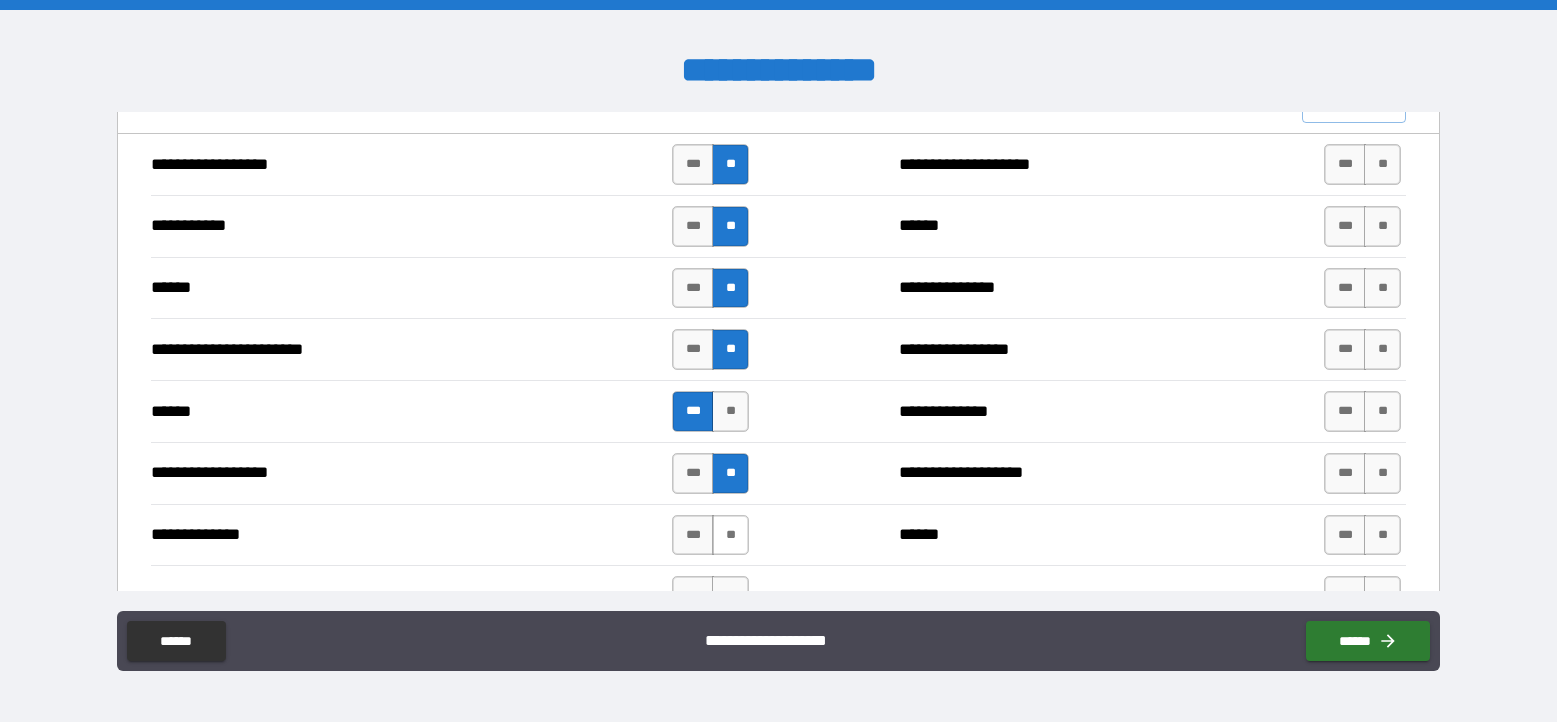 click on "**" at bounding box center [730, 535] 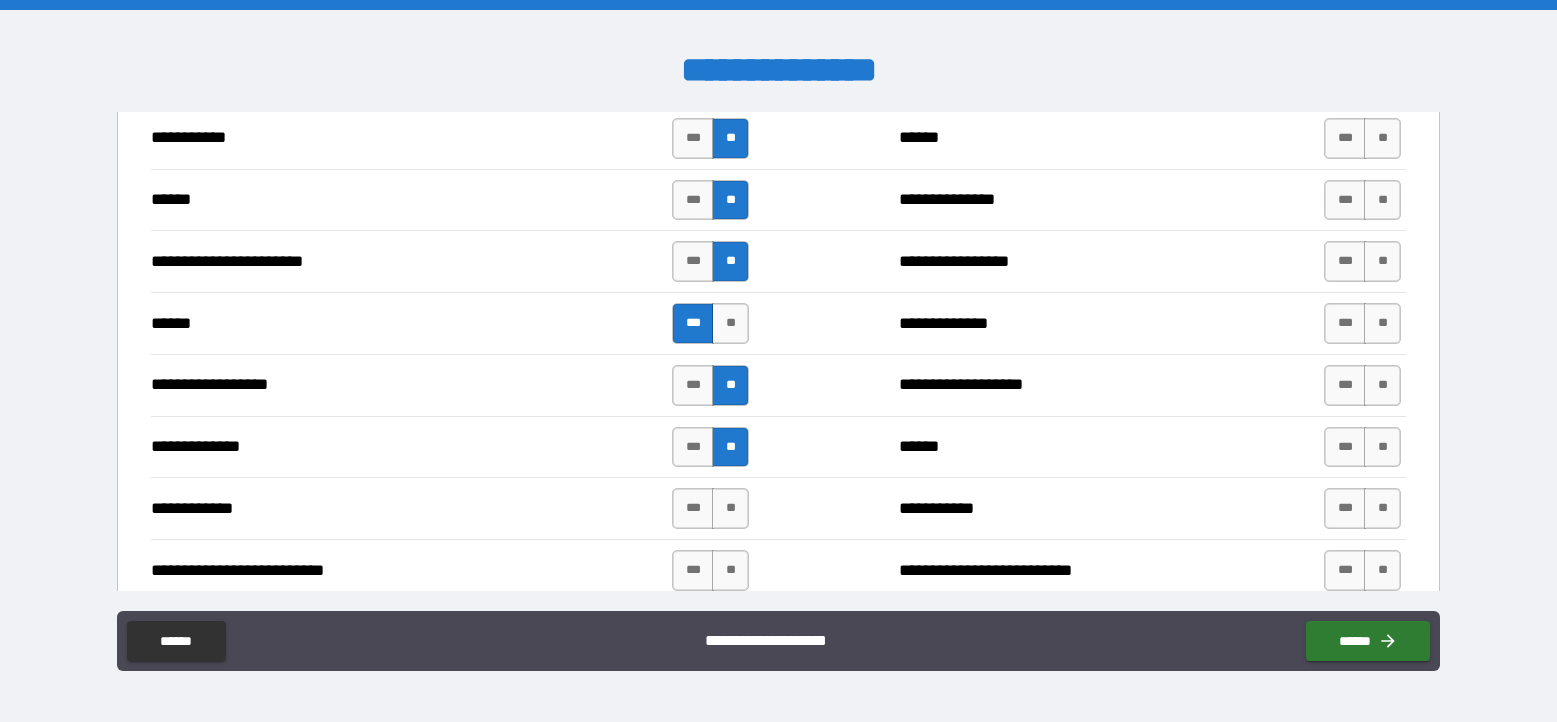 scroll, scrollTop: 1833, scrollLeft: 0, axis: vertical 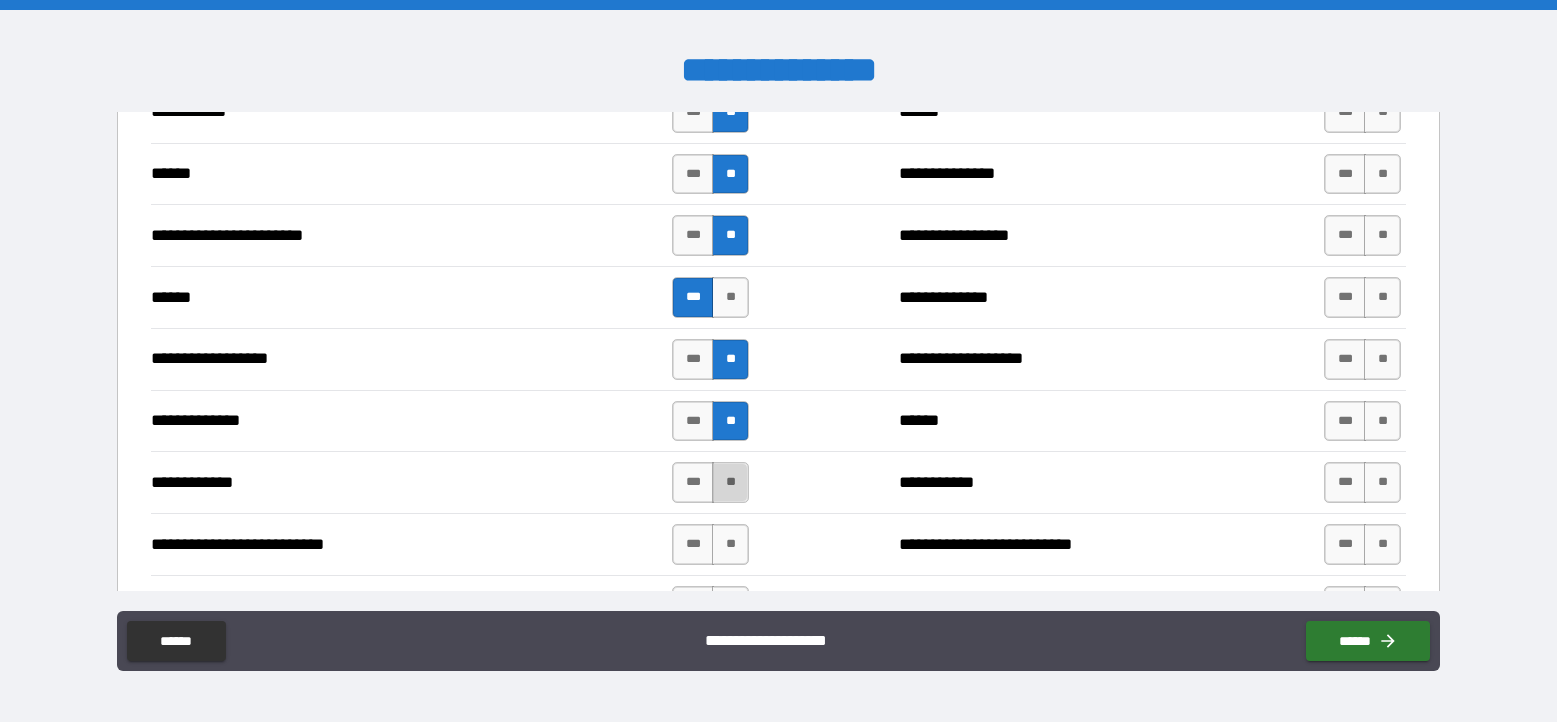 click on "**" at bounding box center (730, 482) 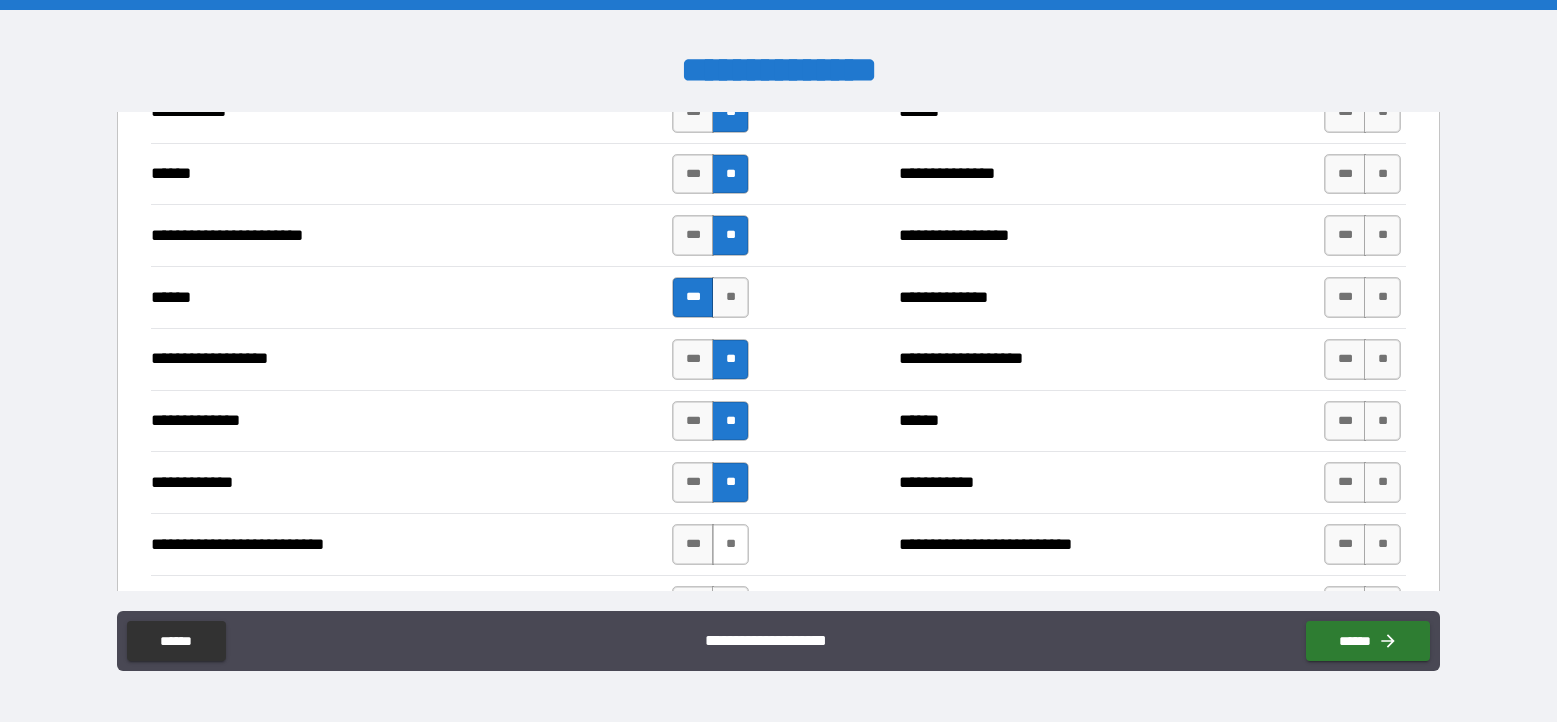 click on "**" at bounding box center (730, 544) 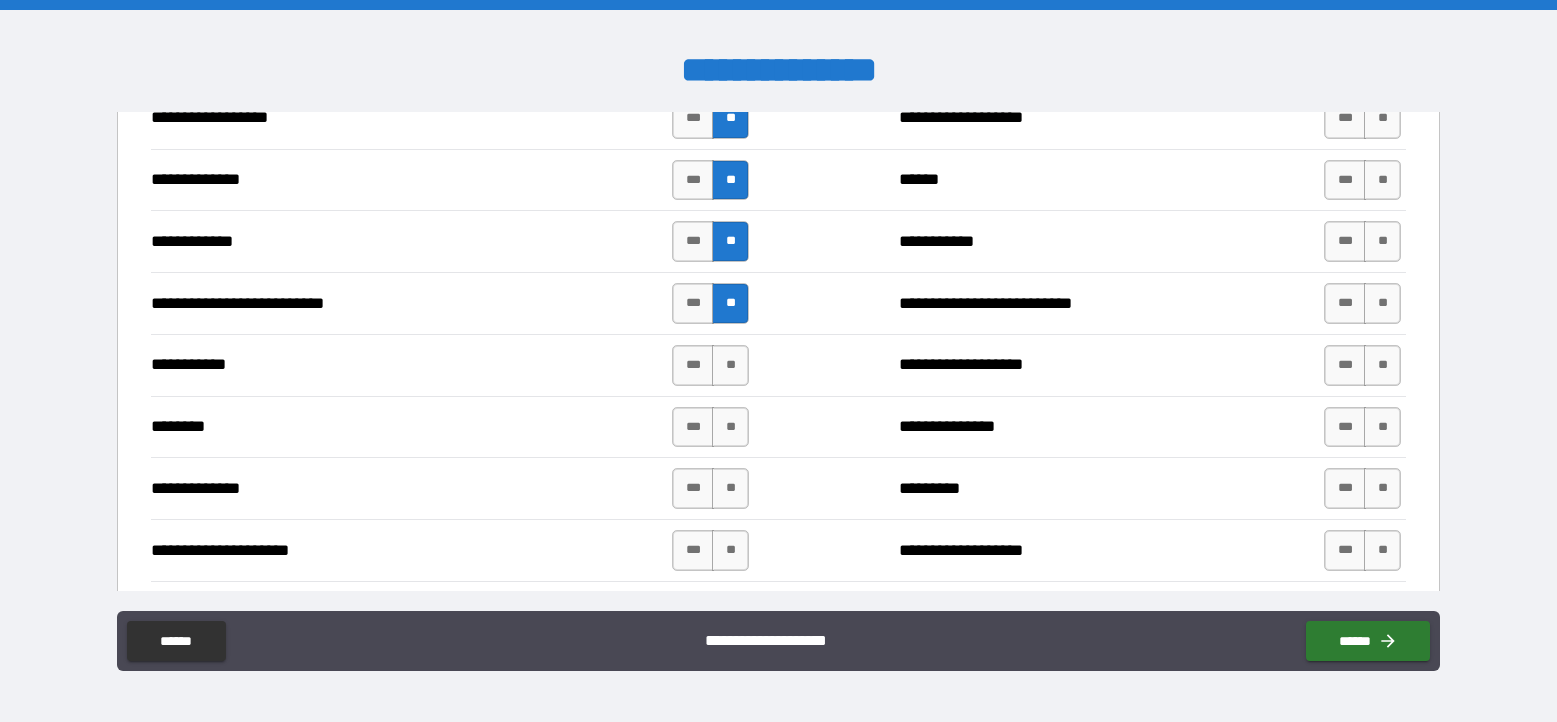 scroll, scrollTop: 2075, scrollLeft: 0, axis: vertical 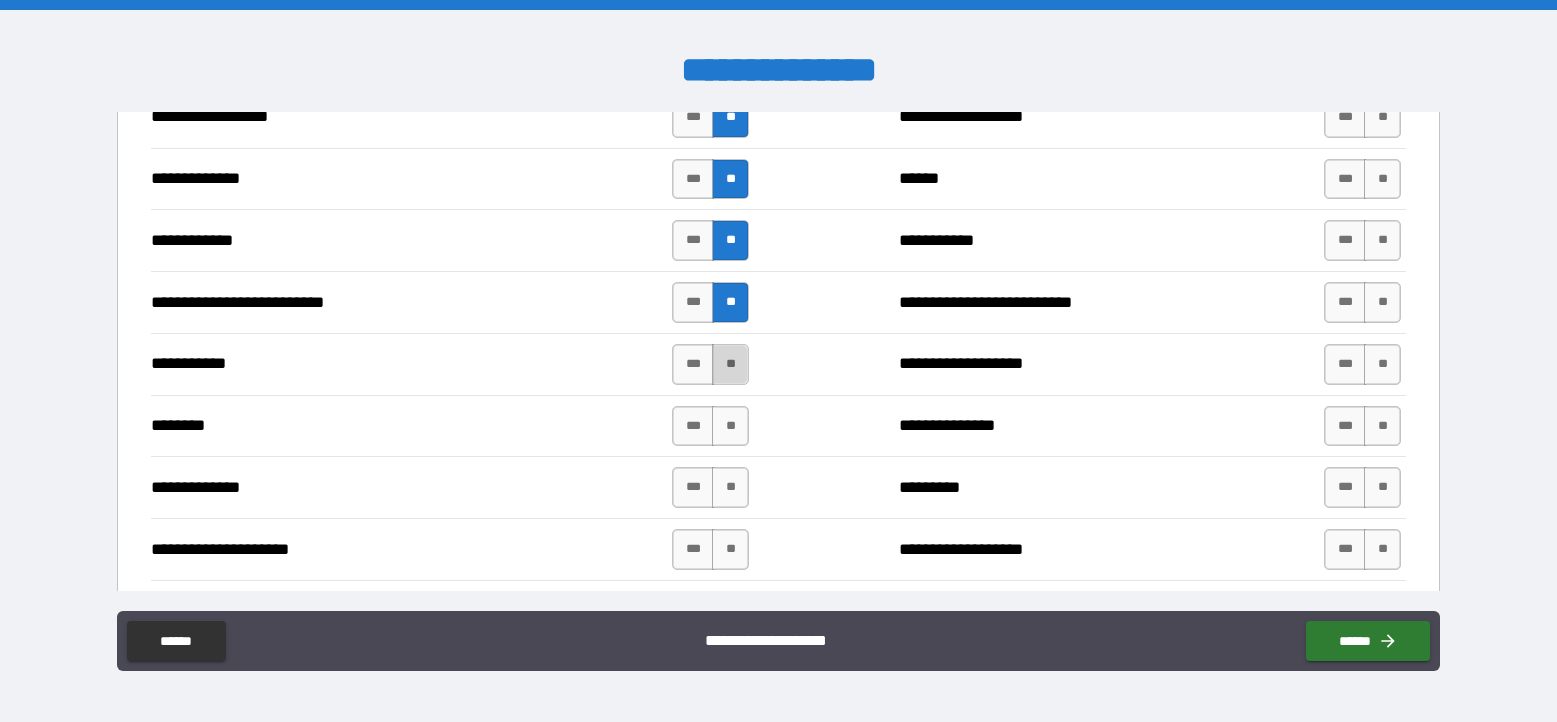 click on "**" at bounding box center (730, 364) 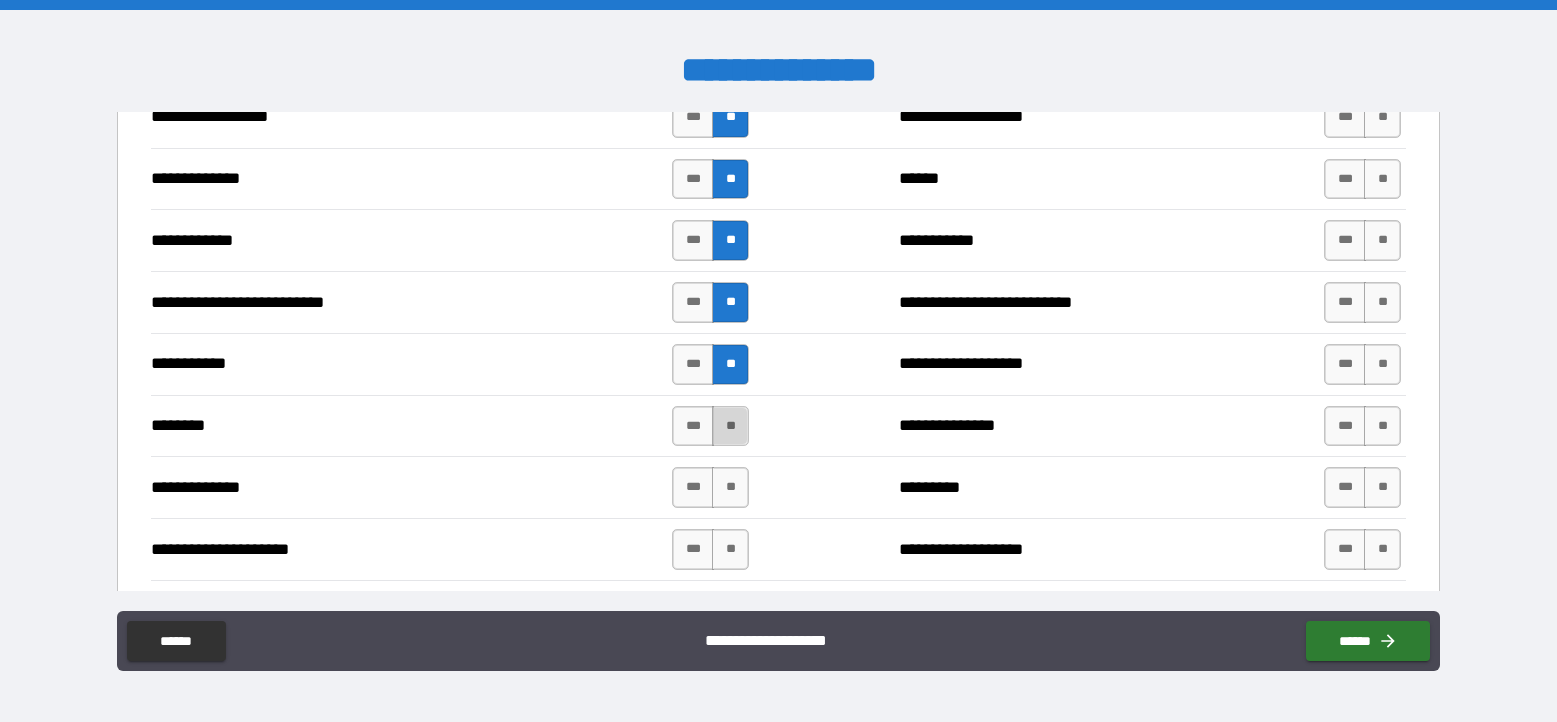 click on "**" at bounding box center (730, 426) 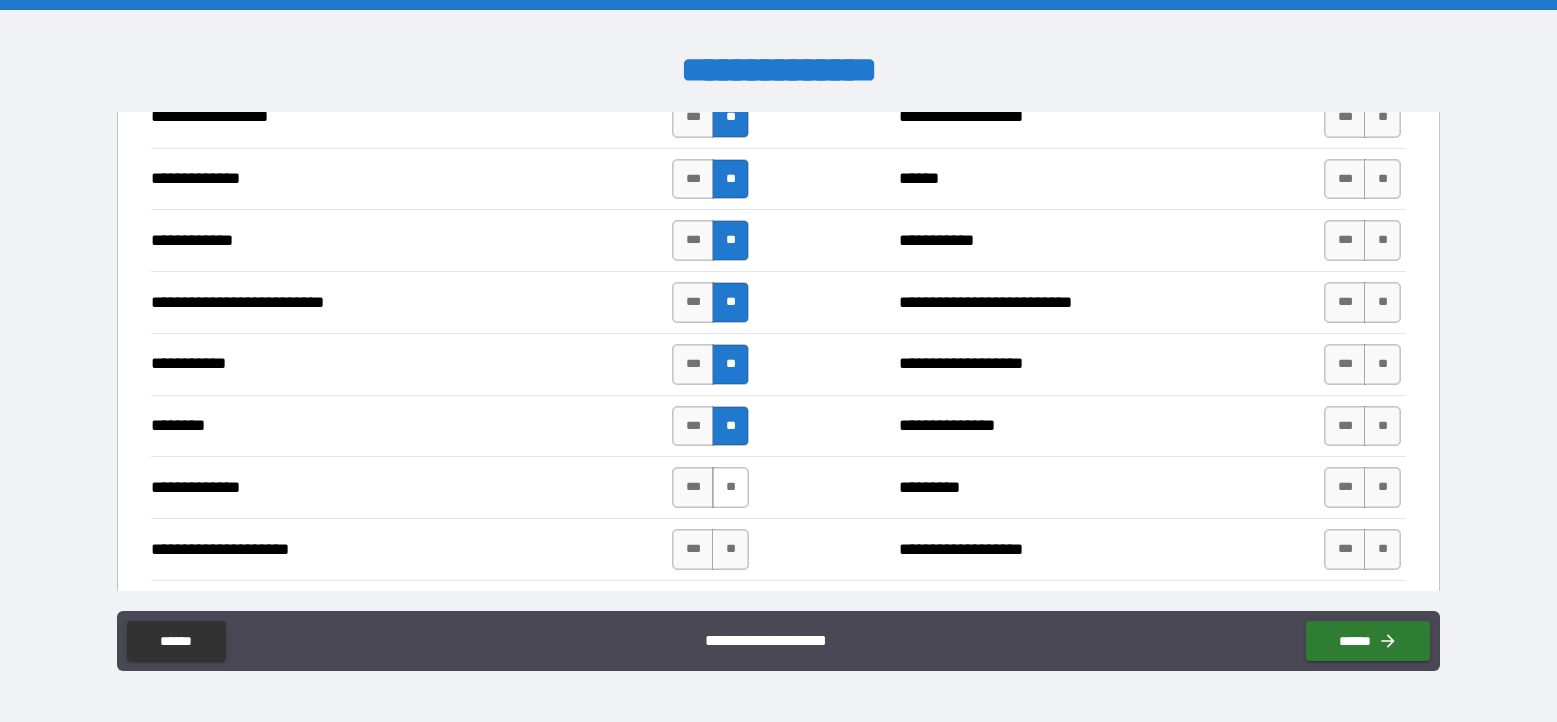 click on "**" at bounding box center (730, 487) 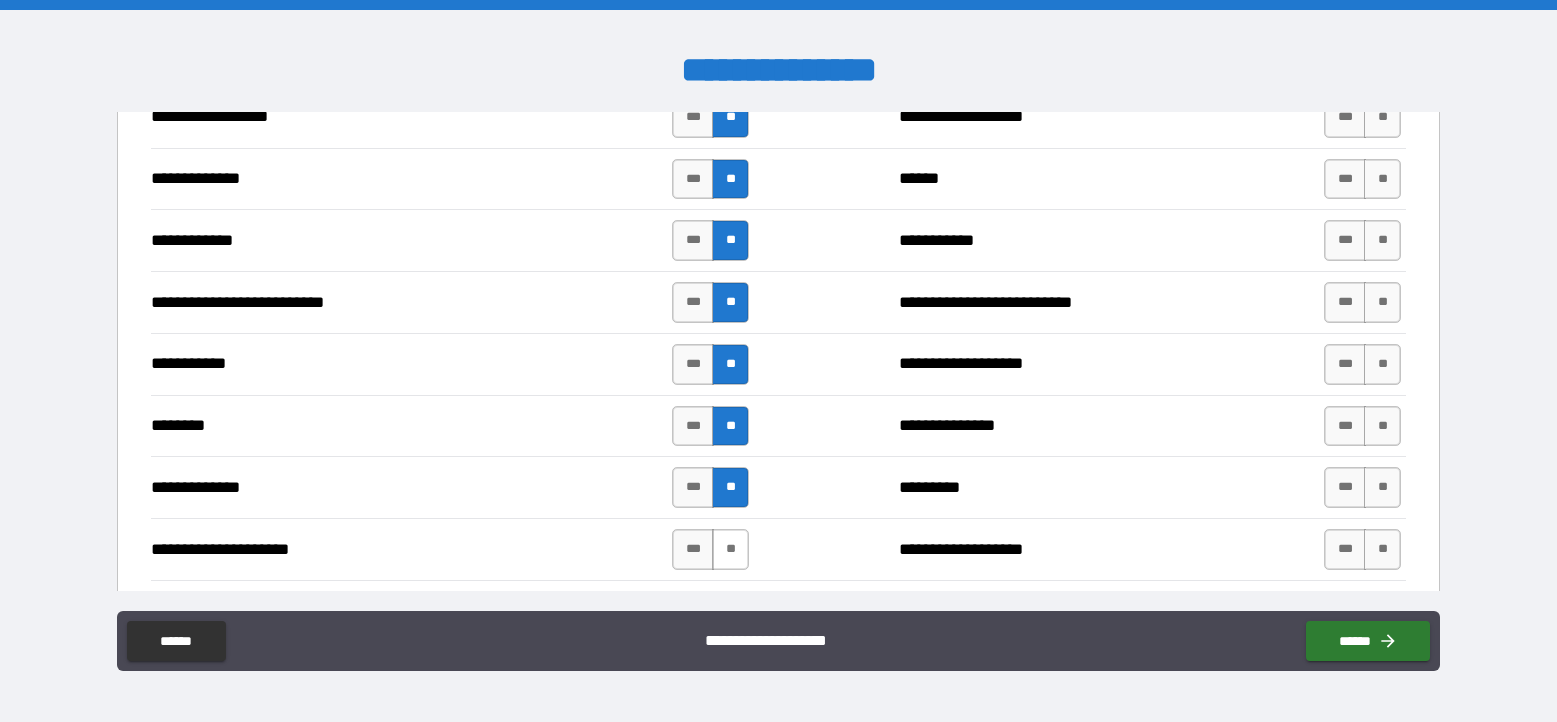 click on "**" at bounding box center (730, 549) 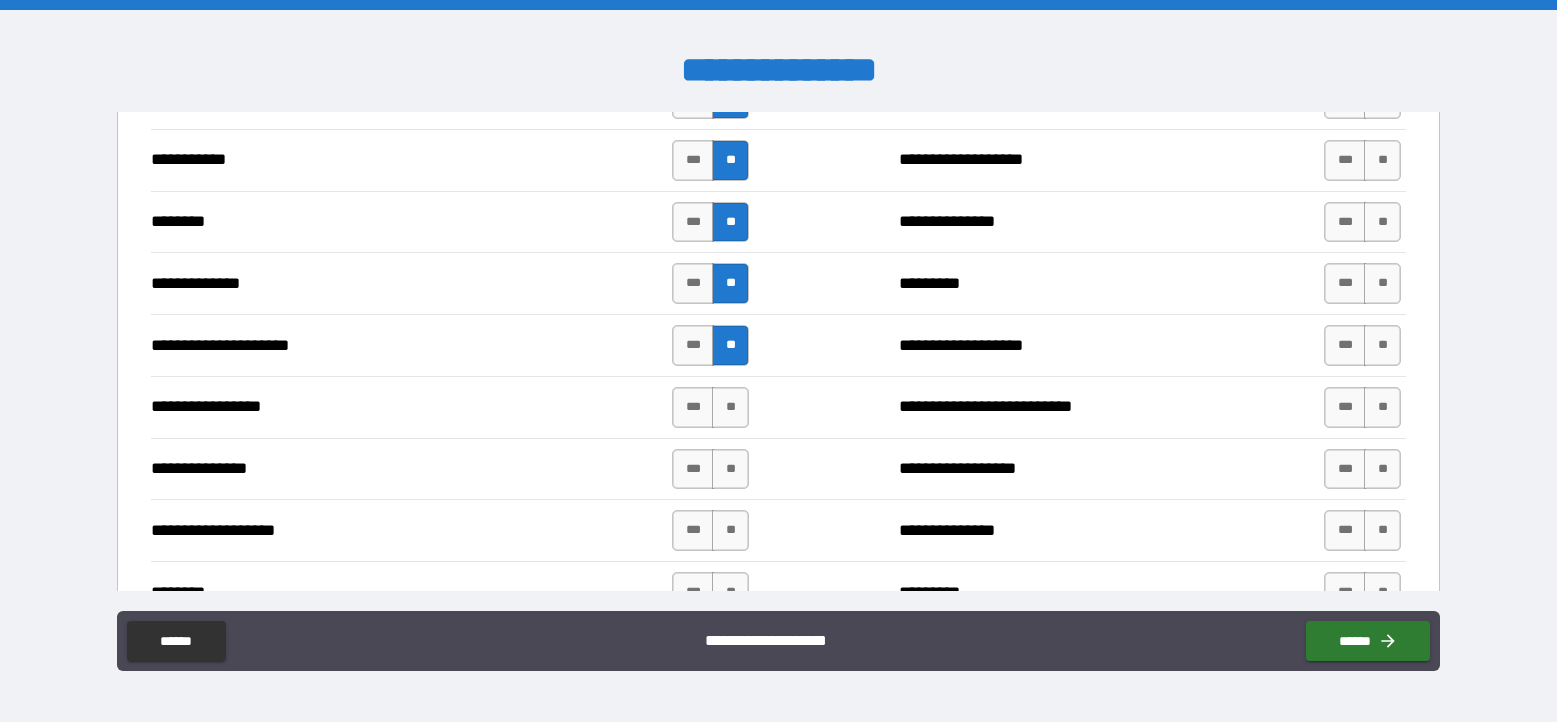 scroll, scrollTop: 2281, scrollLeft: 0, axis: vertical 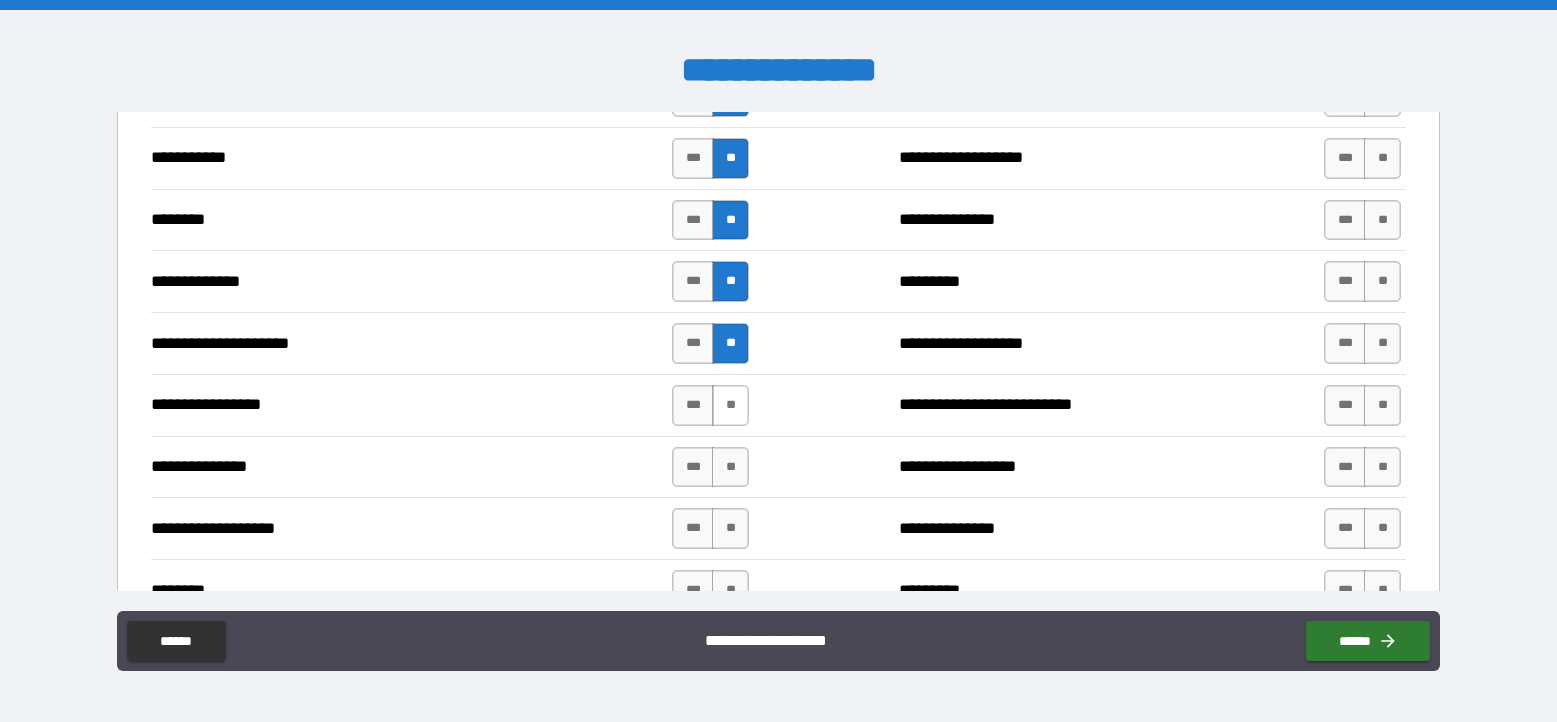 click on "**" at bounding box center (730, 405) 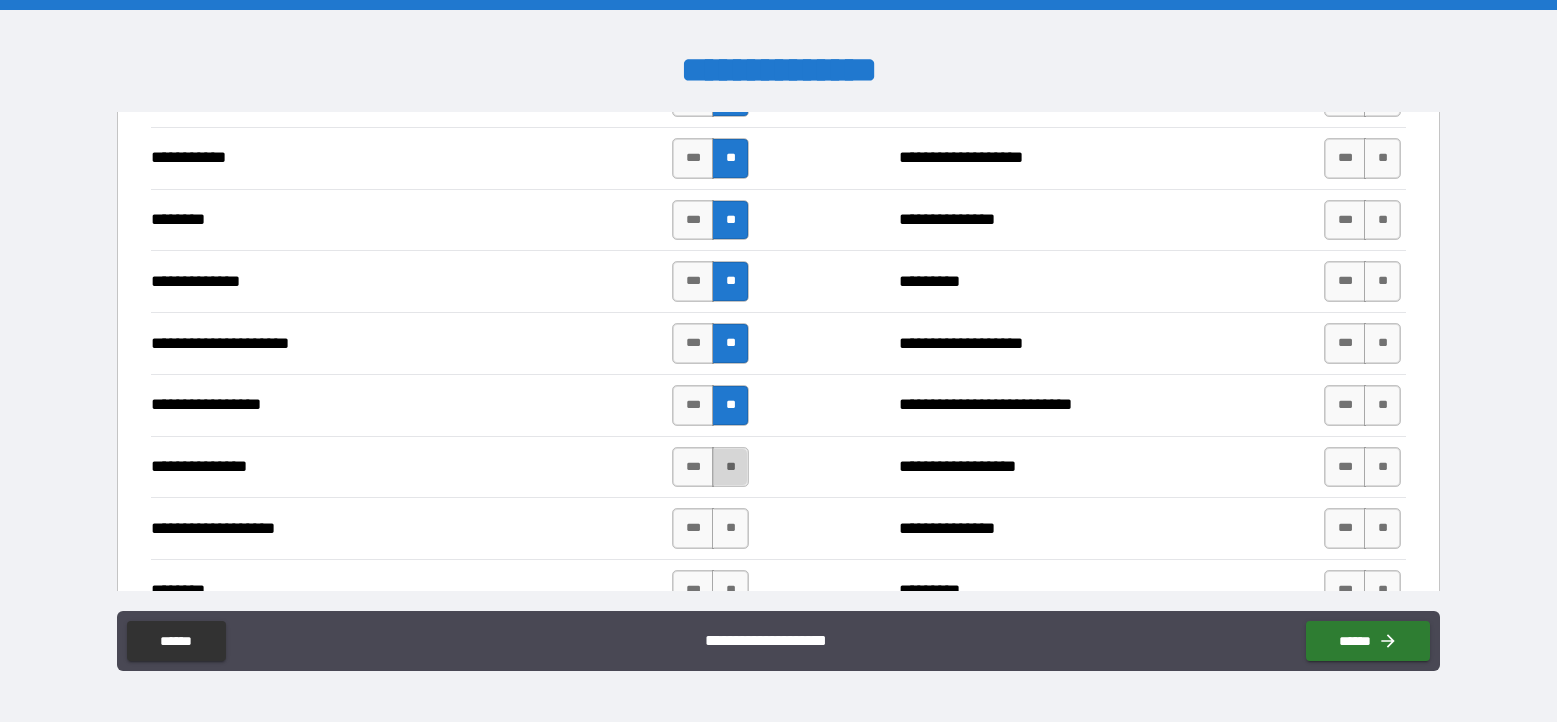 click on "**" at bounding box center (730, 467) 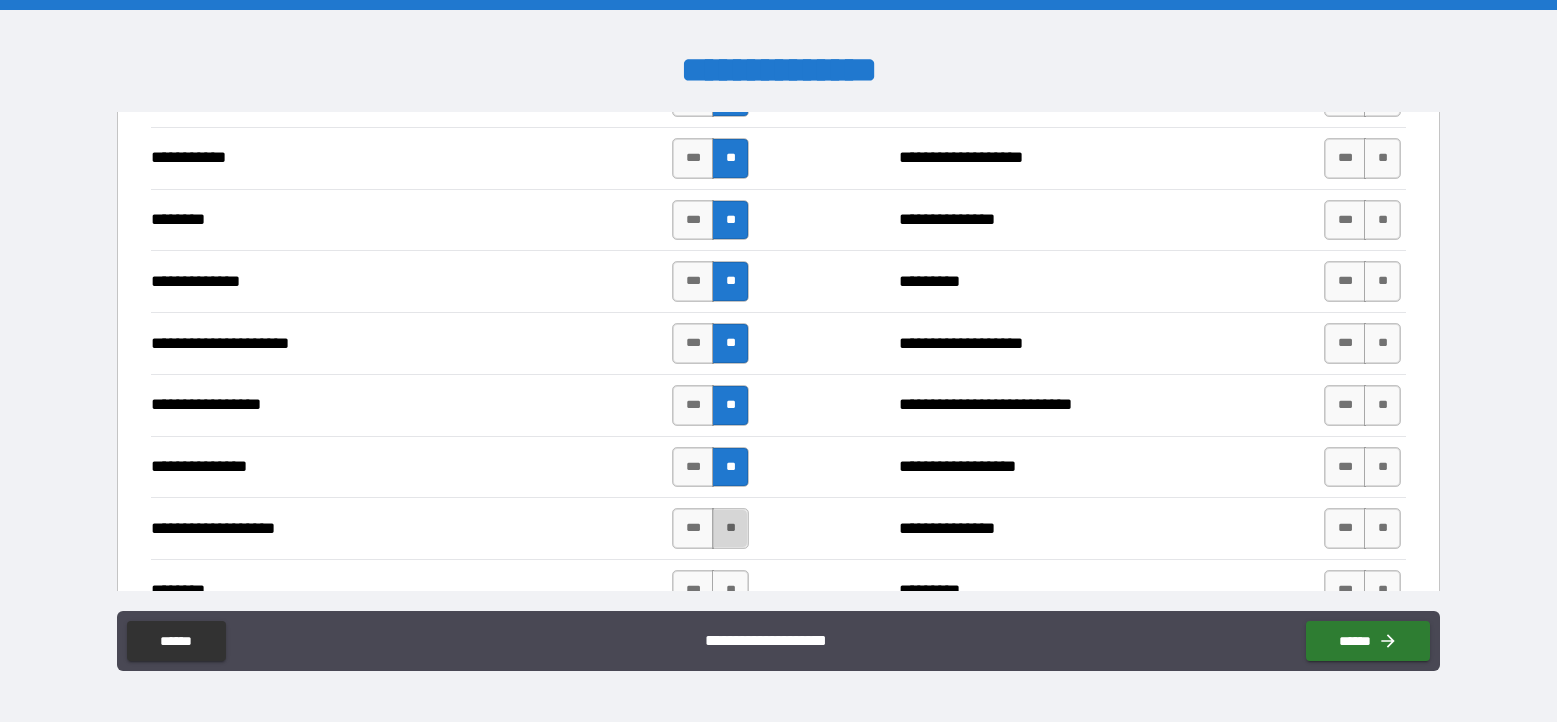 click on "**" at bounding box center [730, 528] 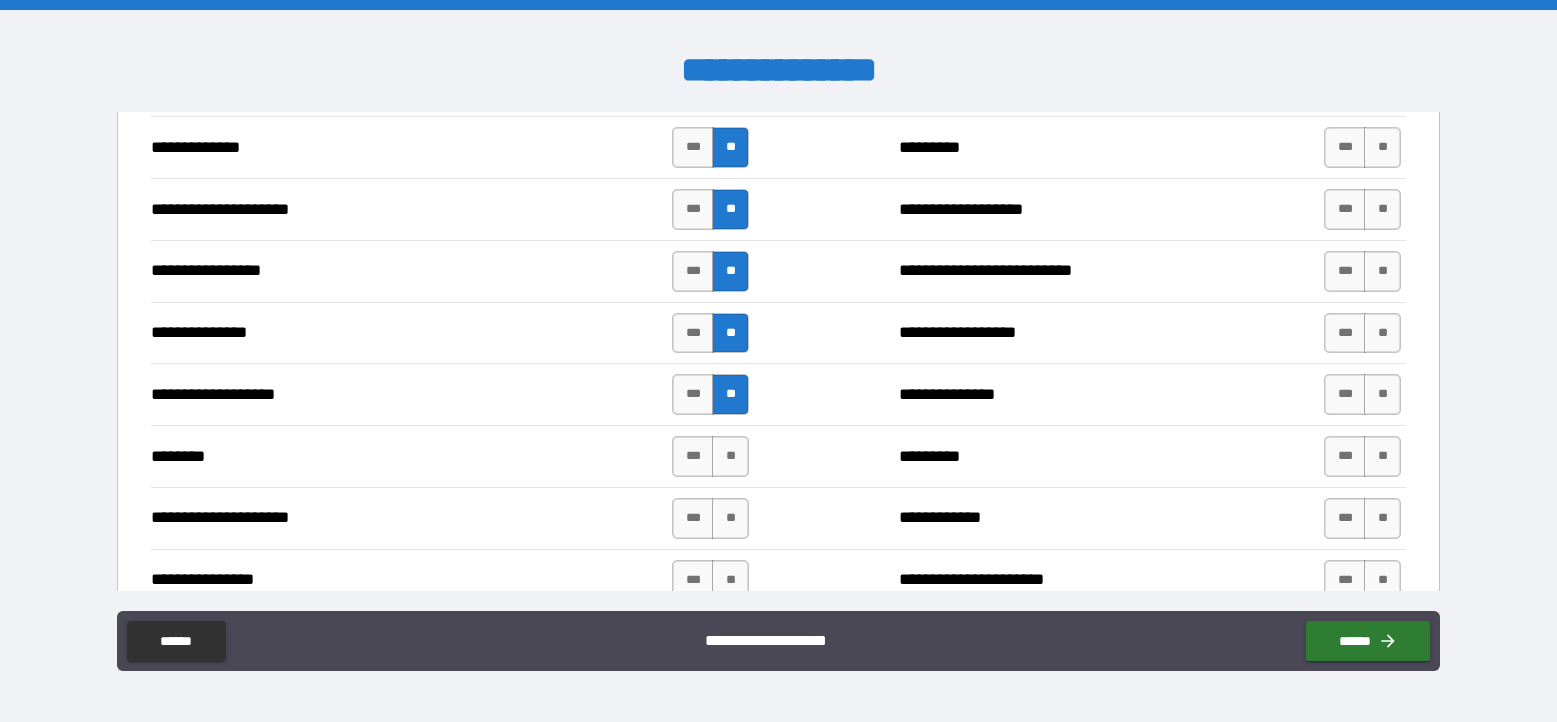 scroll, scrollTop: 2416, scrollLeft: 0, axis: vertical 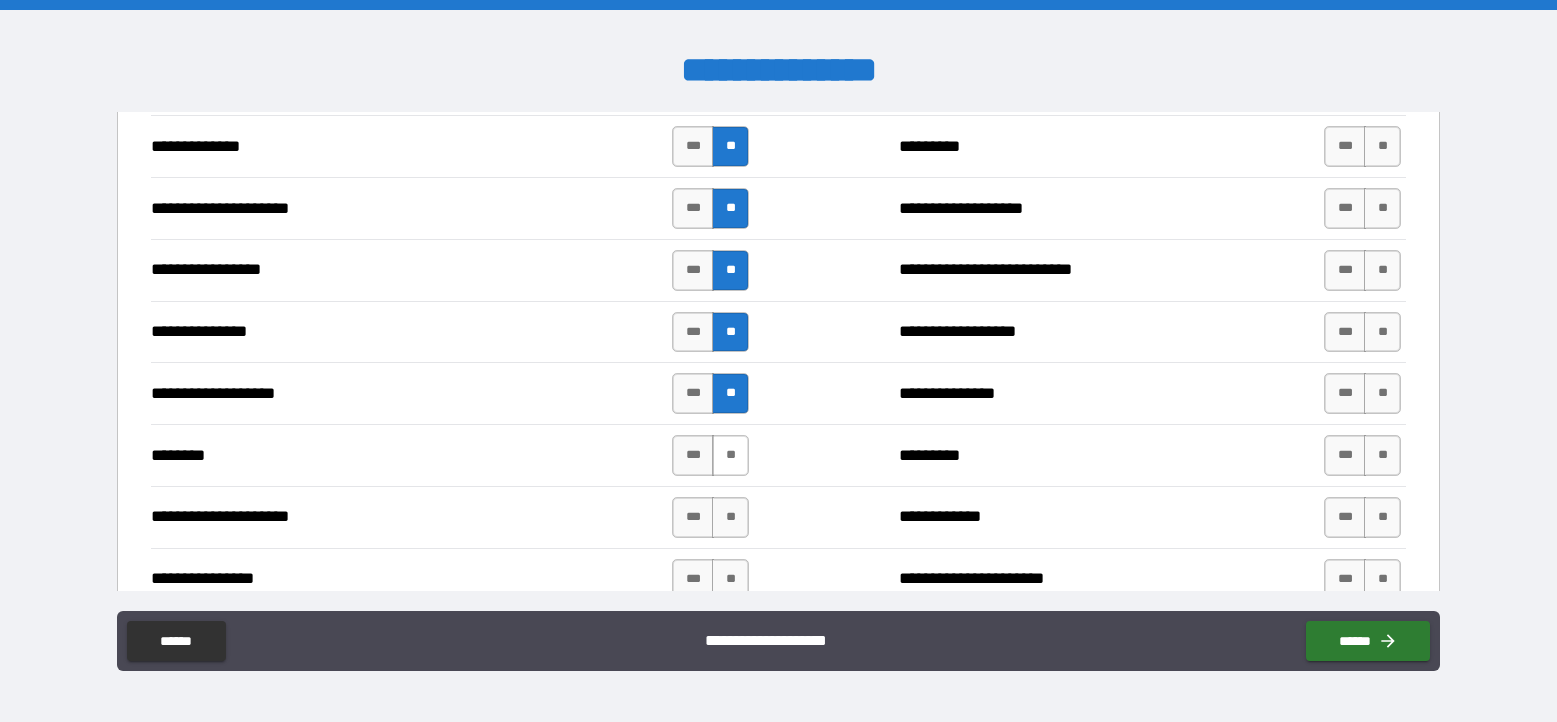 click on "**" at bounding box center [730, 455] 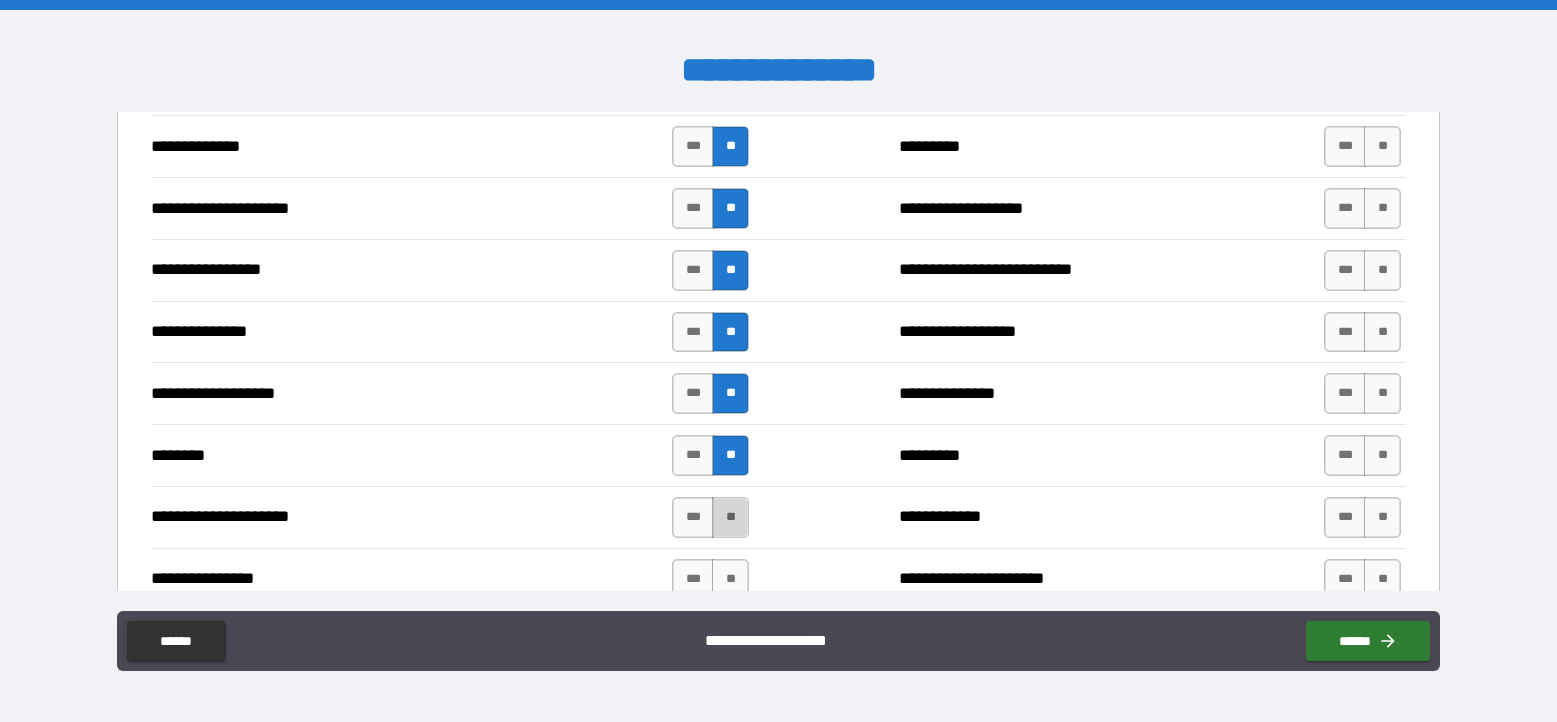 click on "**" at bounding box center [730, 517] 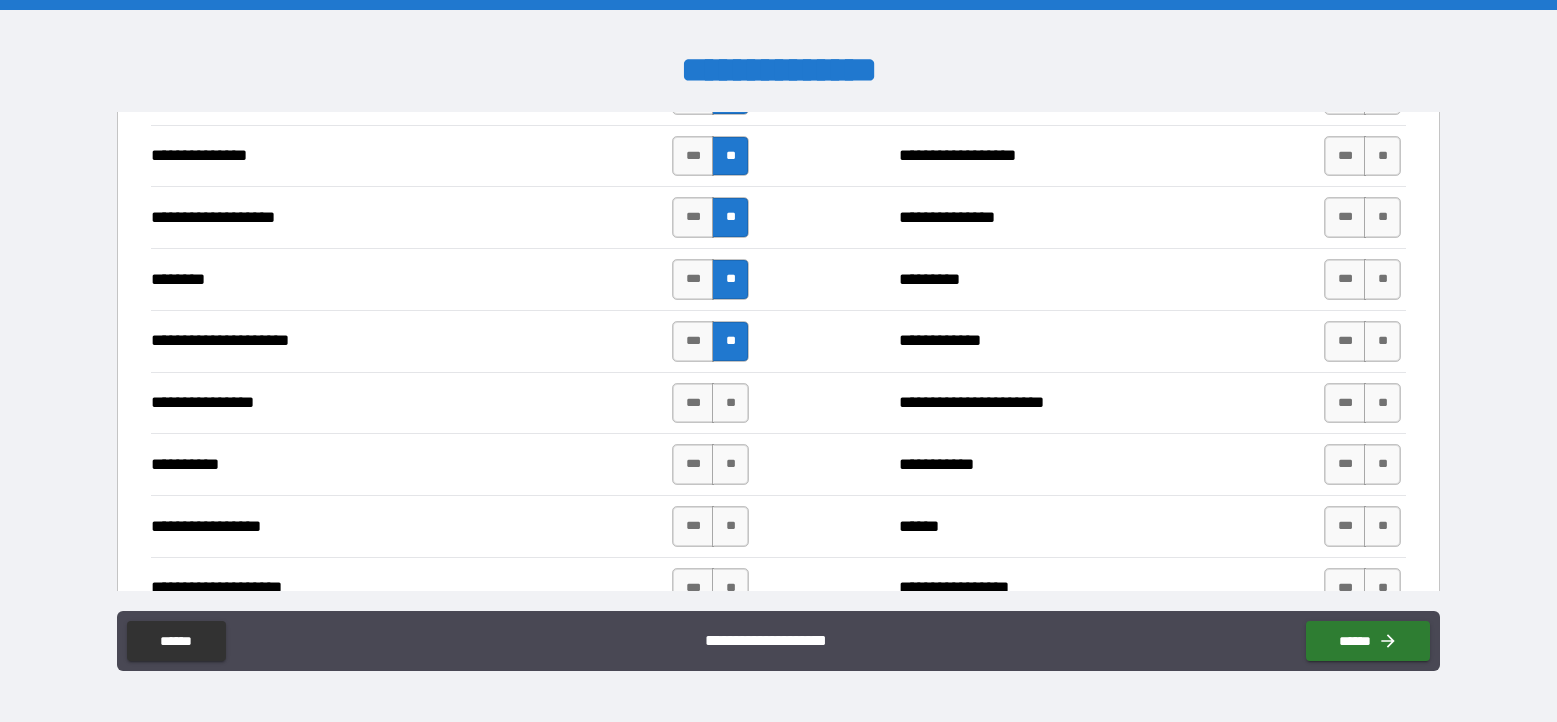 scroll, scrollTop: 2608, scrollLeft: 0, axis: vertical 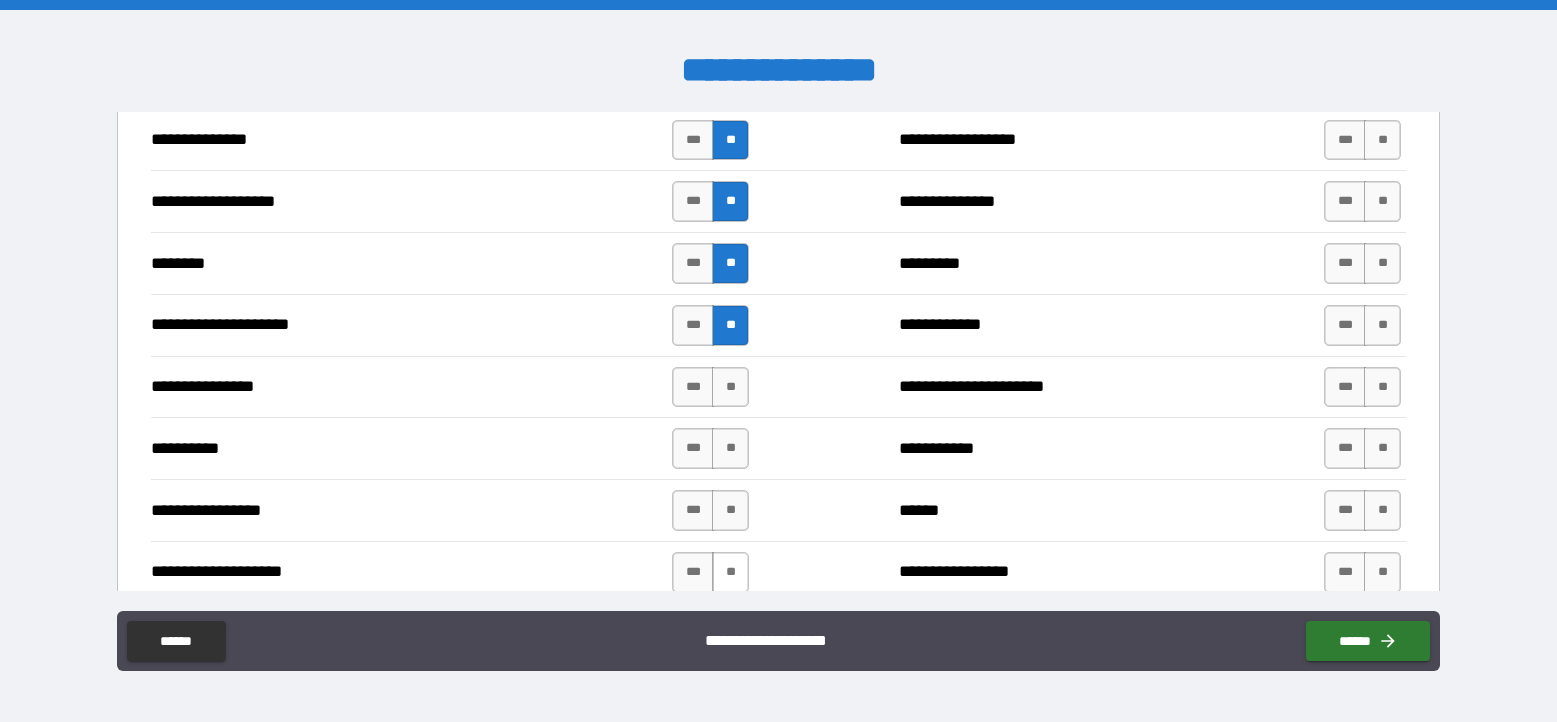 click on "**" at bounding box center [730, 572] 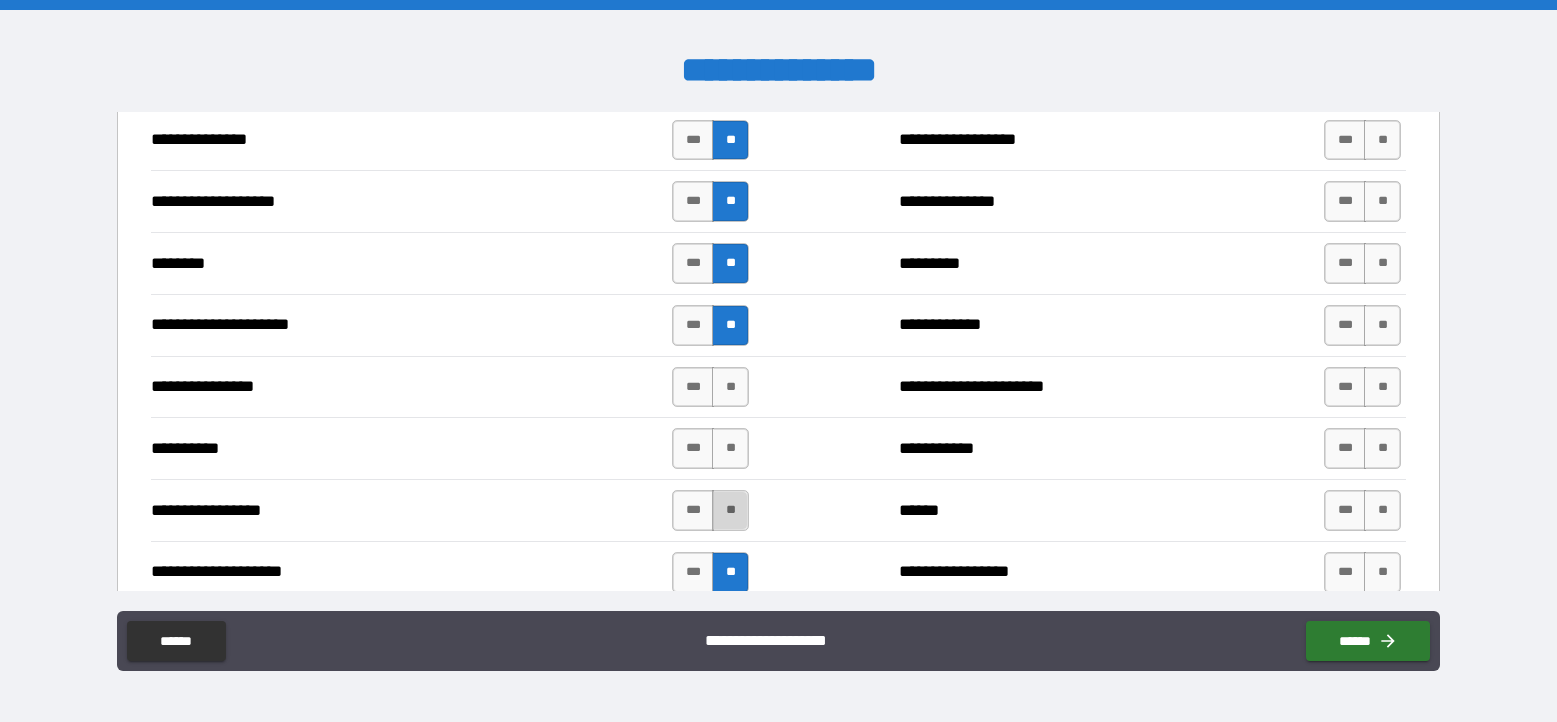 click on "**" at bounding box center (730, 510) 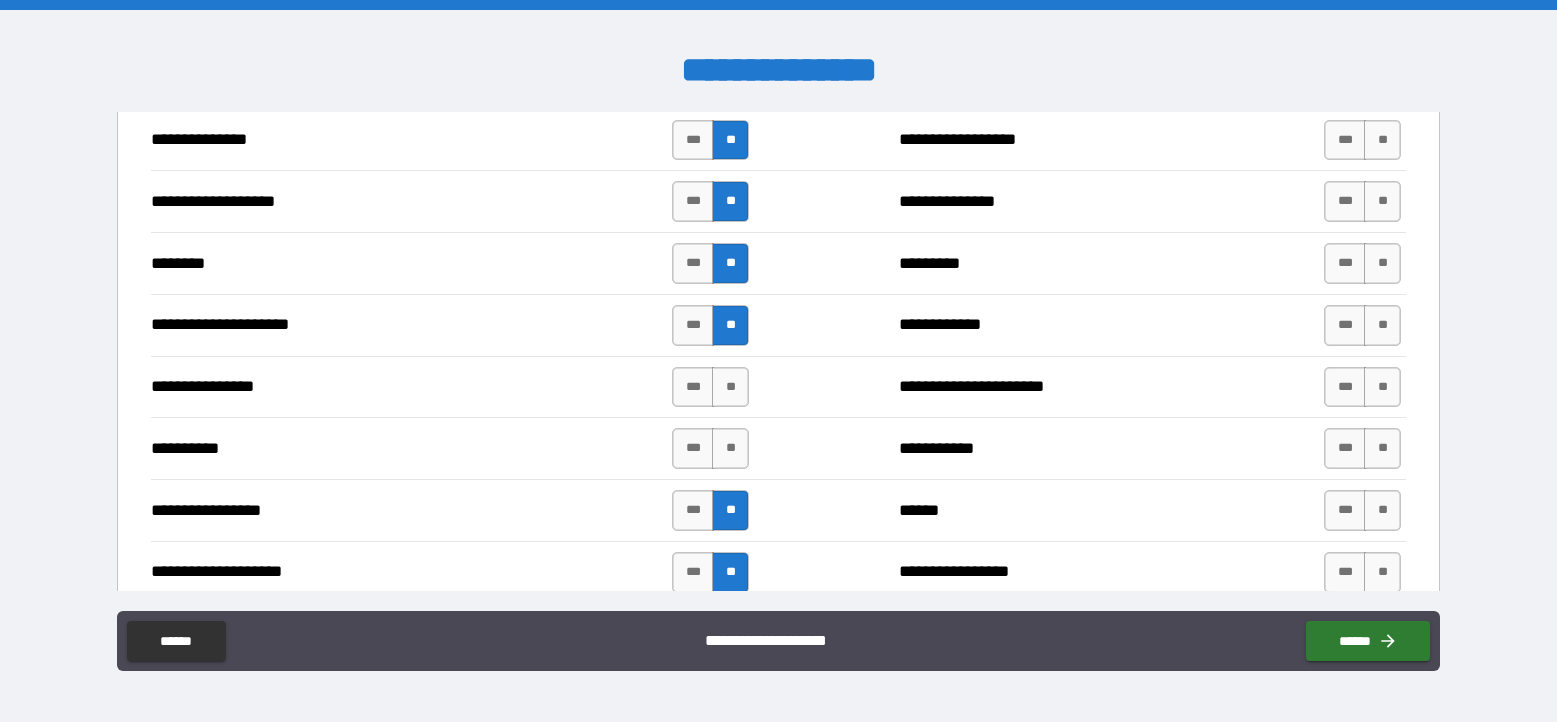 click on "**********" at bounding box center [778, 448] 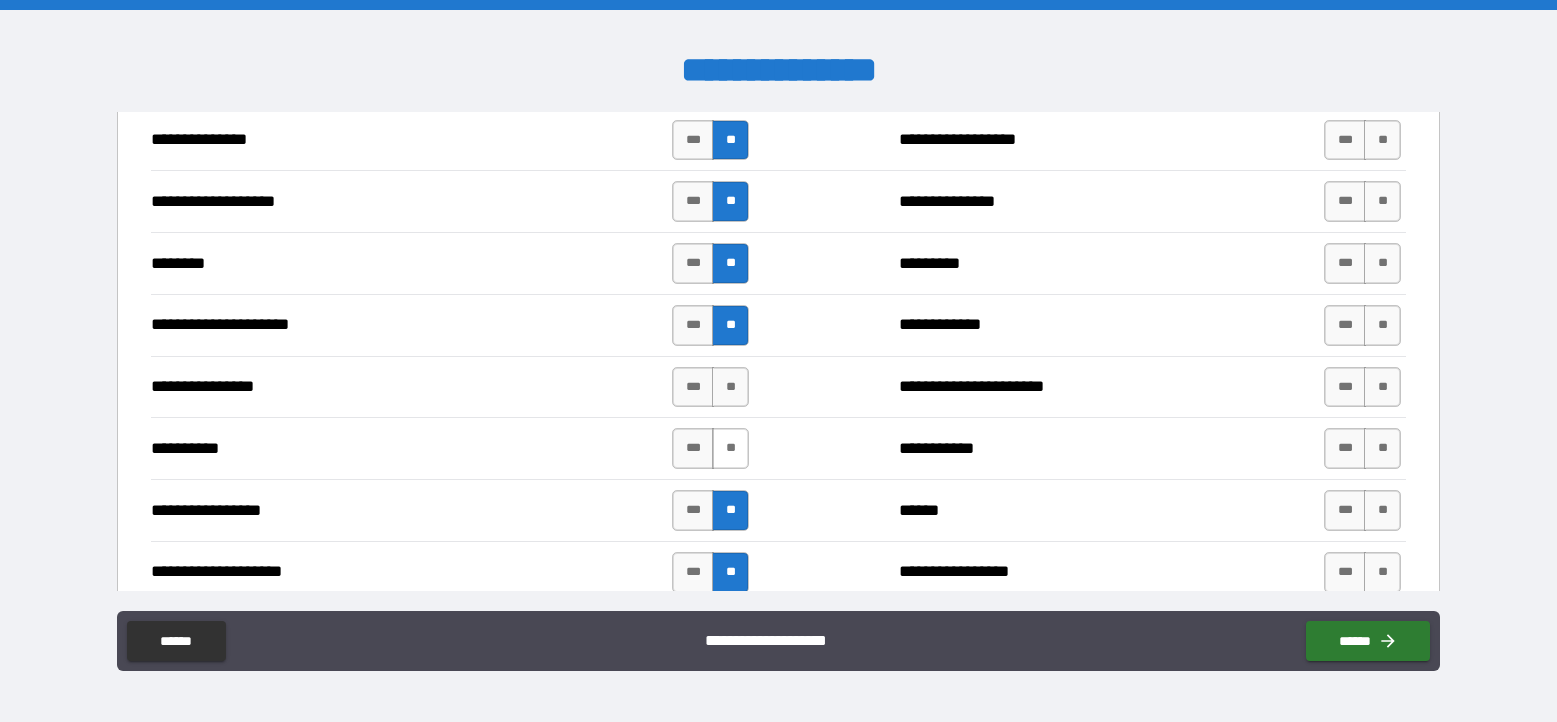 click on "**" at bounding box center (730, 448) 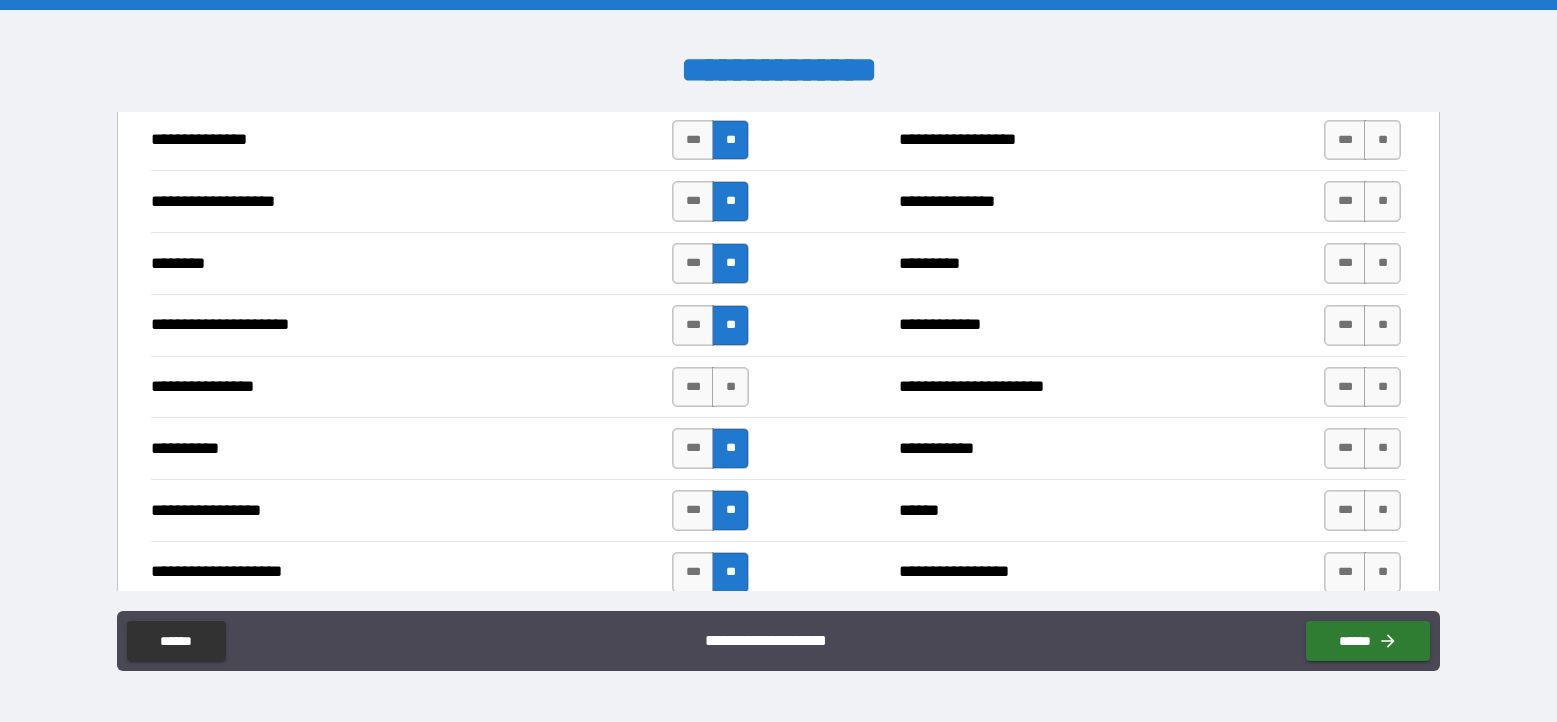 click on "**********" at bounding box center (778, 448) 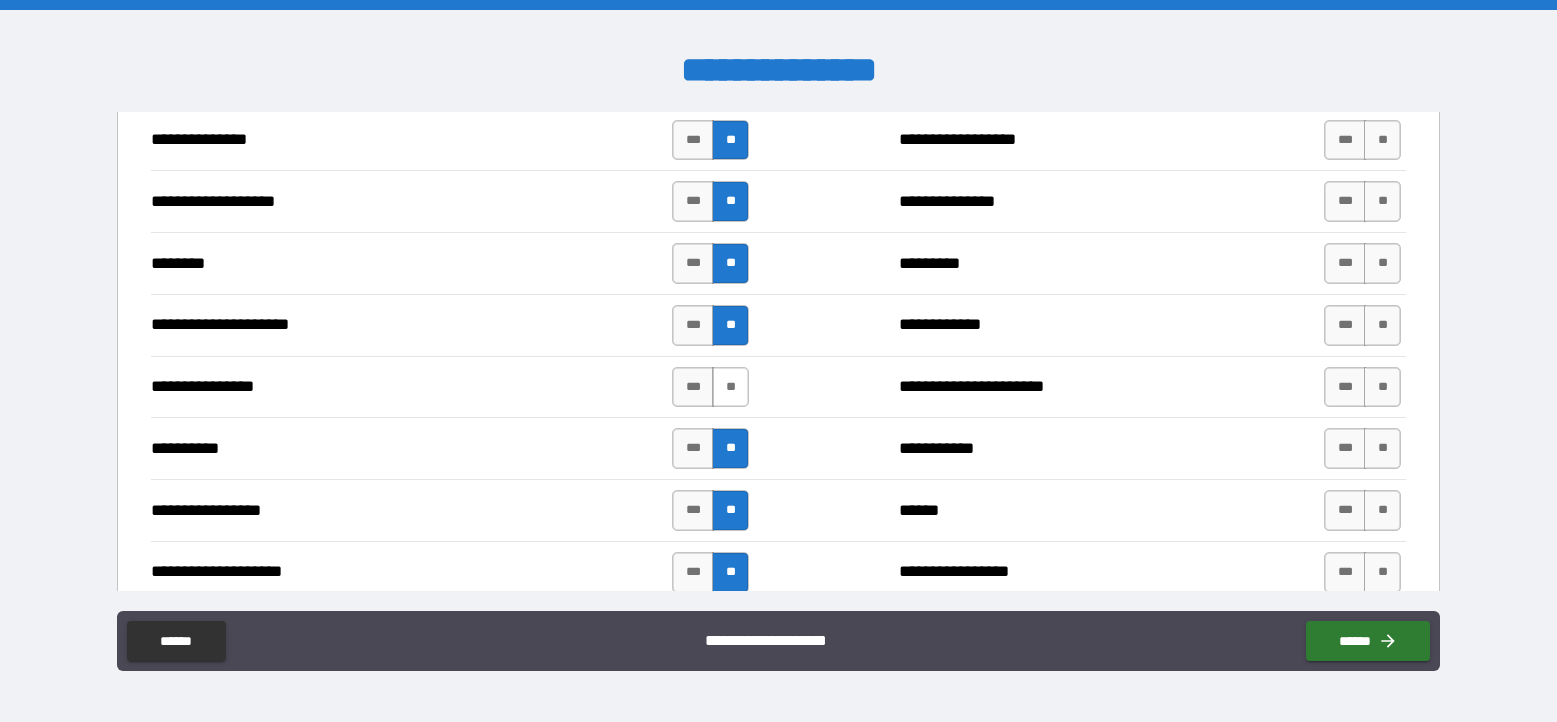 click on "**" at bounding box center (730, 387) 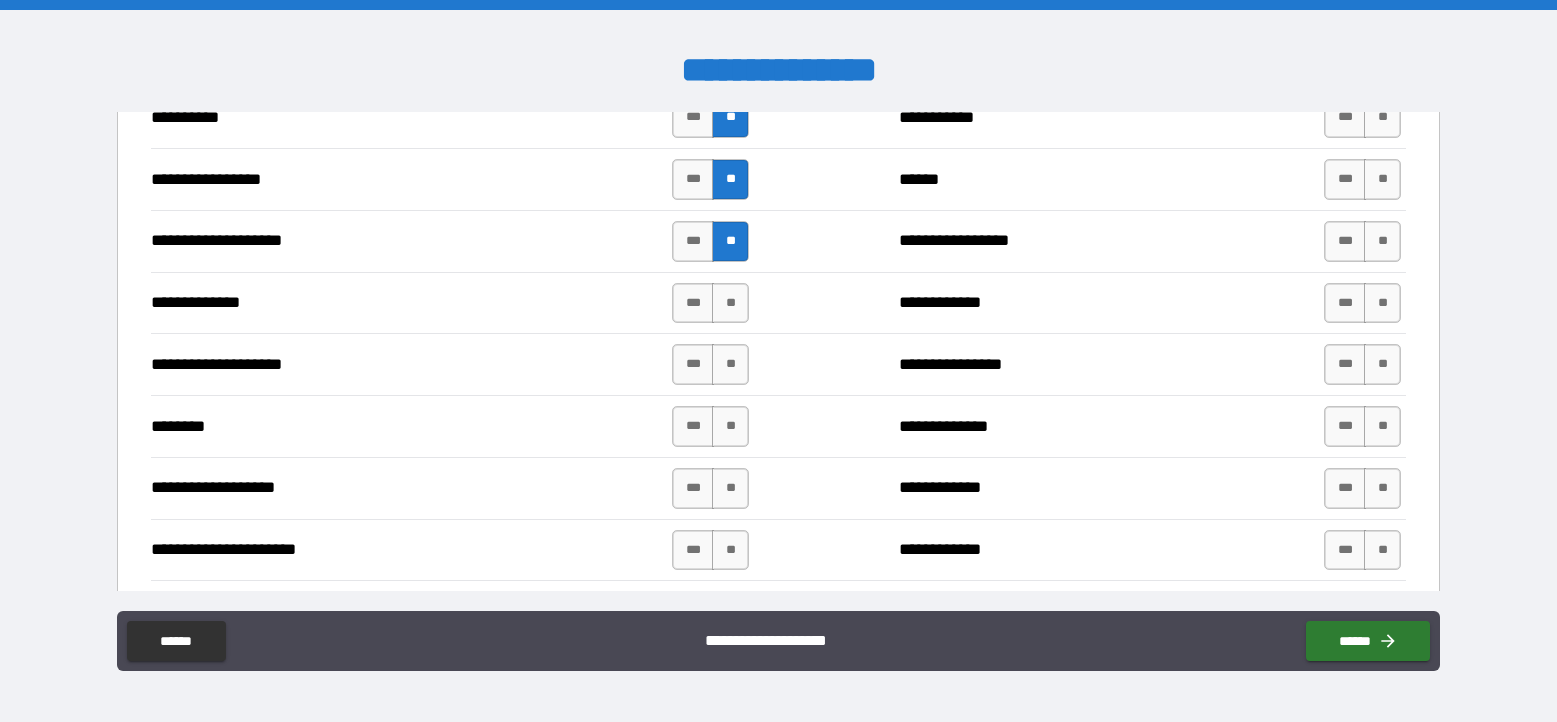 scroll, scrollTop: 2947, scrollLeft: 0, axis: vertical 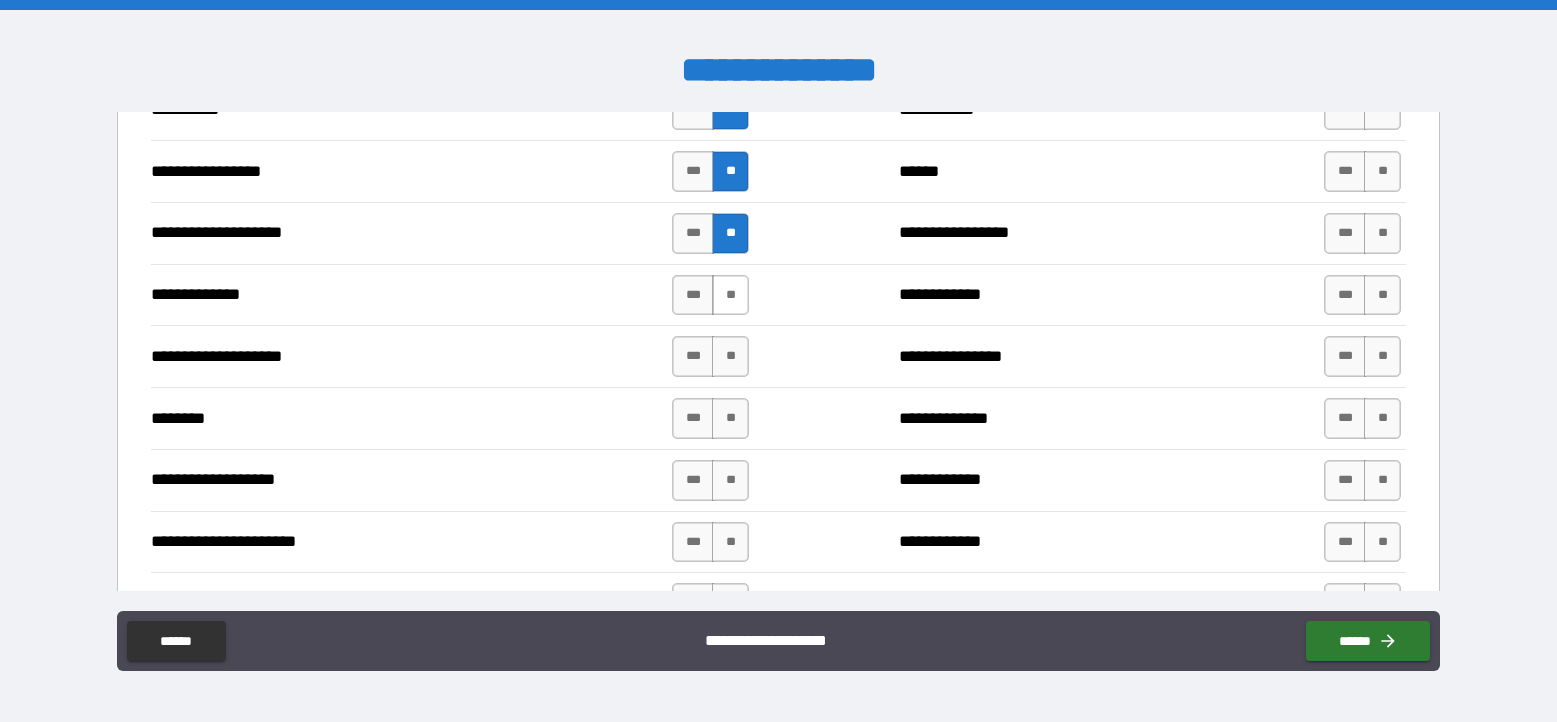 click on "**" at bounding box center [730, 295] 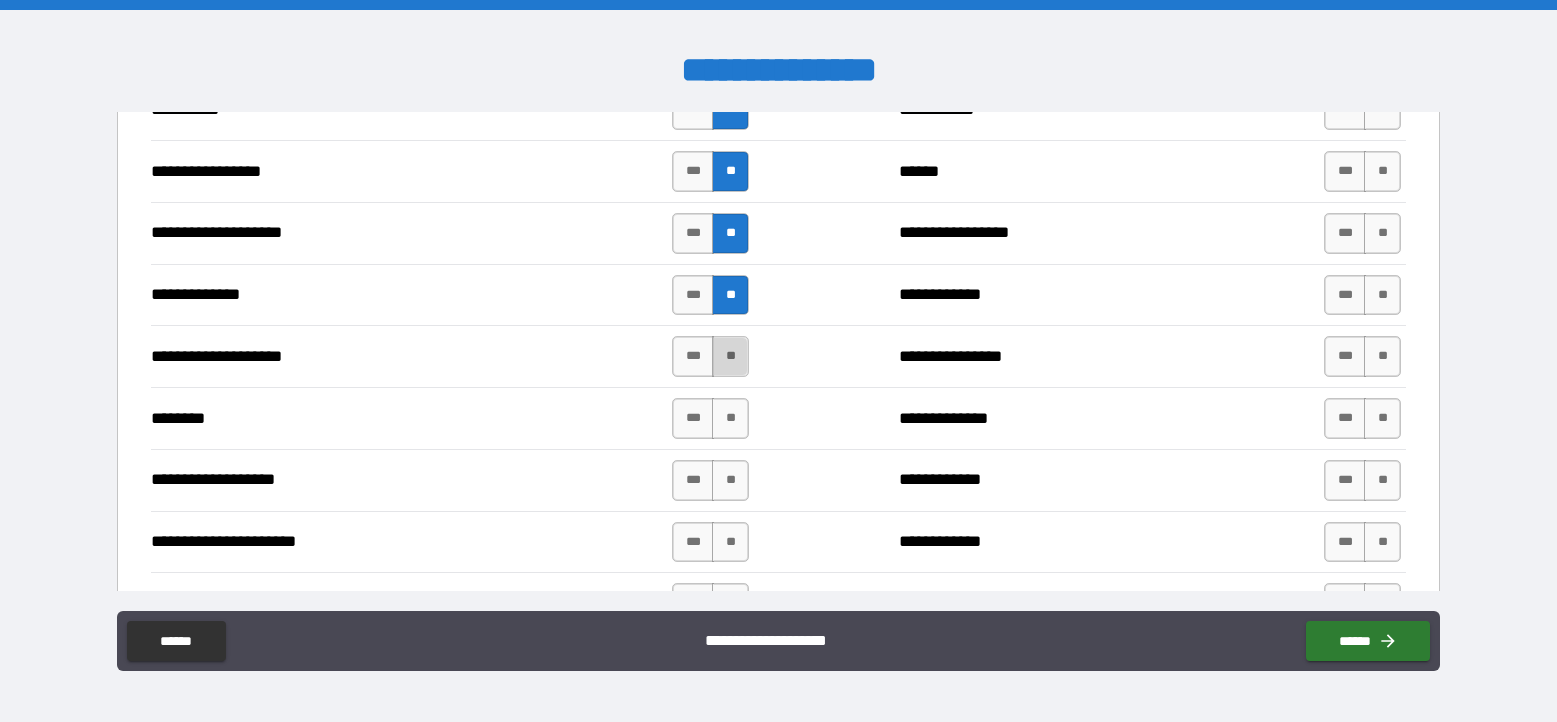 click on "**" at bounding box center [730, 356] 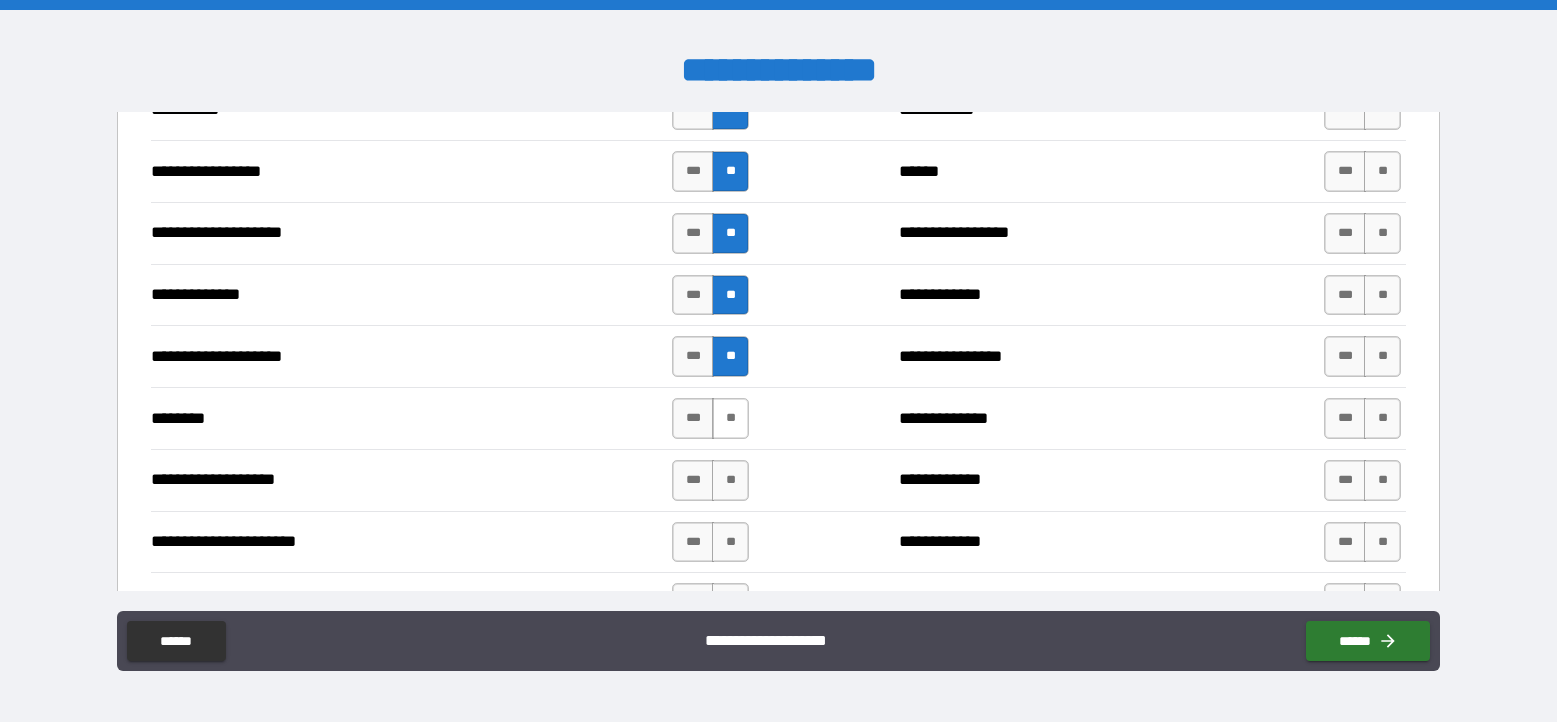 click on "**" at bounding box center [730, 418] 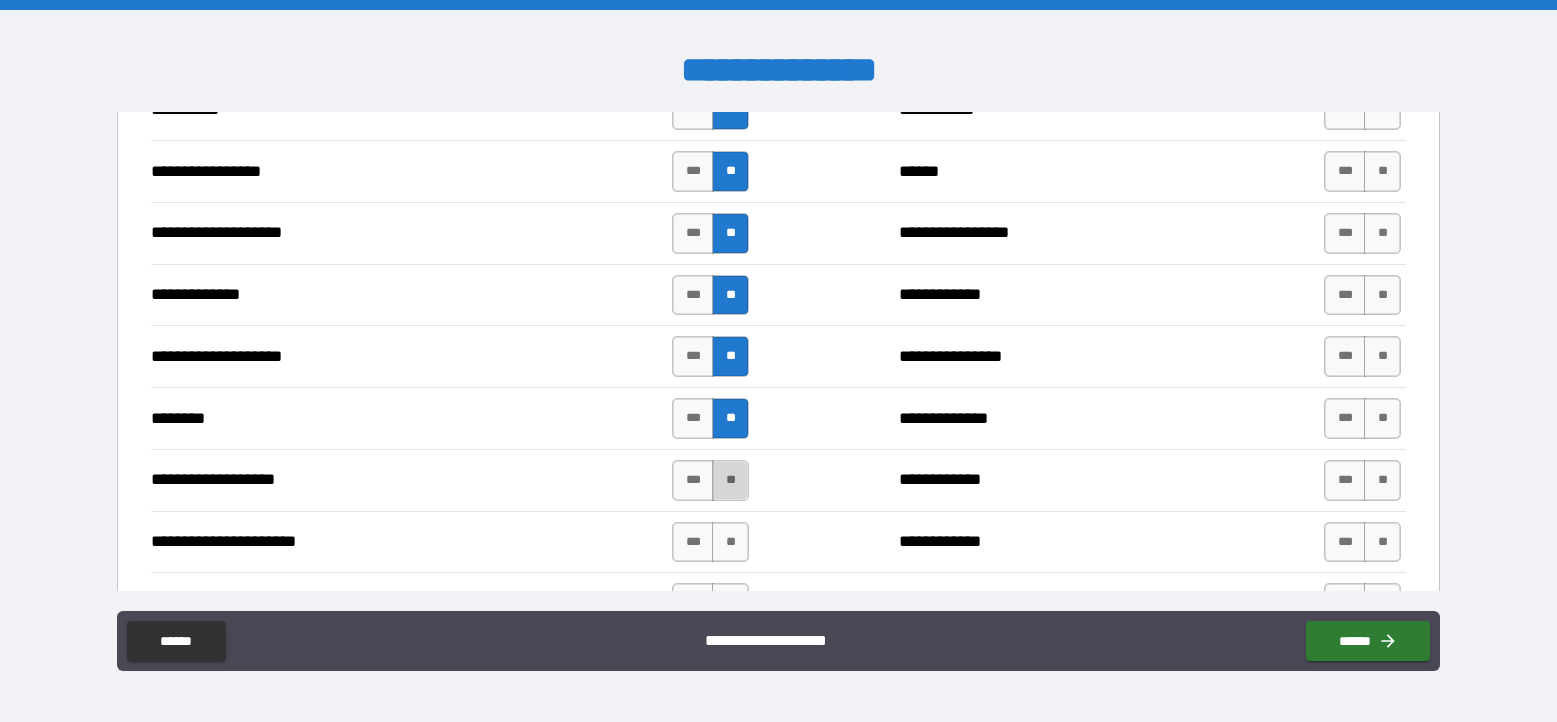 click on "**" at bounding box center [730, 480] 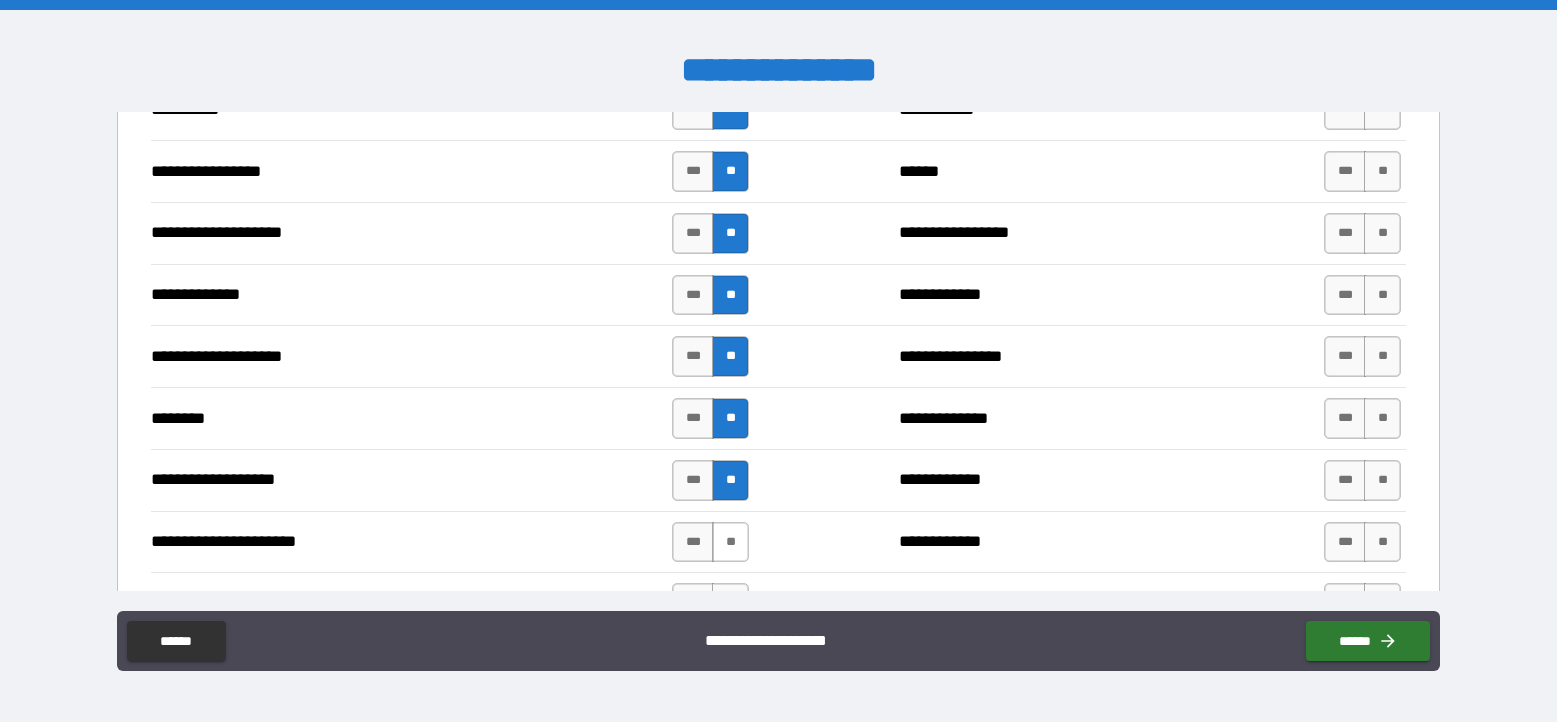click on "**" at bounding box center [730, 542] 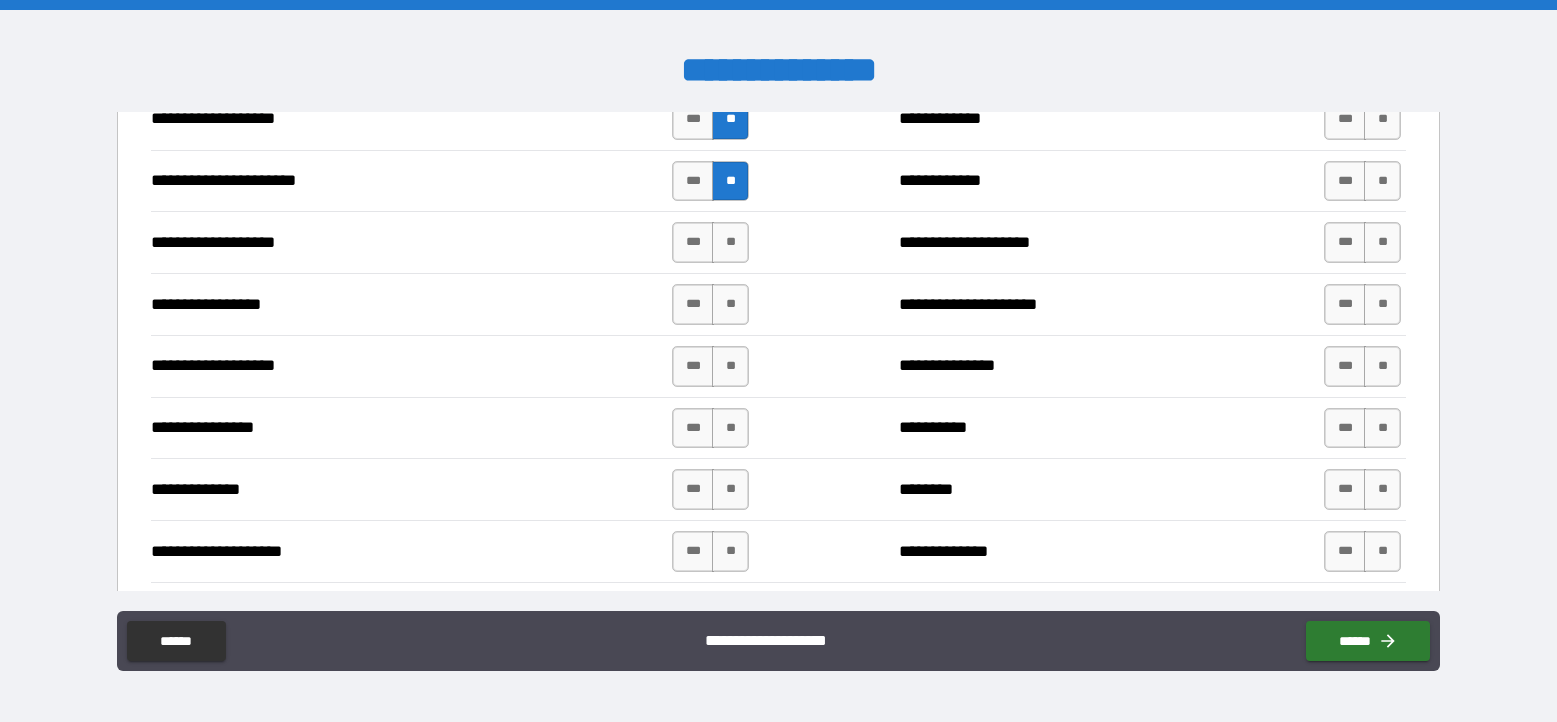 scroll, scrollTop: 3315, scrollLeft: 0, axis: vertical 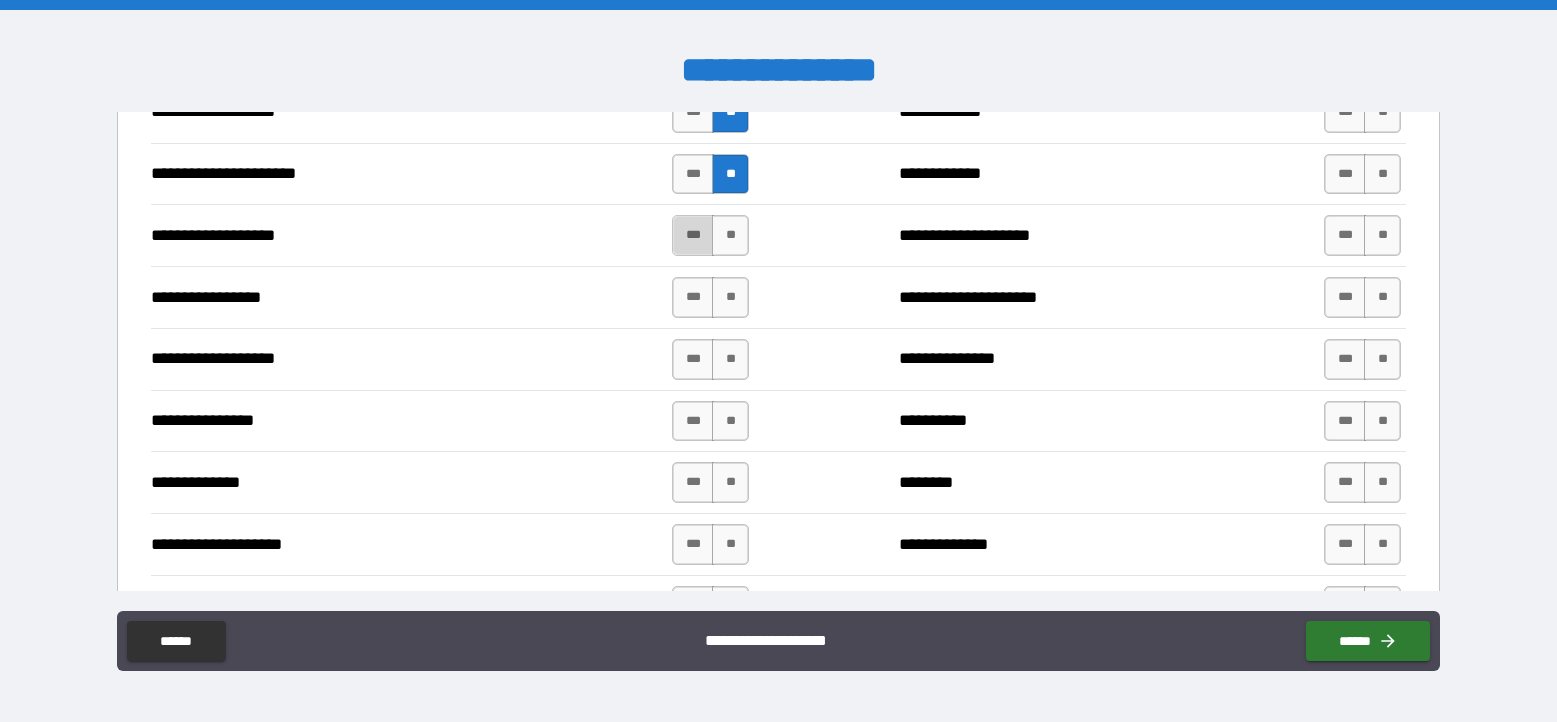 click on "***" at bounding box center [693, 235] 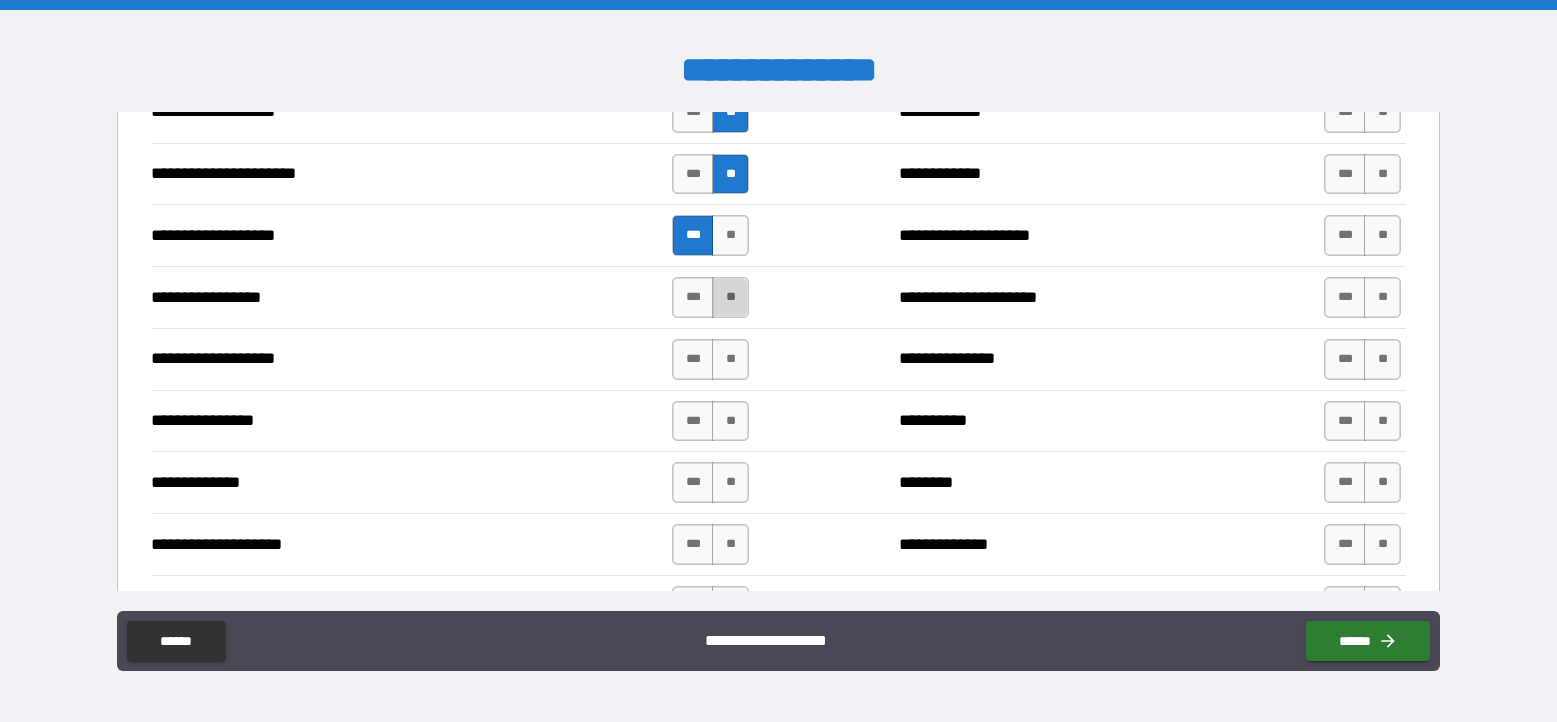 click on "**" at bounding box center [730, 297] 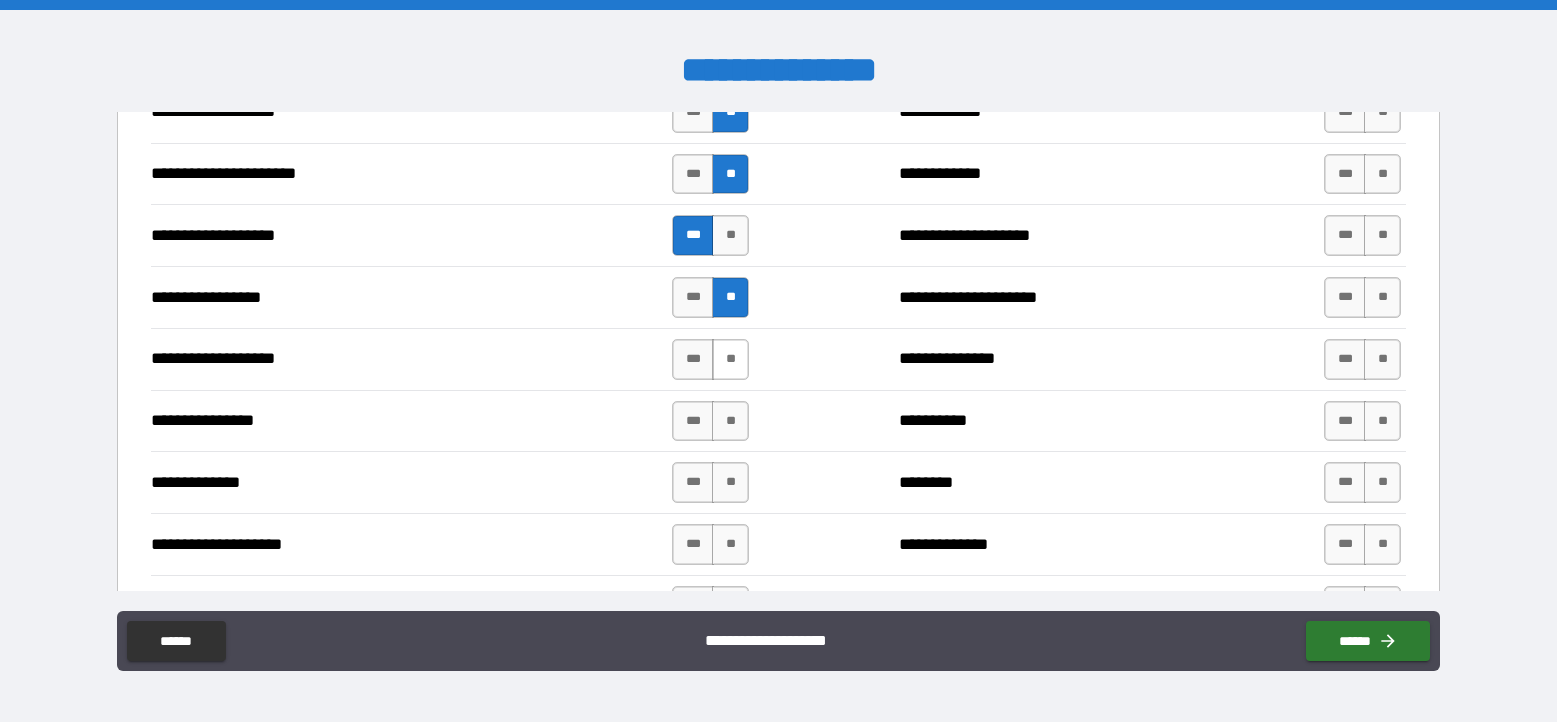 click on "**" at bounding box center (730, 359) 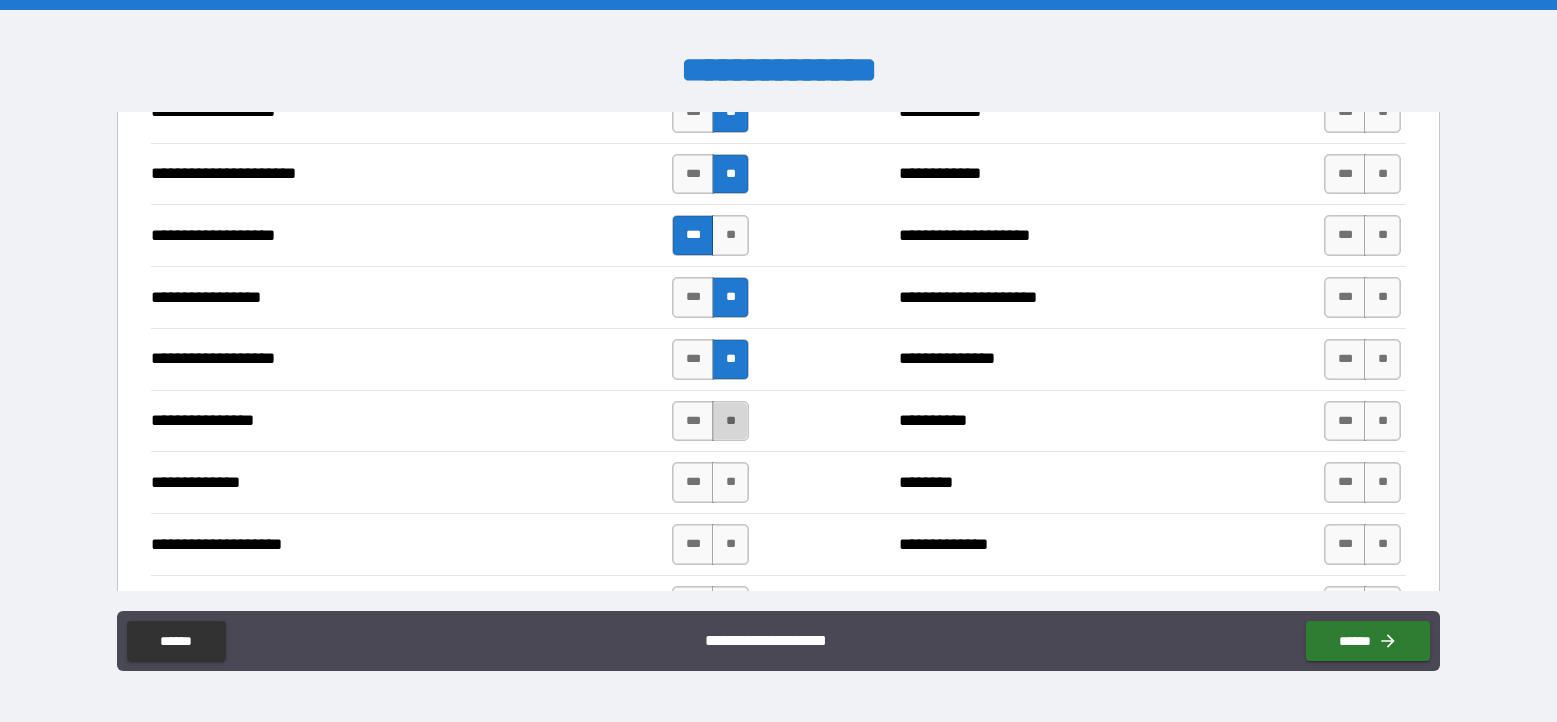 click on "**" at bounding box center (730, 421) 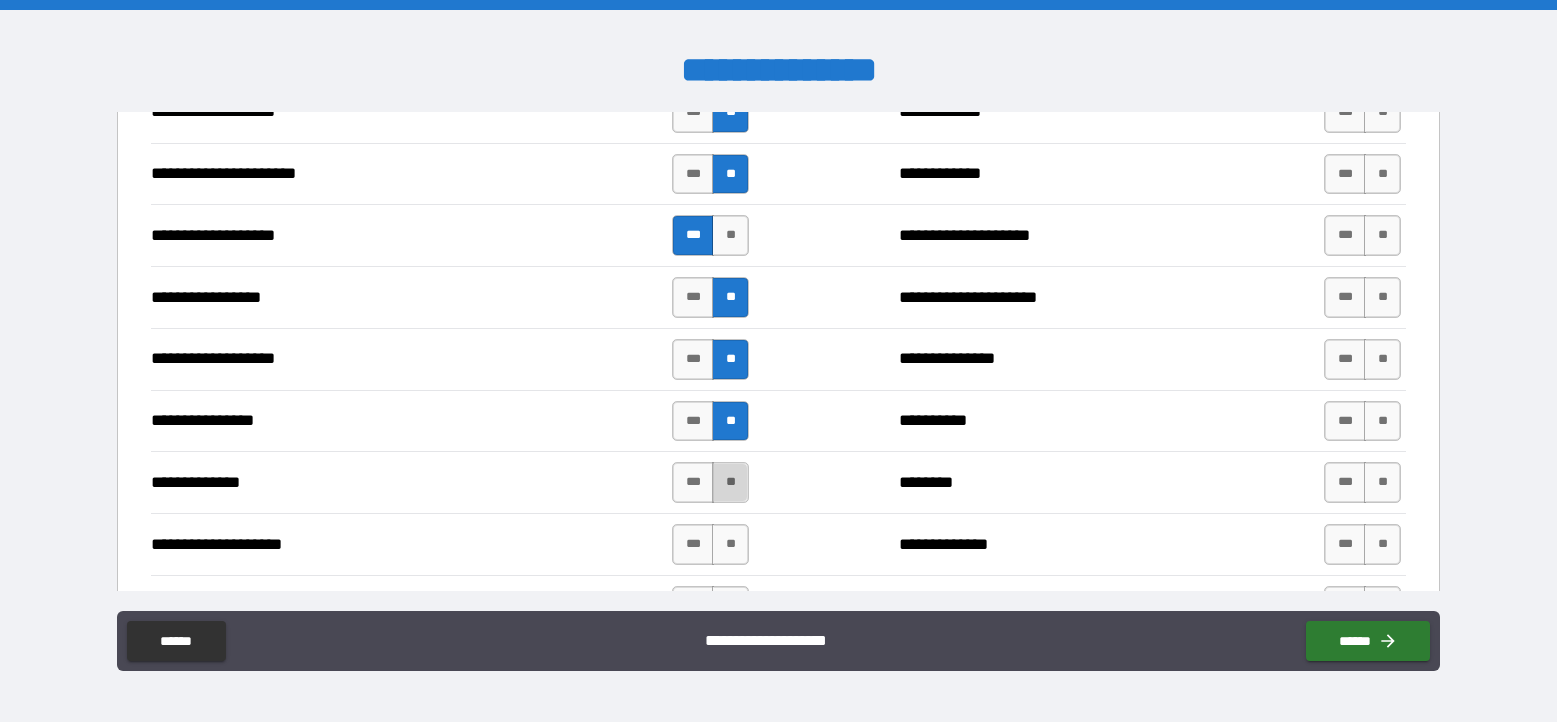 click on "**" at bounding box center [730, 482] 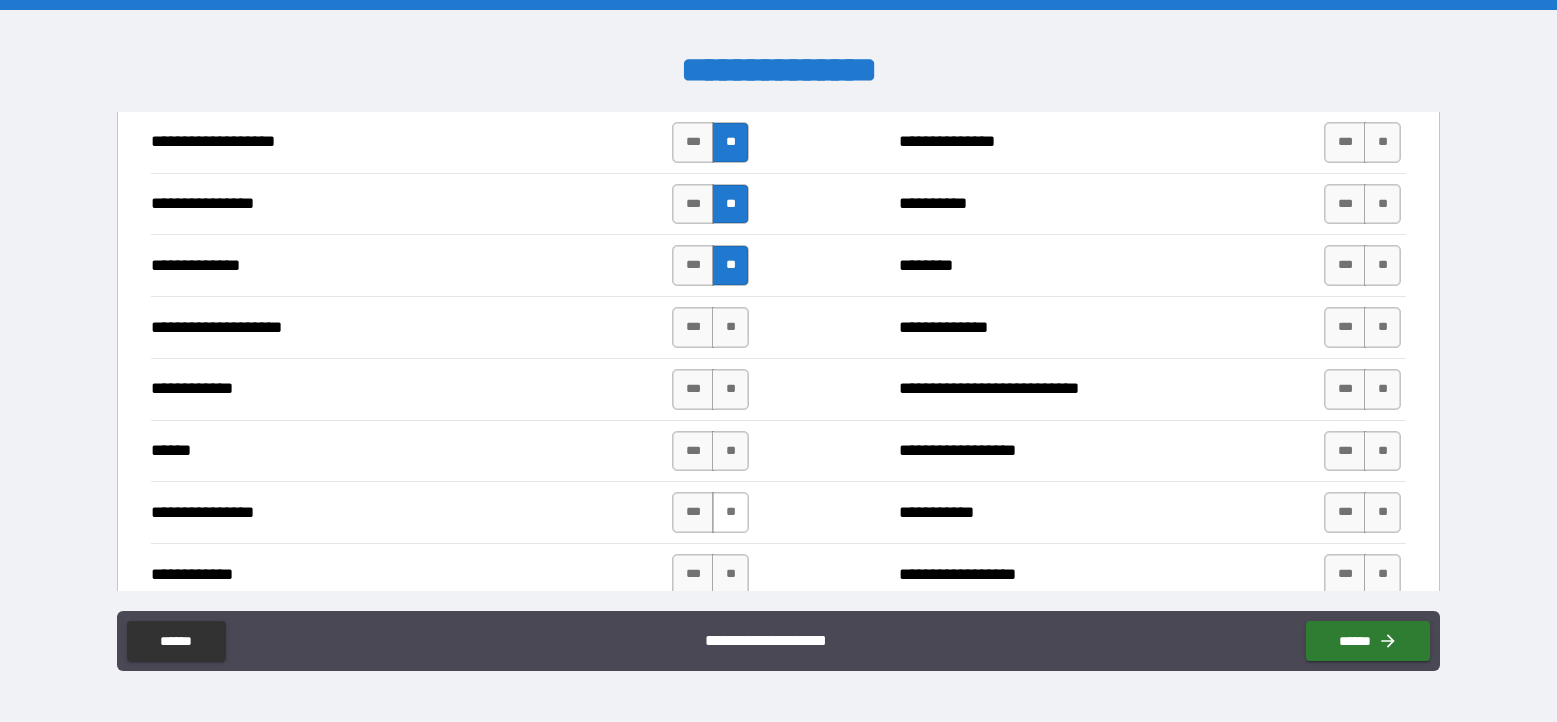 scroll, scrollTop: 3537, scrollLeft: 0, axis: vertical 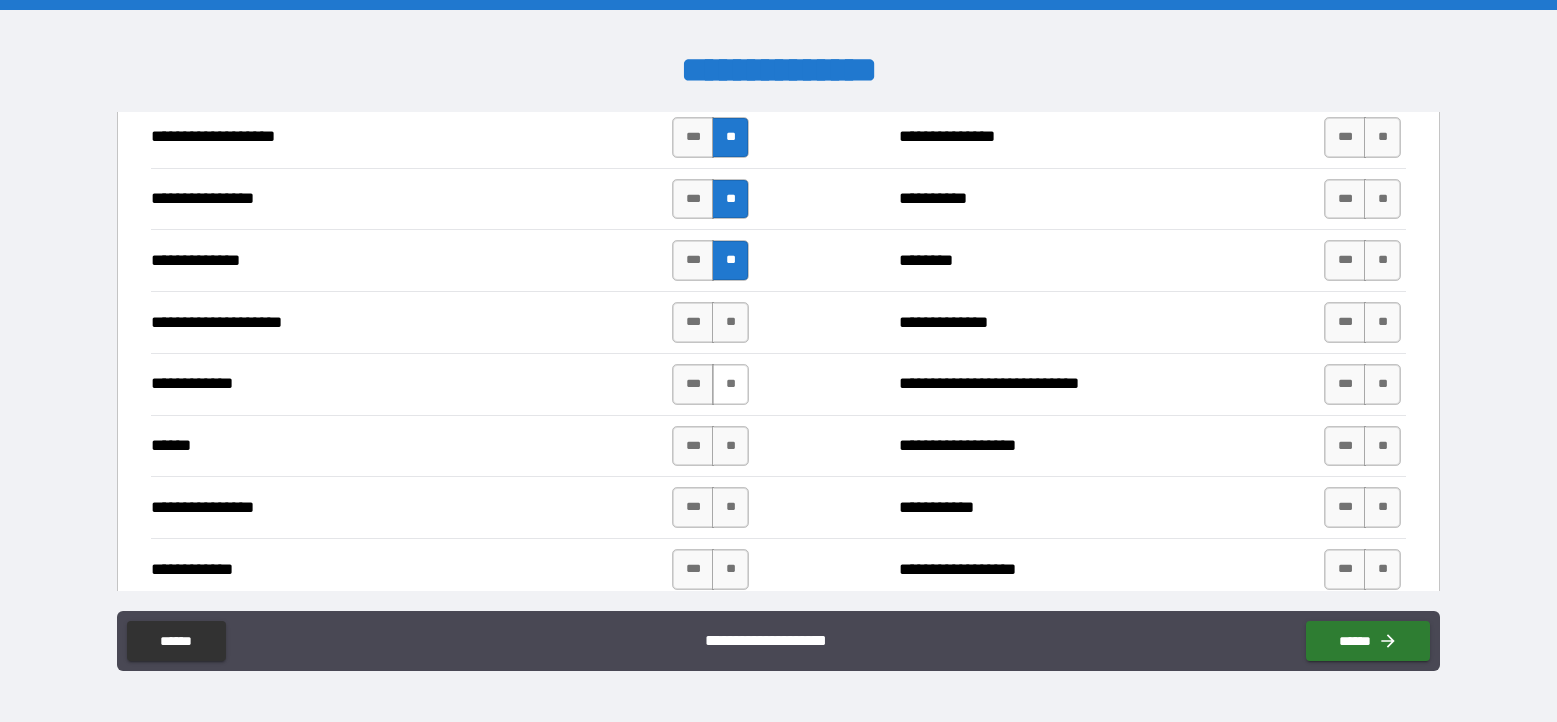 click on "**" at bounding box center (730, 384) 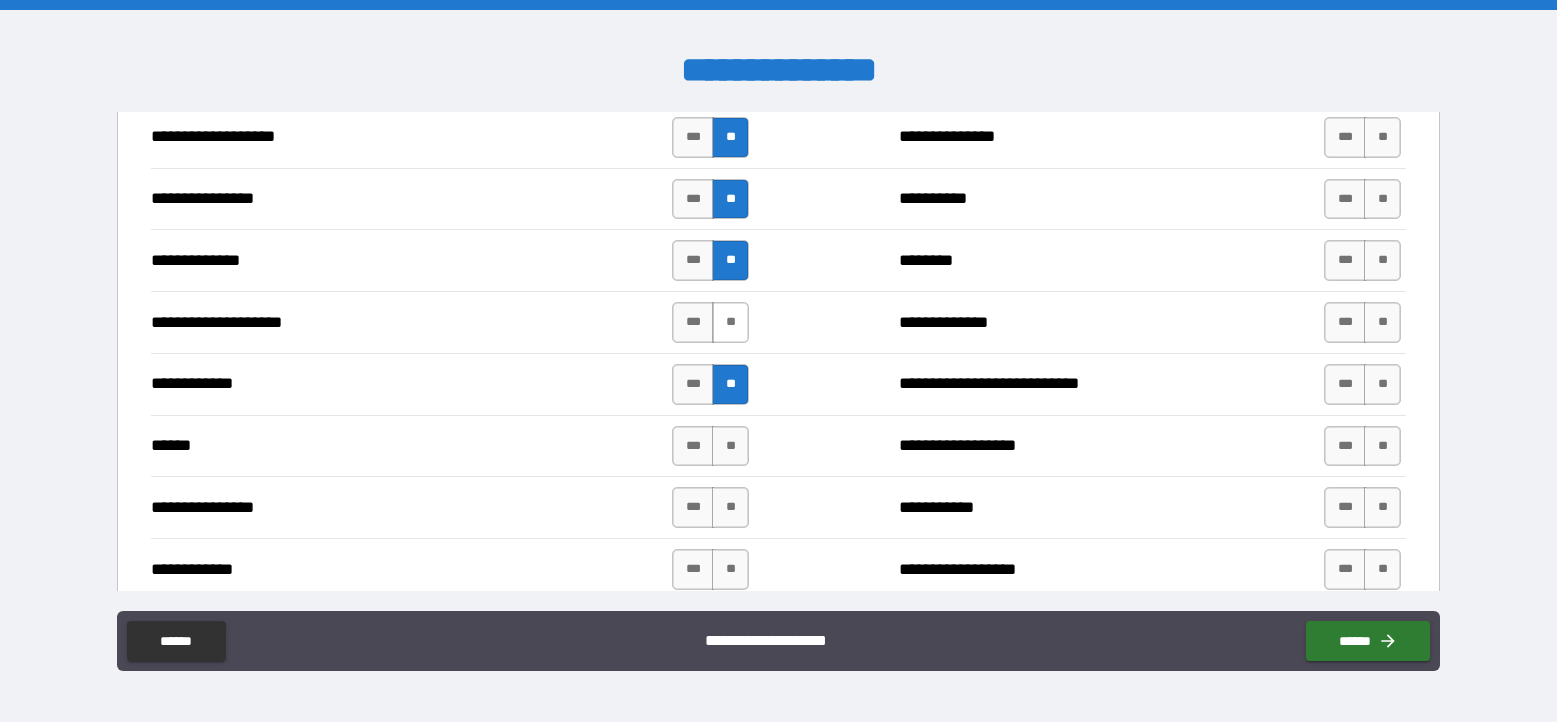 click on "**" at bounding box center [730, 322] 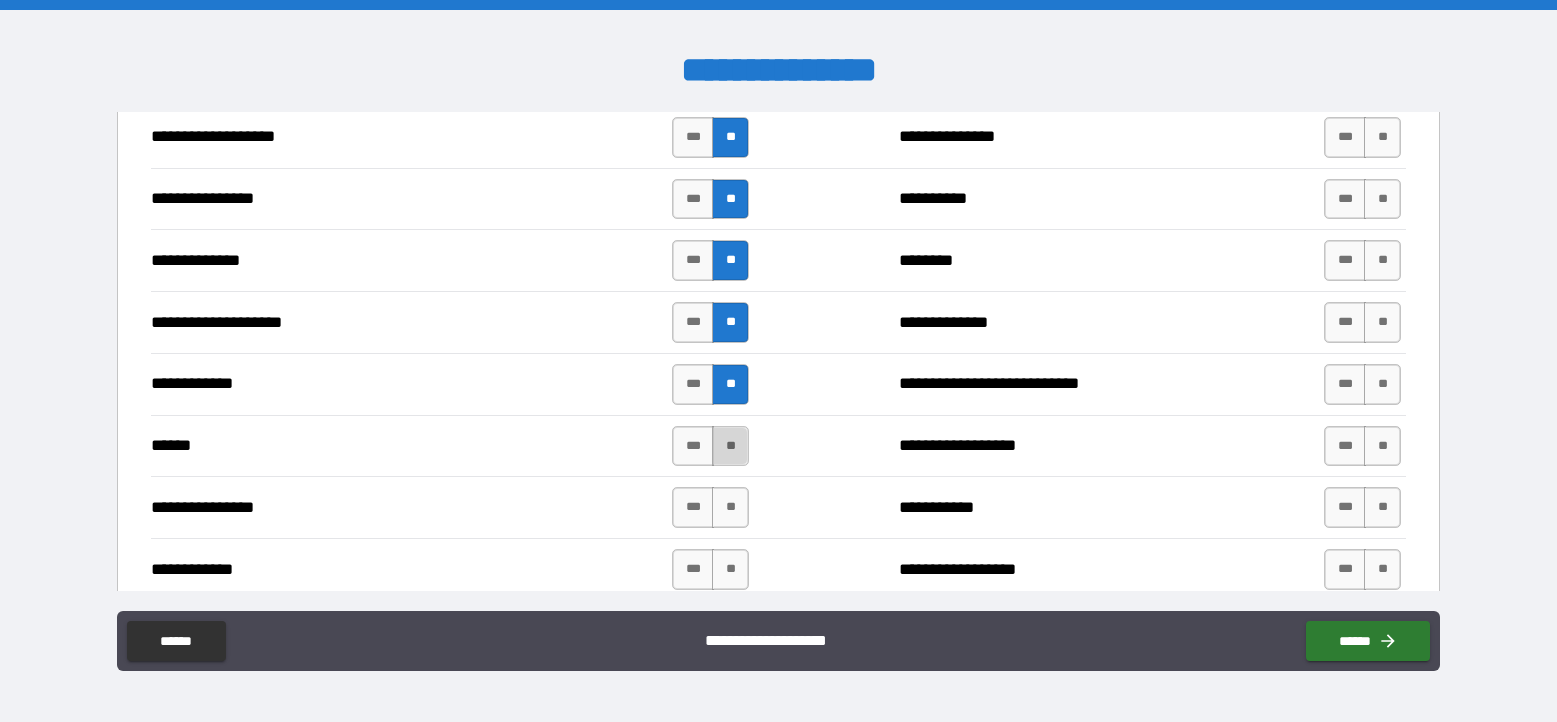click on "**" at bounding box center (730, 446) 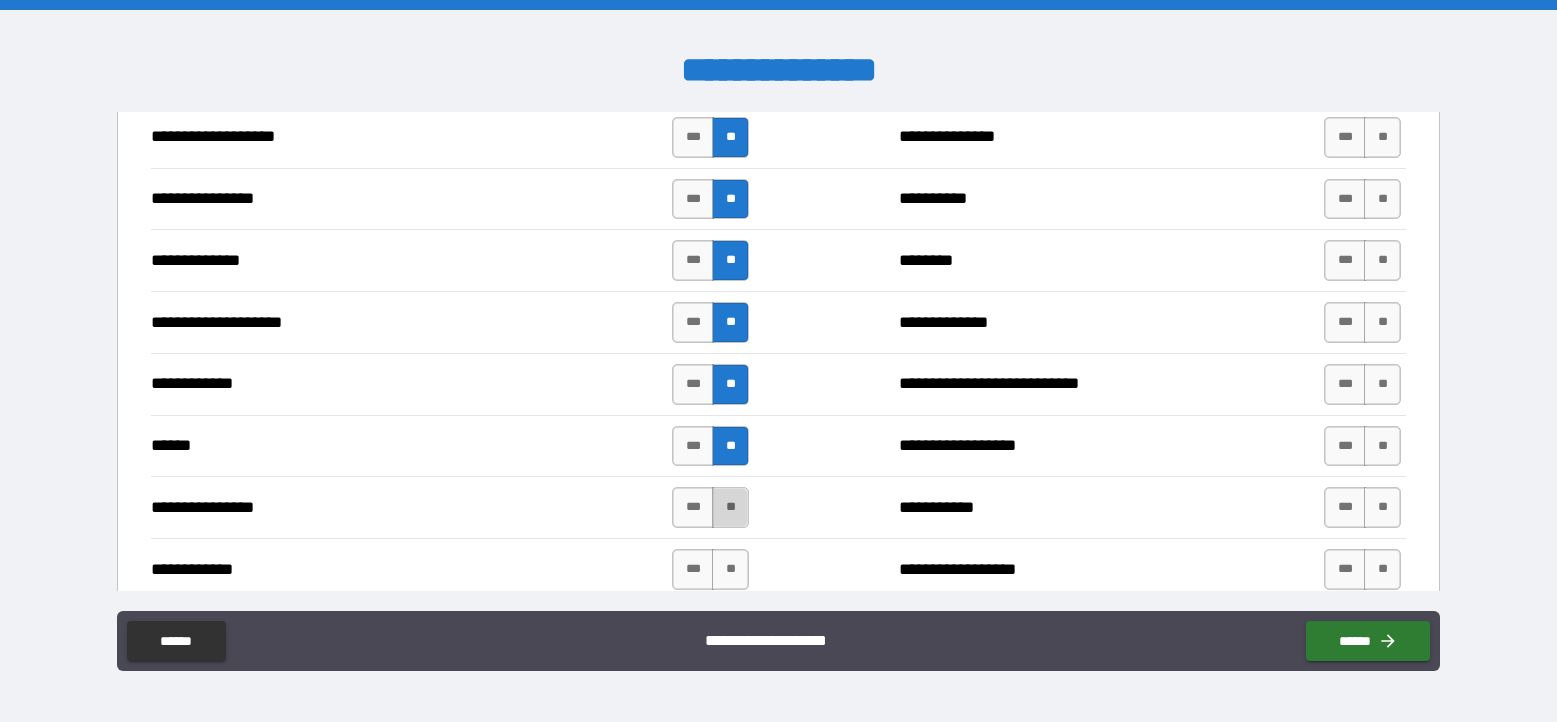 click on "**" at bounding box center [730, 507] 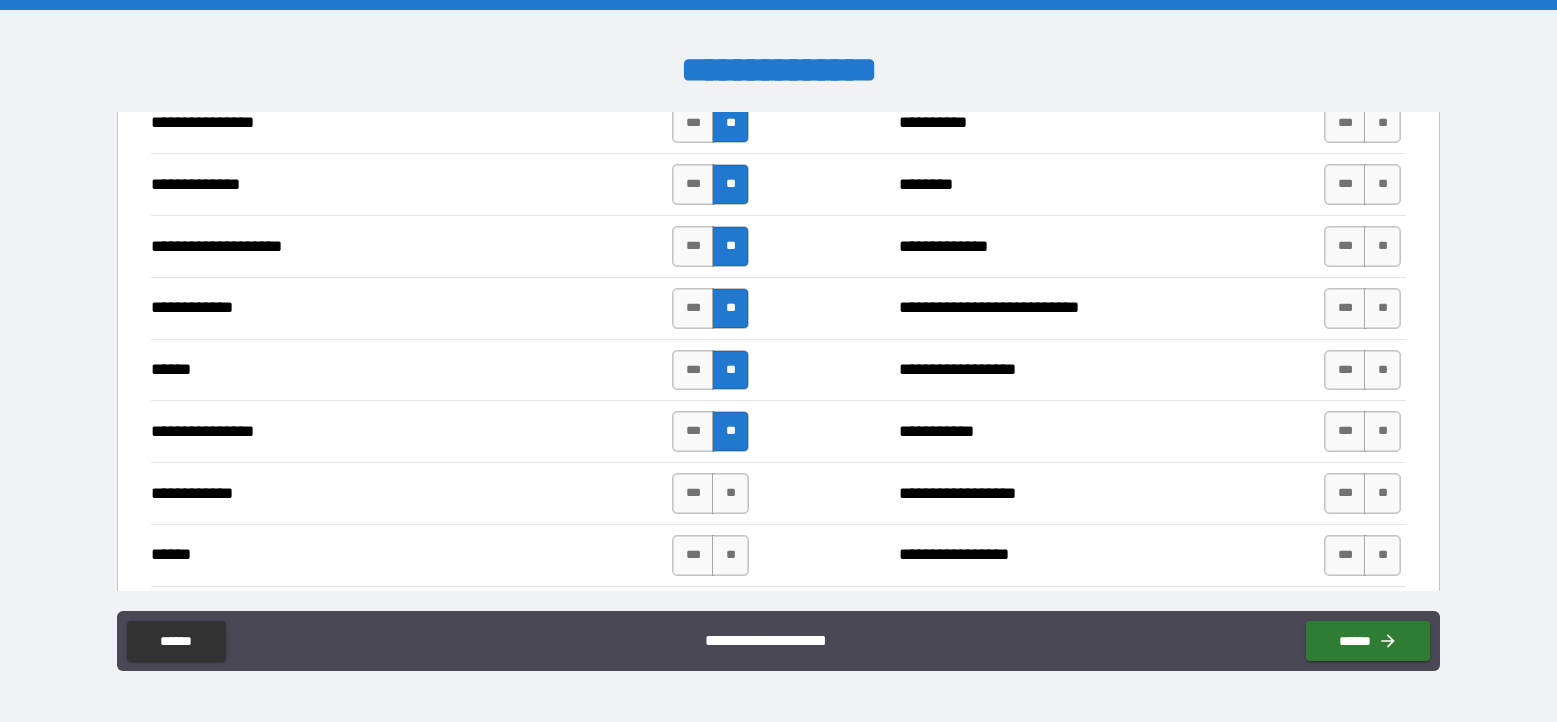 scroll, scrollTop: 3671, scrollLeft: 0, axis: vertical 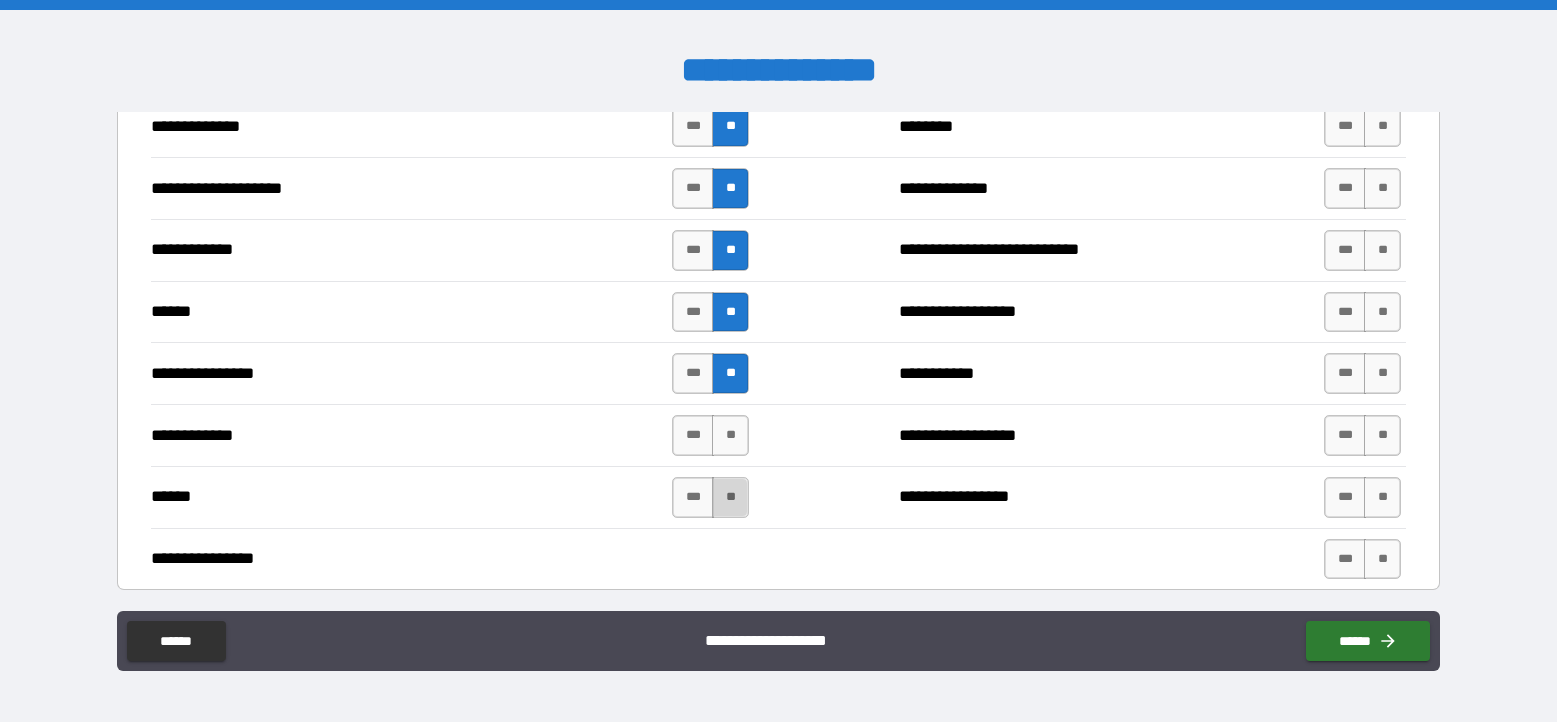 click on "**" at bounding box center [730, 497] 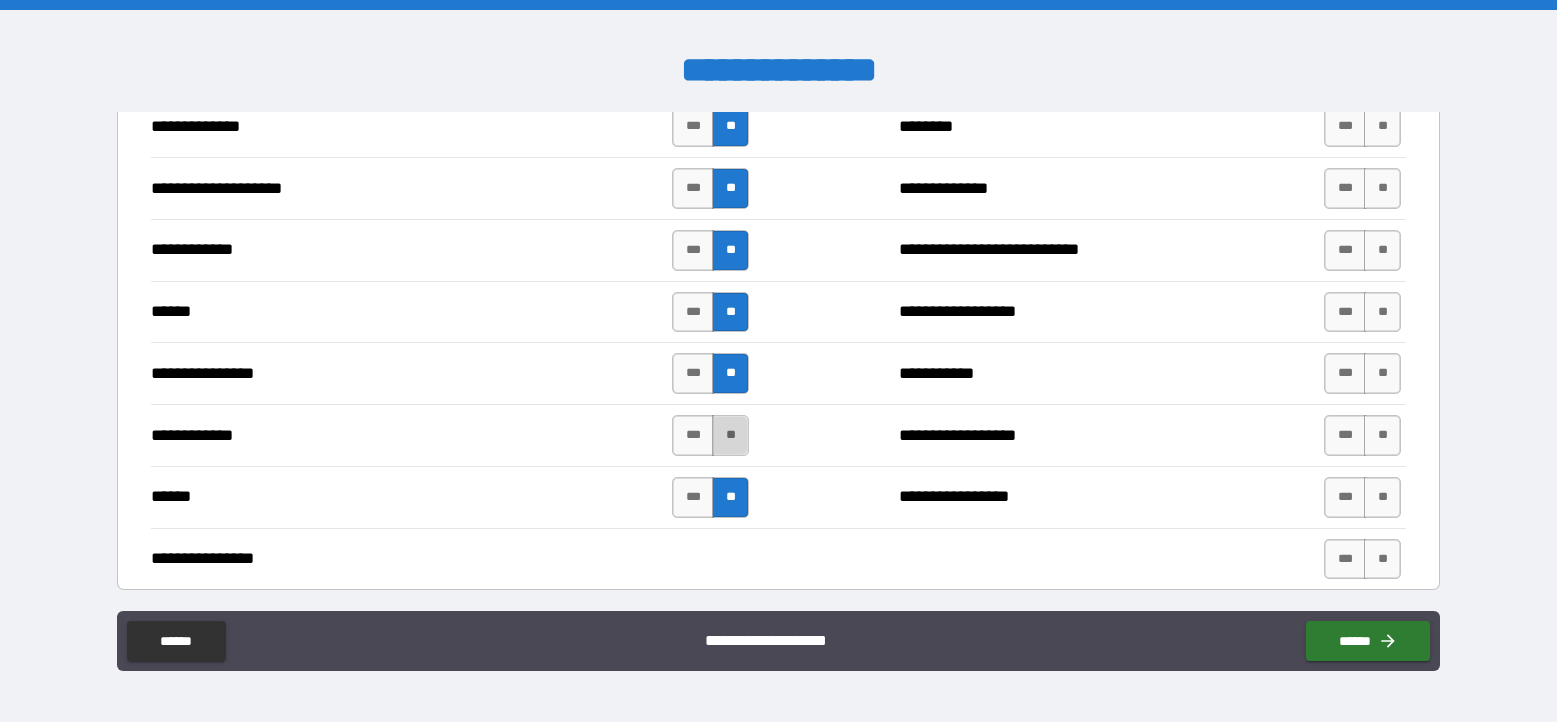 click on "**" at bounding box center [730, 435] 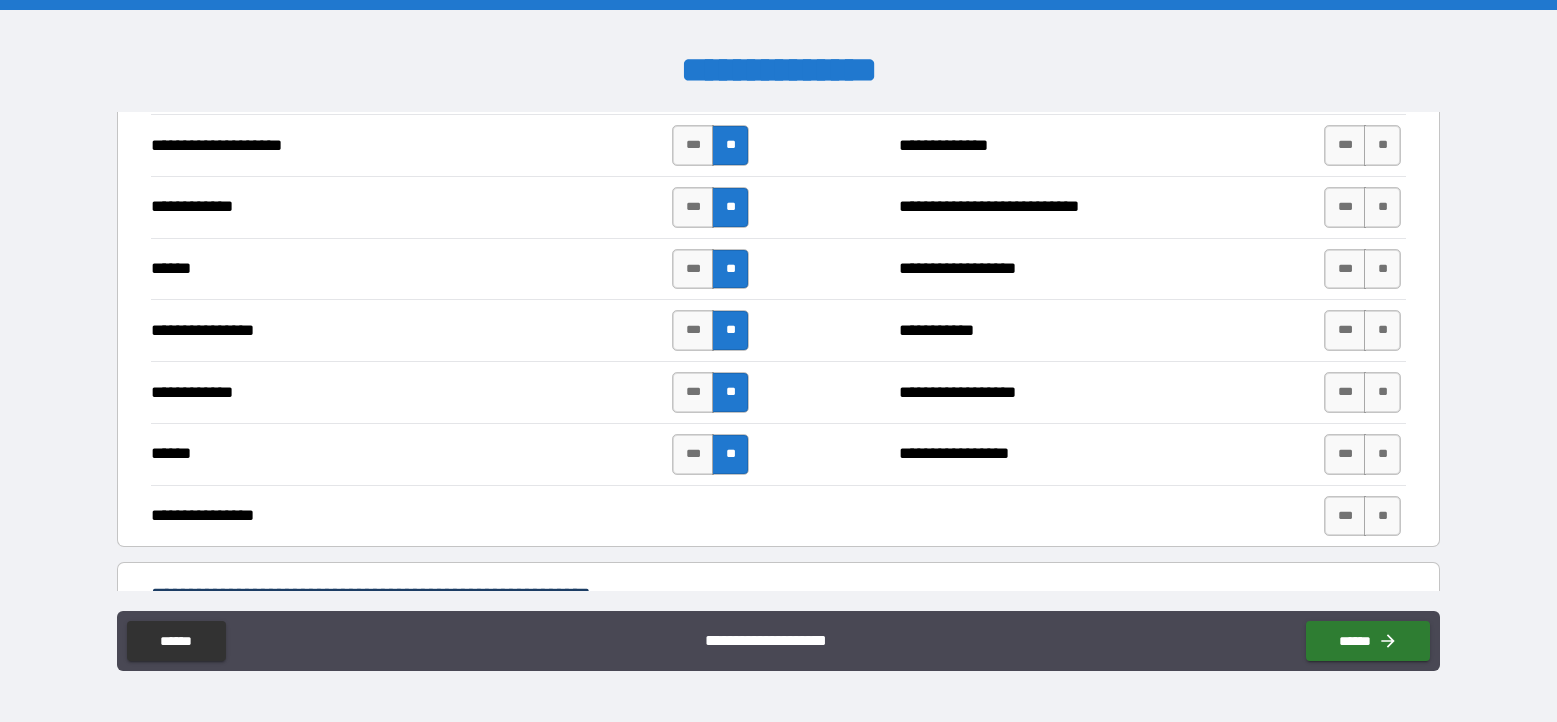 scroll, scrollTop: 3739, scrollLeft: 0, axis: vertical 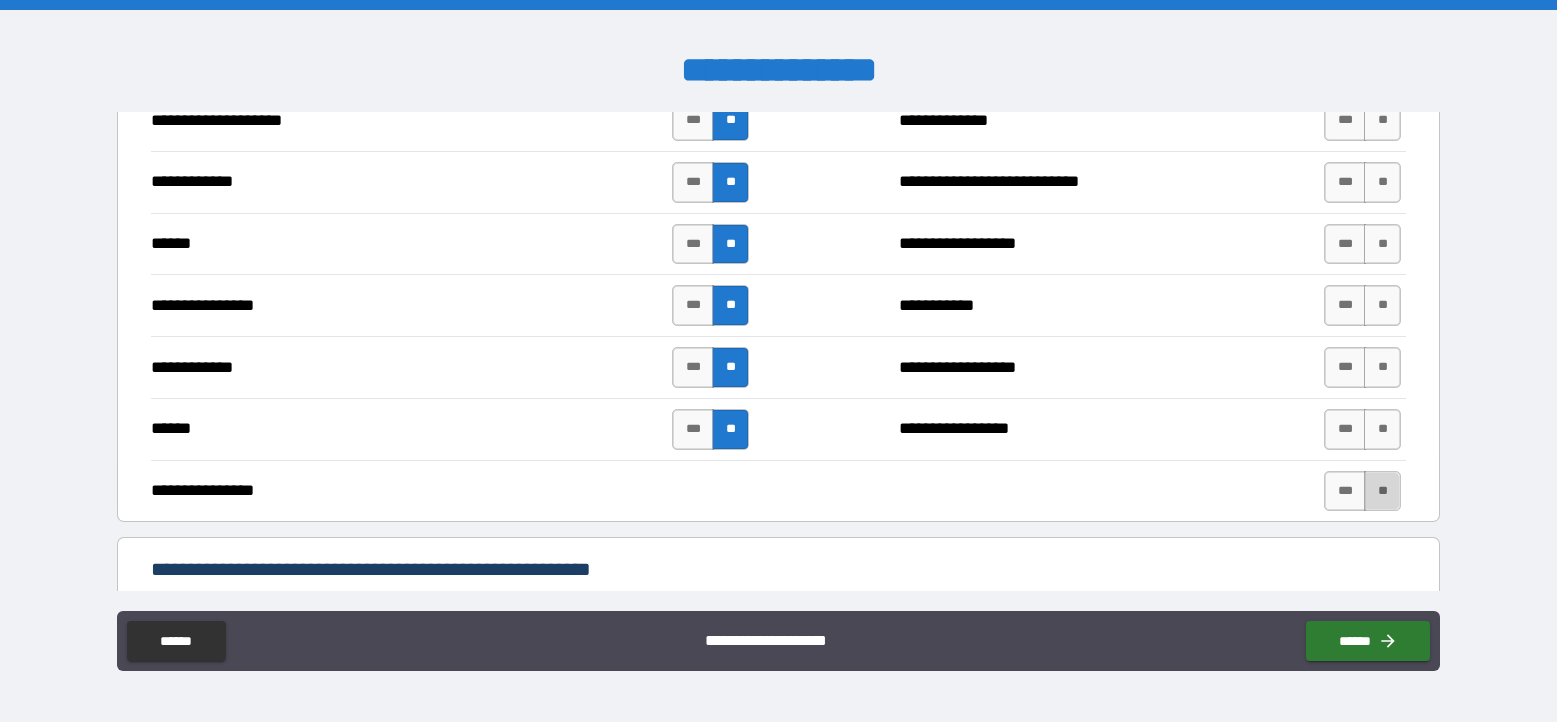 click on "**" at bounding box center [1382, 491] 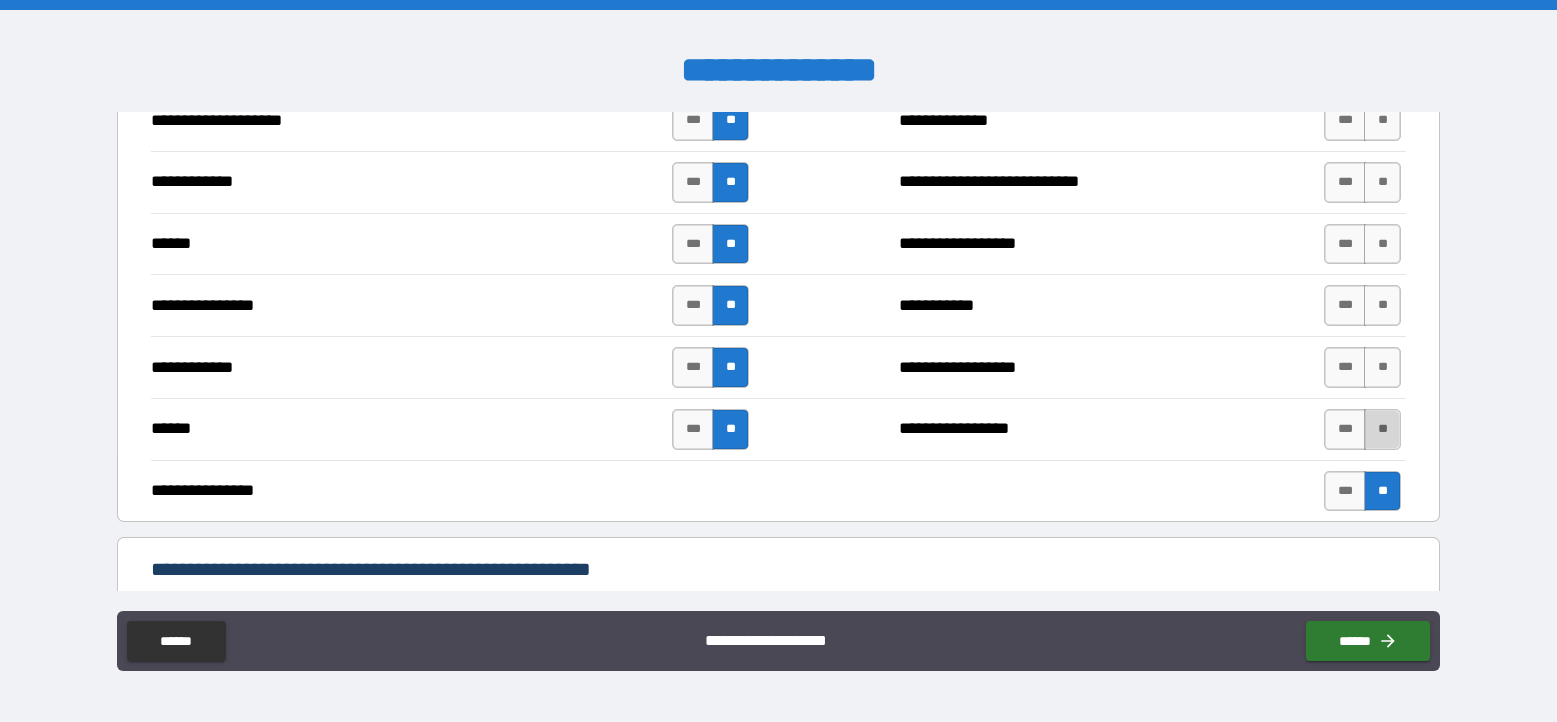 click on "**" at bounding box center [1382, 429] 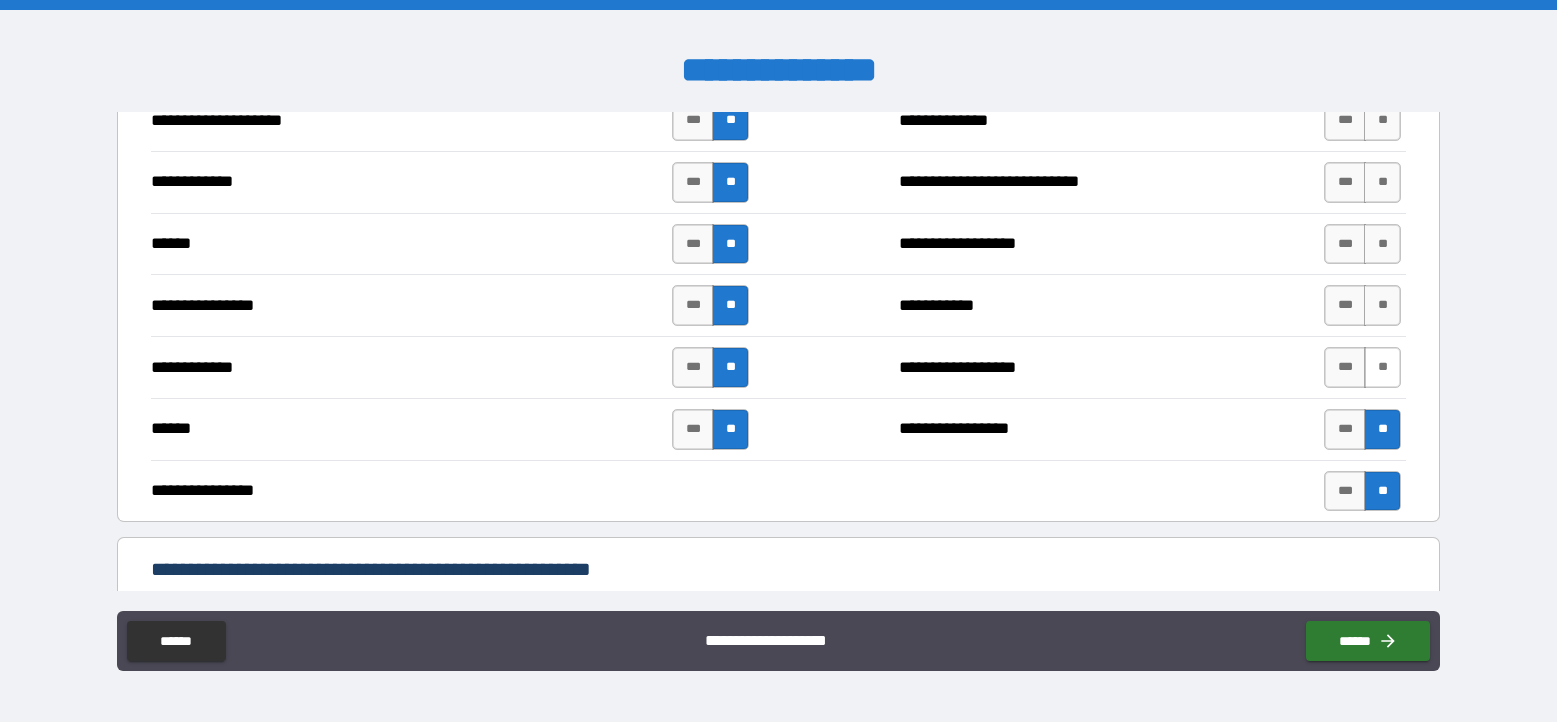 click on "**" at bounding box center [1382, 367] 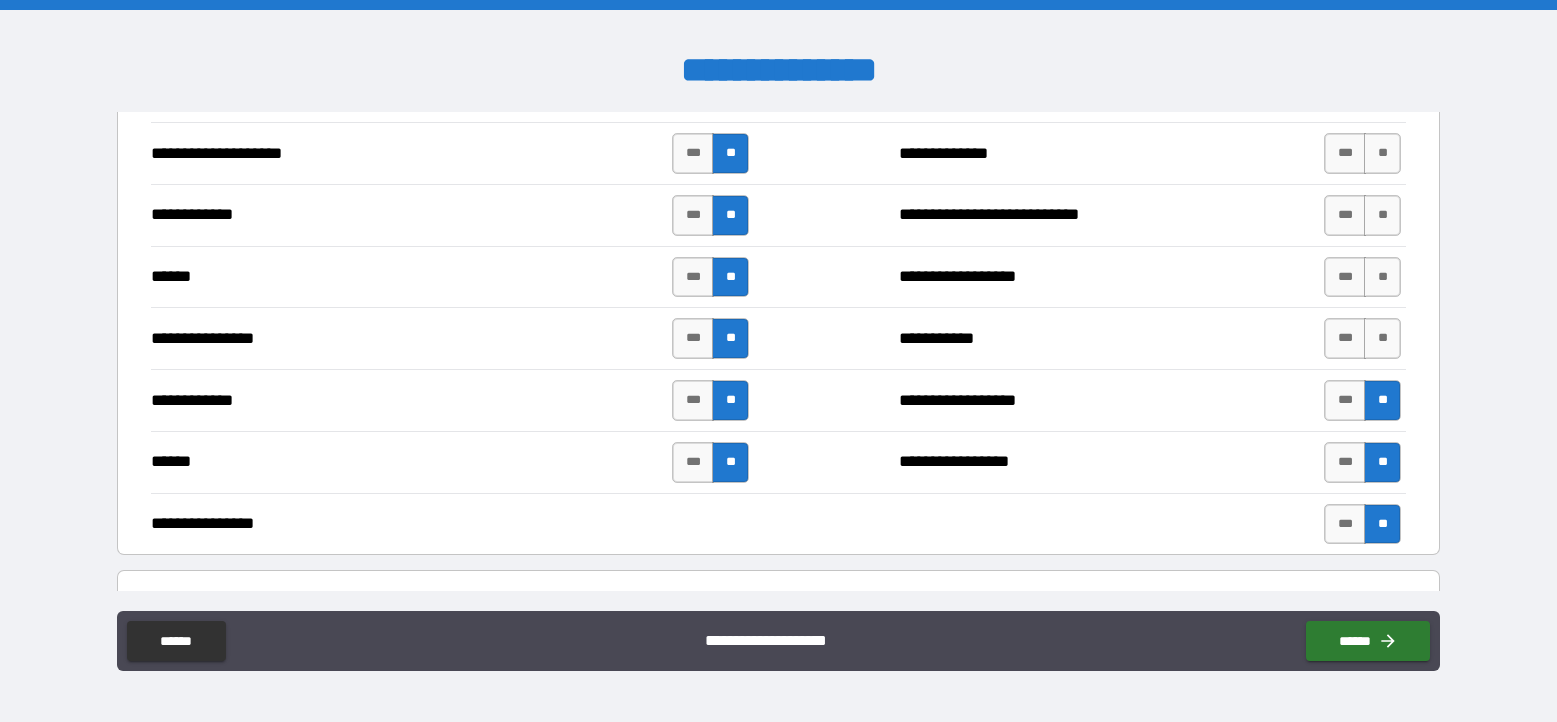 scroll, scrollTop: 3699, scrollLeft: 0, axis: vertical 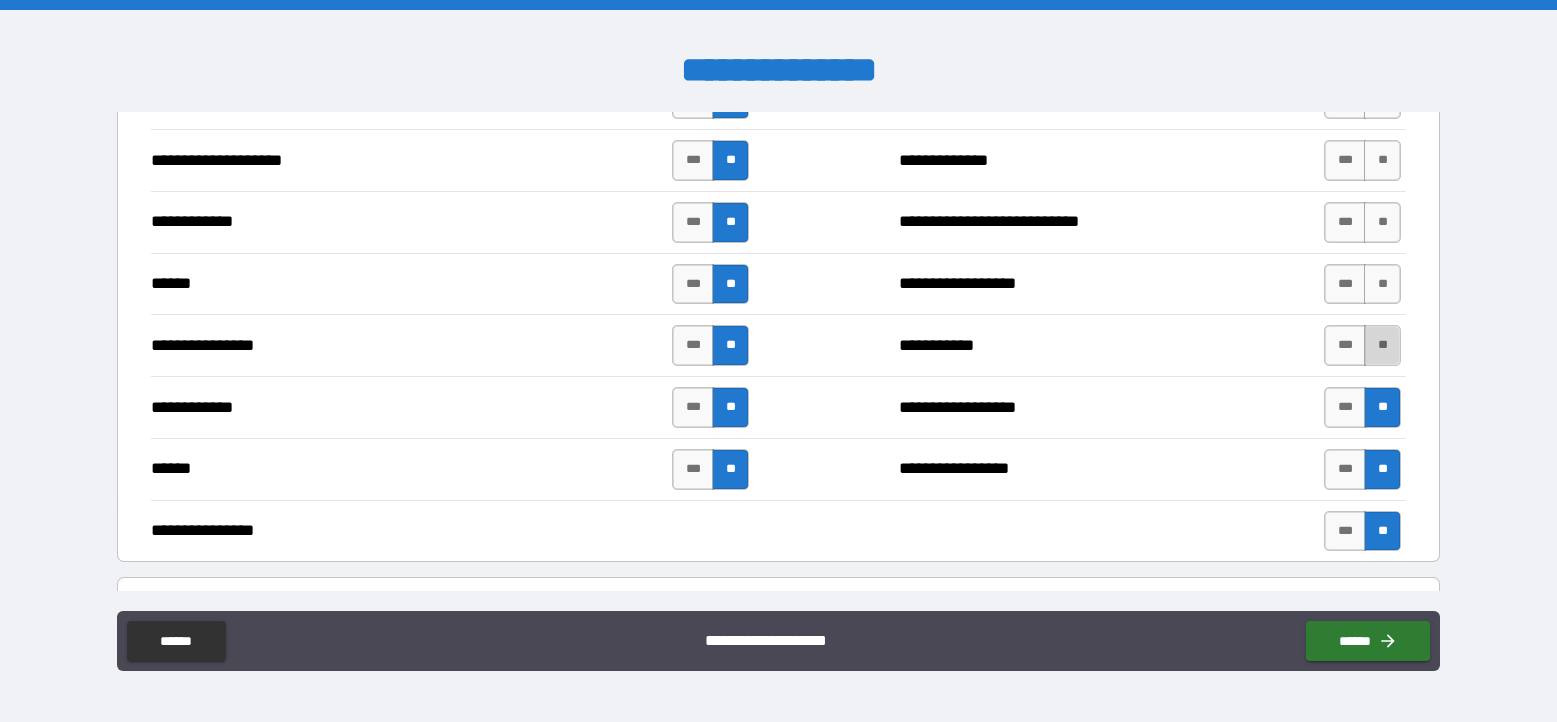 click on "**" at bounding box center (1382, 345) 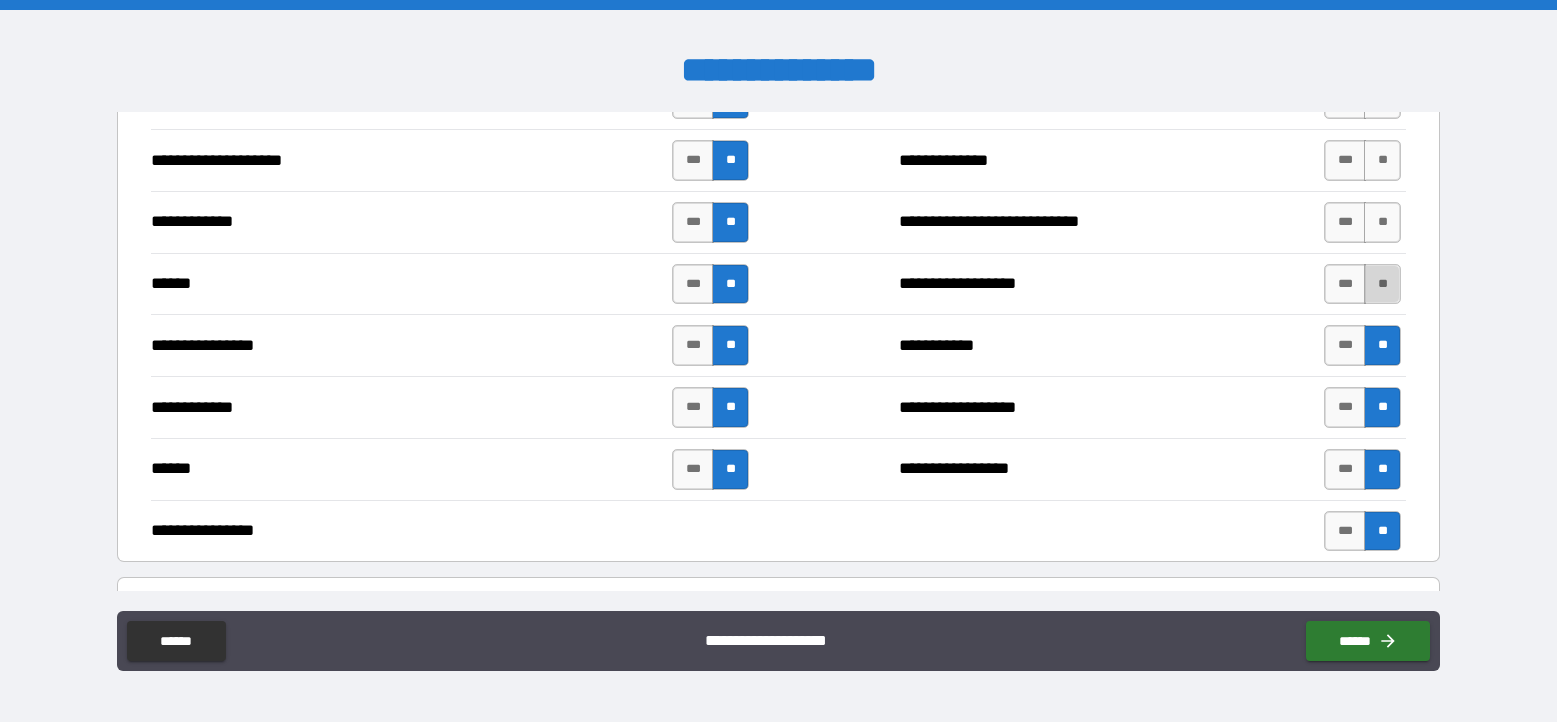 click on "**" at bounding box center (1382, 284) 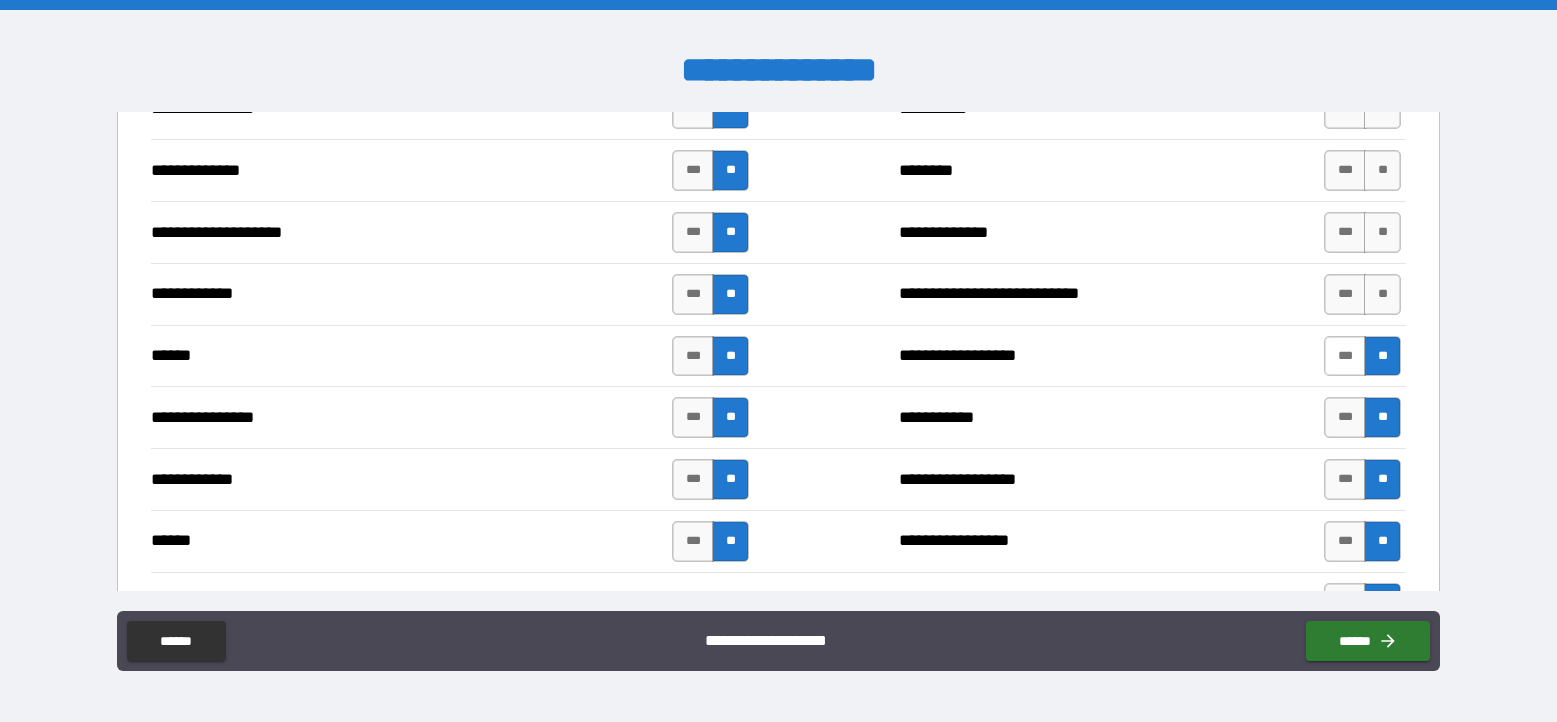 scroll, scrollTop: 3593, scrollLeft: 0, axis: vertical 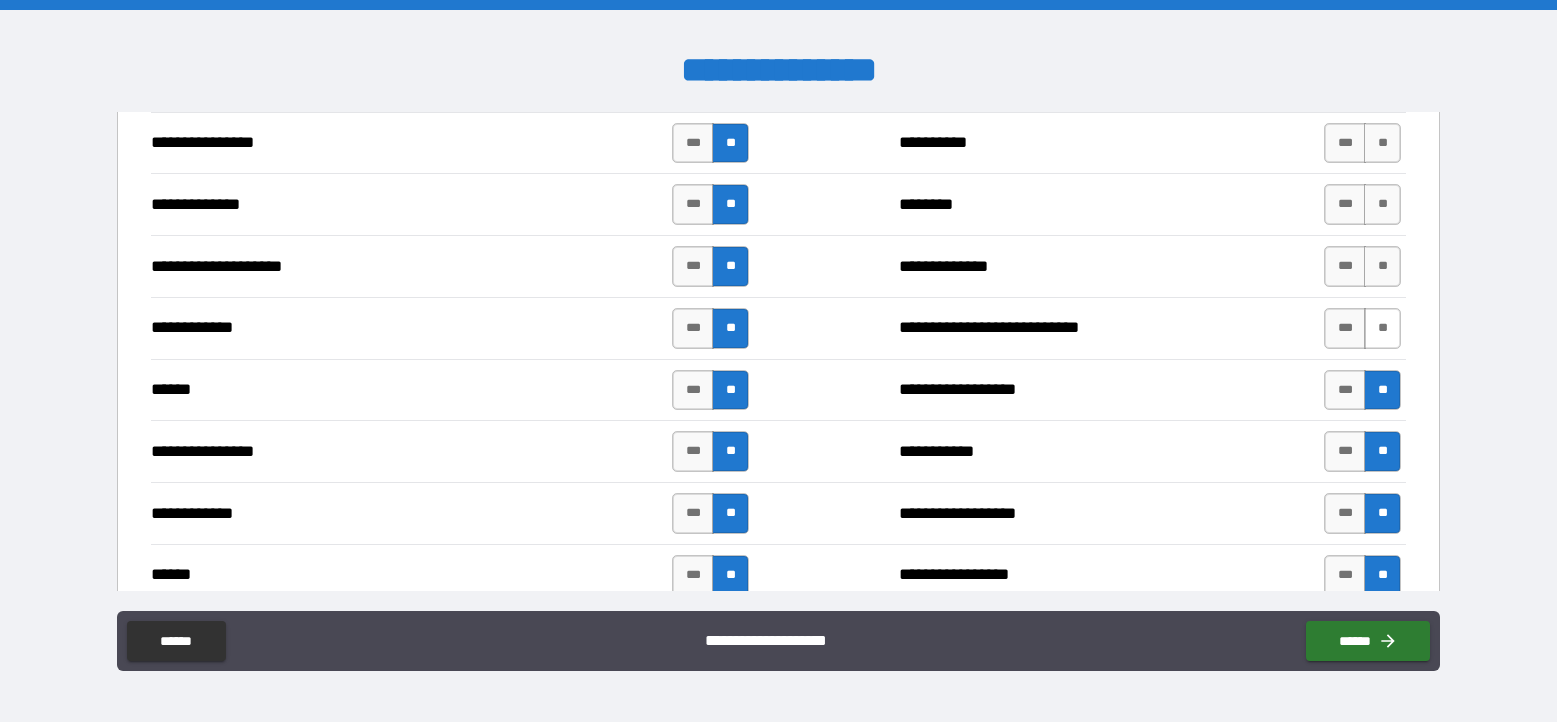 click on "**" at bounding box center [1382, 328] 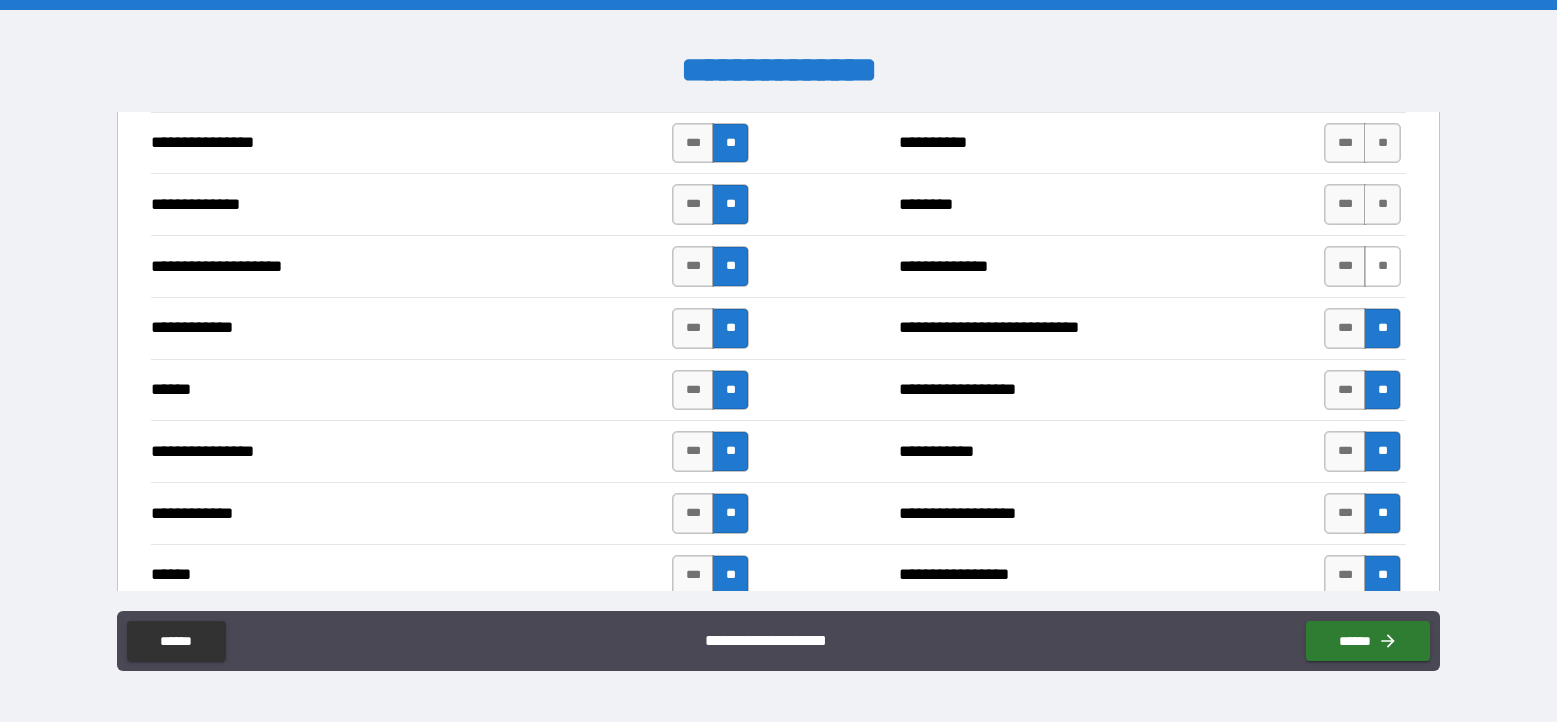 click on "**" at bounding box center (1382, 266) 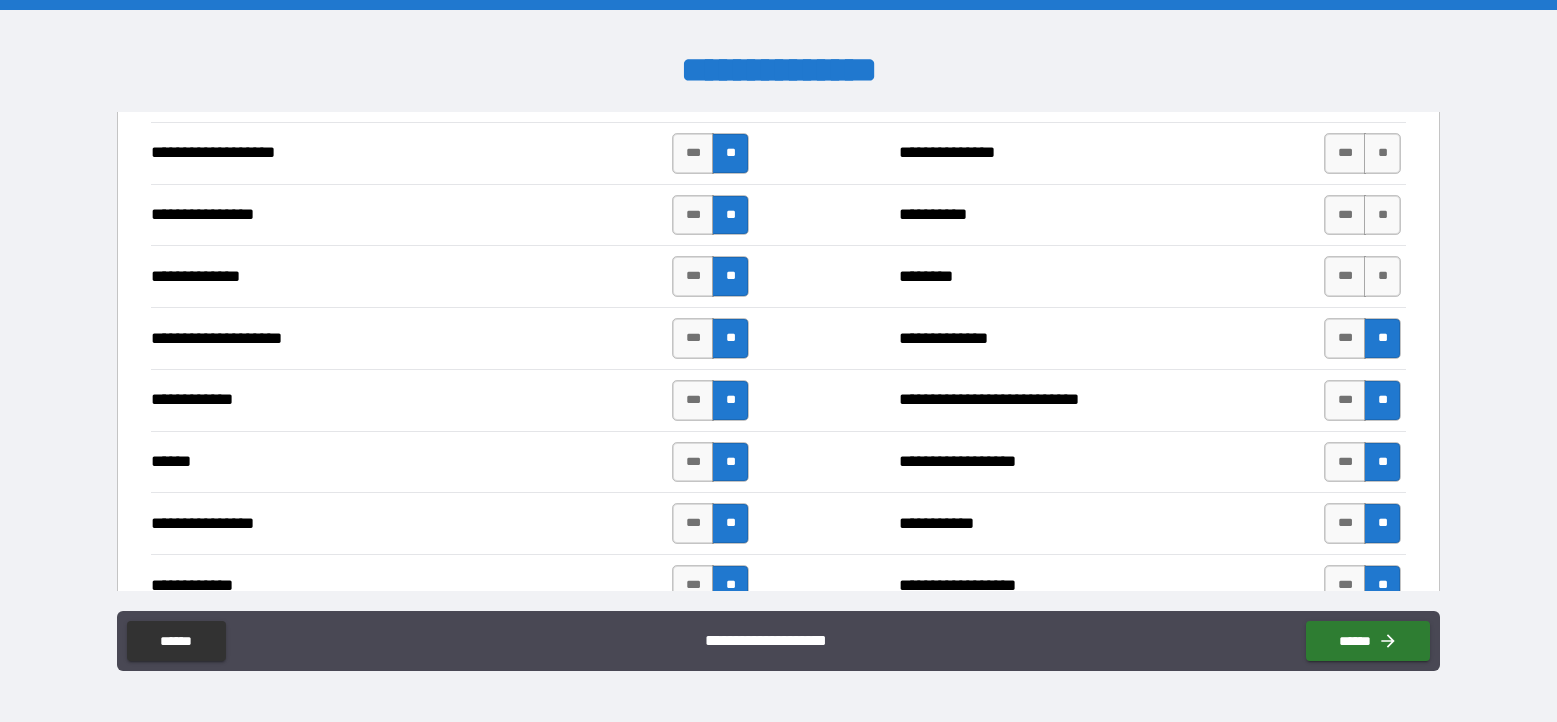 scroll, scrollTop: 3516, scrollLeft: 0, axis: vertical 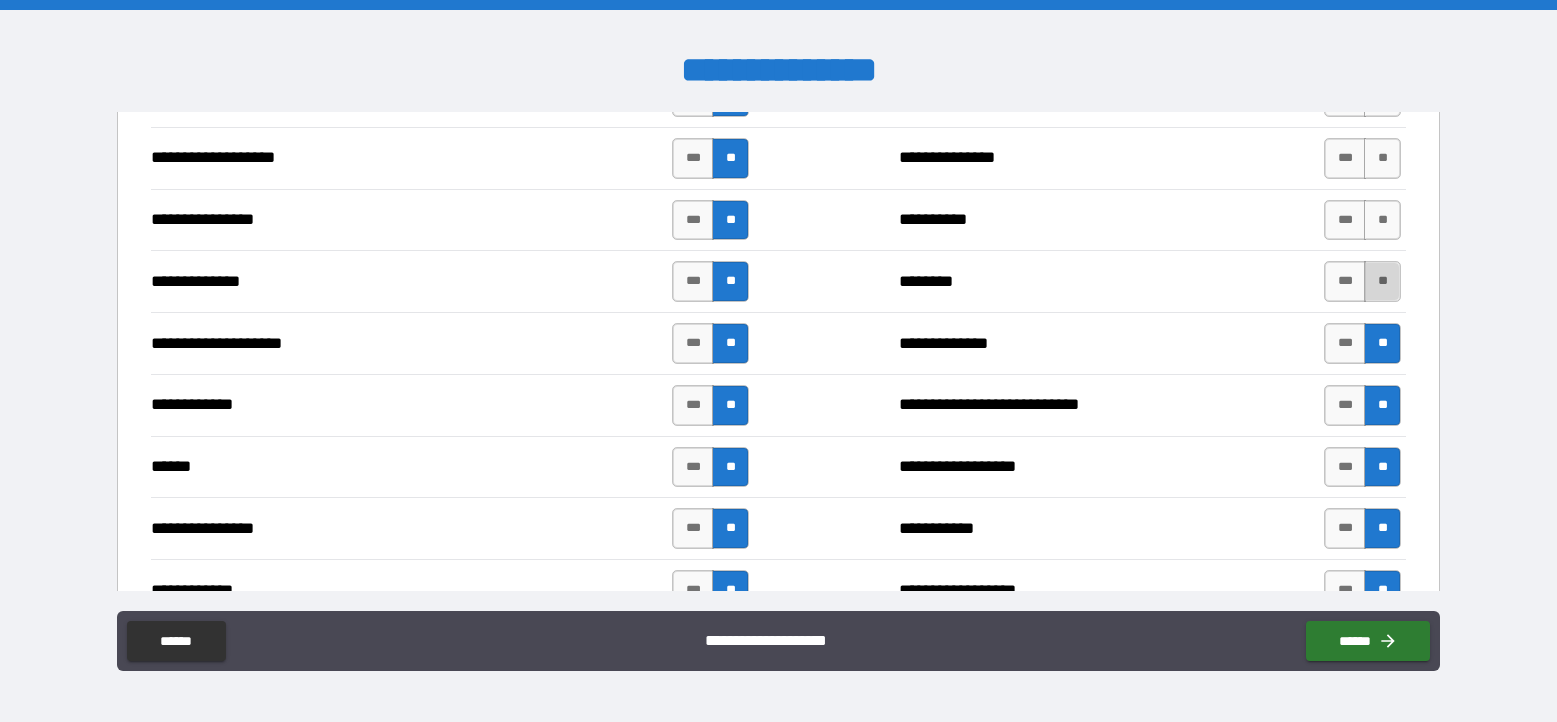 click on "**" at bounding box center [1382, 281] 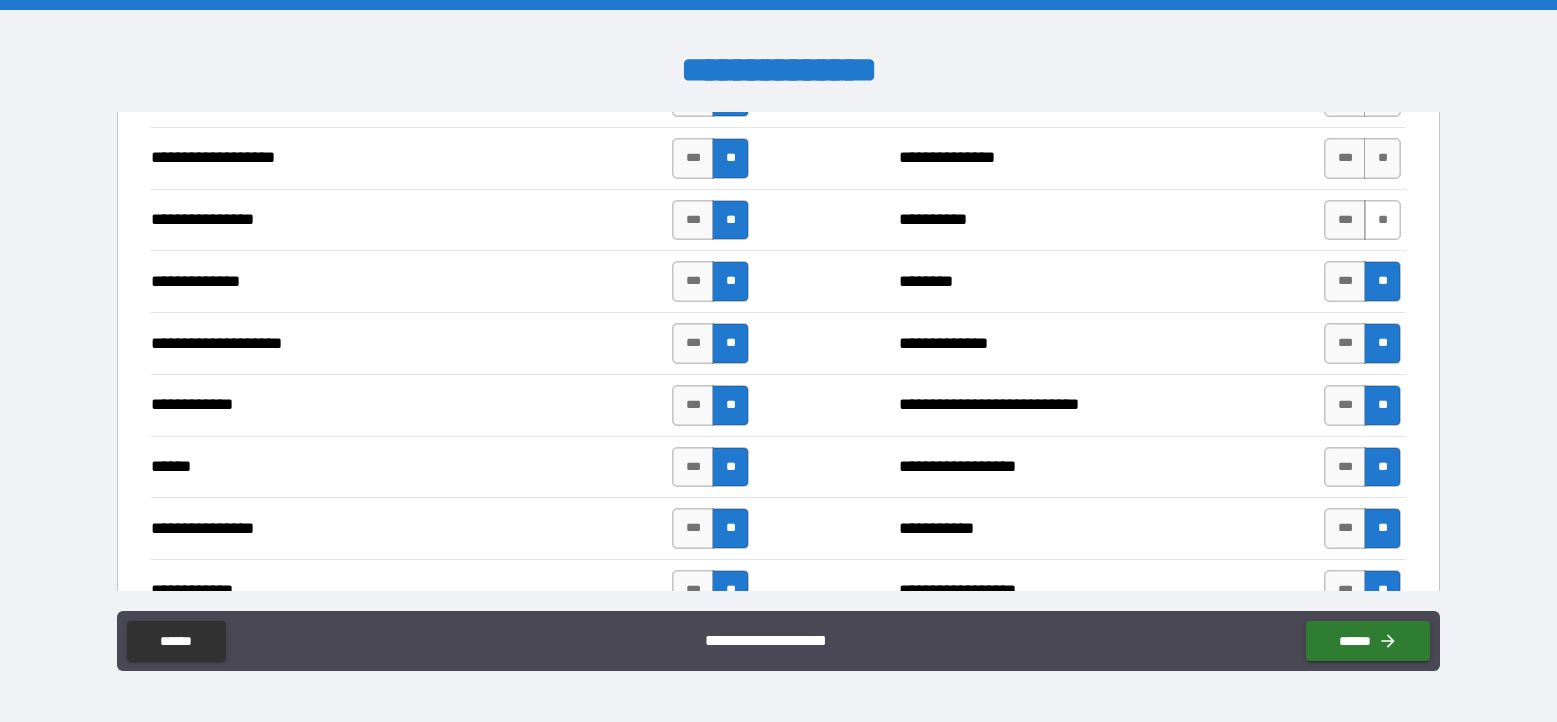 click on "**" at bounding box center (1382, 220) 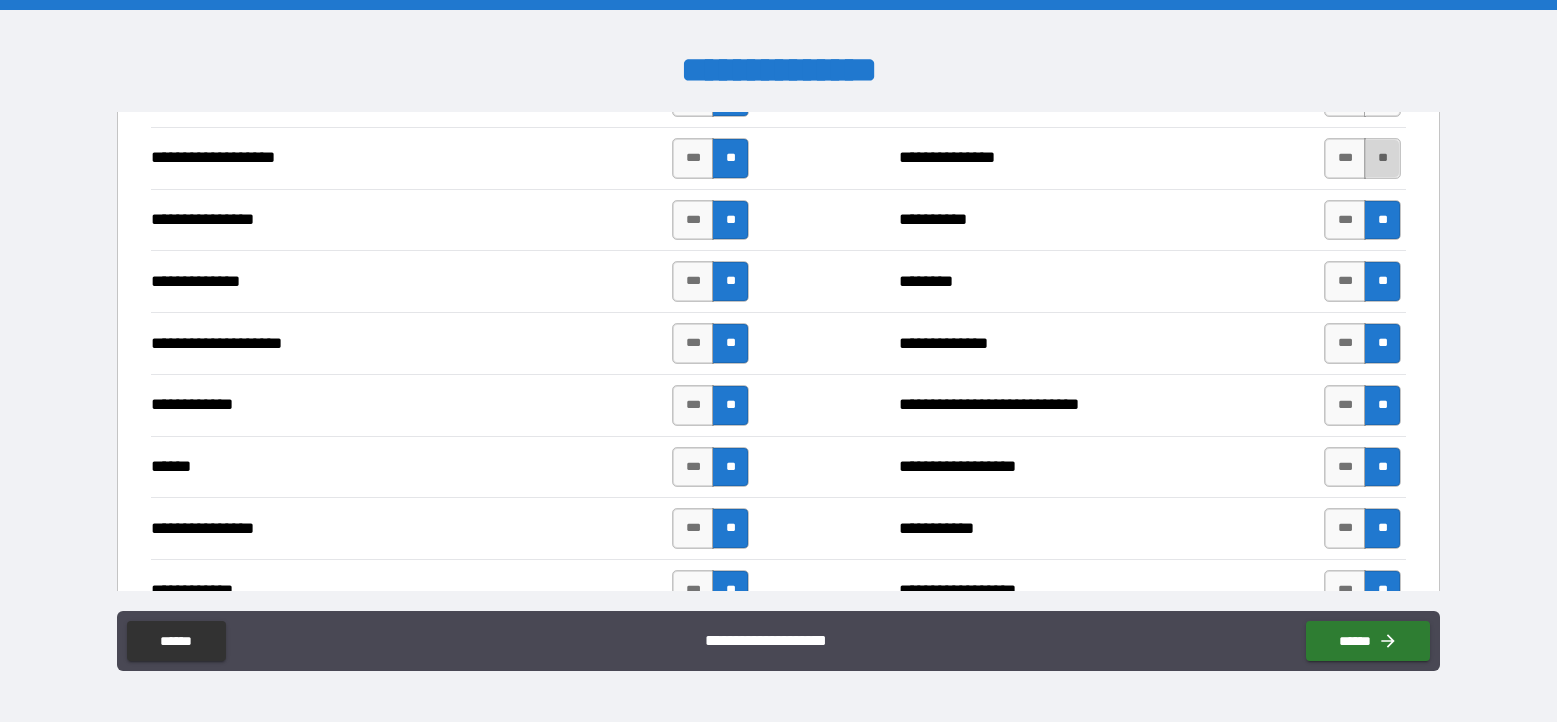 click on "**" at bounding box center (1382, 158) 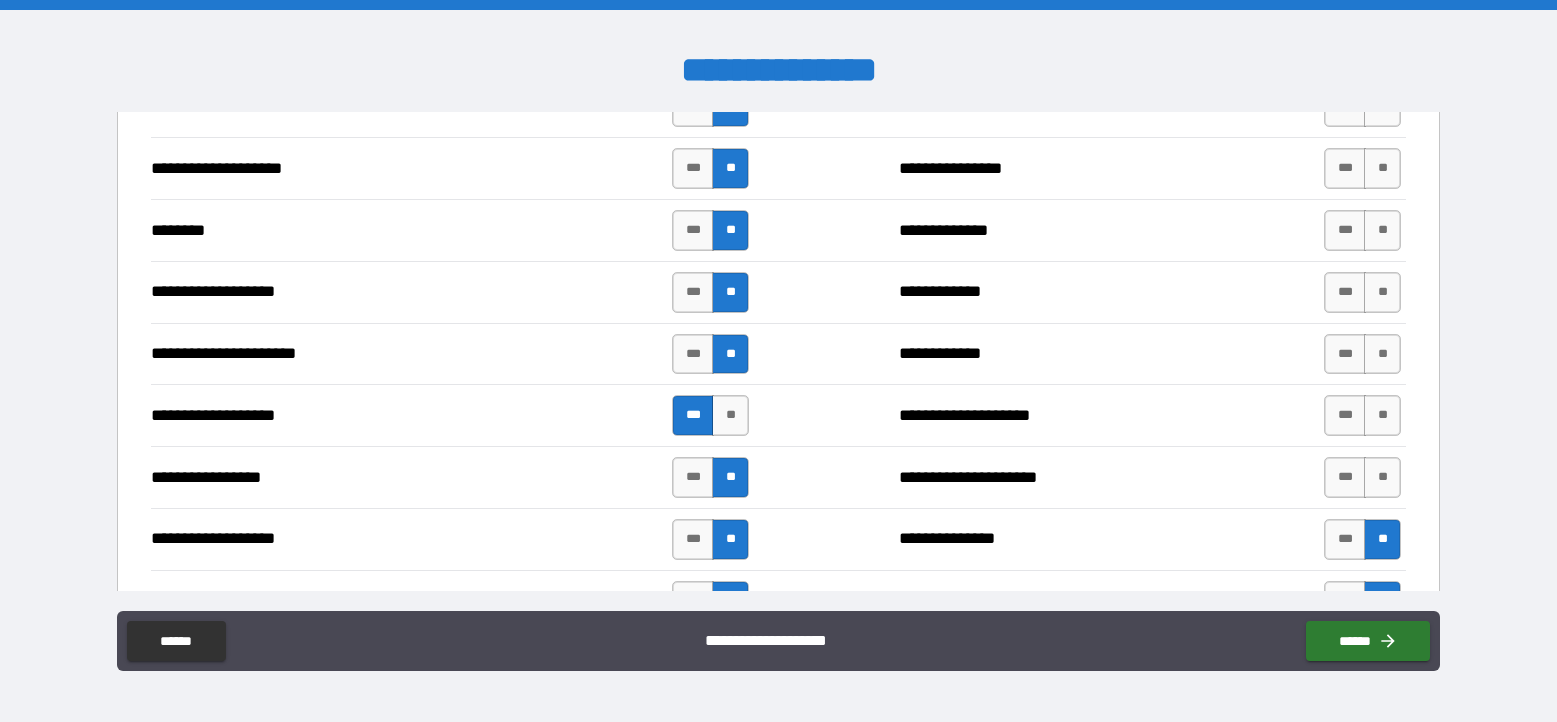 scroll, scrollTop: 3131, scrollLeft: 0, axis: vertical 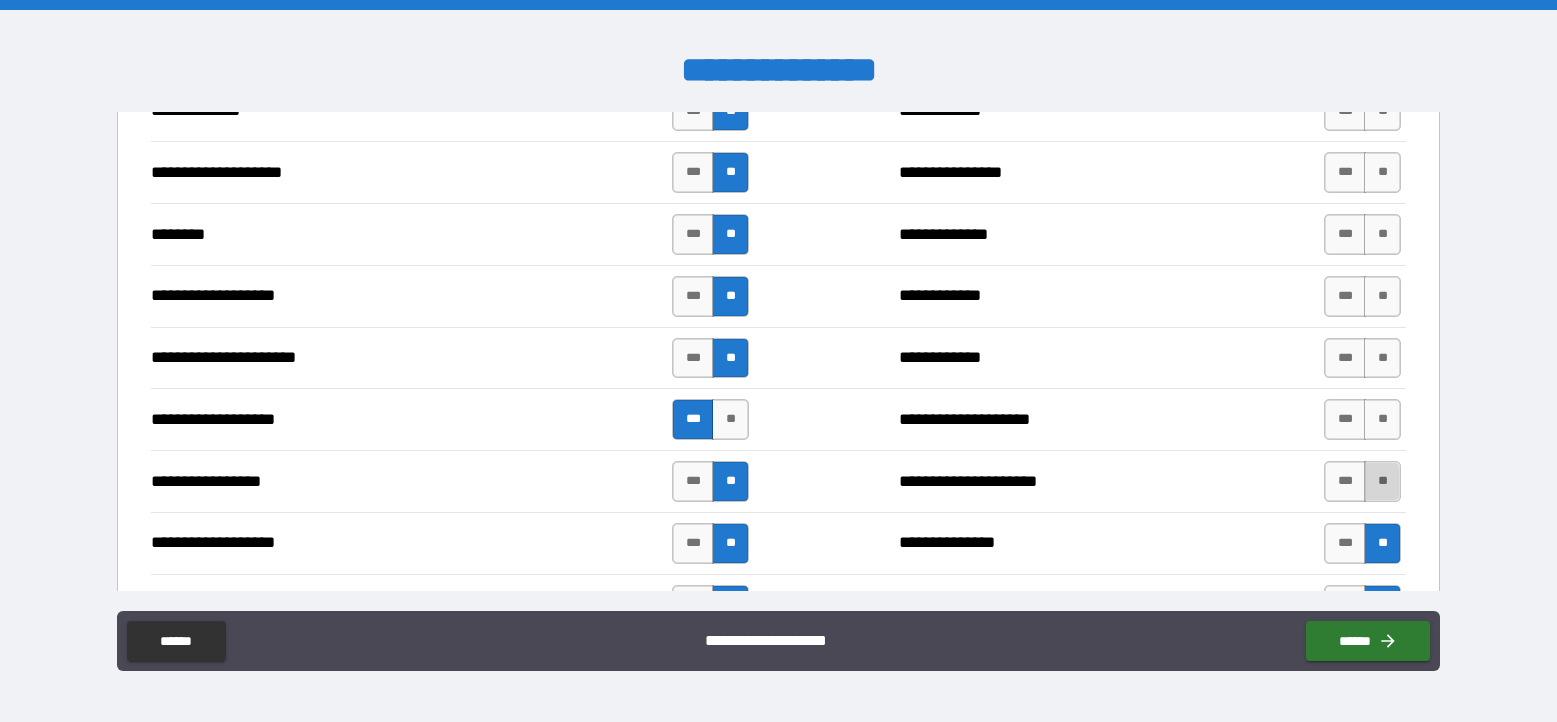 click on "**" at bounding box center (1382, 481) 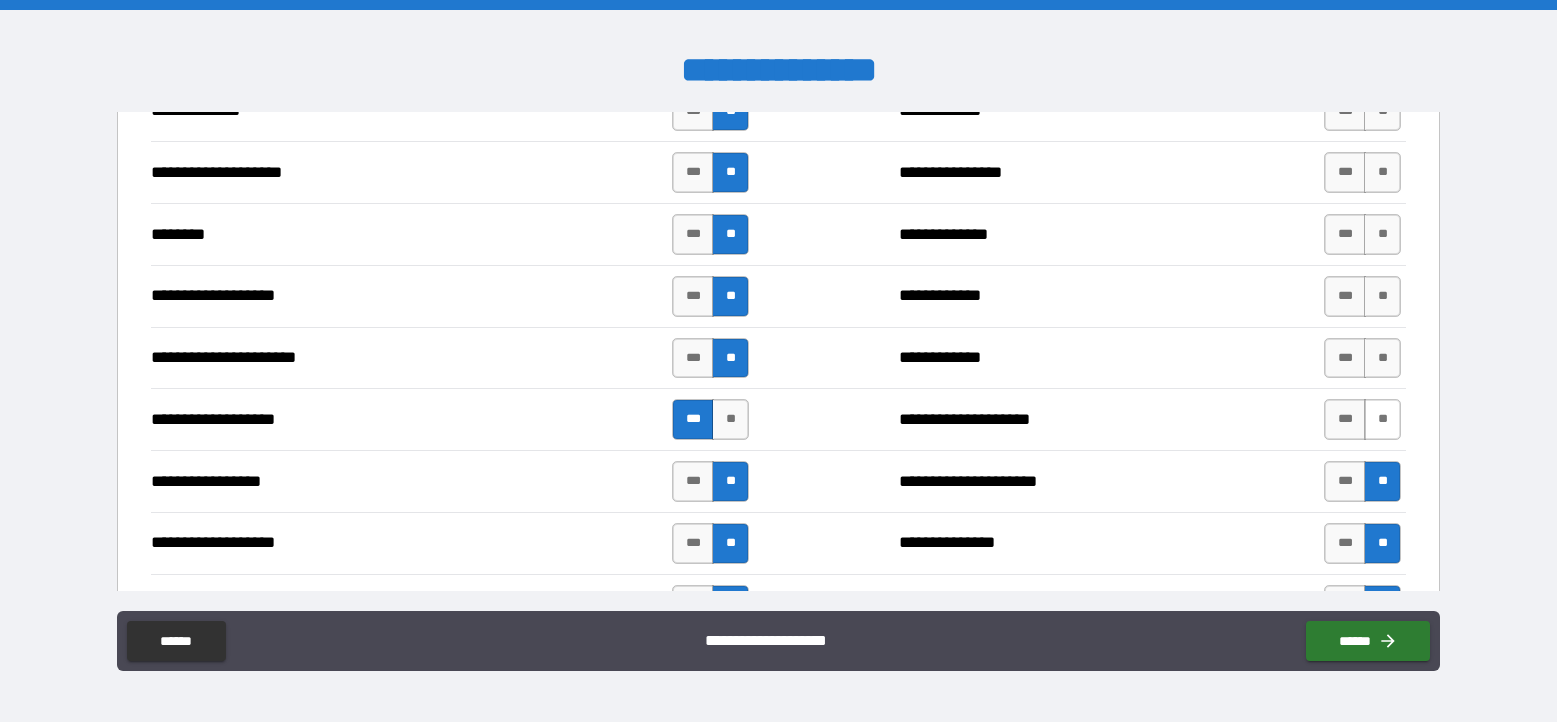 click on "**" at bounding box center (1382, 419) 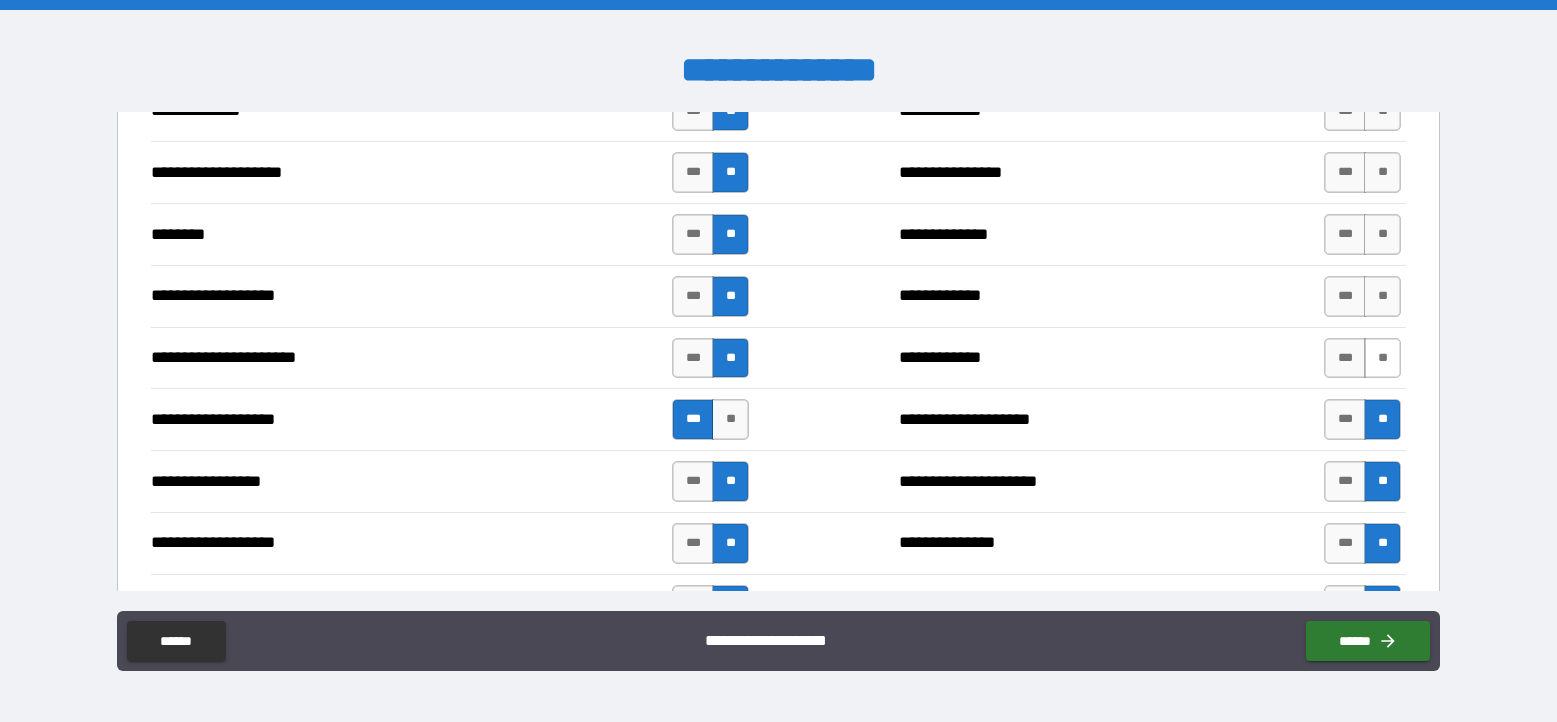 click on "**" at bounding box center (1382, 358) 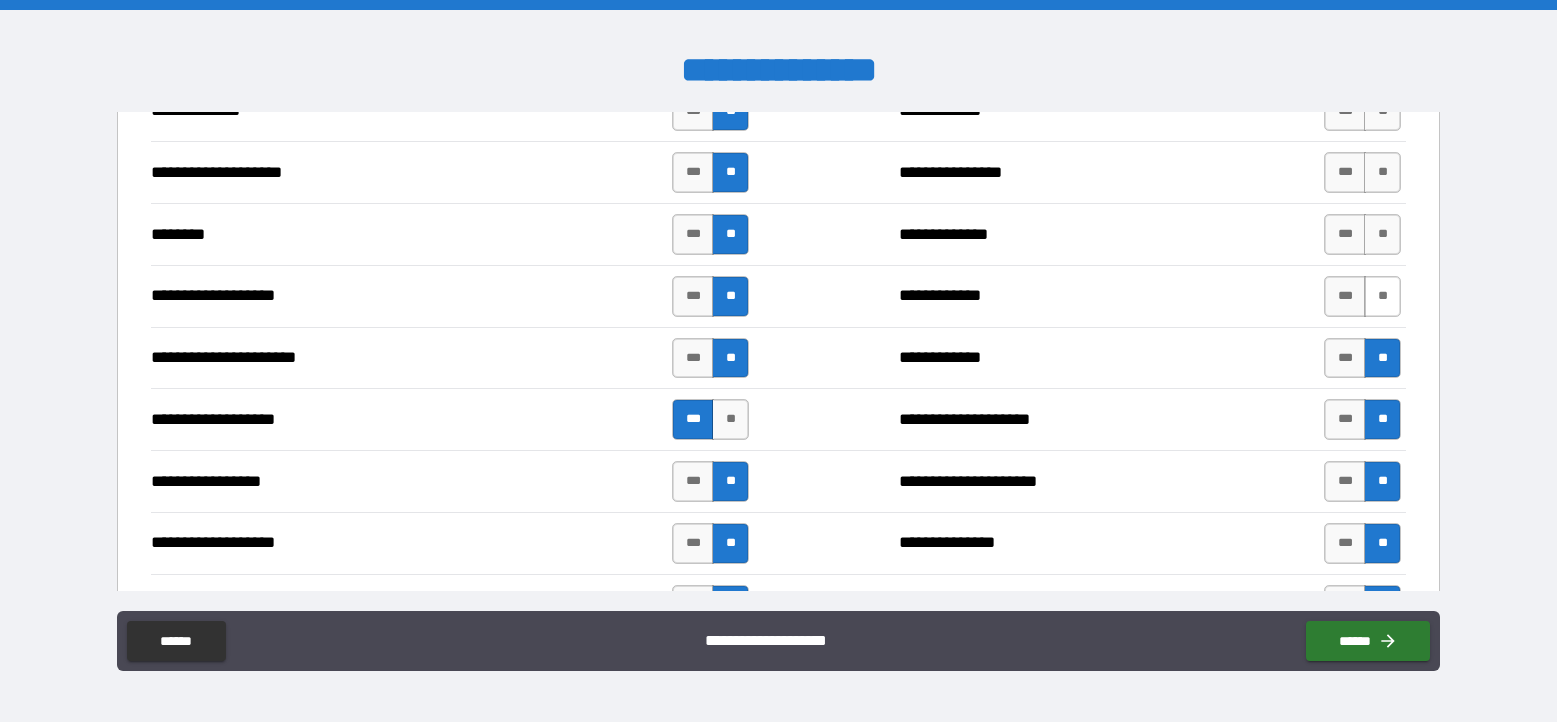 click on "**" at bounding box center [1382, 296] 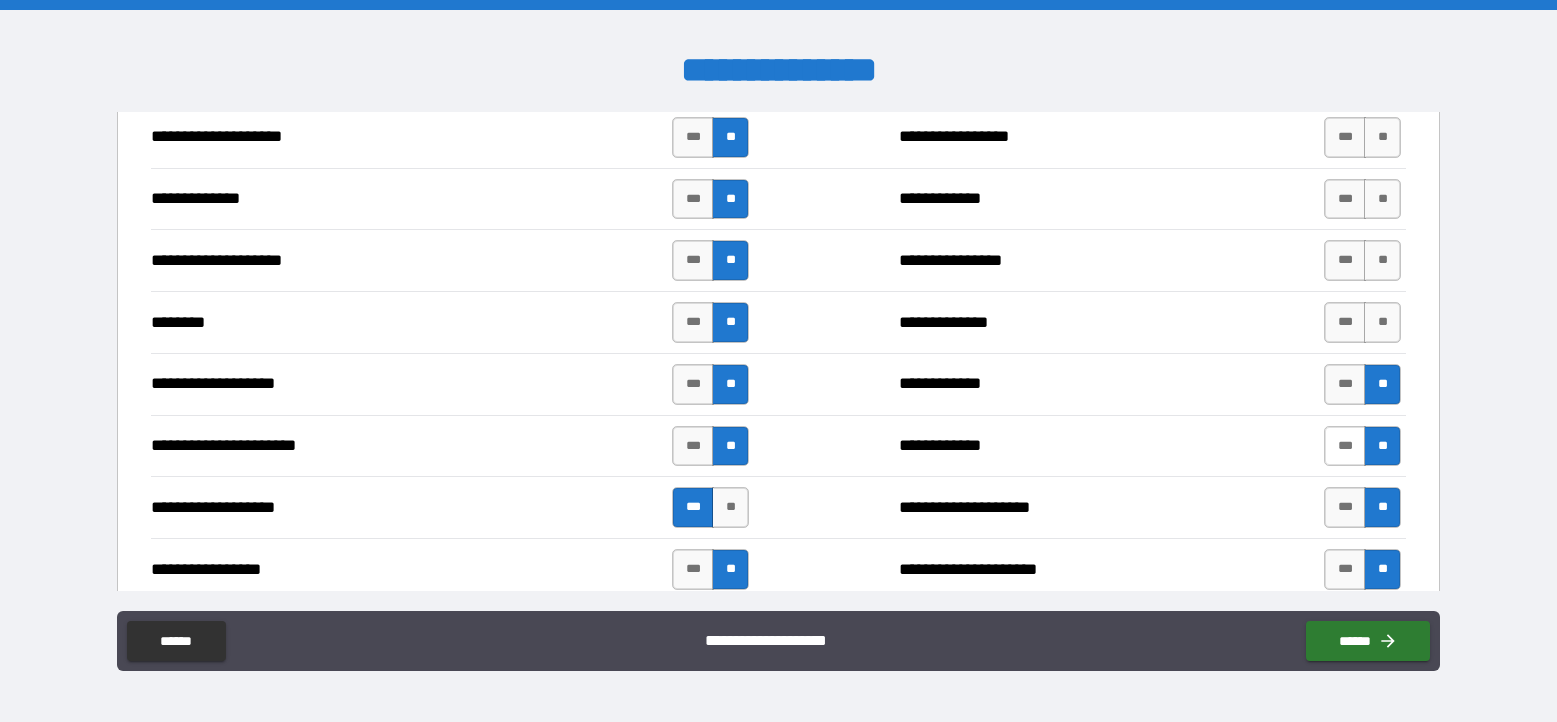 scroll, scrollTop: 3028, scrollLeft: 0, axis: vertical 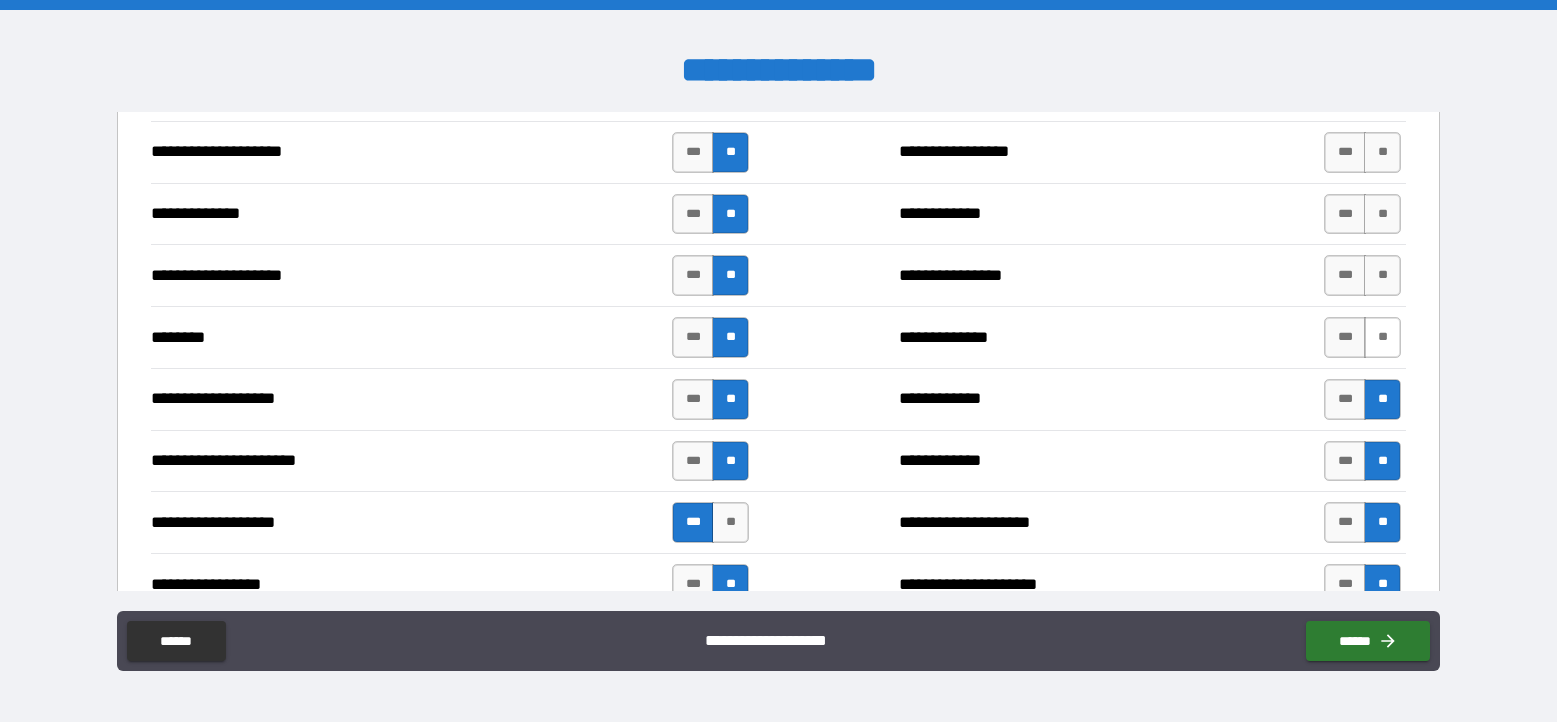 click on "**" at bounding box center [1382, 337] 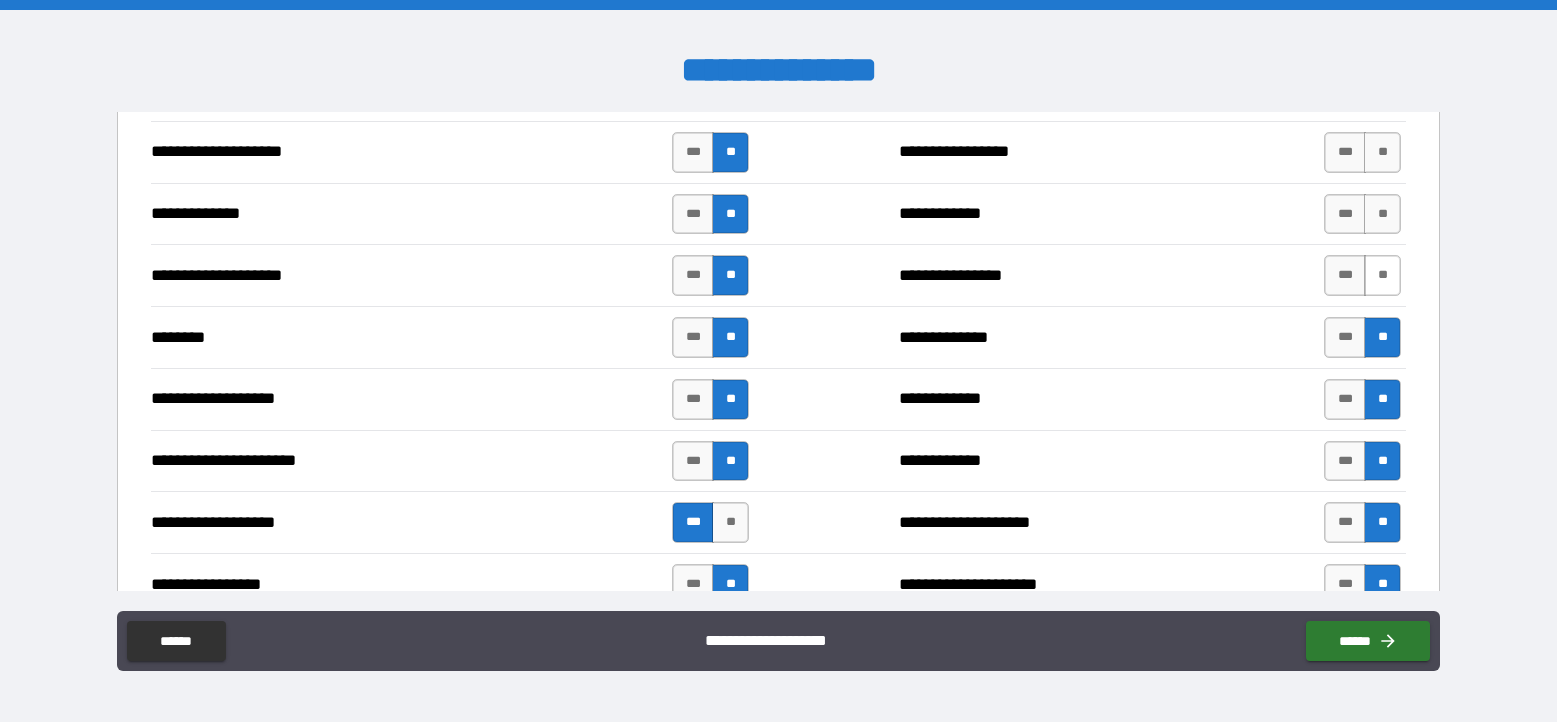 click on "**" at bounding box center (1382, 275) 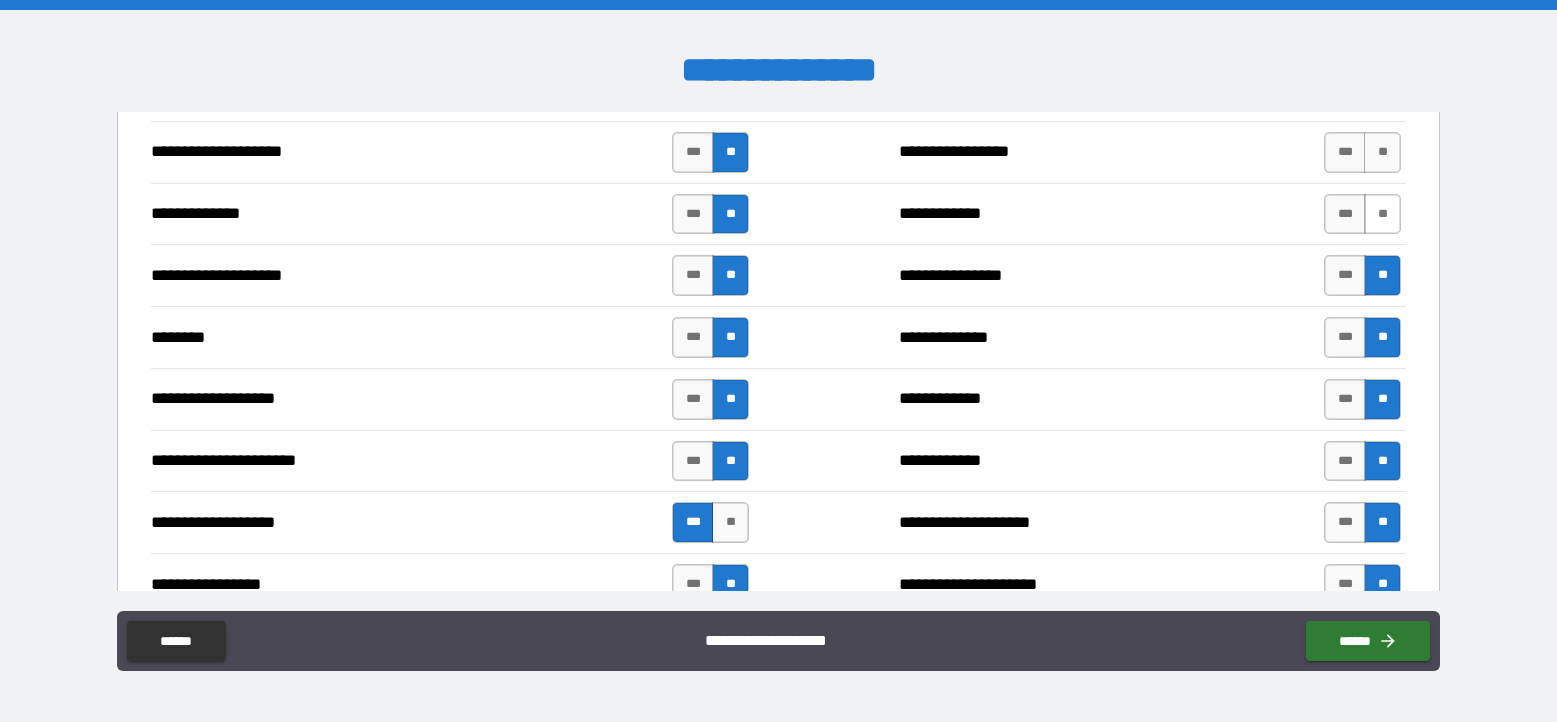 click on "**" at bounding box center (1382, 214) 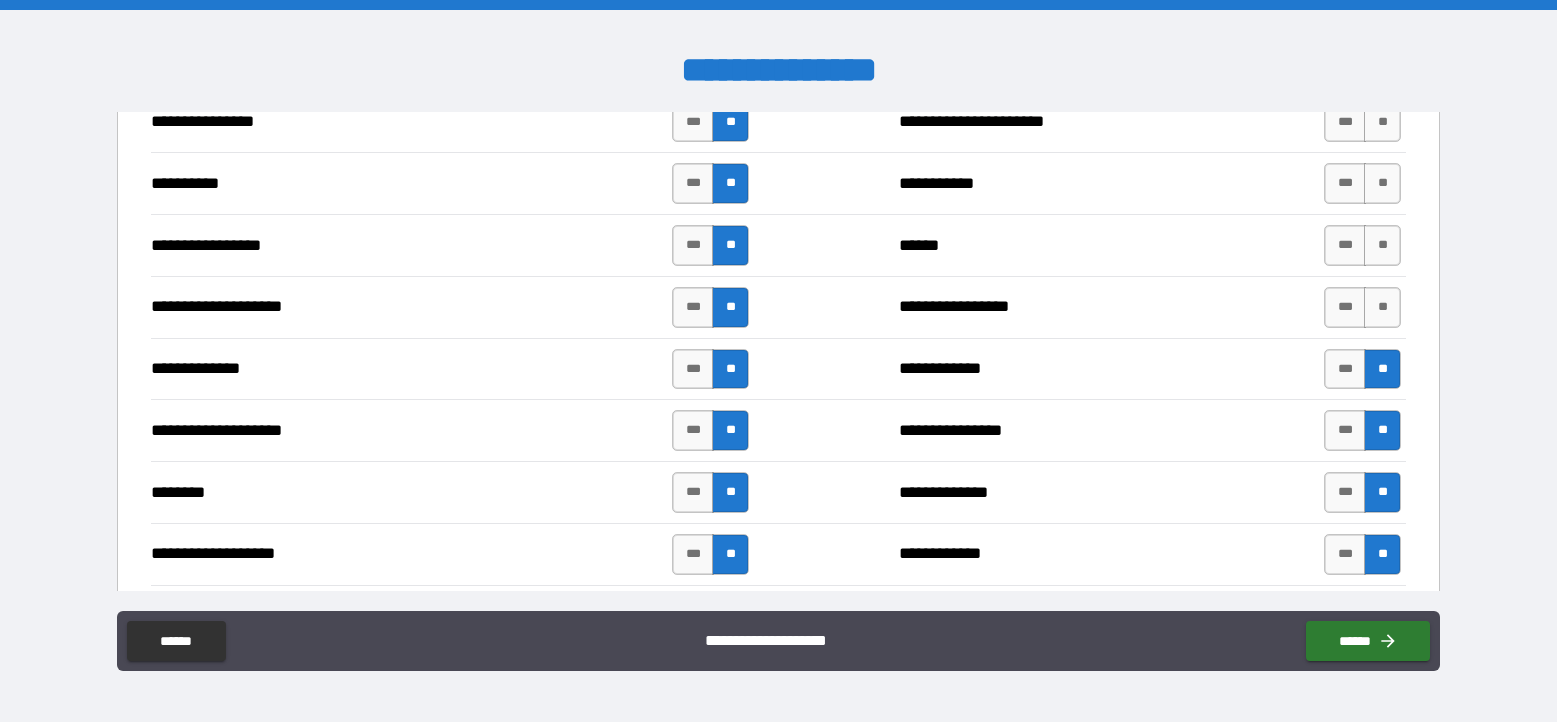 scroll, scrollTop: 2868, scrollLeft: 0, axis: vertical 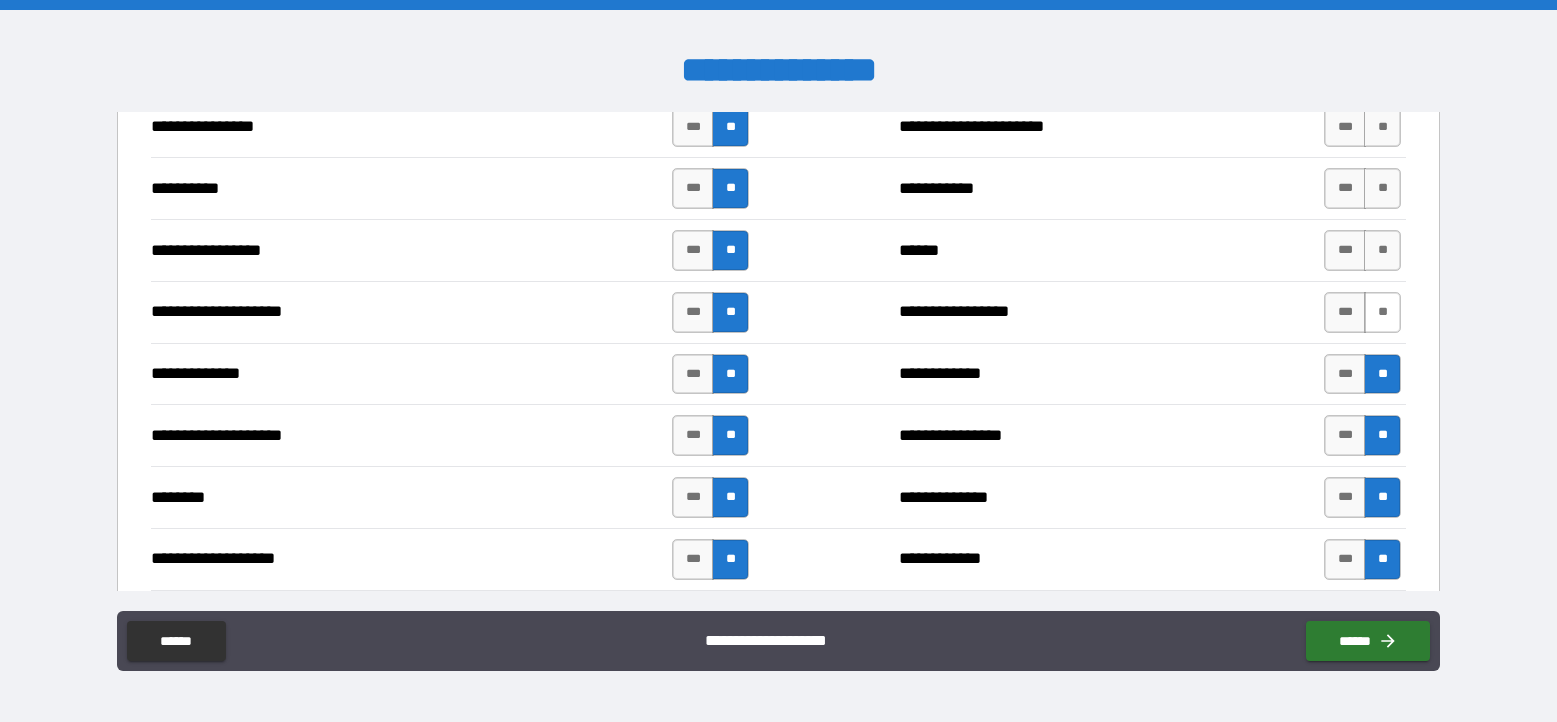 click on "**" at bounding box center [1382, 312] 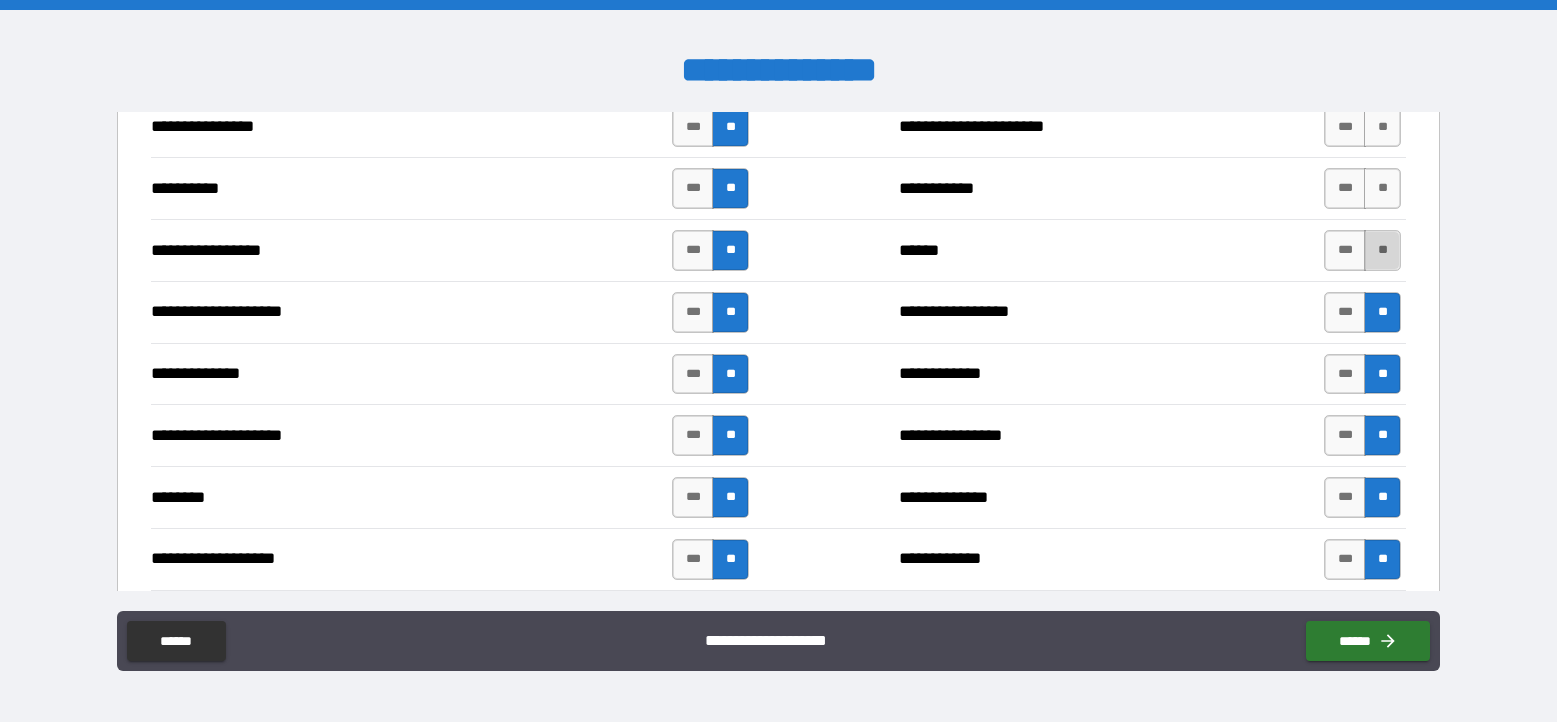 click on "**" at bounding box center [1382, 250] 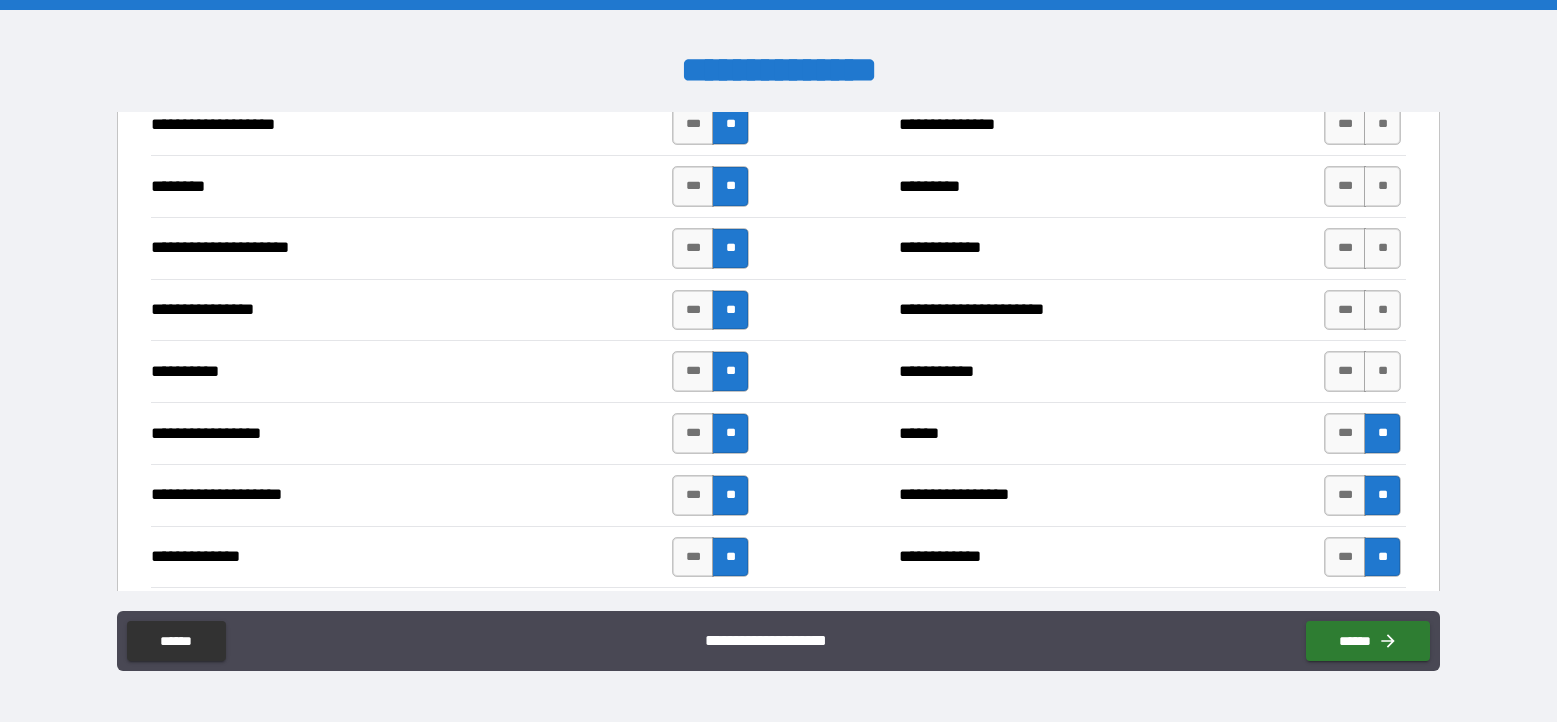 scroll, scrollTop: 2659, scrollLeft: 0, axis: vertical 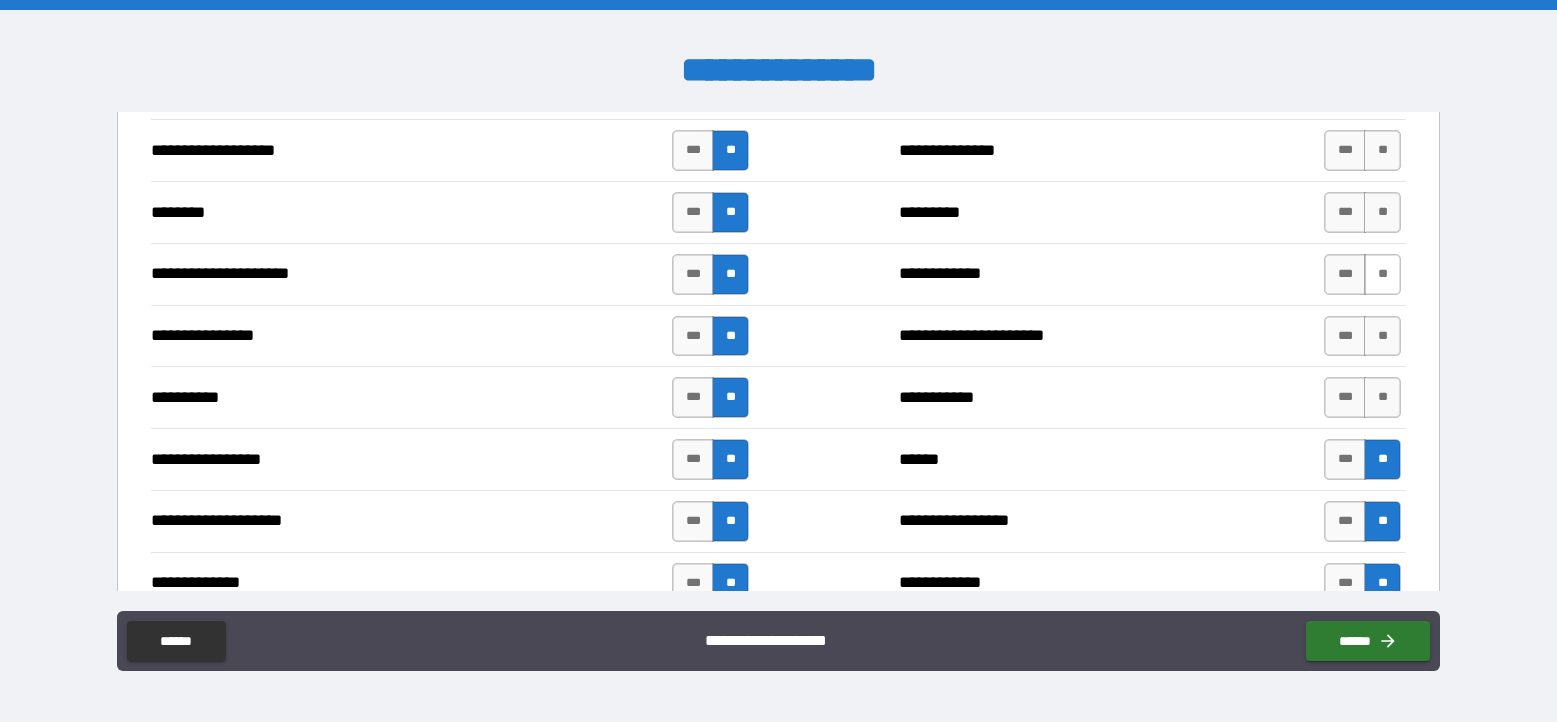 click on "**" at bounding box center [1382, 274] 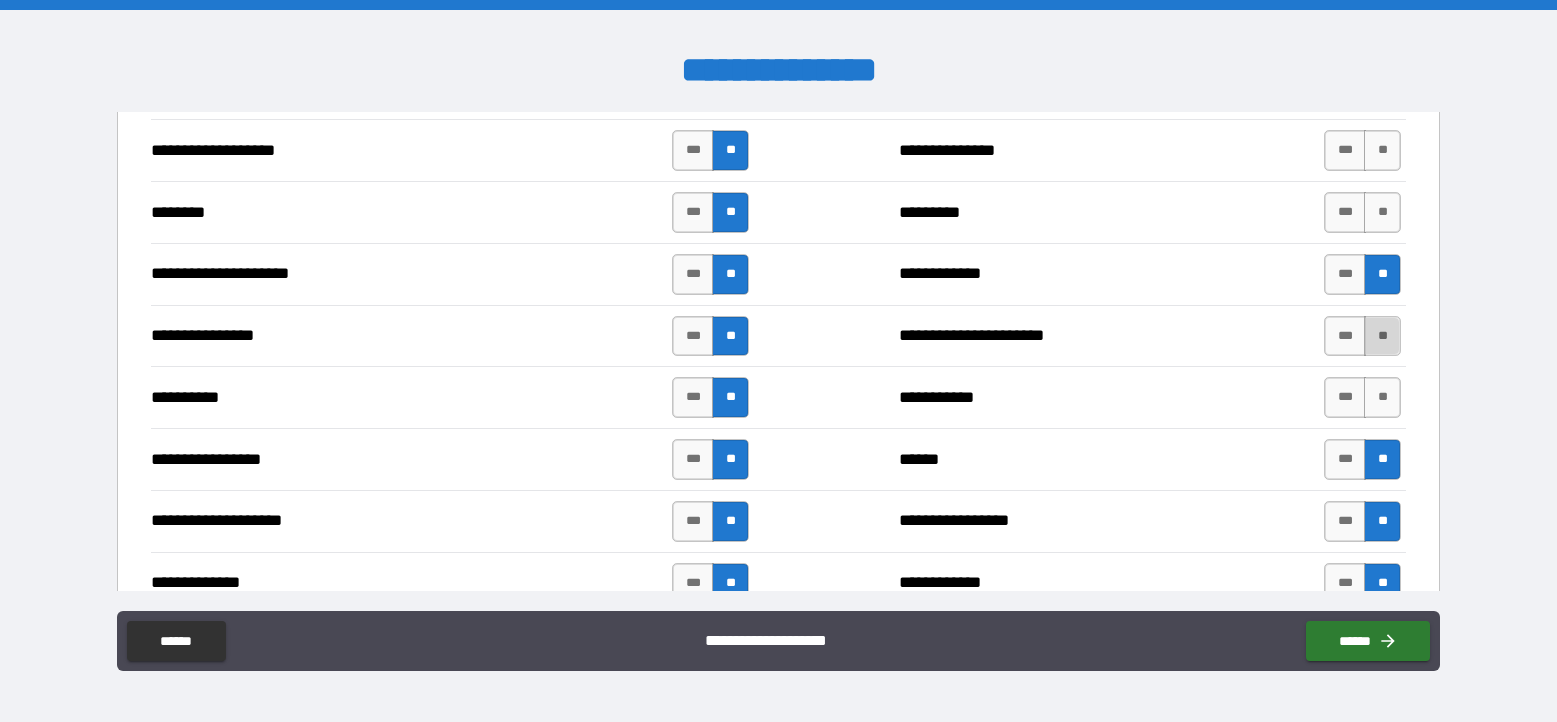 click on "**" at bounding box center [1382, 336] 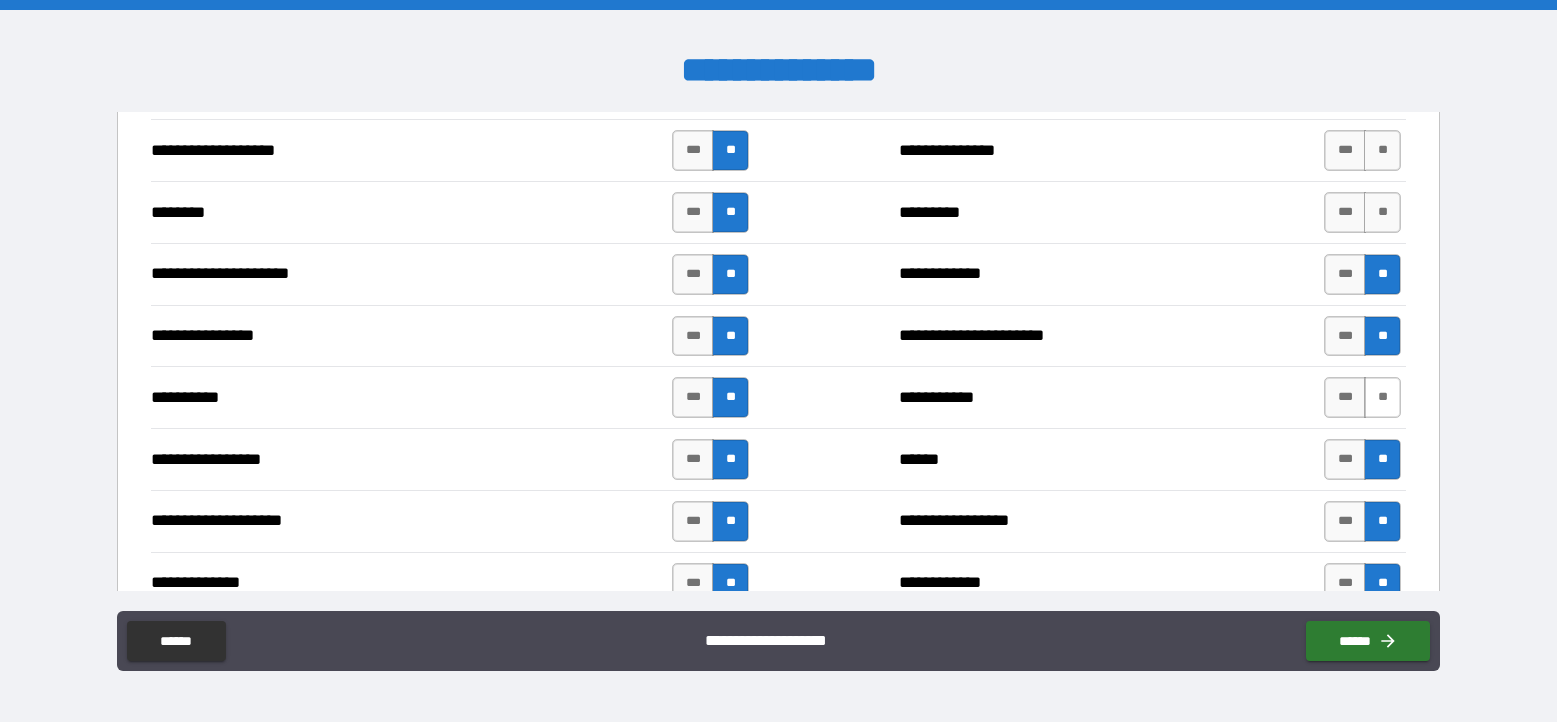 click on "**" at bounding box center (1382, 397) 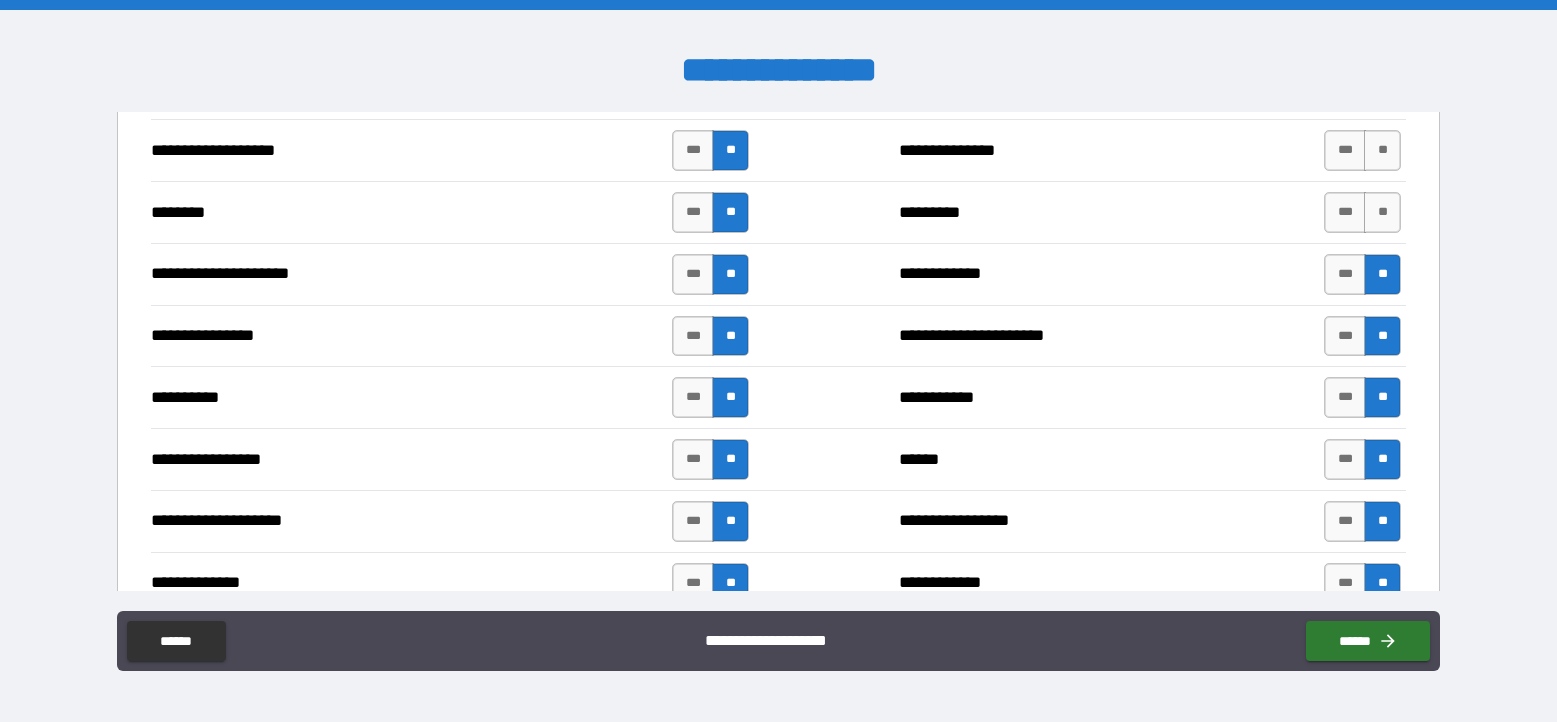 click on "*** **" at bounding box center [1362, 212] 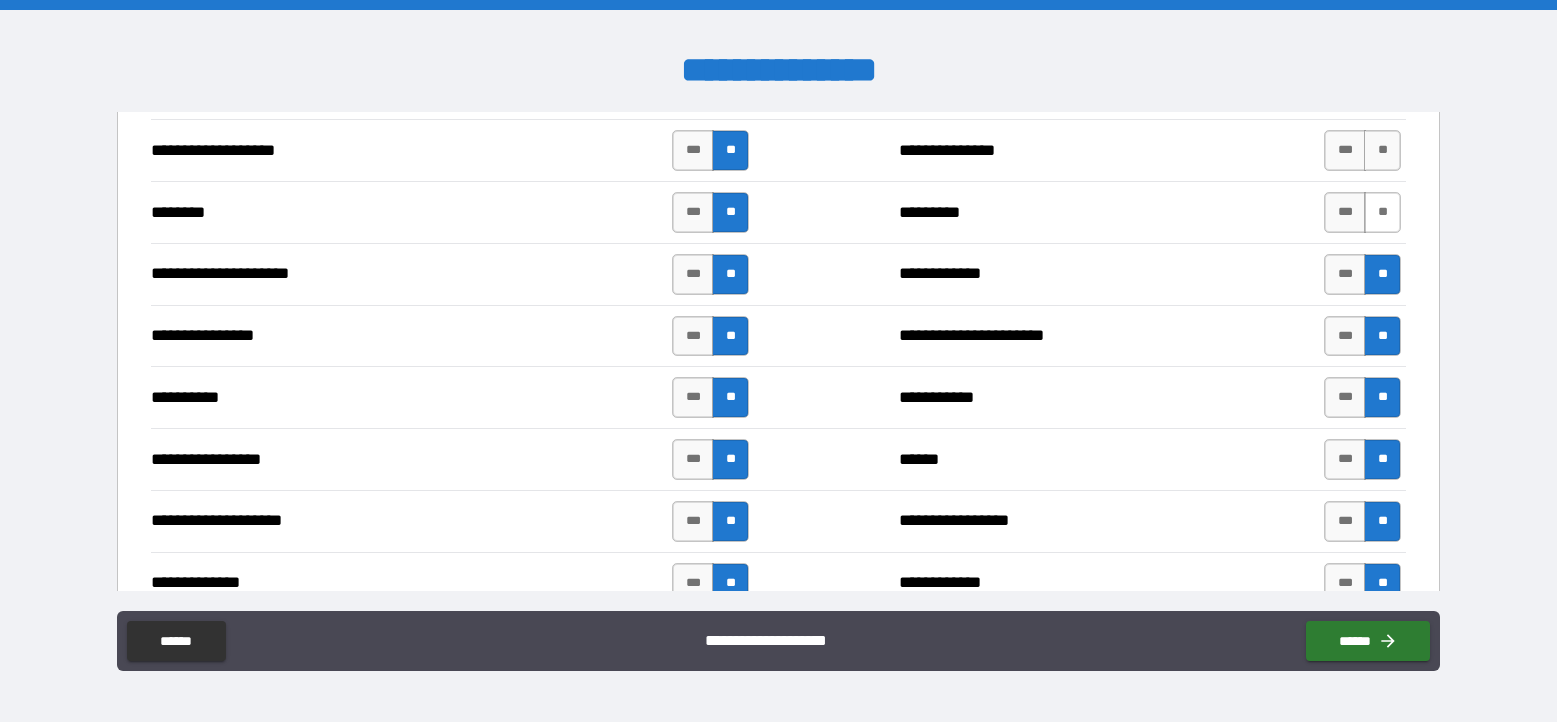 click on "**" at bounding box center [1382, 212] 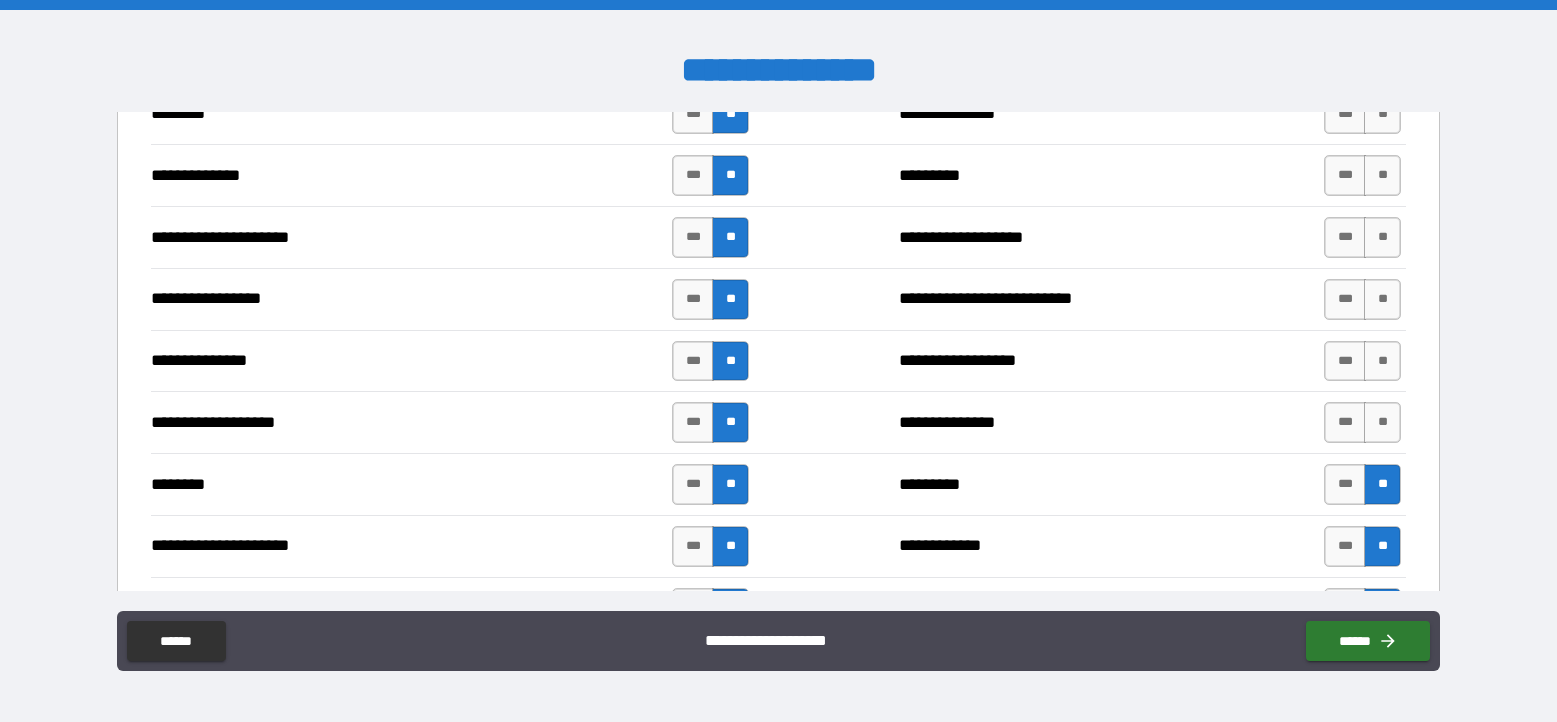 scroll, scrollTop: 2371, scrollLeft: 0, axis: vertical 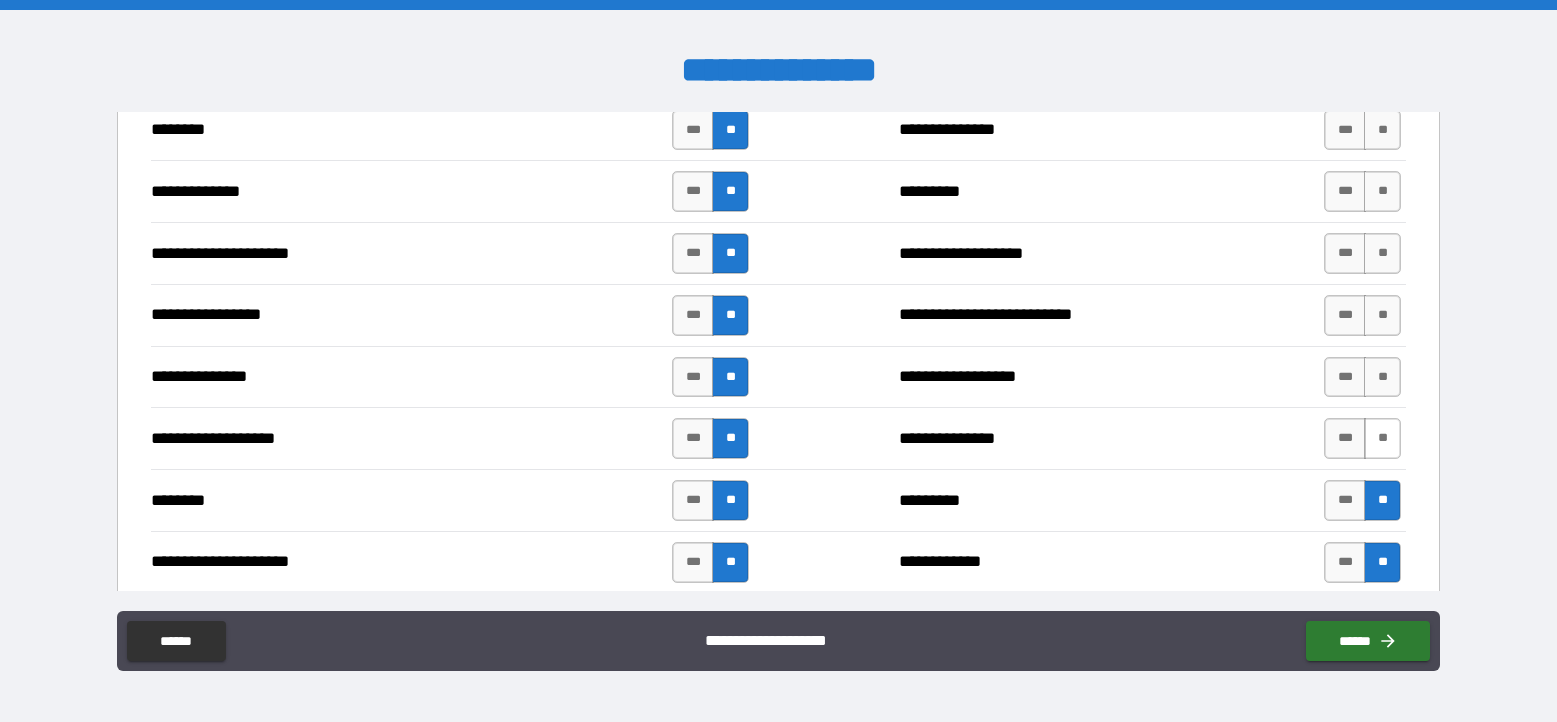 click on "**" at bounding box center [1382, 438] 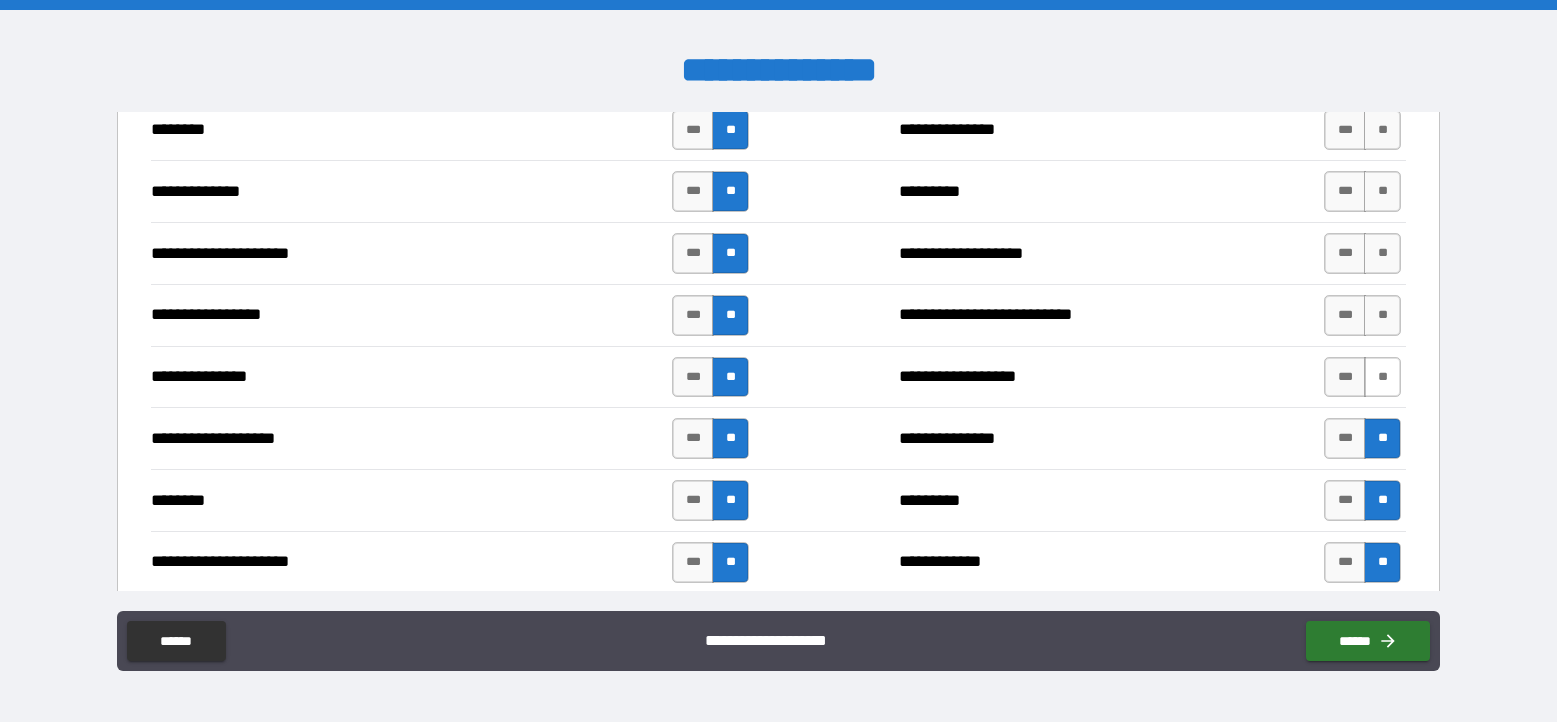 click on "**" at bounding box center [1382, 377] 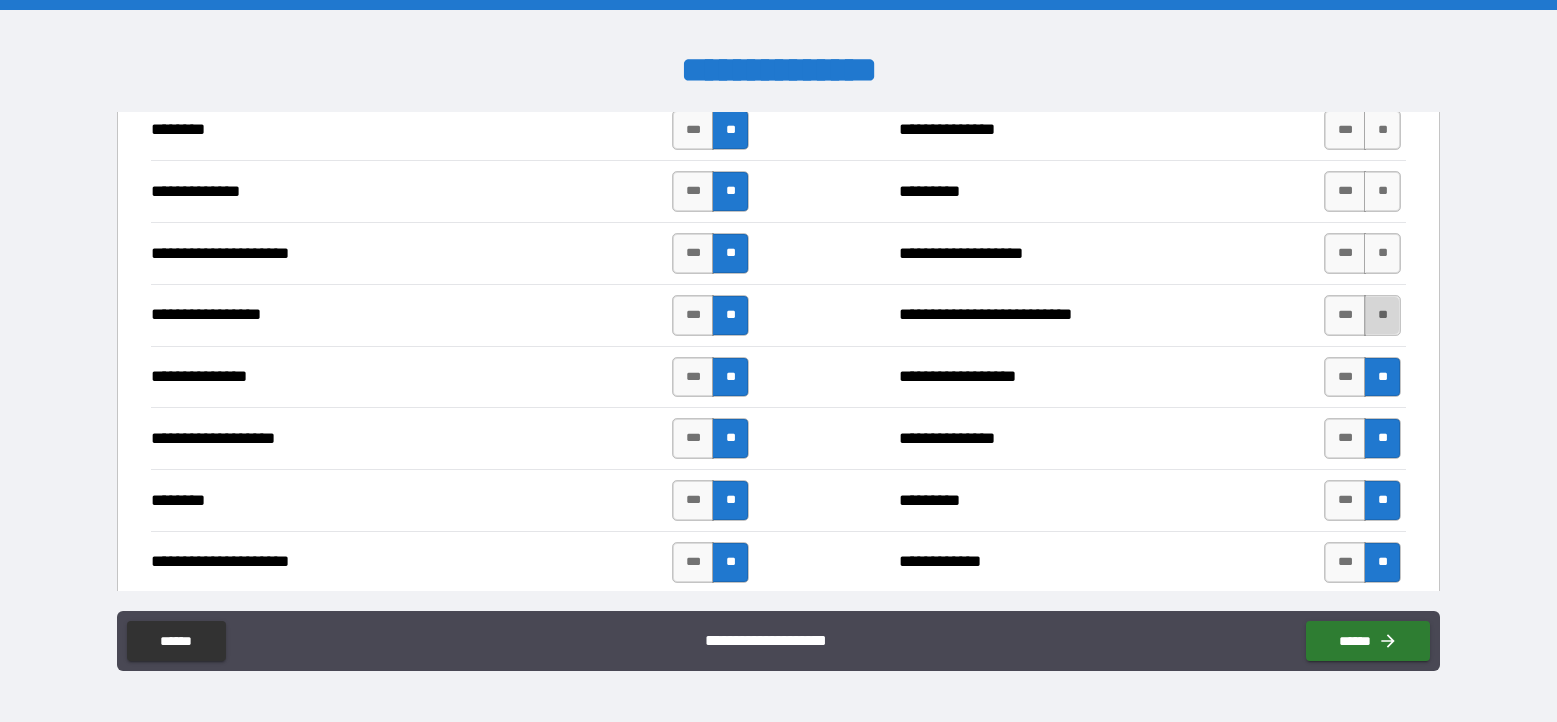 click on "**" at bounding box center [1382, 315] 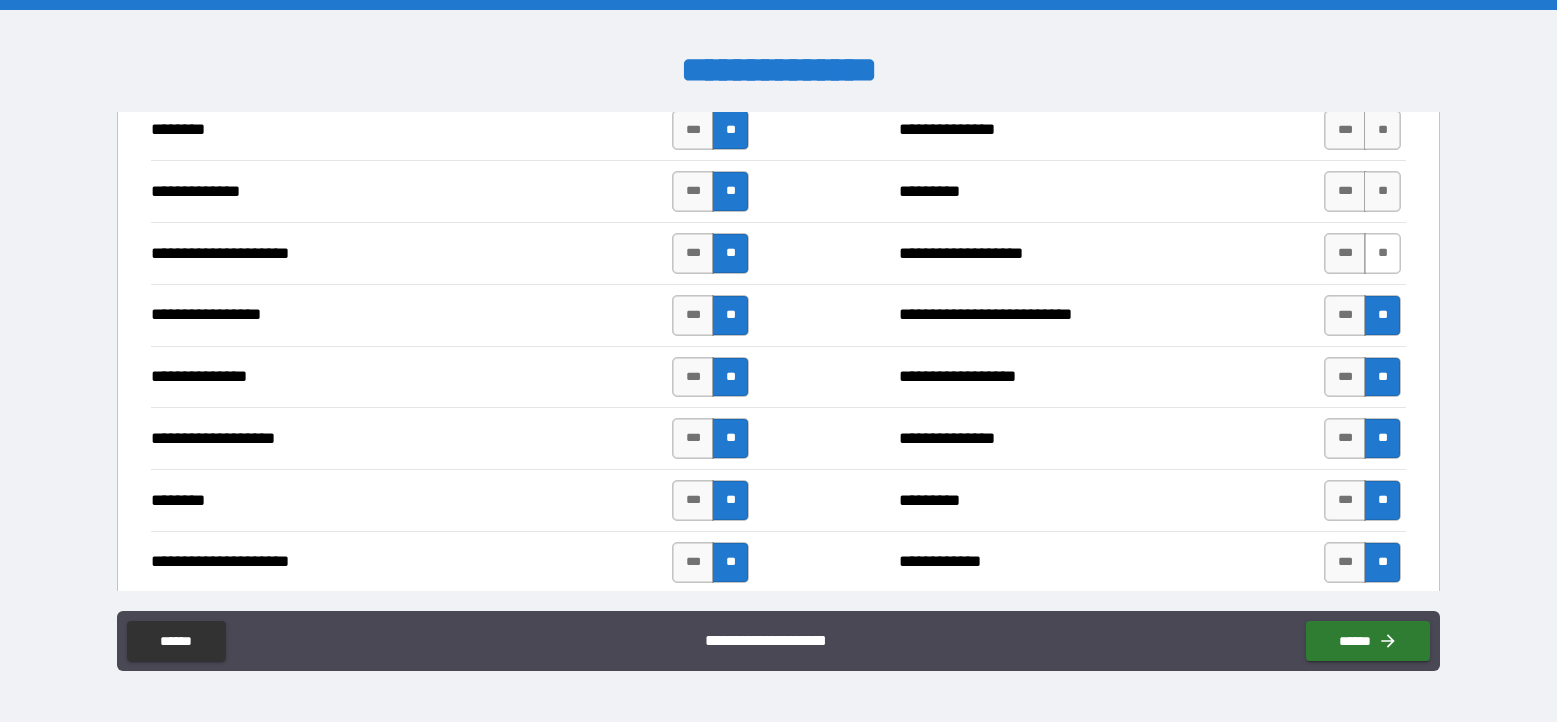 click on "**" at bounding box center [1382, 253] 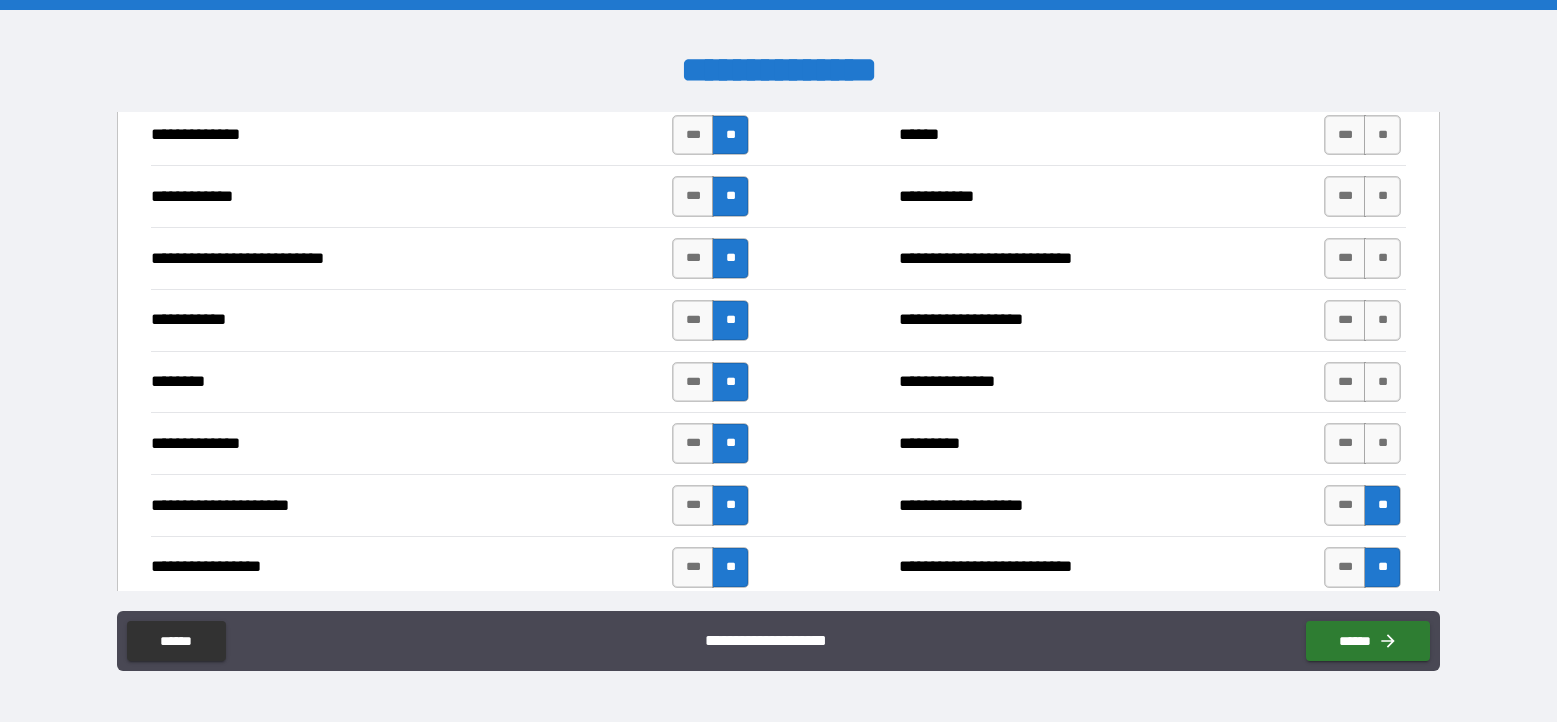 scroll, scrollTop: 2112, scrollLeft: 0, axis: vertical 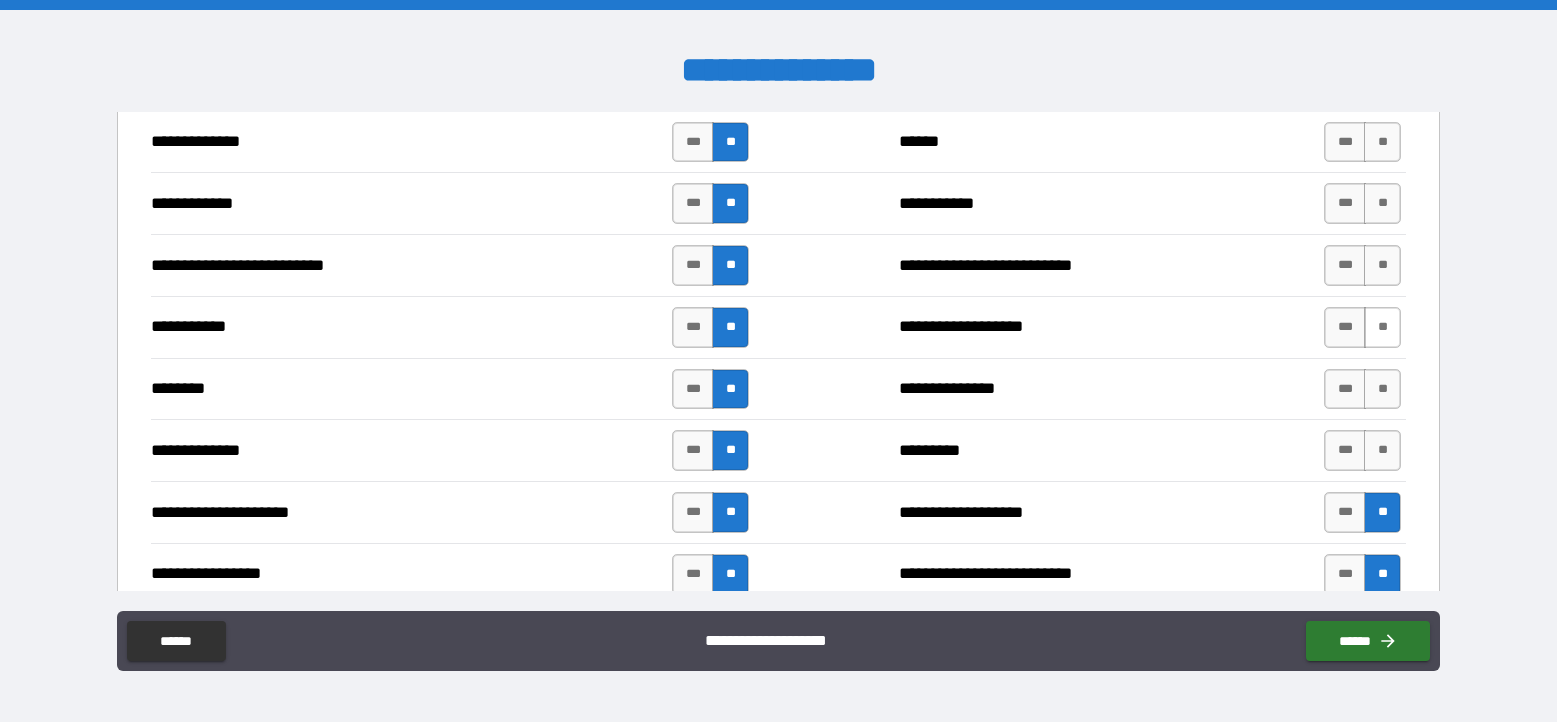 click on "**" at bounding box center [1382, 327] 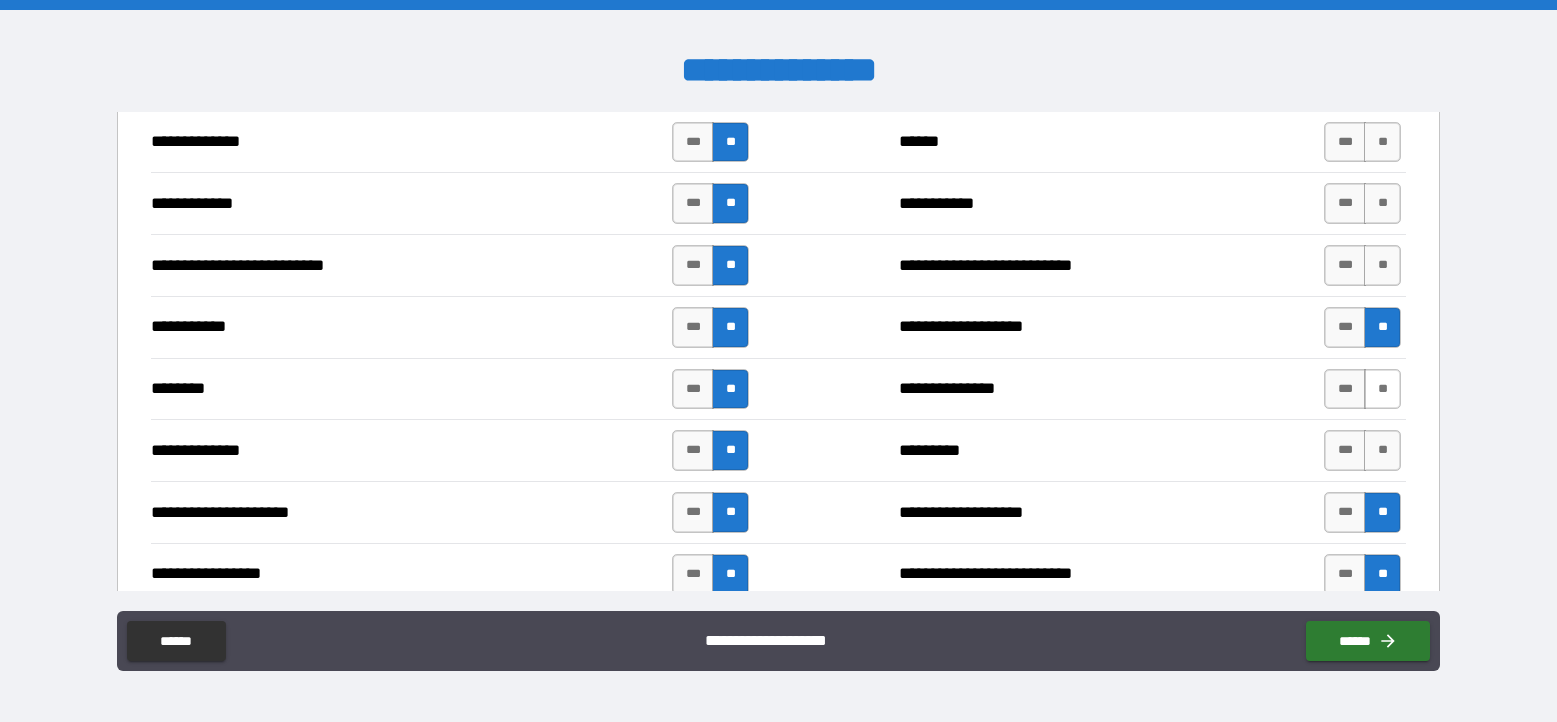 click on "**" at bounding box center [1382, 389] 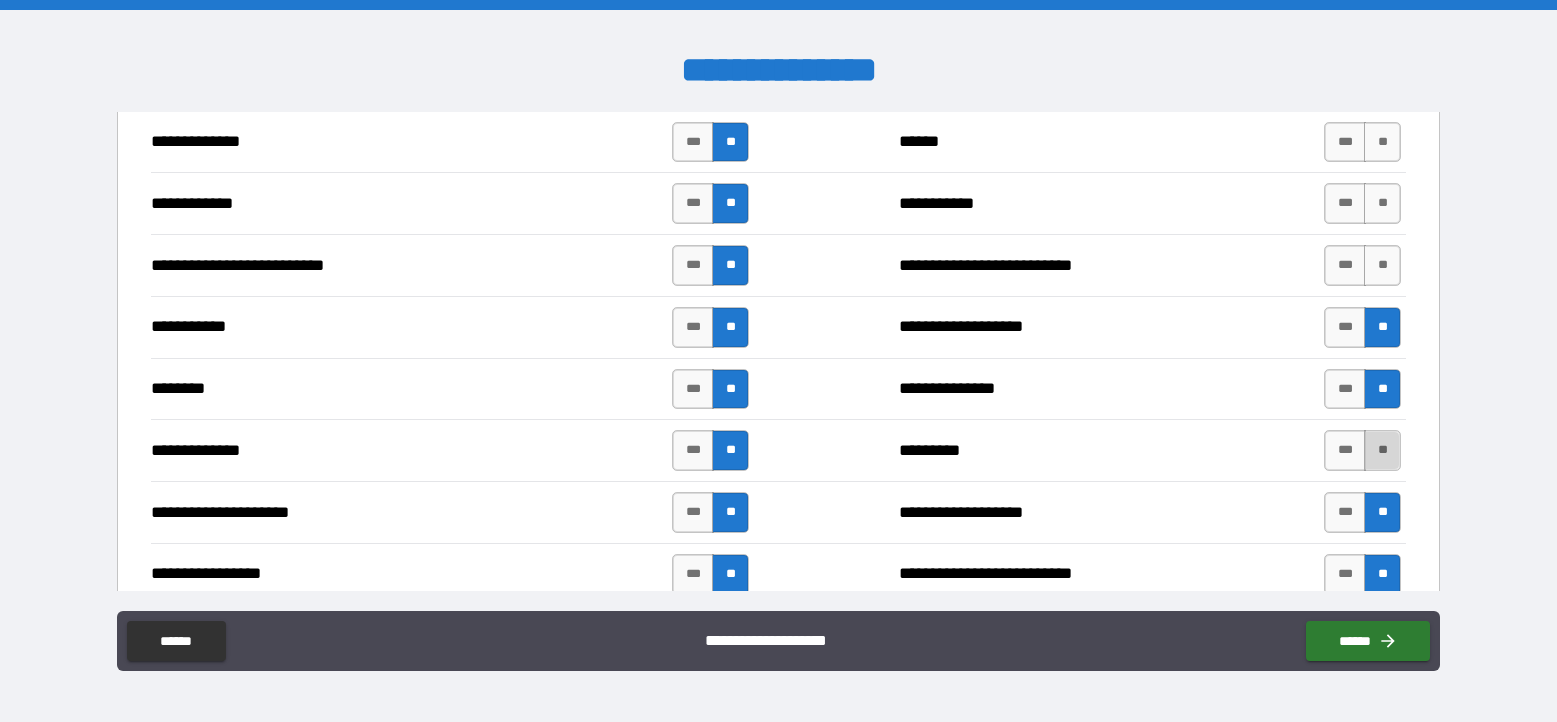 click on "**" at bounding box center (1382, 450) 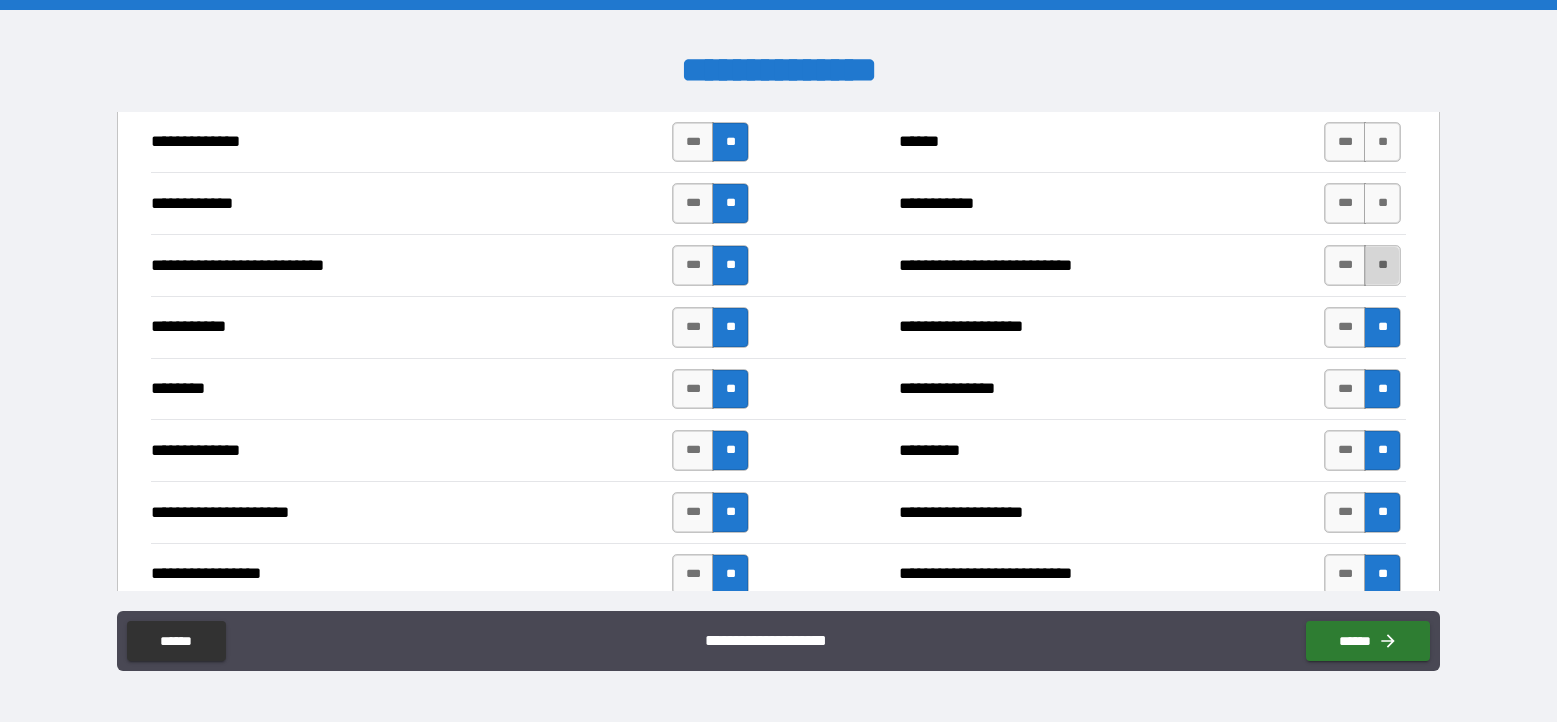 click on "**" at bounding box center [1382, 265] 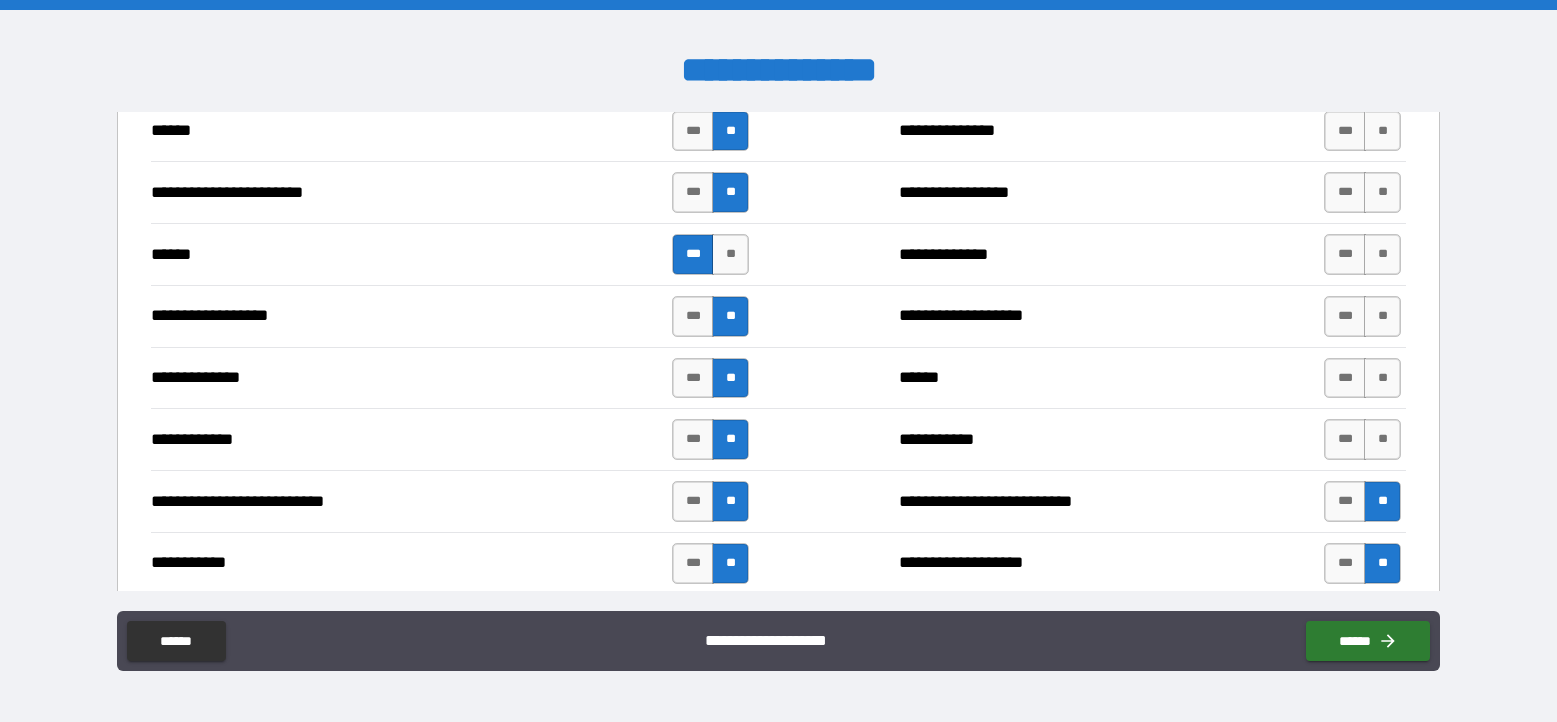 scroll, scrollTop: 1863, scrollLeft: 0, axis: vertical 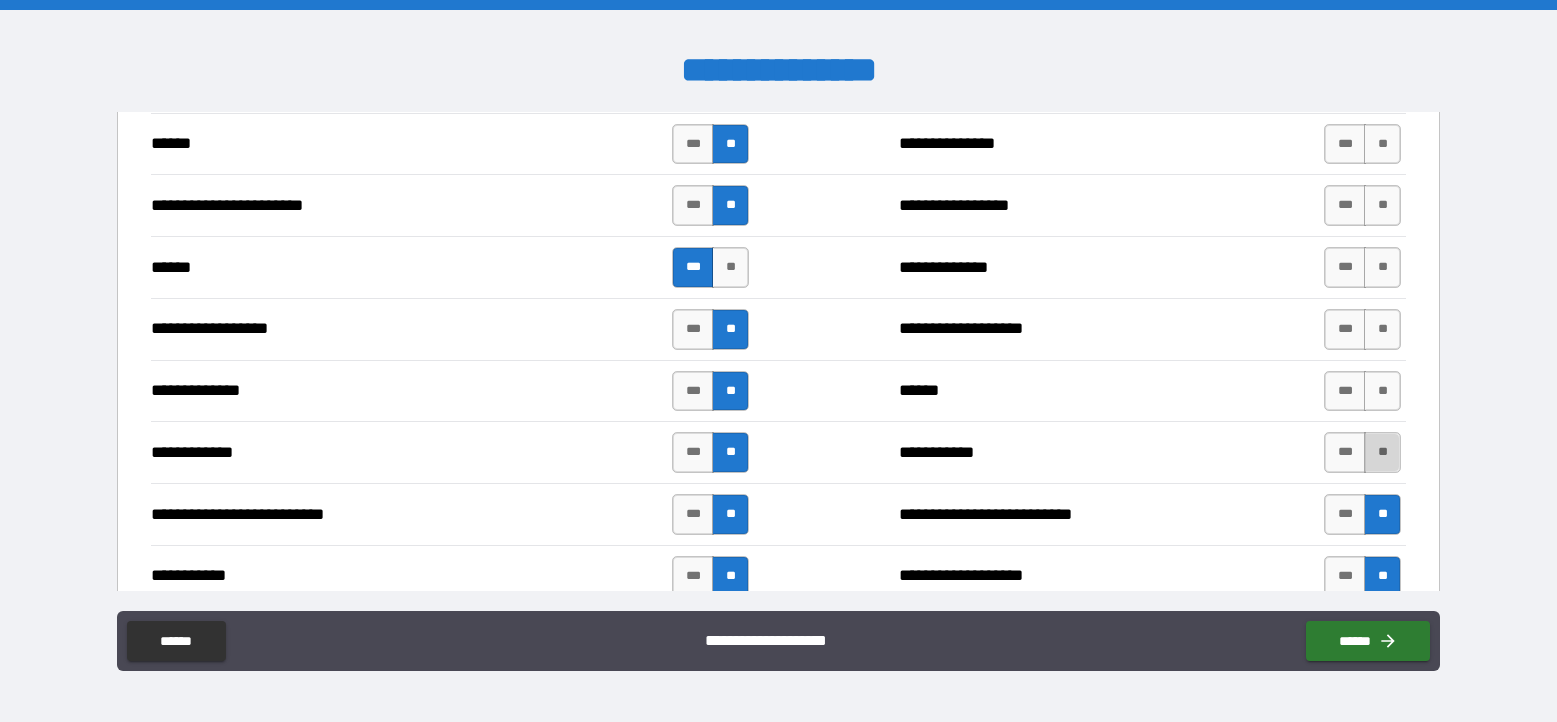 click on "**" at bounding box center [1382, 452] 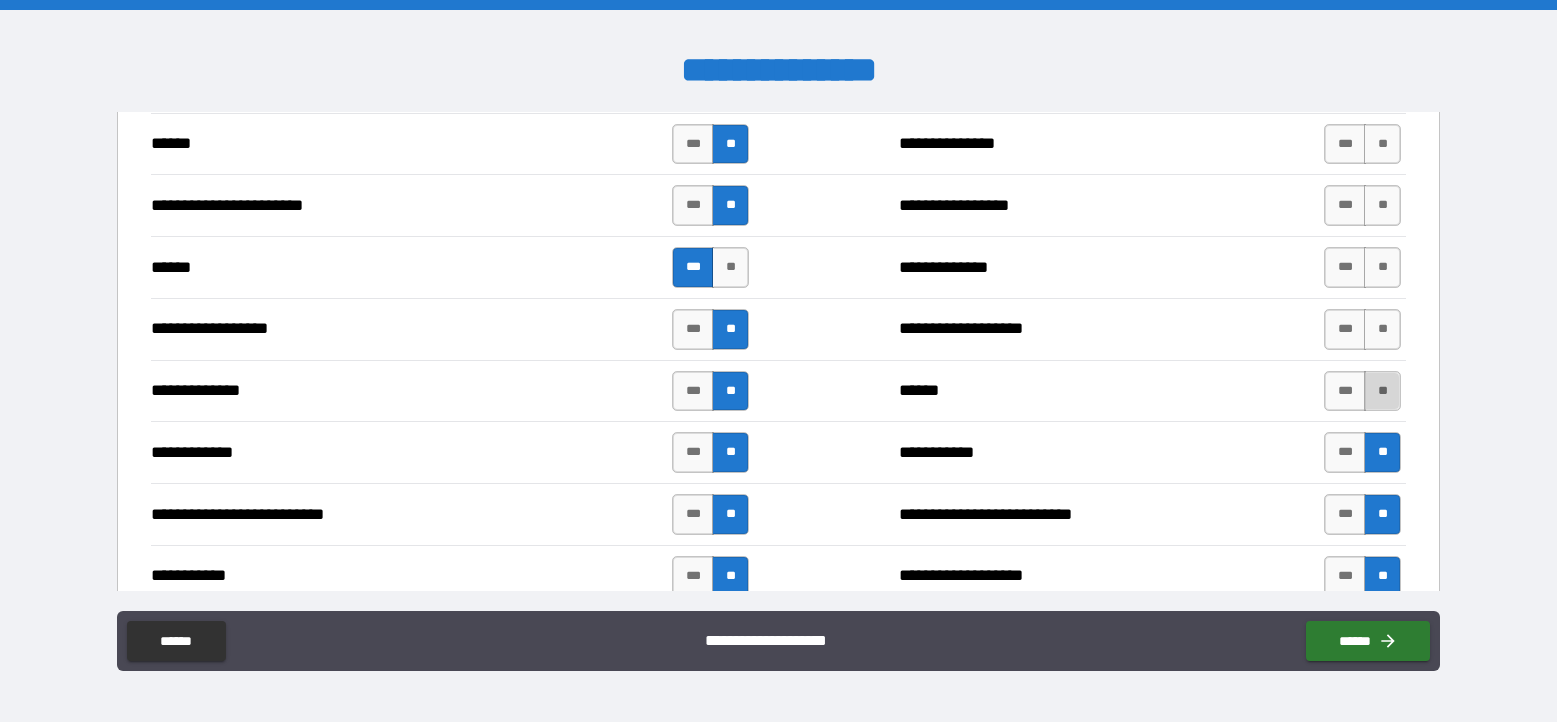 click on "**" at bounding box center (1382, 391) 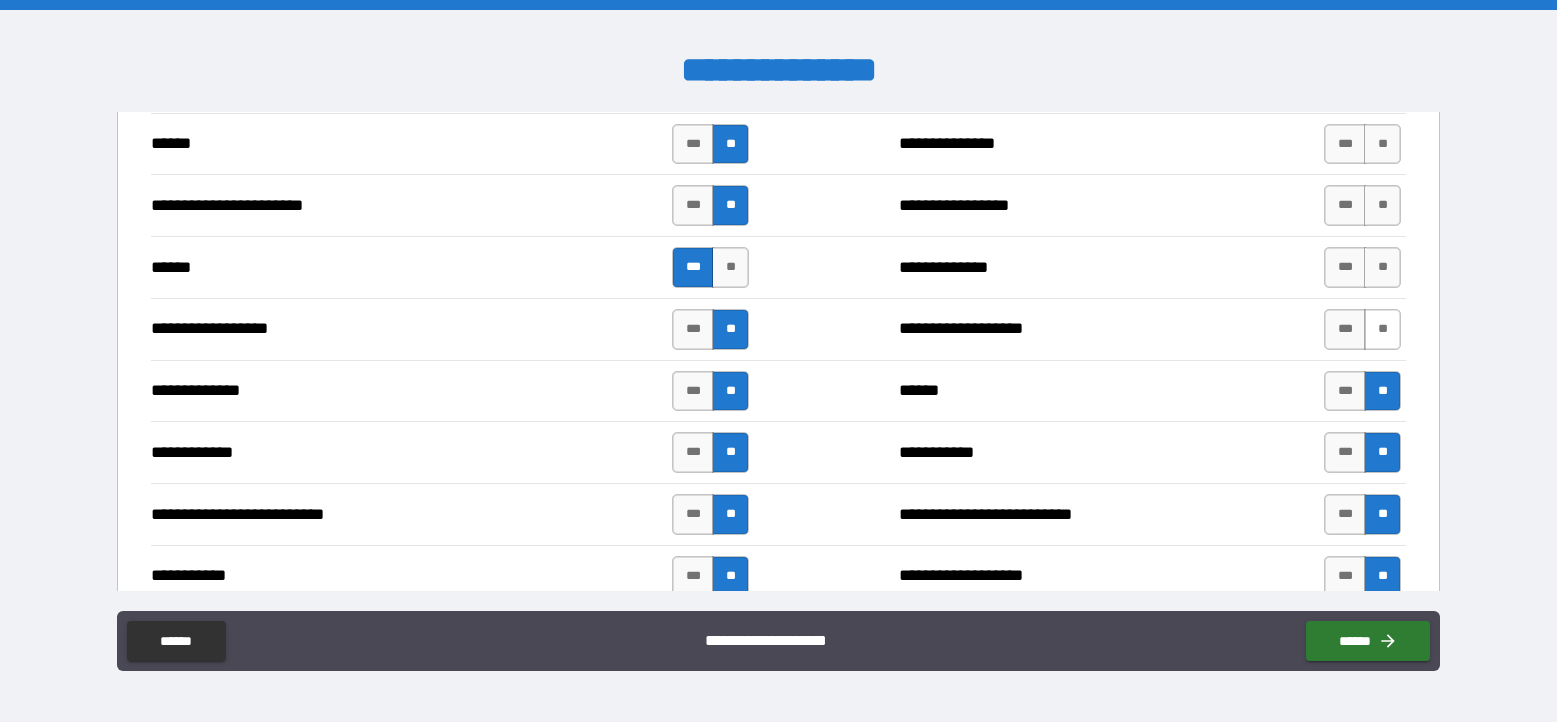 click on "**" at bounding box center (1382, 329) 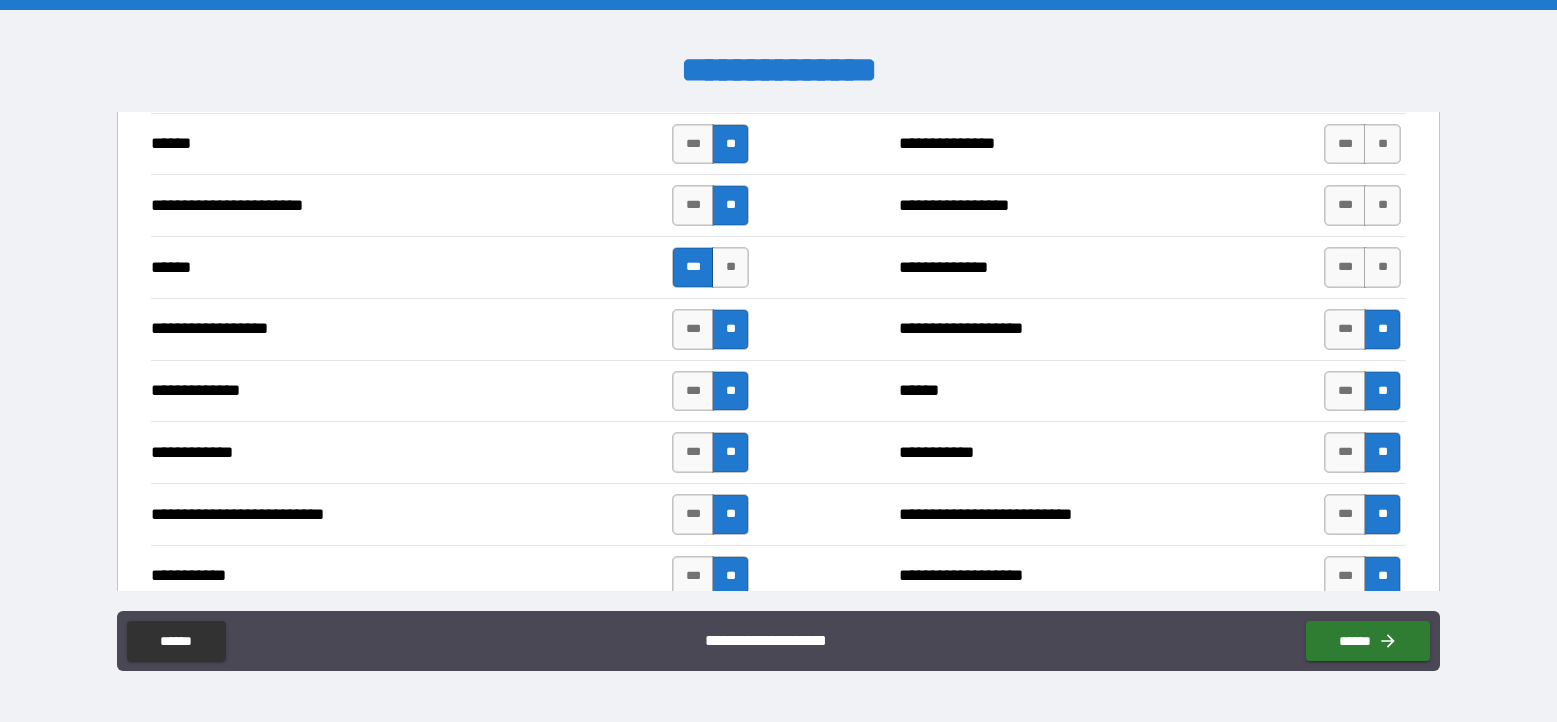 click on "**********" at bounding box center [778, 267] 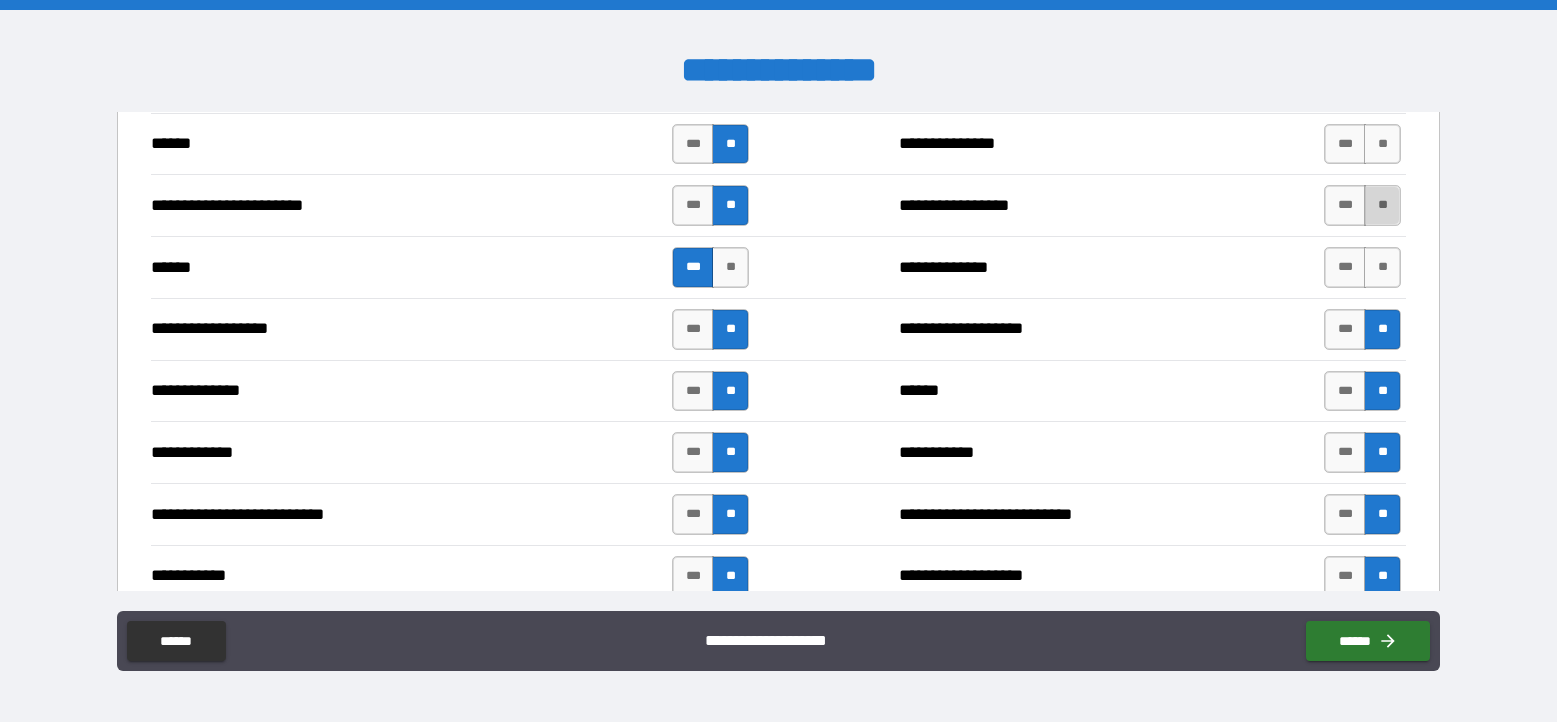 click on "**" at bounding box center (1382, 205) 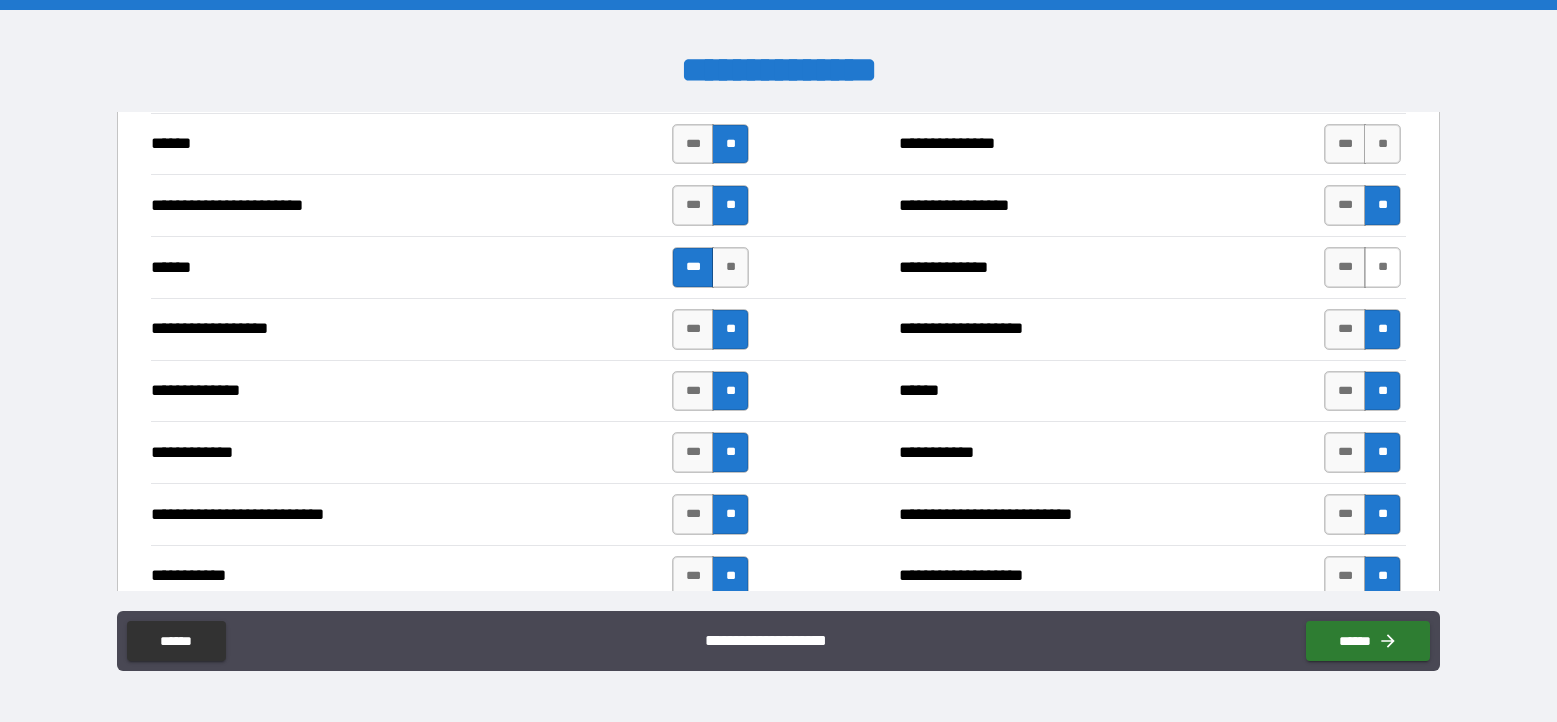 click on "**" at bounding box center [1382, 267] 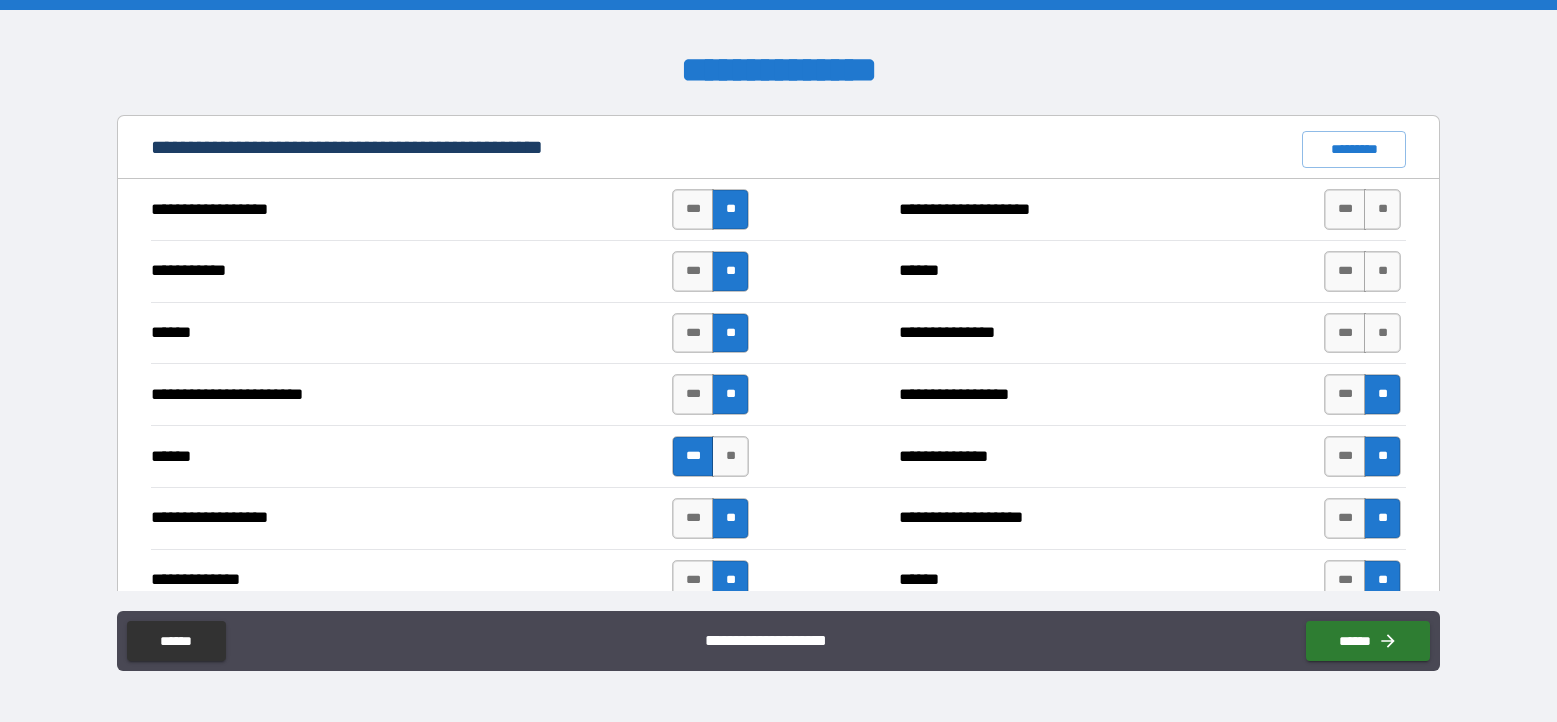 scroll, scrollTop: 1666, scrollLeft: 0, axis: vertical 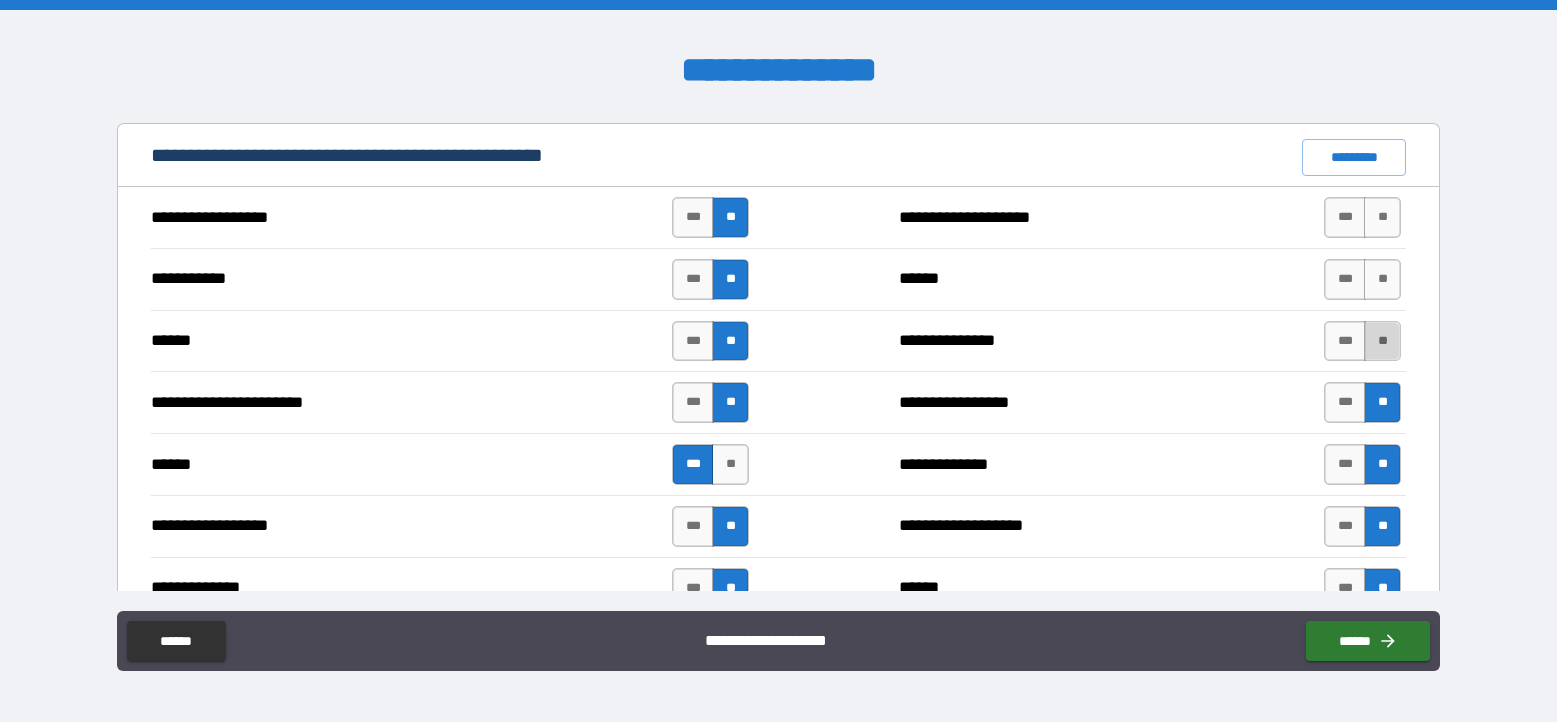 click on "**" at bounding box center [1382, 341] 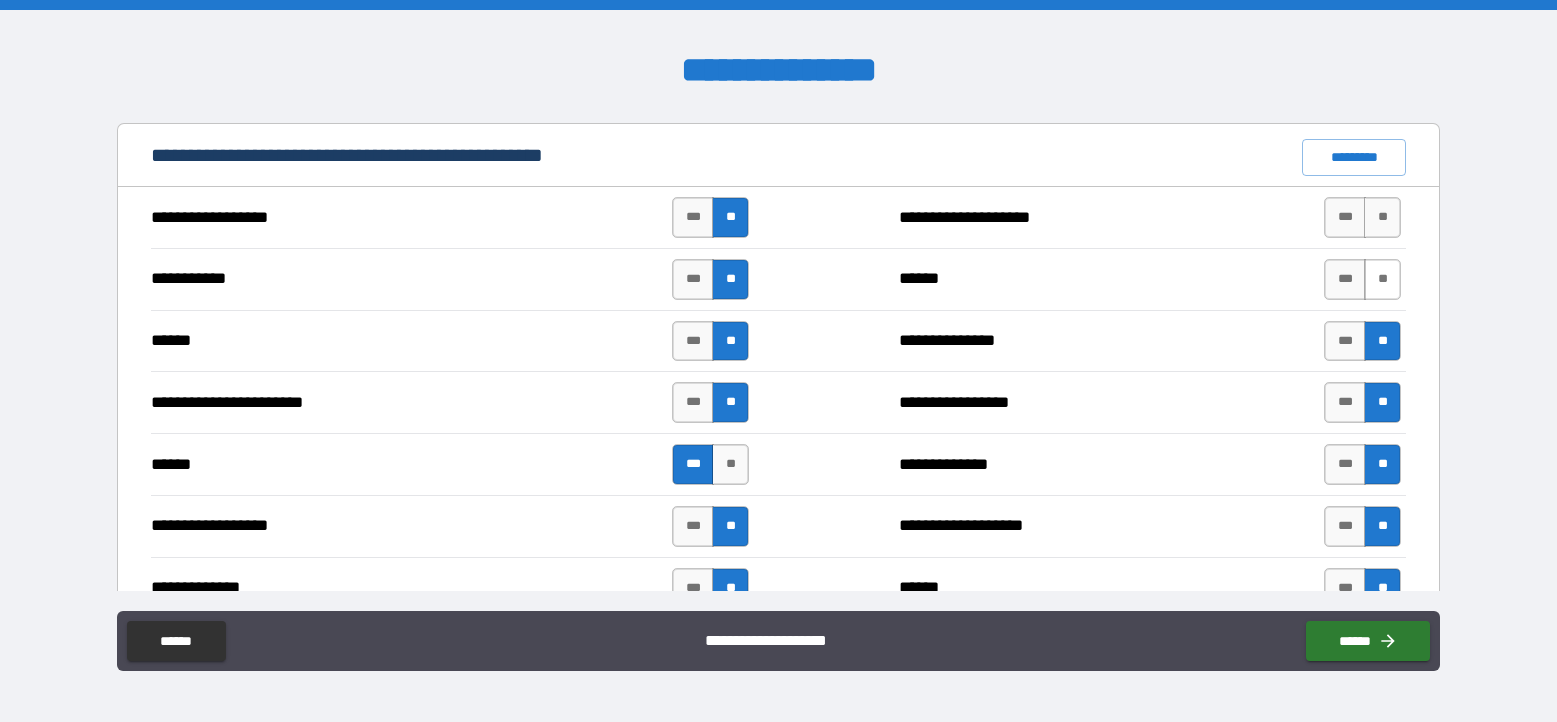 click on "**" at bounding box center [1382, 279] 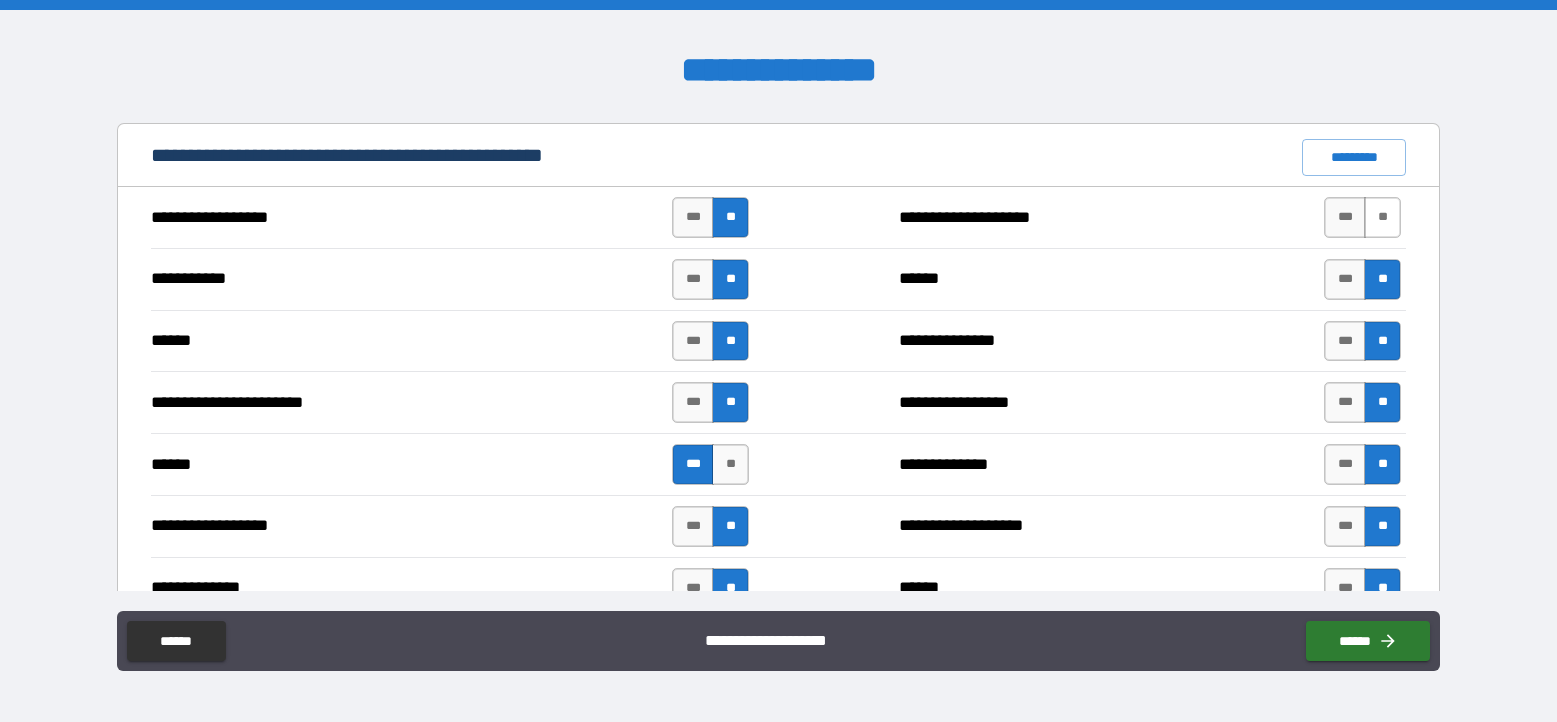 click on "**" at bounding box center [1382, 217] 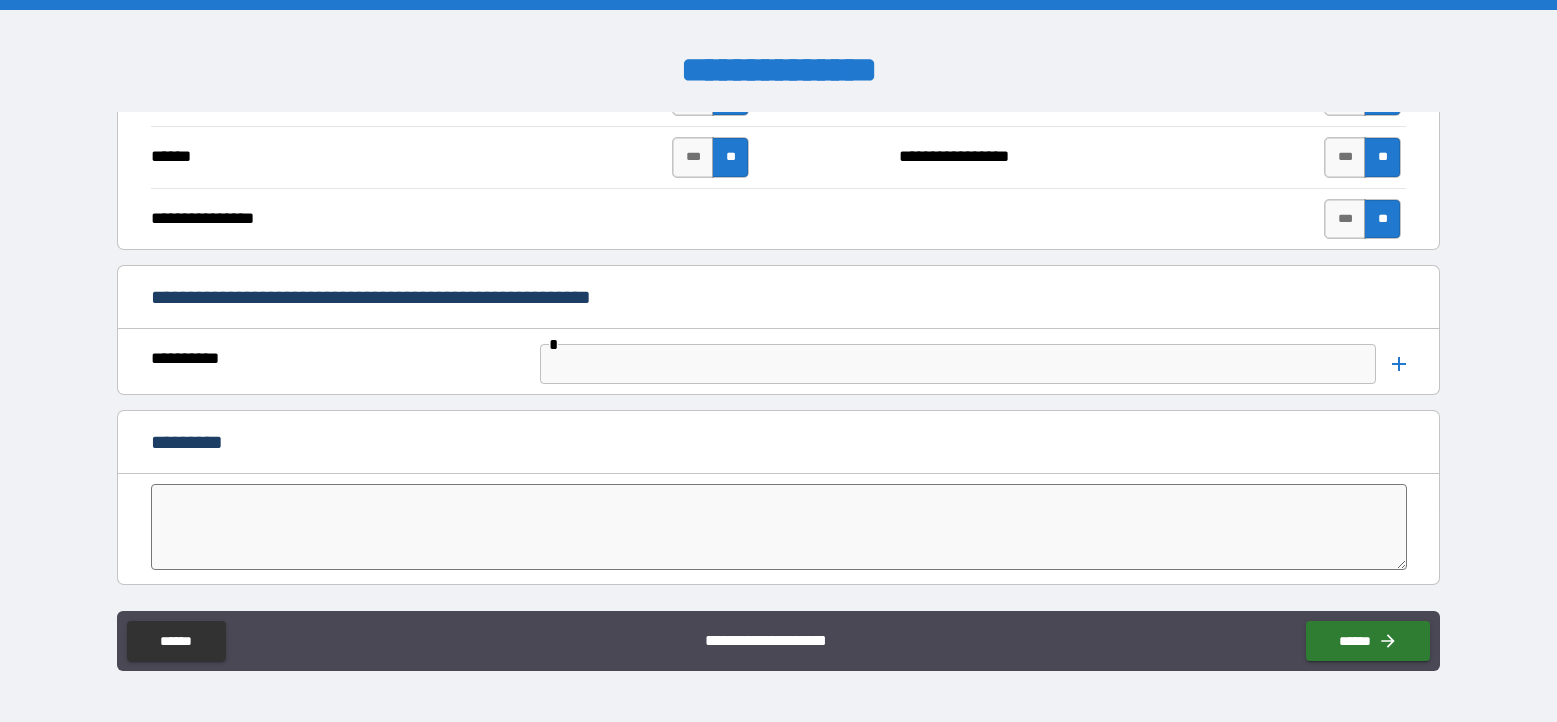 scroll, scrollTop: 4010, scrollLeft: 0, axis: vertical 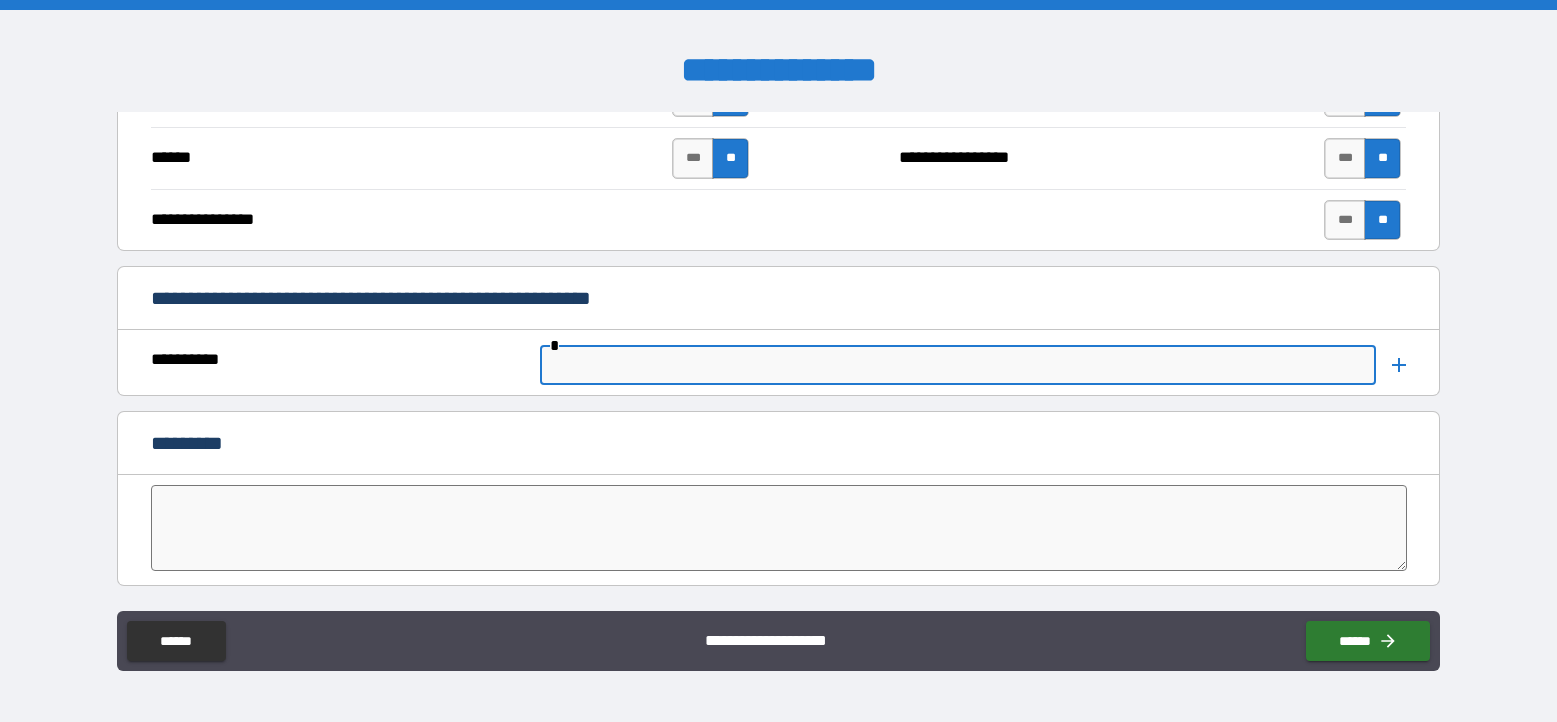 click at bounding box center [958, 365] 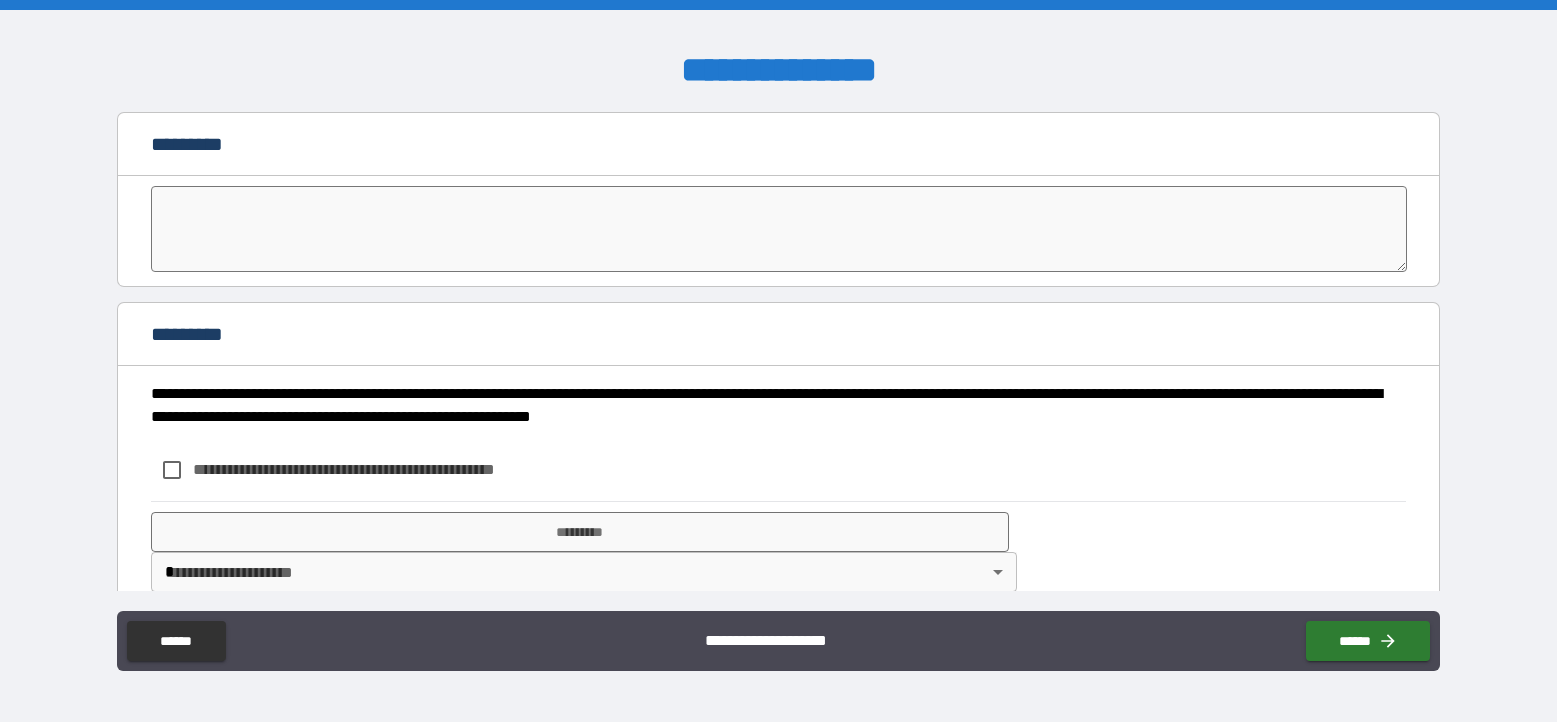 scroll, scrollTop: 4341, scrollLeft: 0, axis: vertical 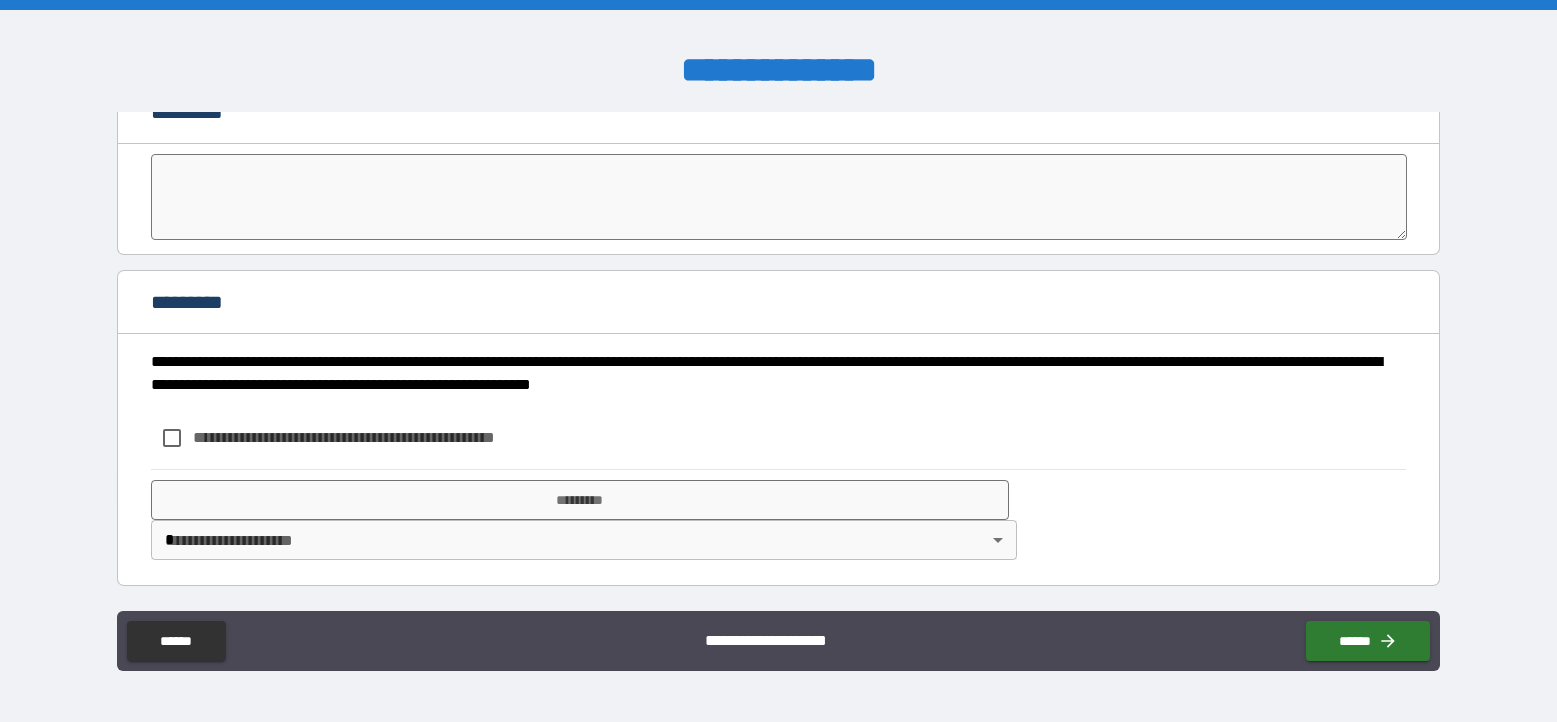 click on "**********" at bounding box center [377, 437] 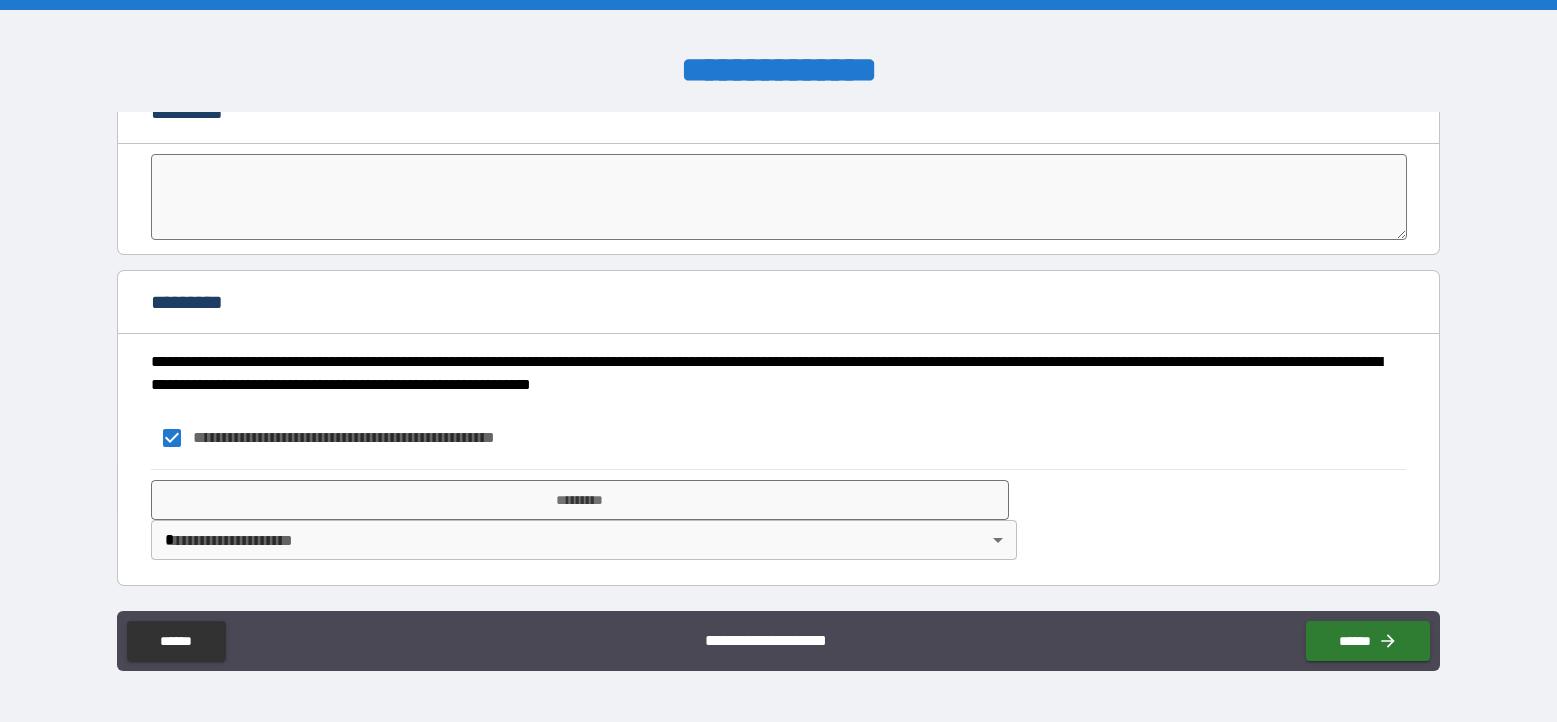 click on "**********" at bounding box center [778, 361] 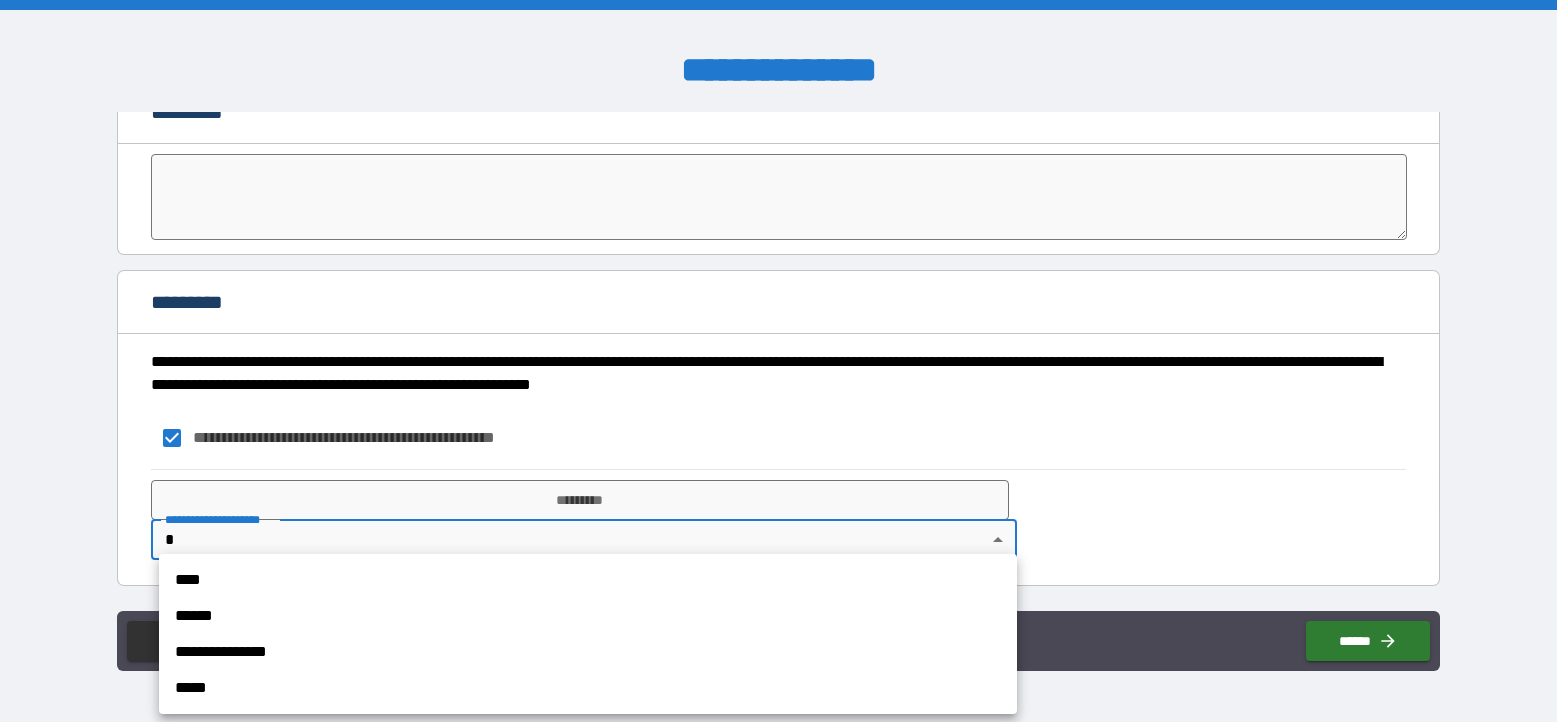 click on "****" at bounding box center (588, 580) 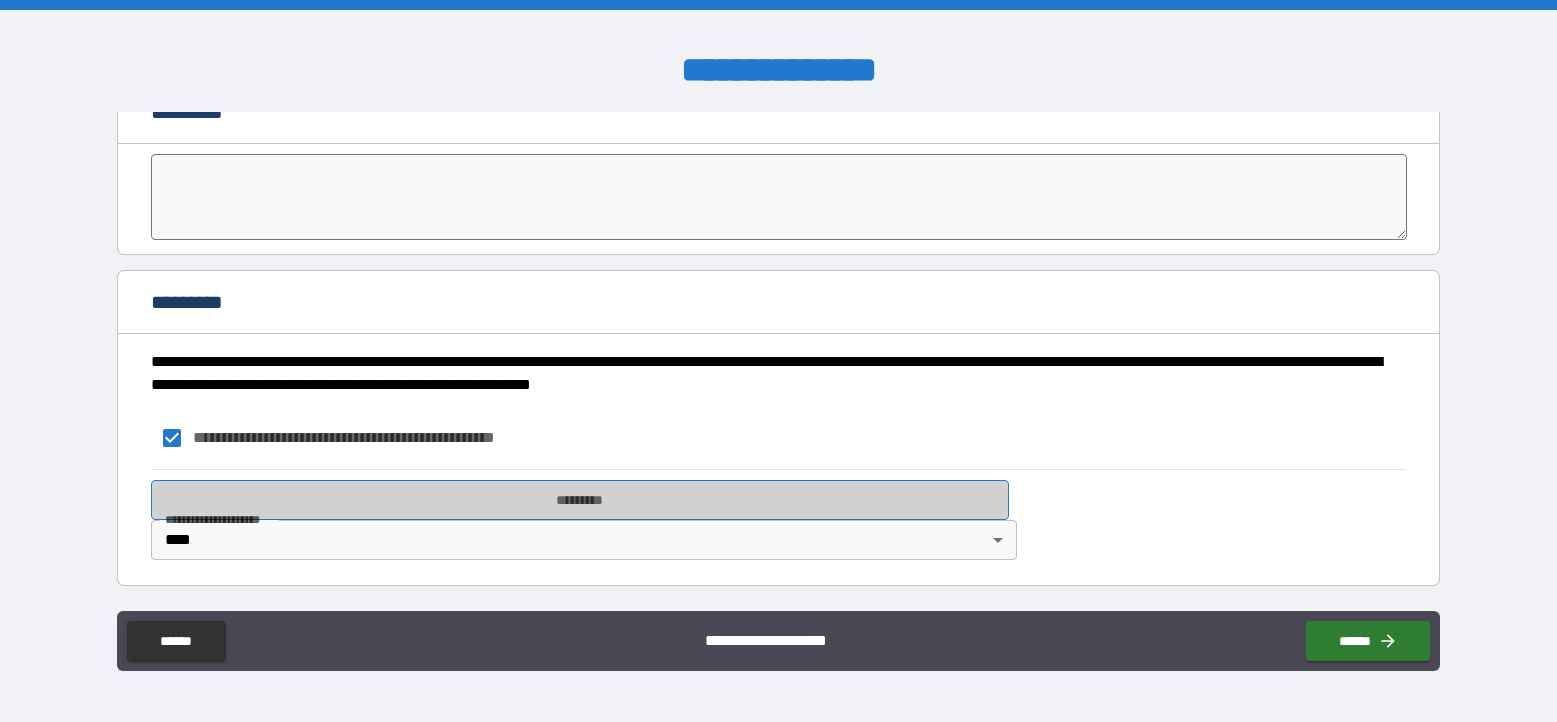 click on "*********" at bounding box center [580, 500] 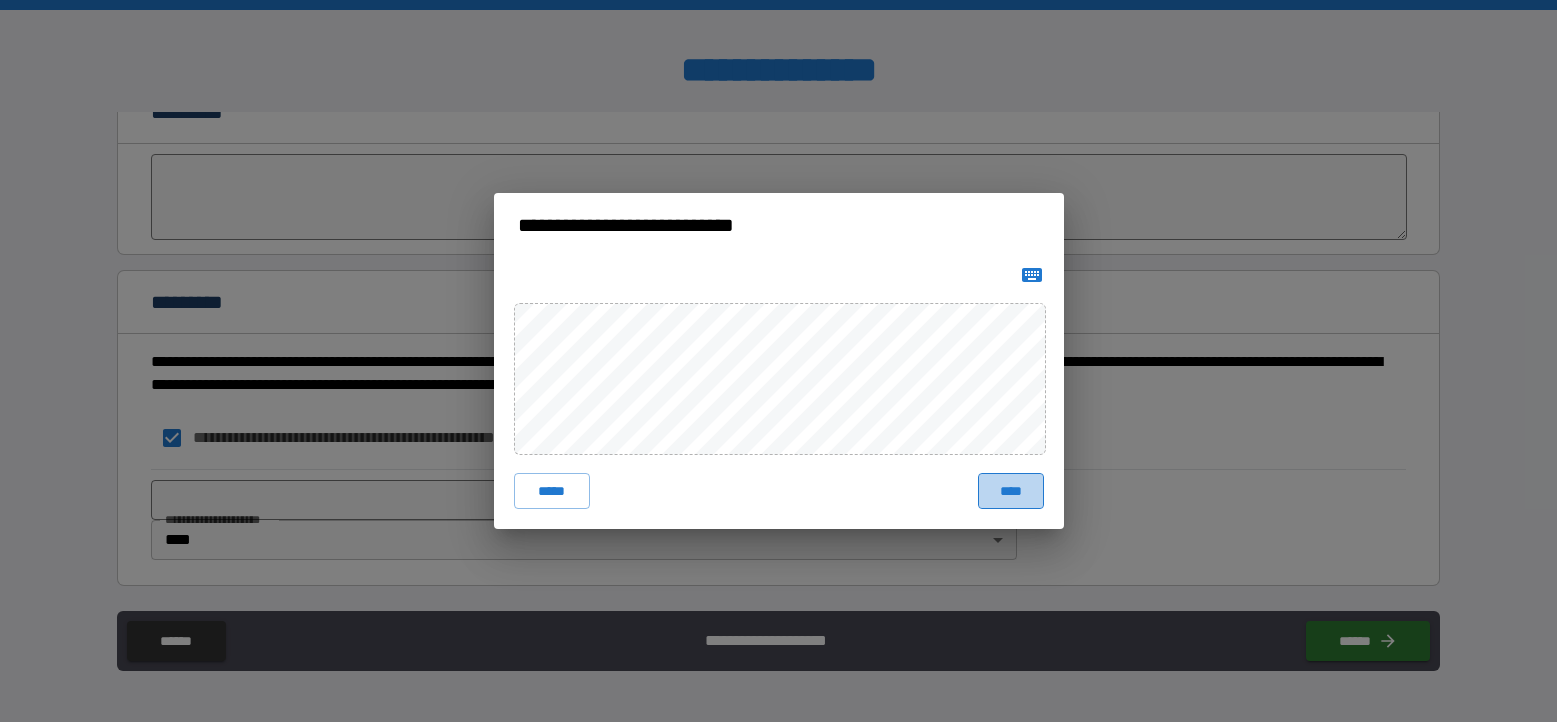 click on "****" at bounding box center (1011, 491) 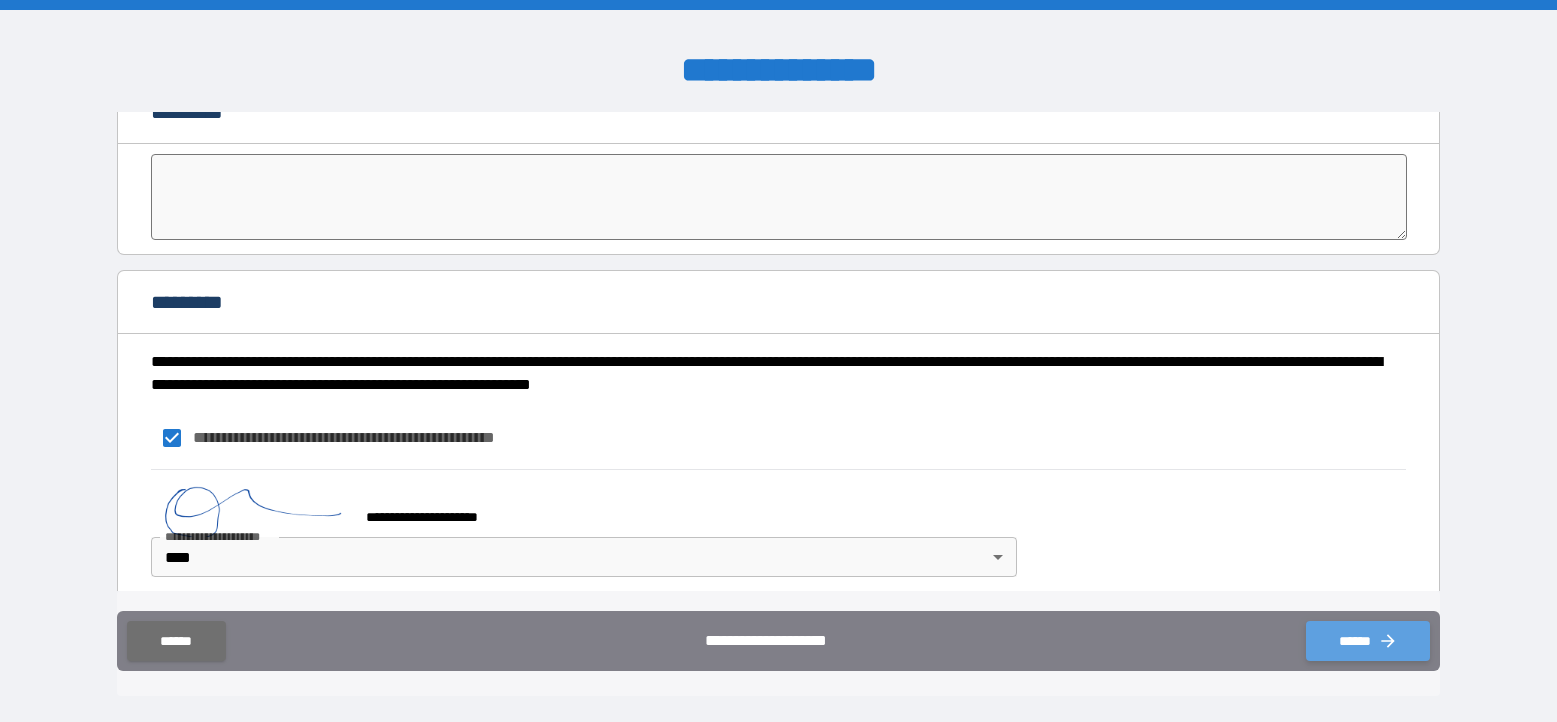 click on "******" at bounding box center (1368, 641) 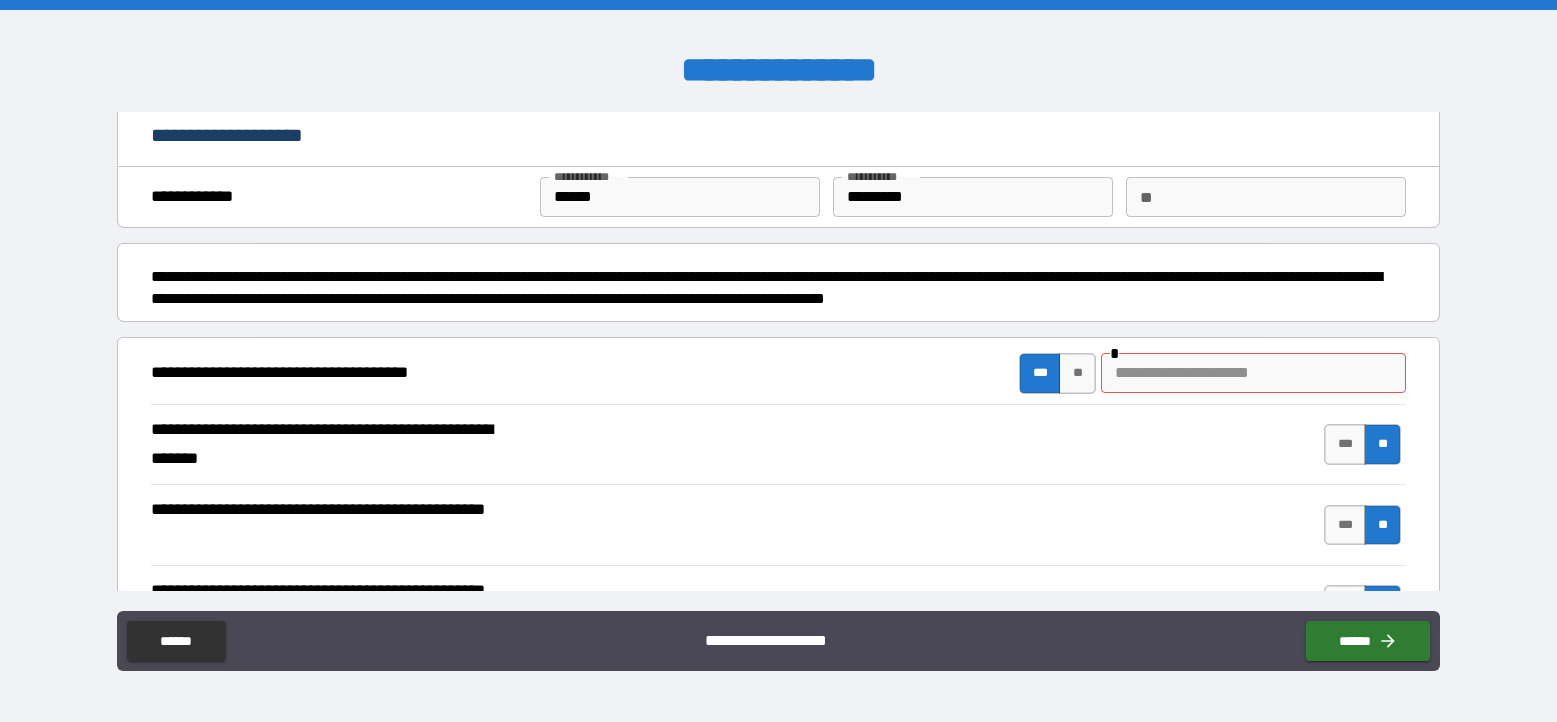 scroll, scrollTop: 0, scrollLeft: 0, axis: both 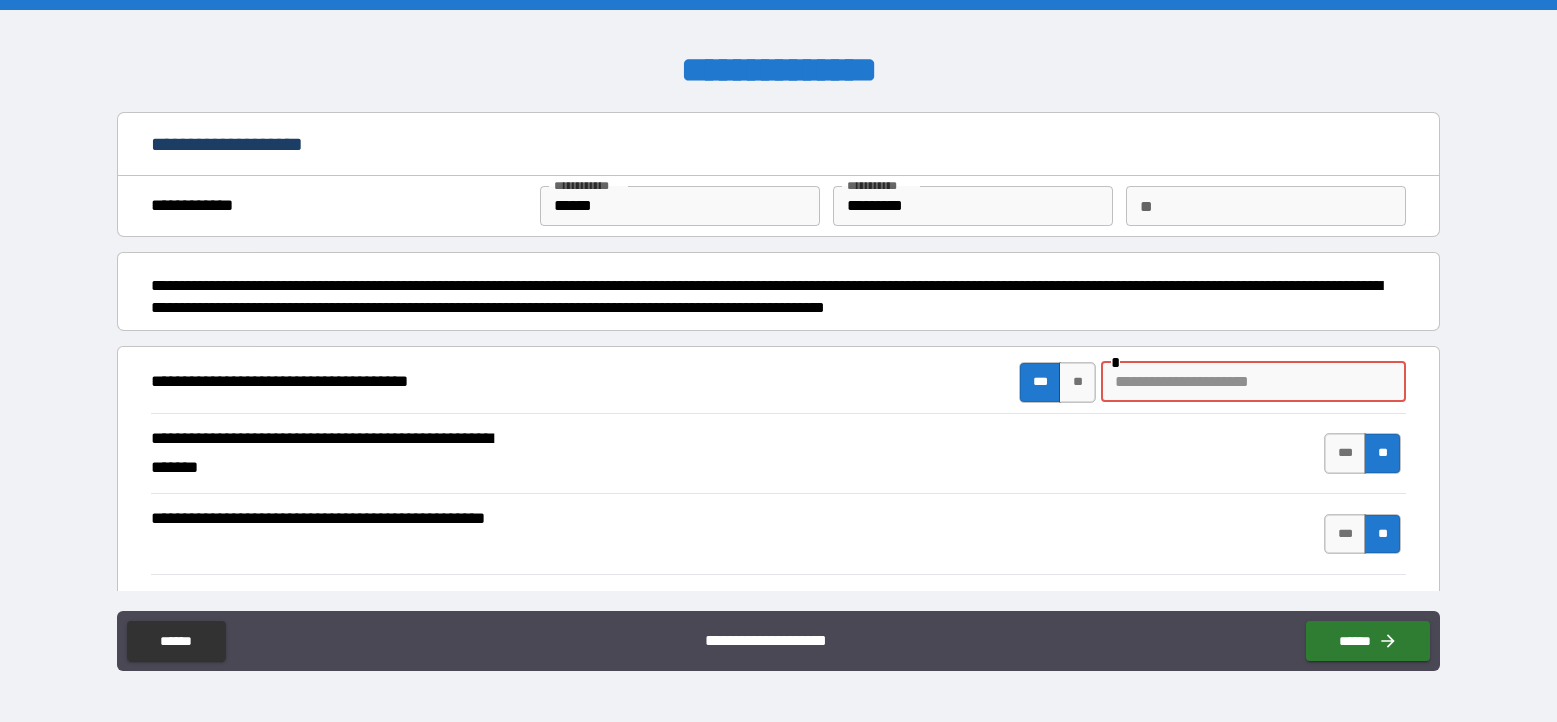 click at bounding box center (1253, 382) 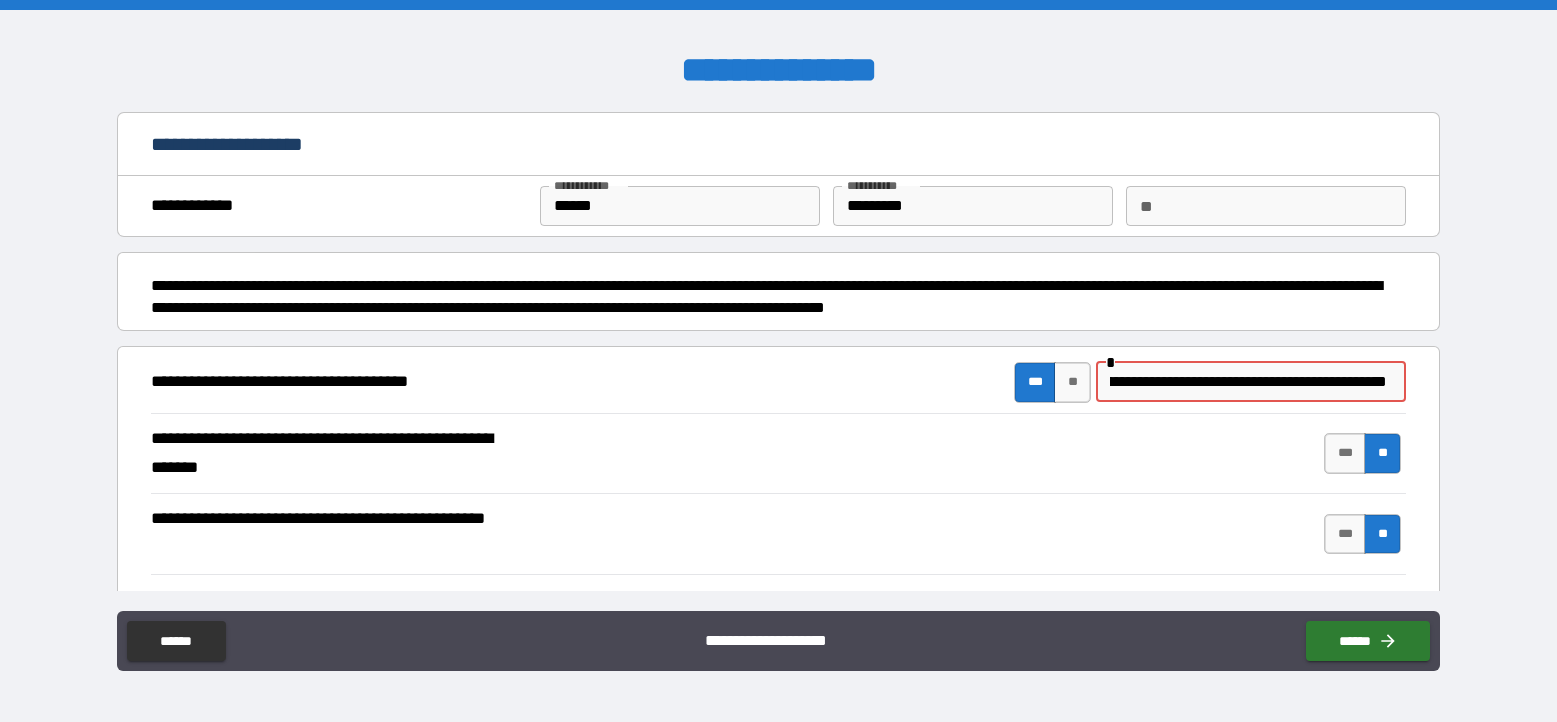 scroll, scrollTop: 0, scrollLeft: 129, axis: horizontal 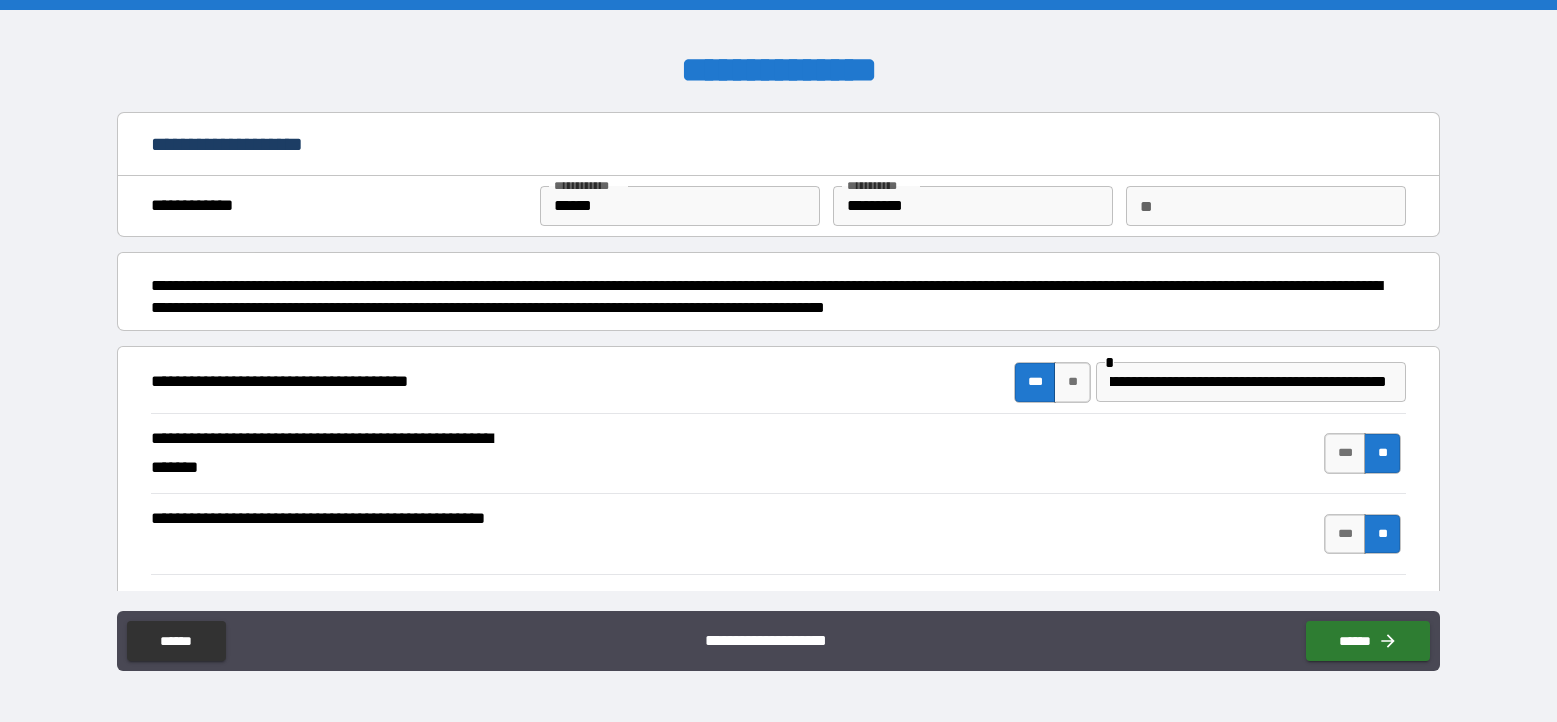 click on "**********" at bounding box center [778, 454] 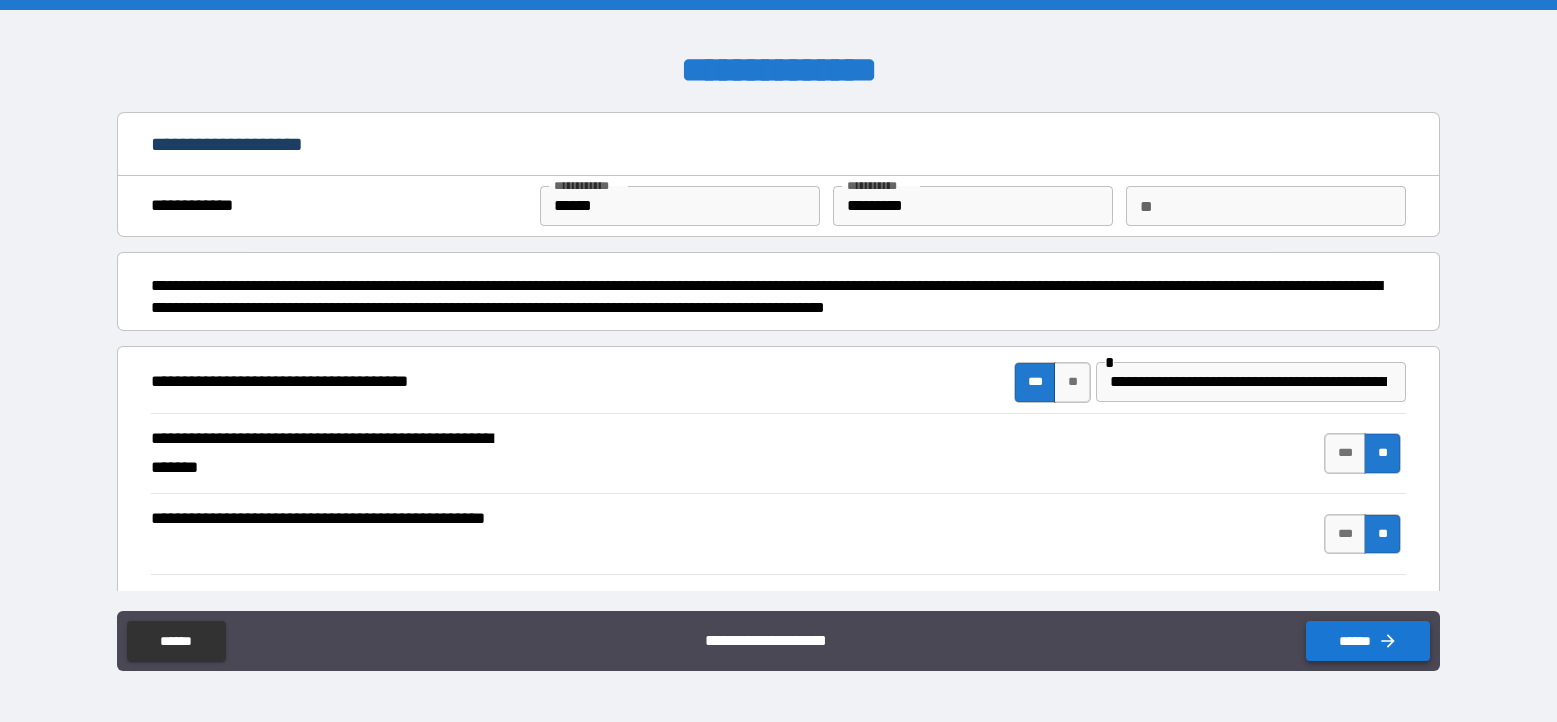 click on "******" at bounding box center (1368, 641) 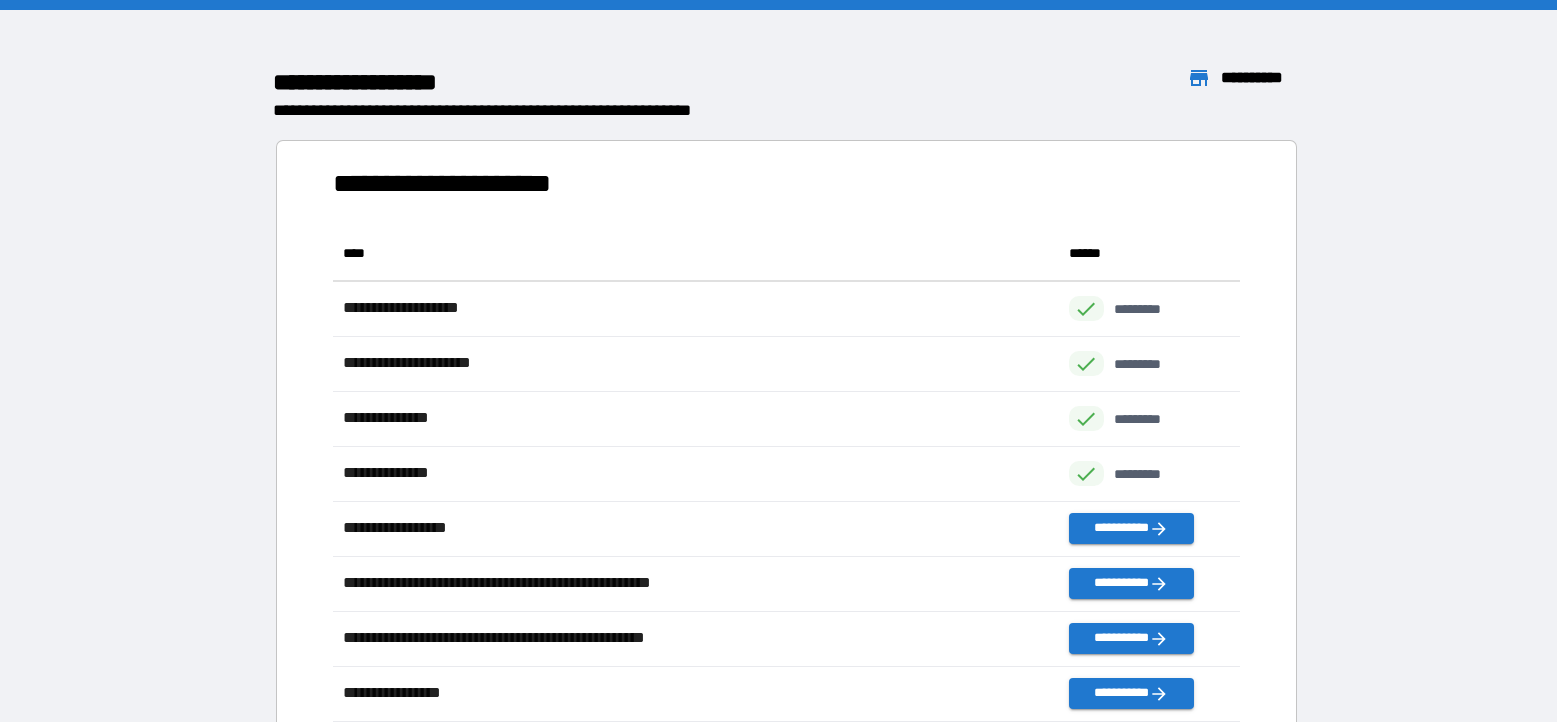 scroll, scrollTop: 1, scrollLeft: 1, axis: both 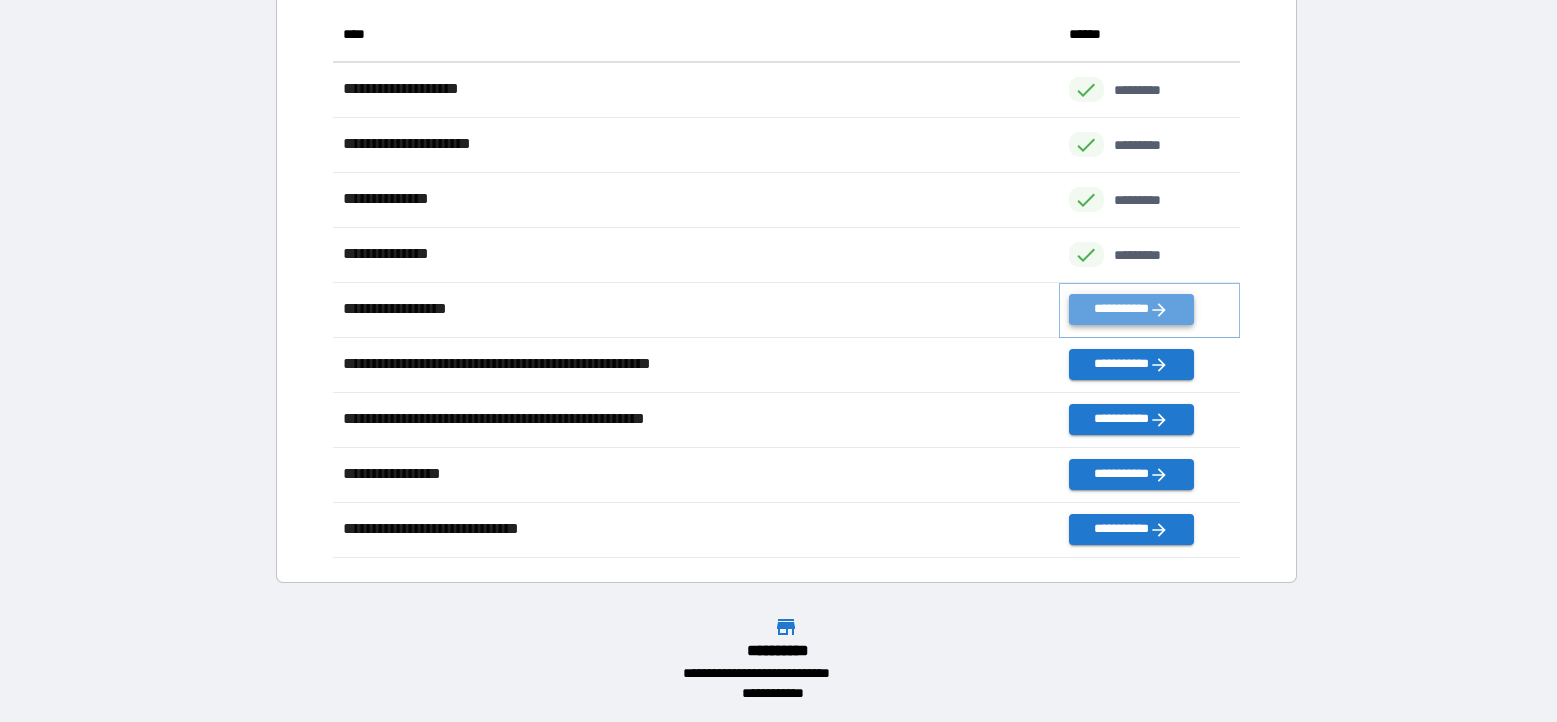 click on "**********" at bounding box center [1131, 309] 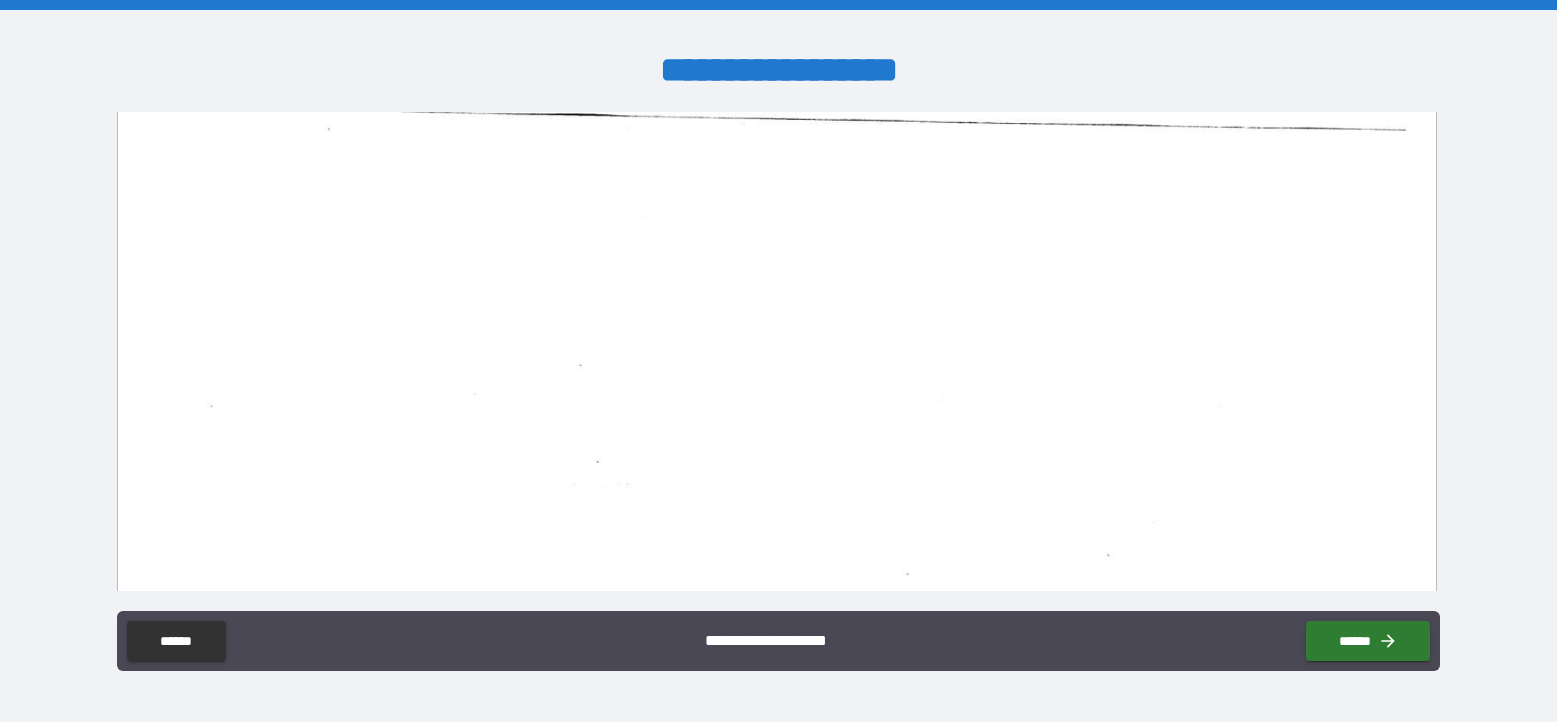 scroll, scrollTop: 3198, scrollLeft: 0, axis: vertical 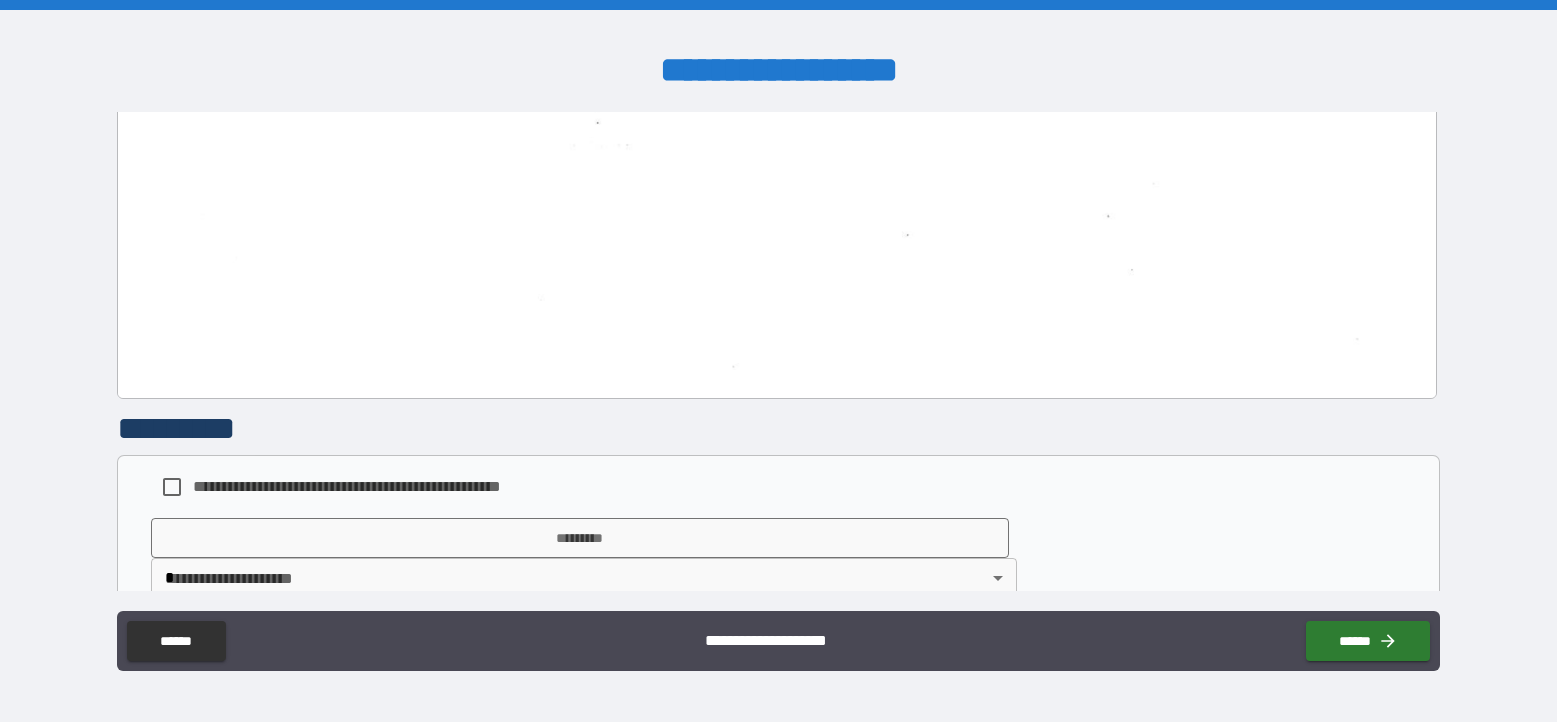click on "**********" at bounding box center [379, 486] 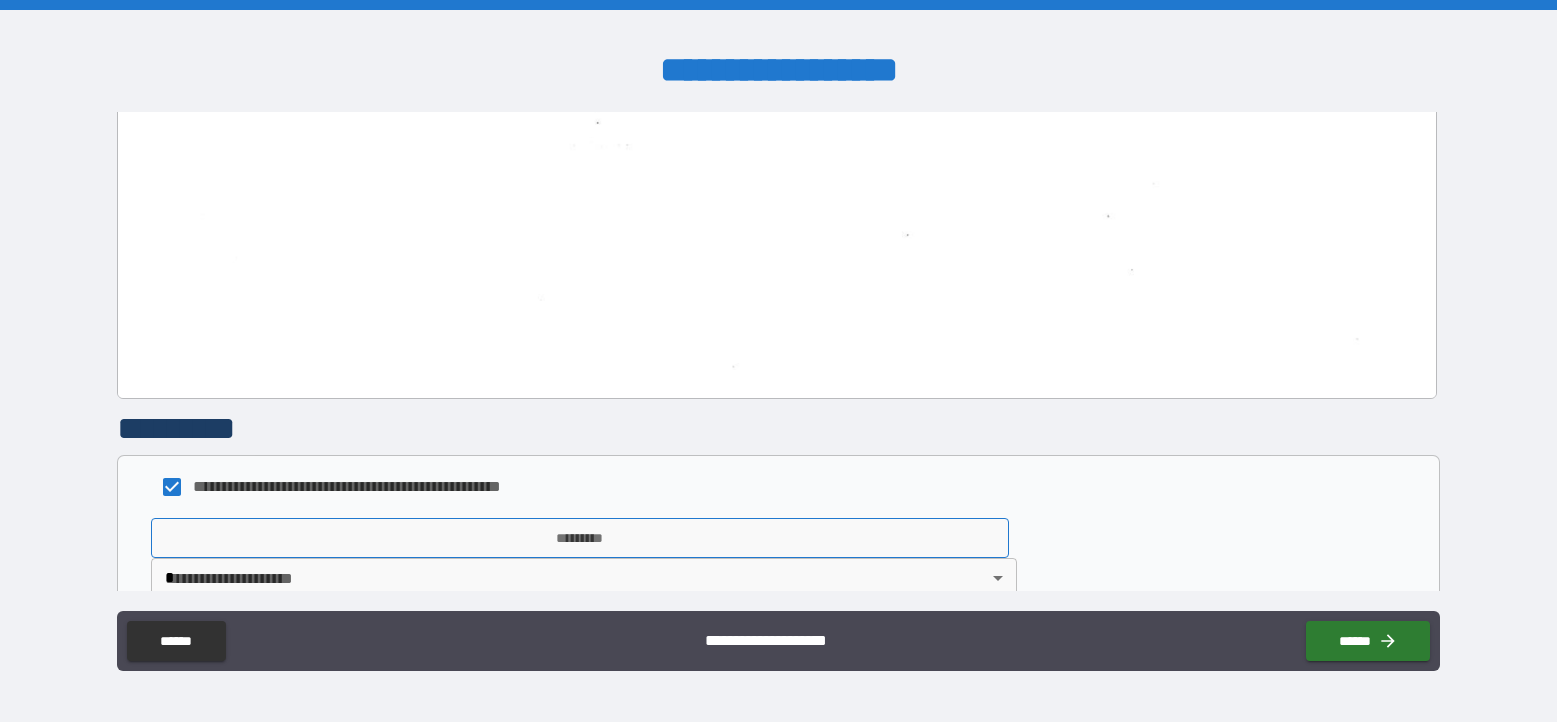 click on "*********" at bounding box center [580, 538] 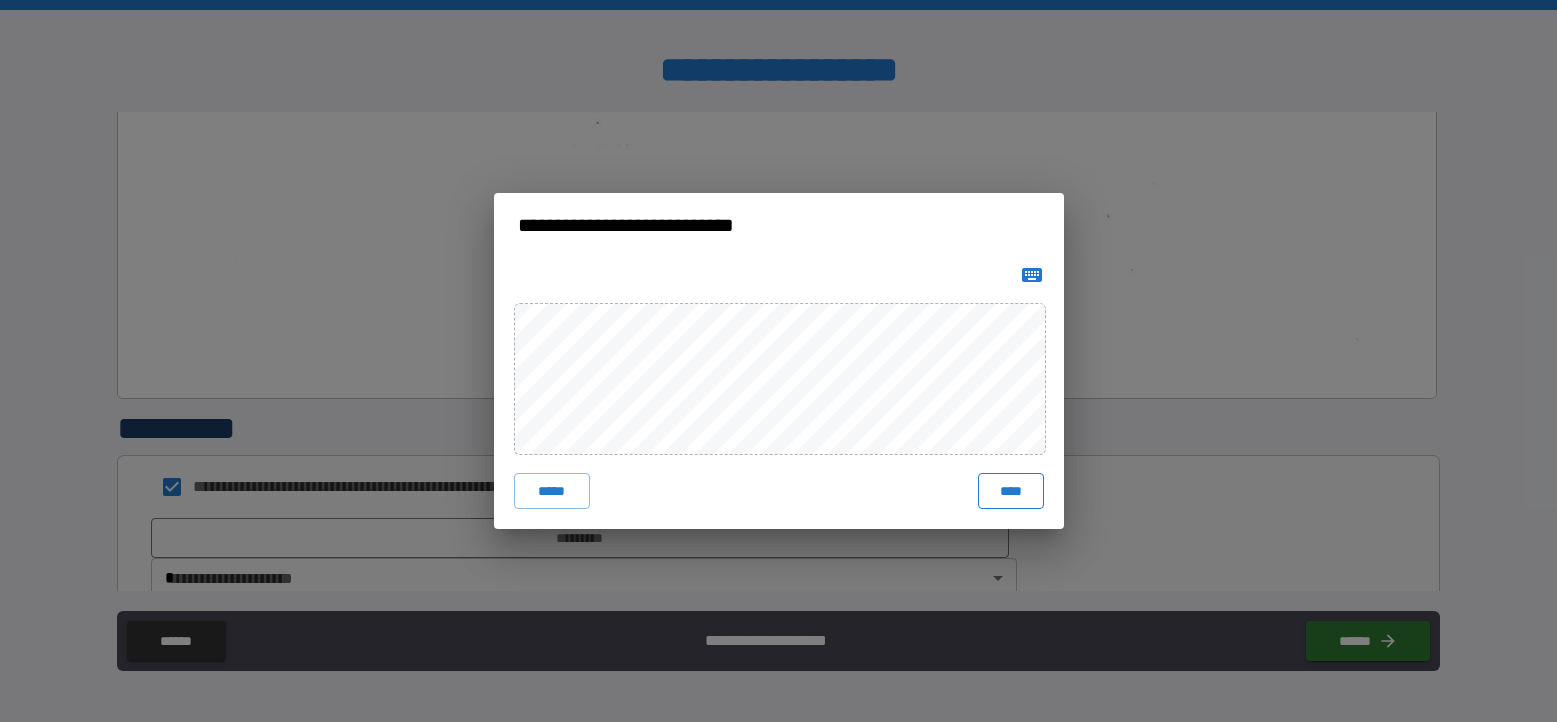 click on "****" at bounding box center [1011, 491] 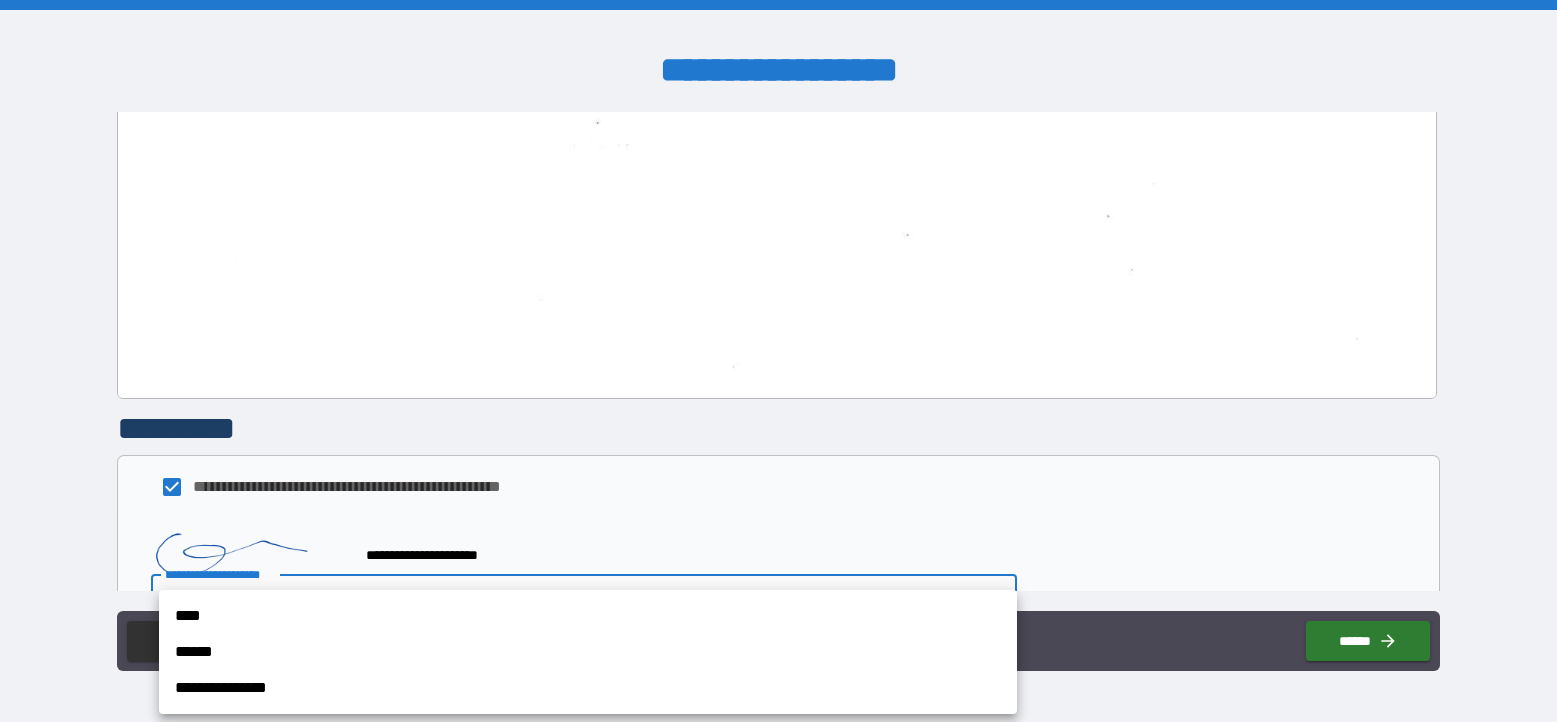 click on "**********" at bounding box center [778, 361] 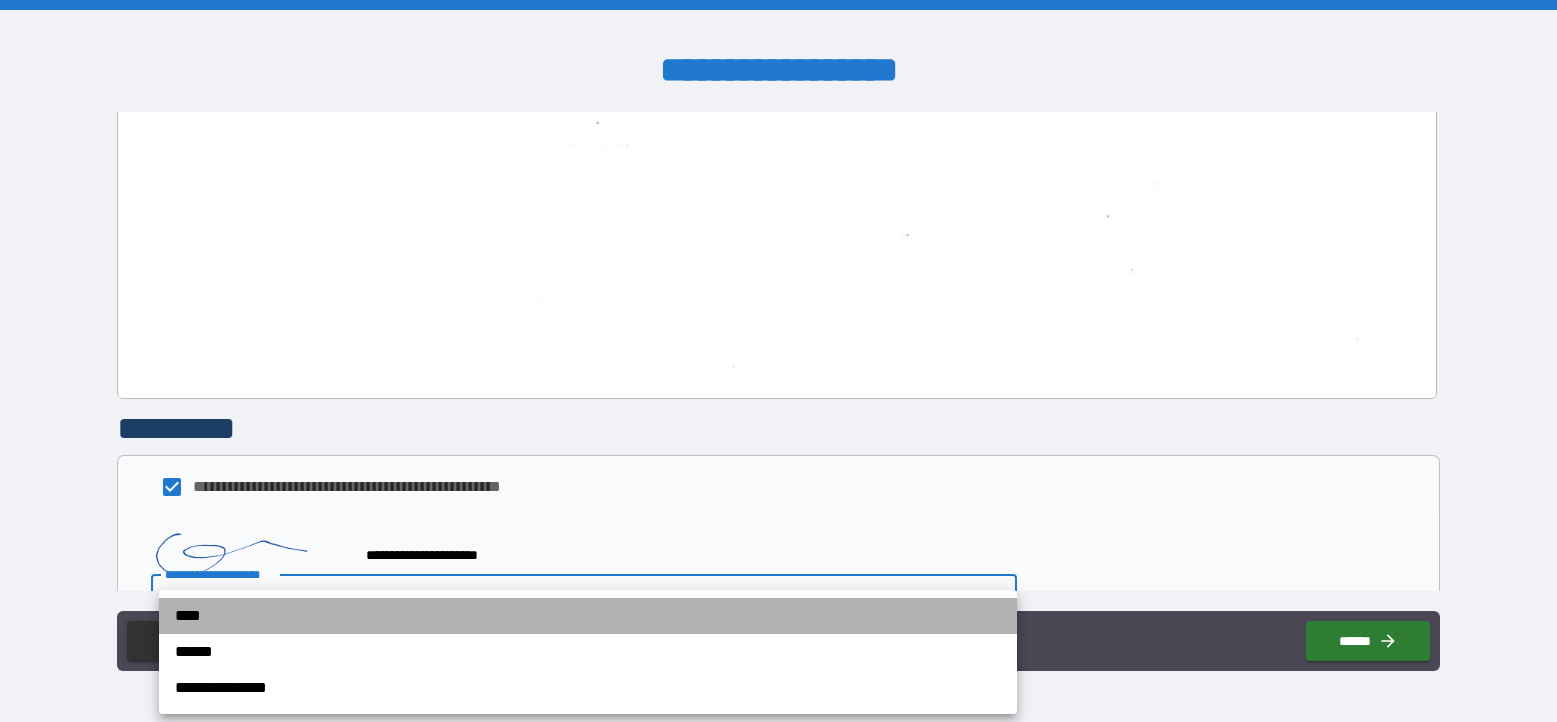 click on "****" at bounding box center [588, 616] 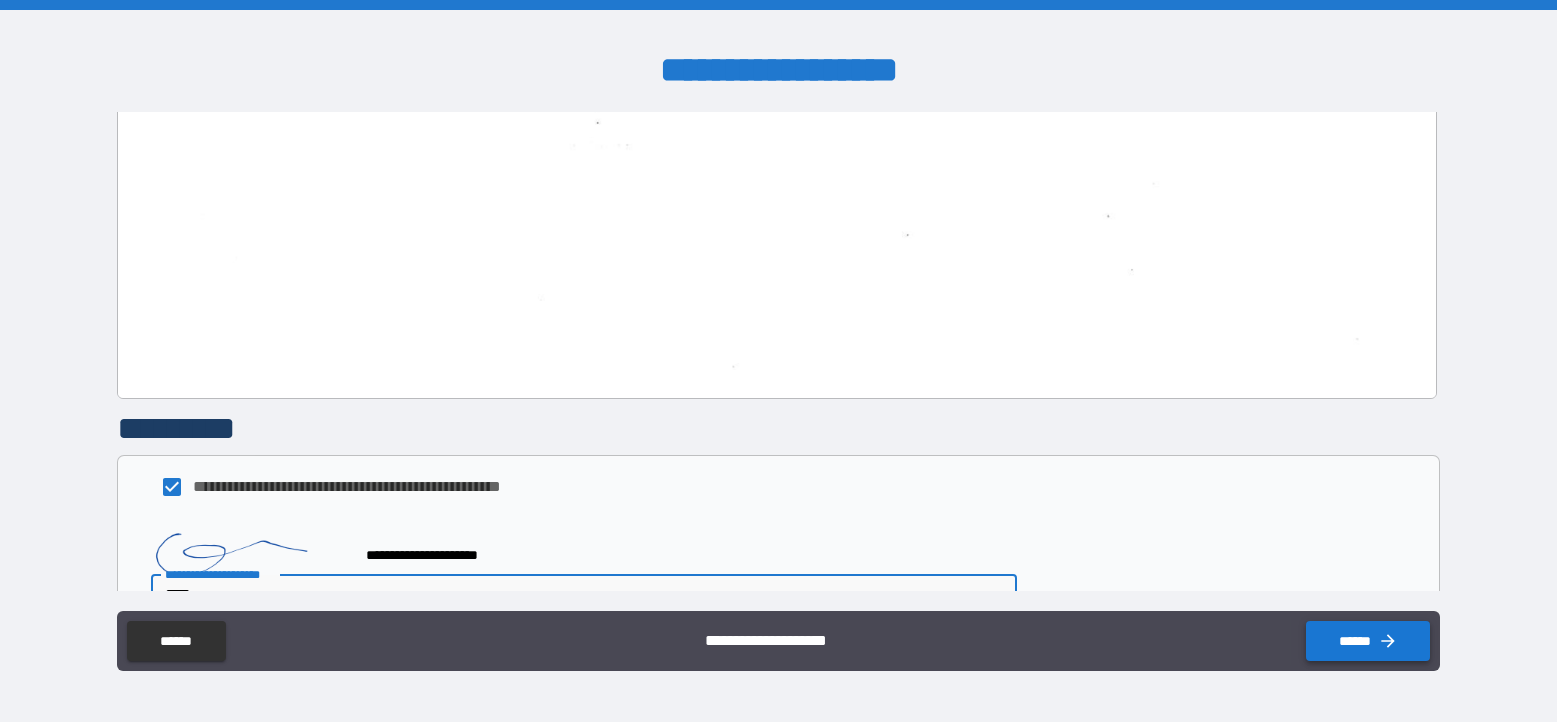 click on "******" at bounding box center (1368, 641) 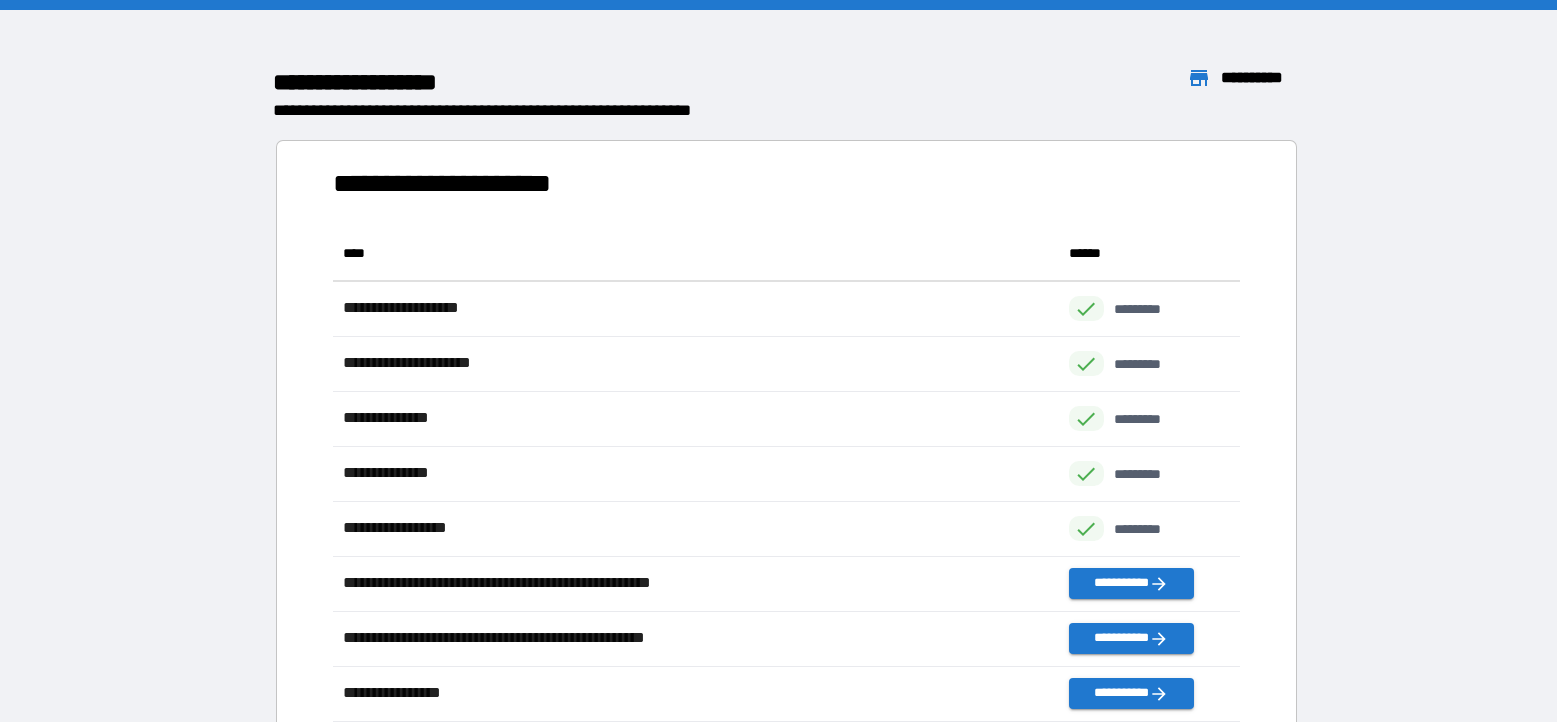 scroll, scrollTop: 1, scrollLeft: 1, axis: both 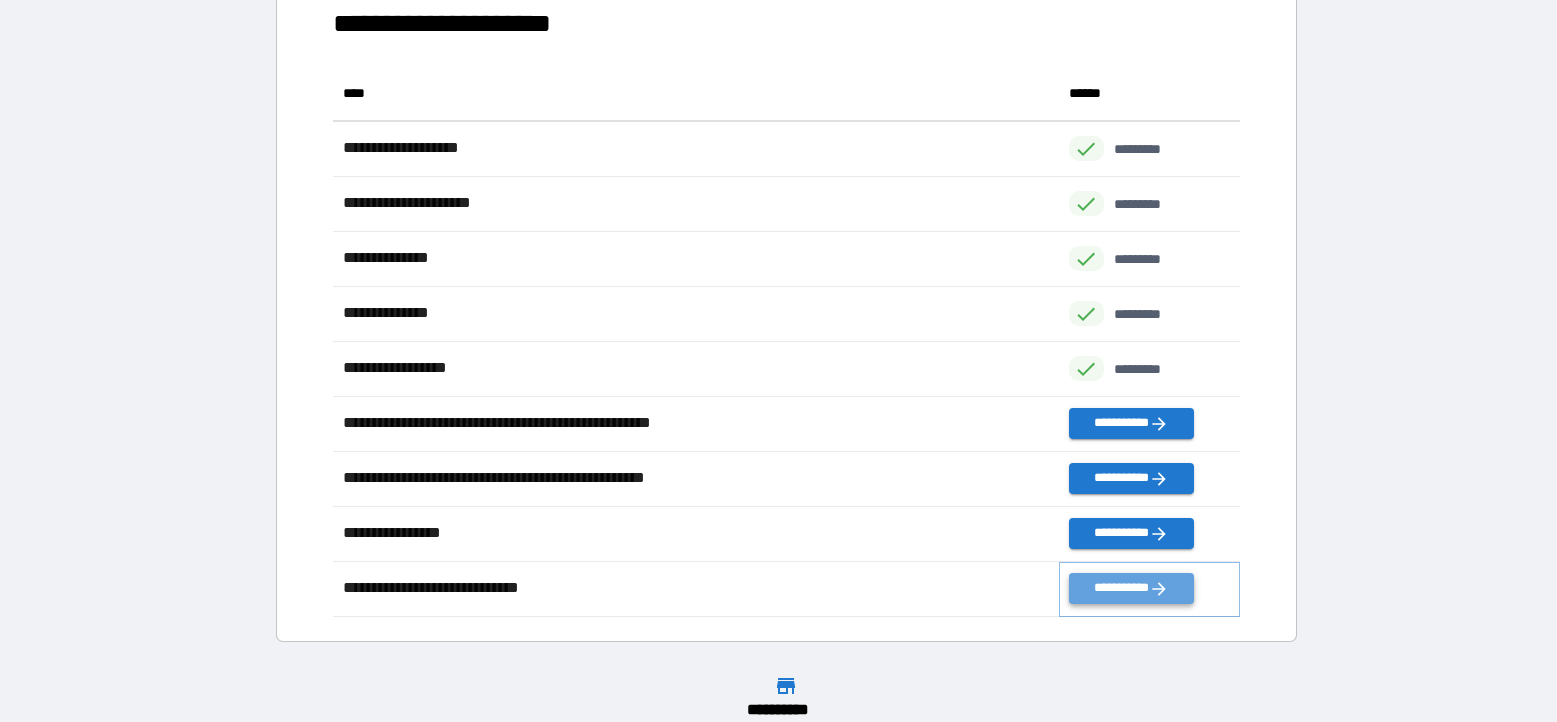 click 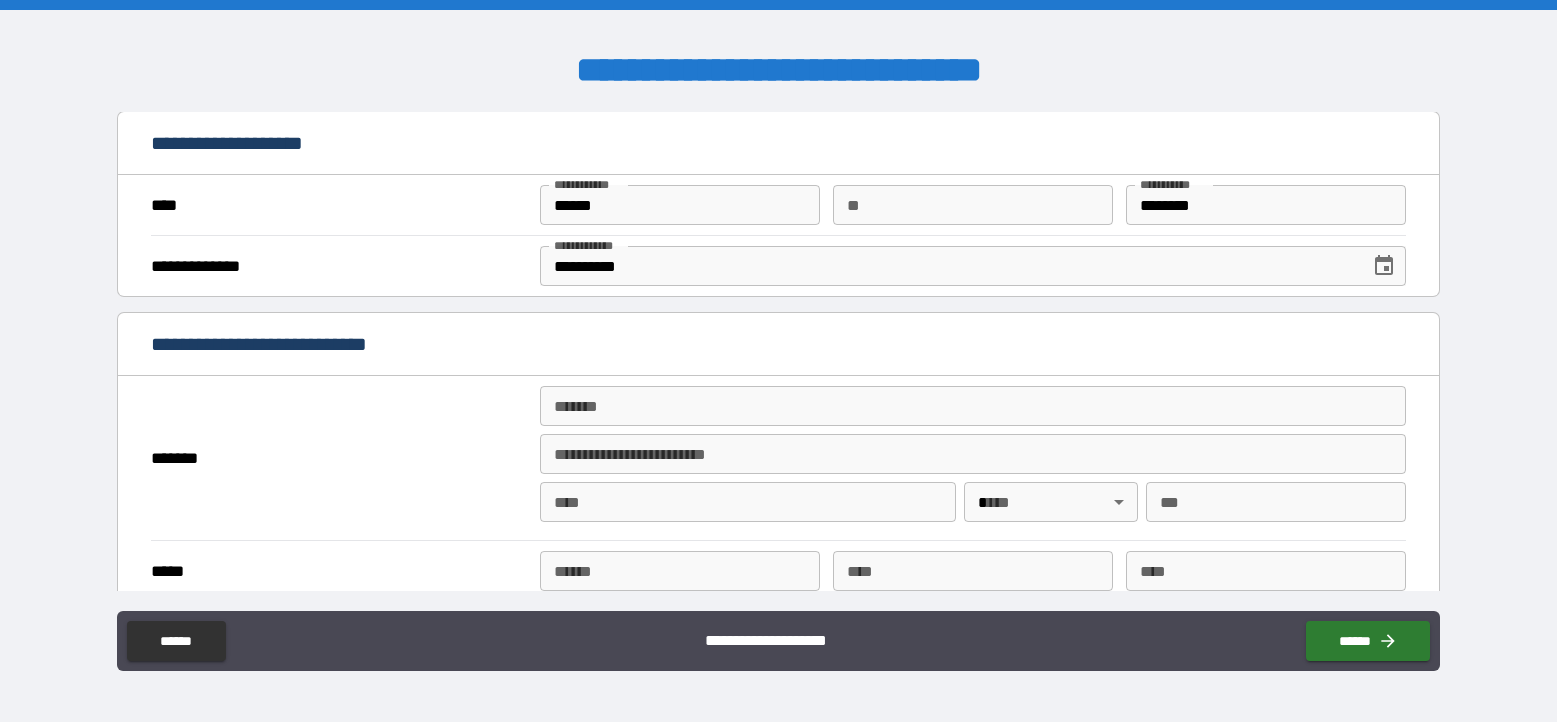 scroll, scrollTop: 0, scrollLeft: 0, axis: both 